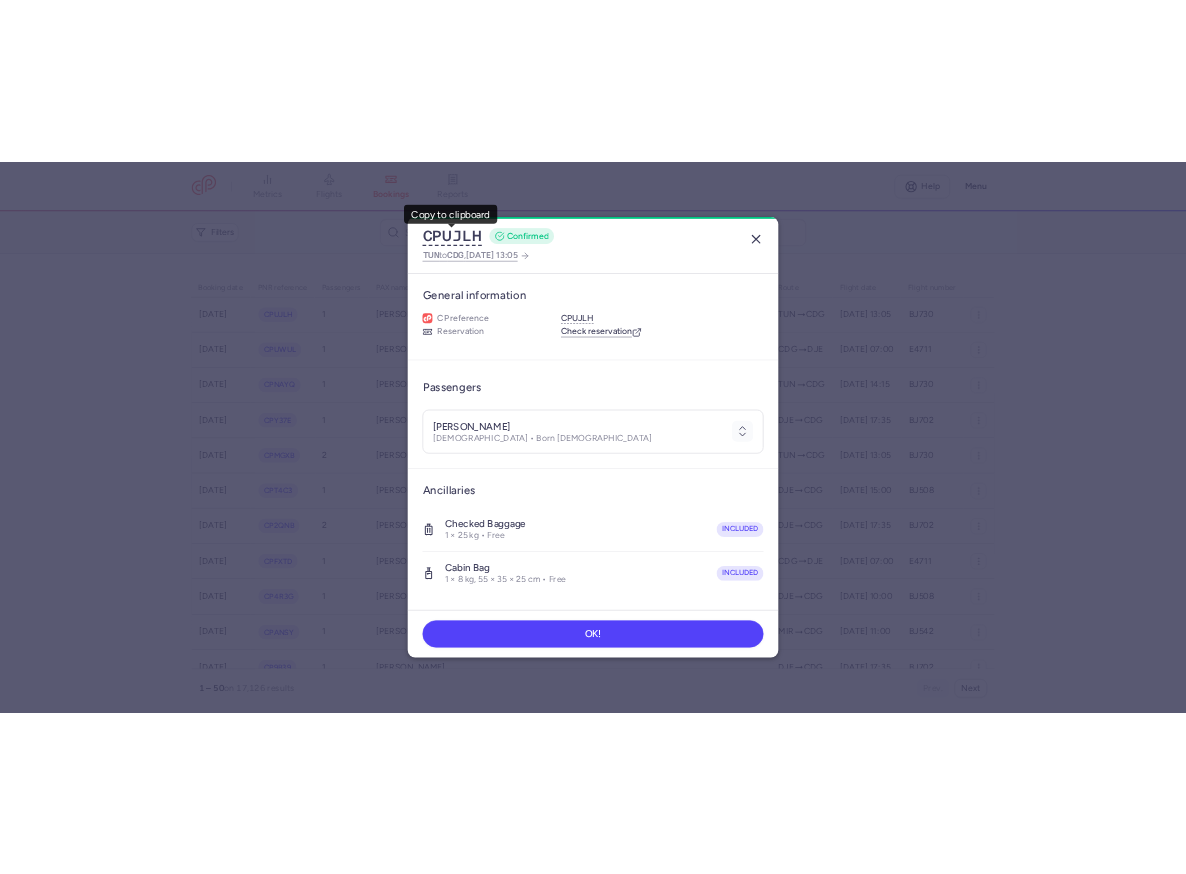 scroll, scrollTop: 0, scrollLeft: 0, axis: both 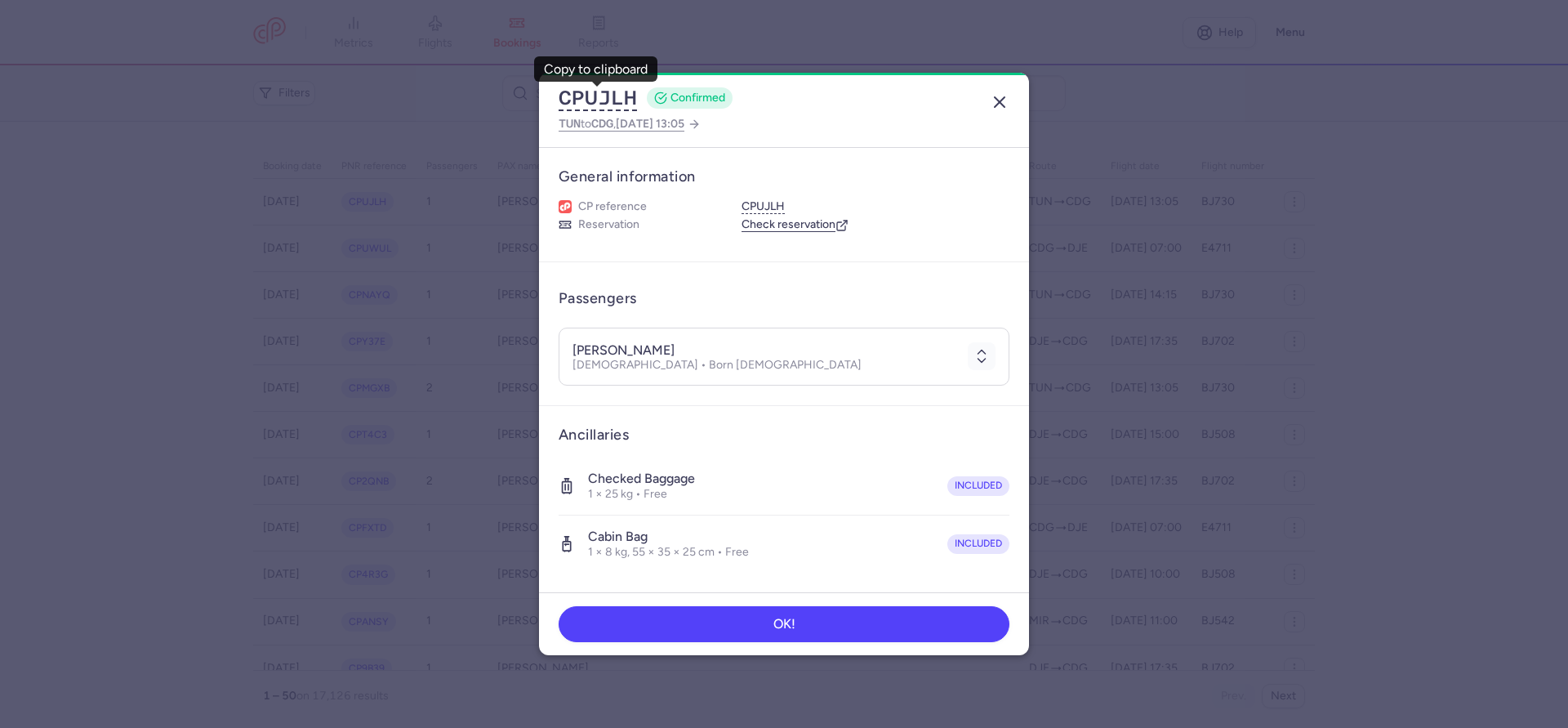 click 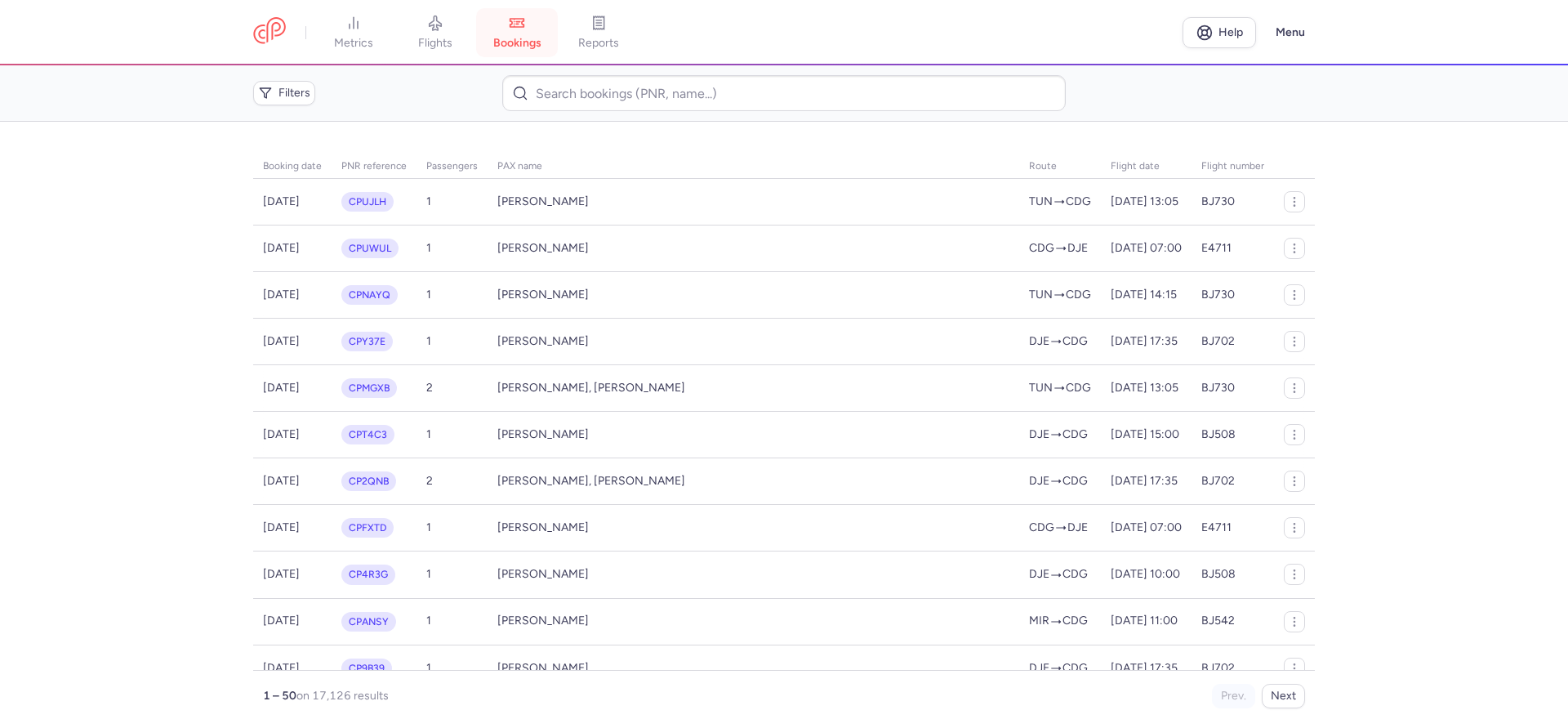 click on "bookings" at bounding box center [517, 33] 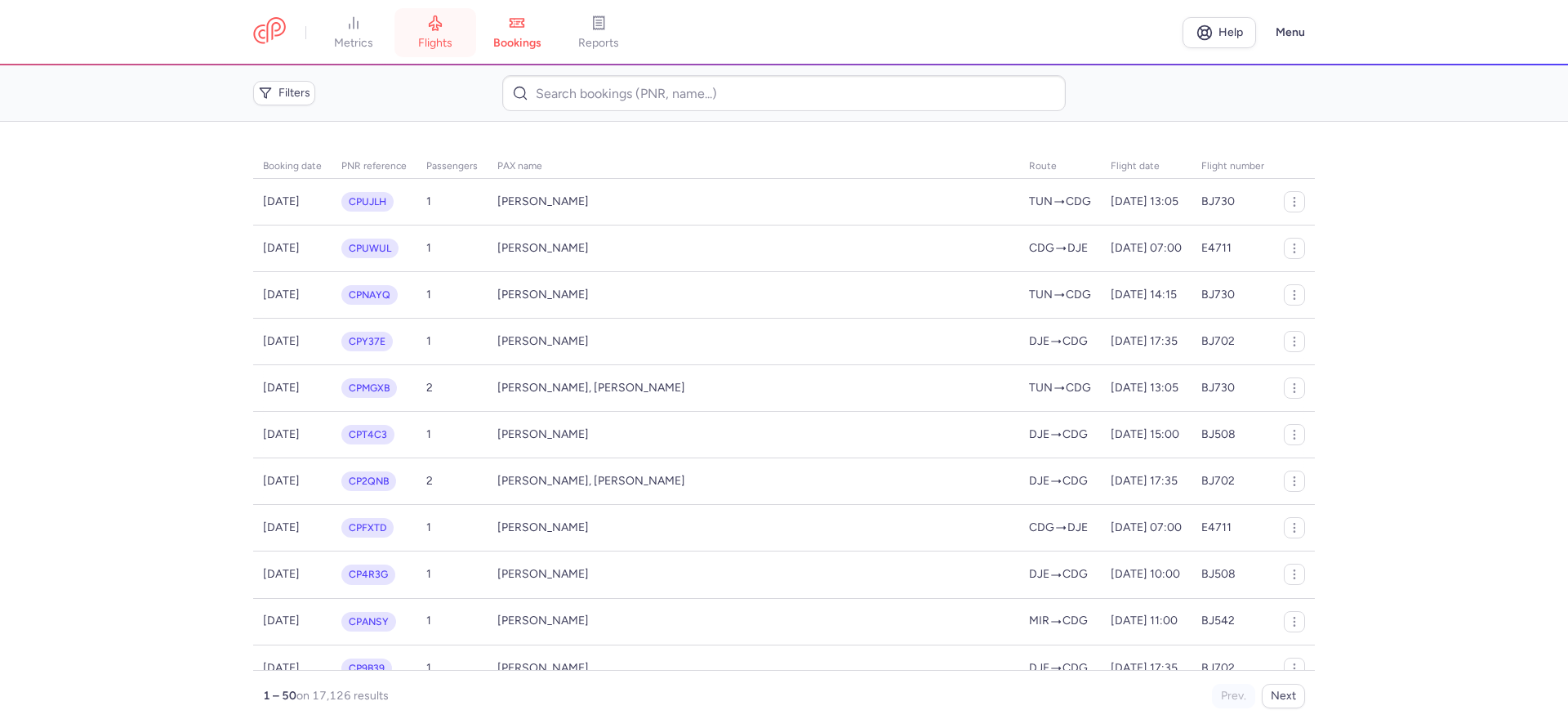 click on "flights" at bounding box center [435, 43] 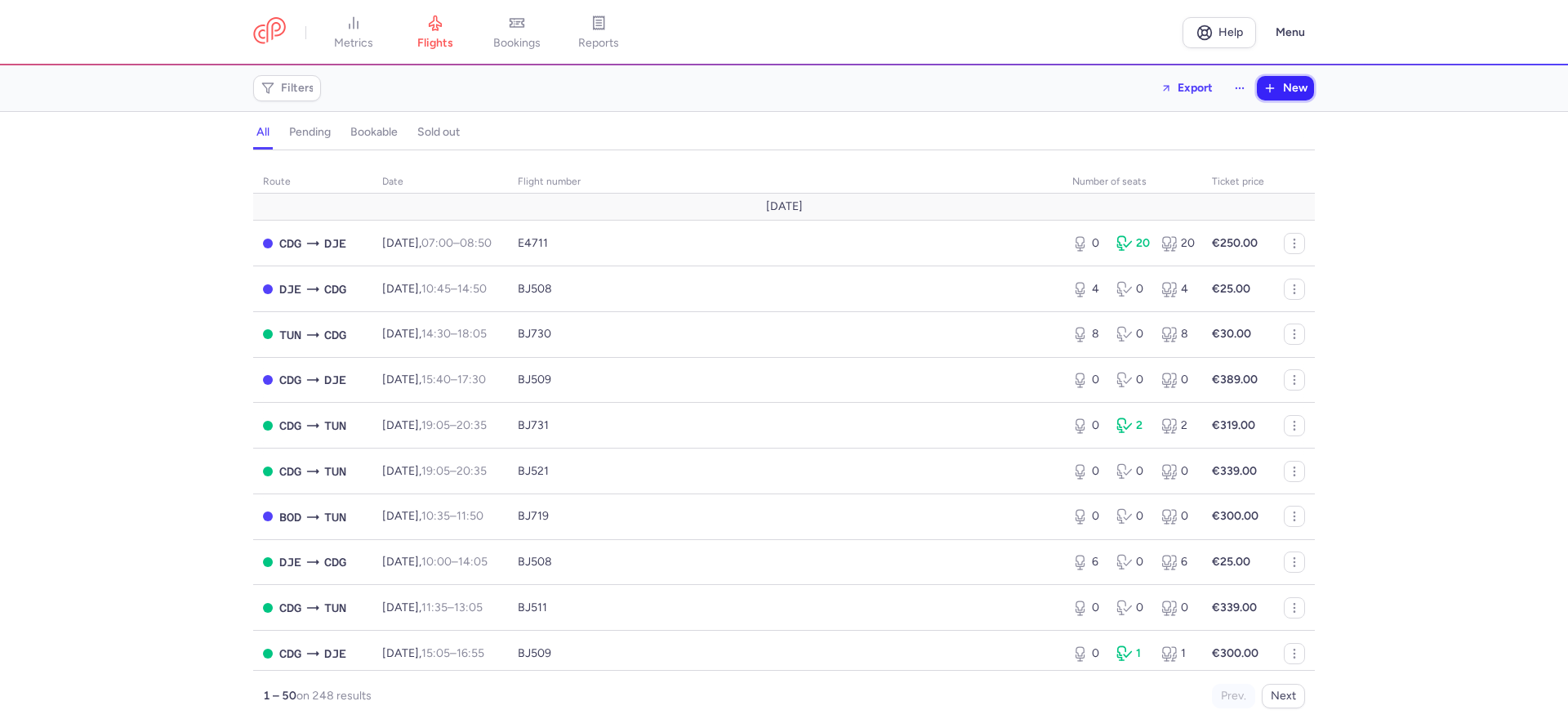click 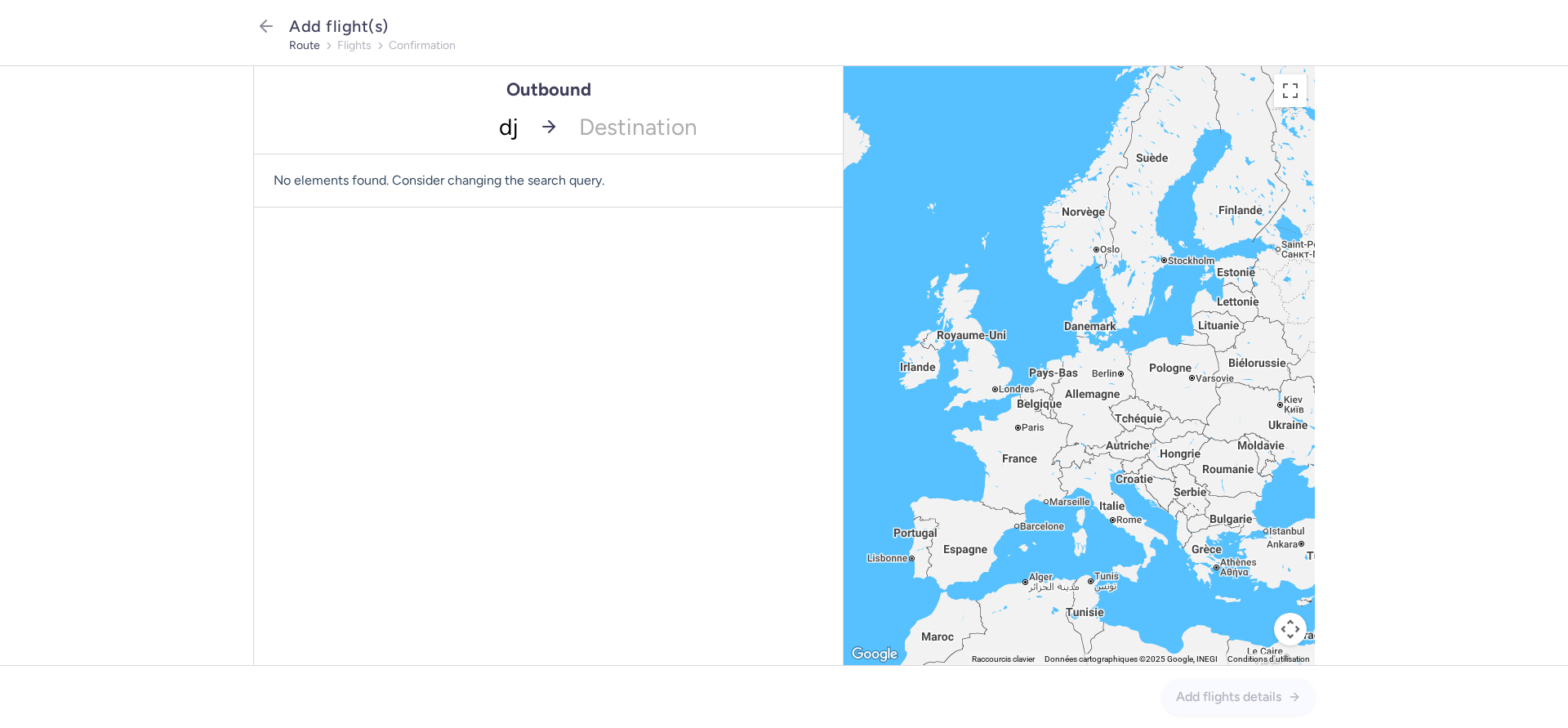 type on "dje" 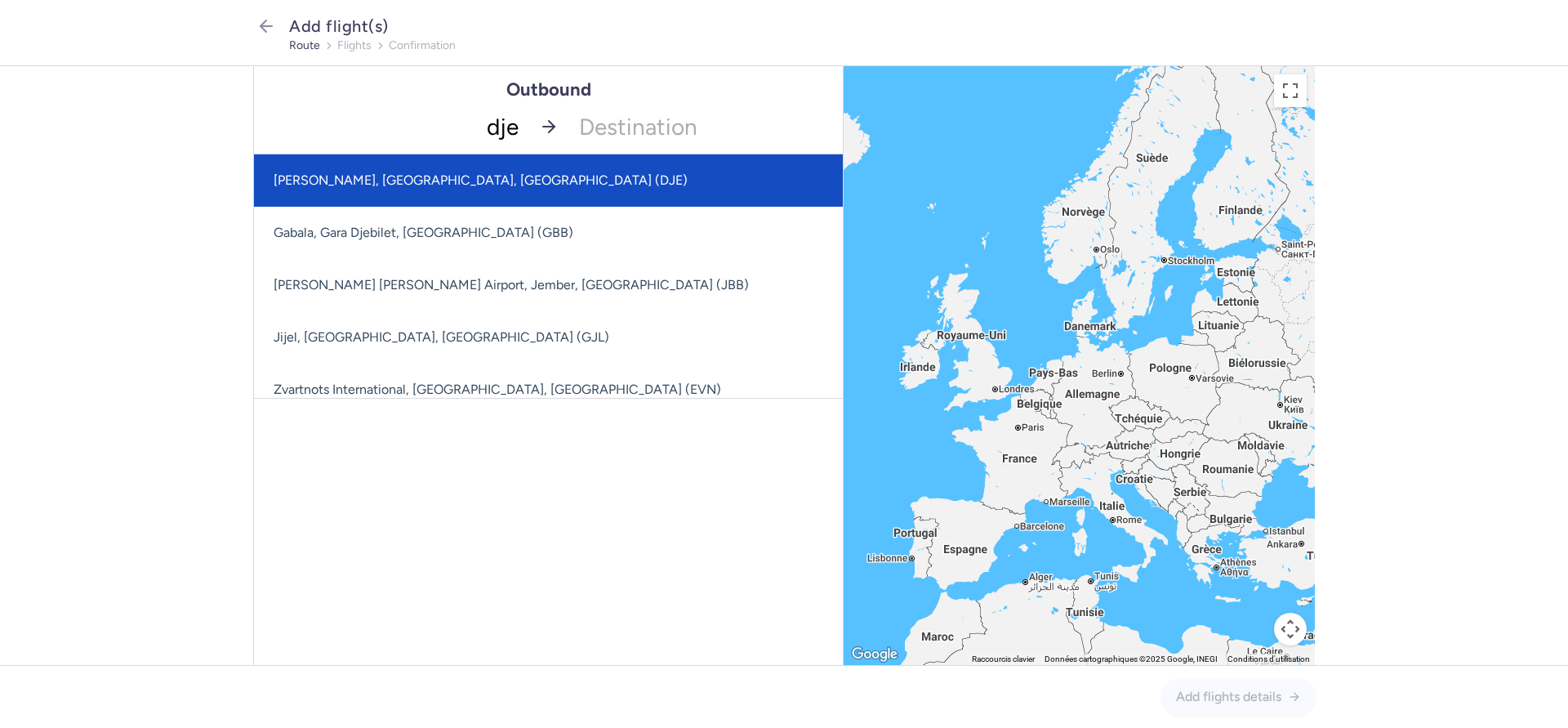click on "Djerba-Zarzis, Djerba, Tunisia (DJE)" 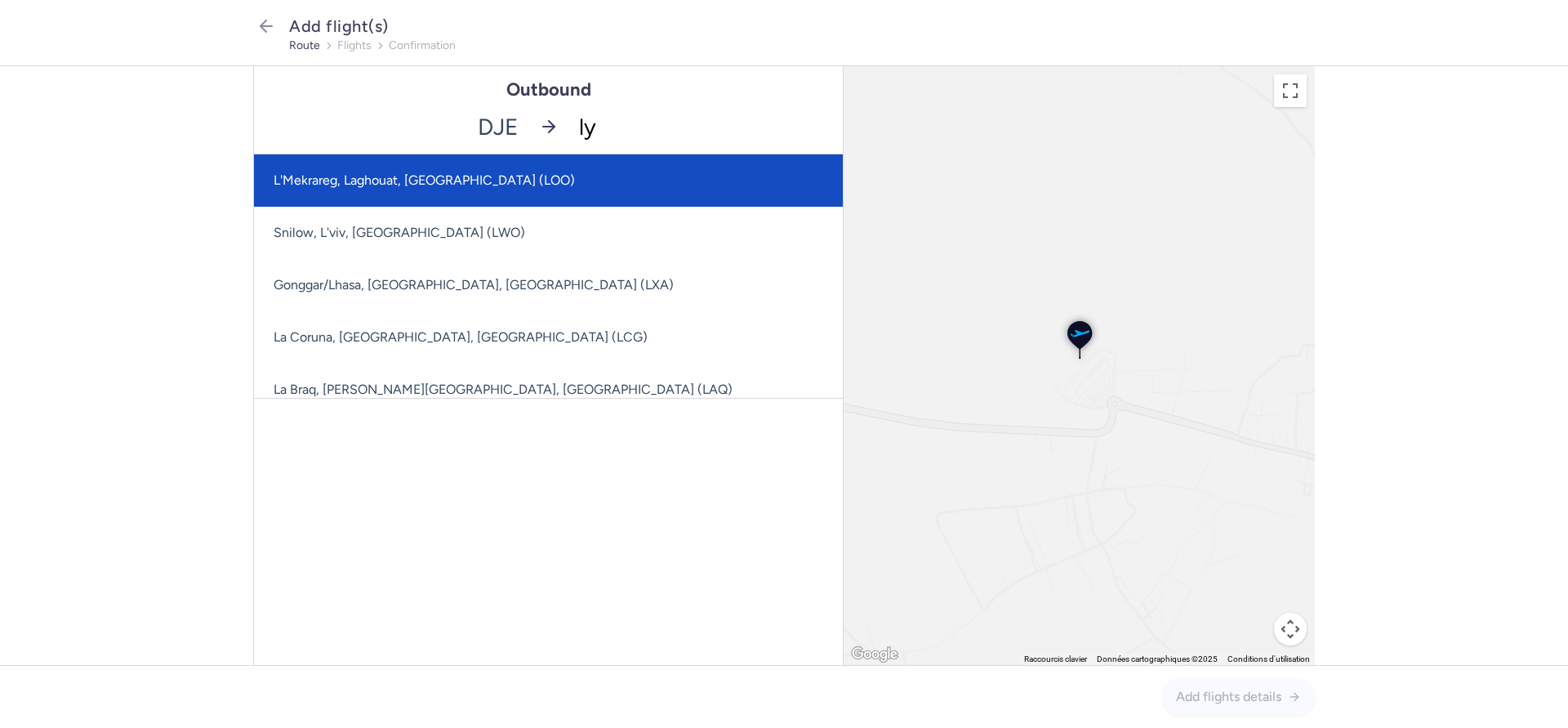 type on "lys" 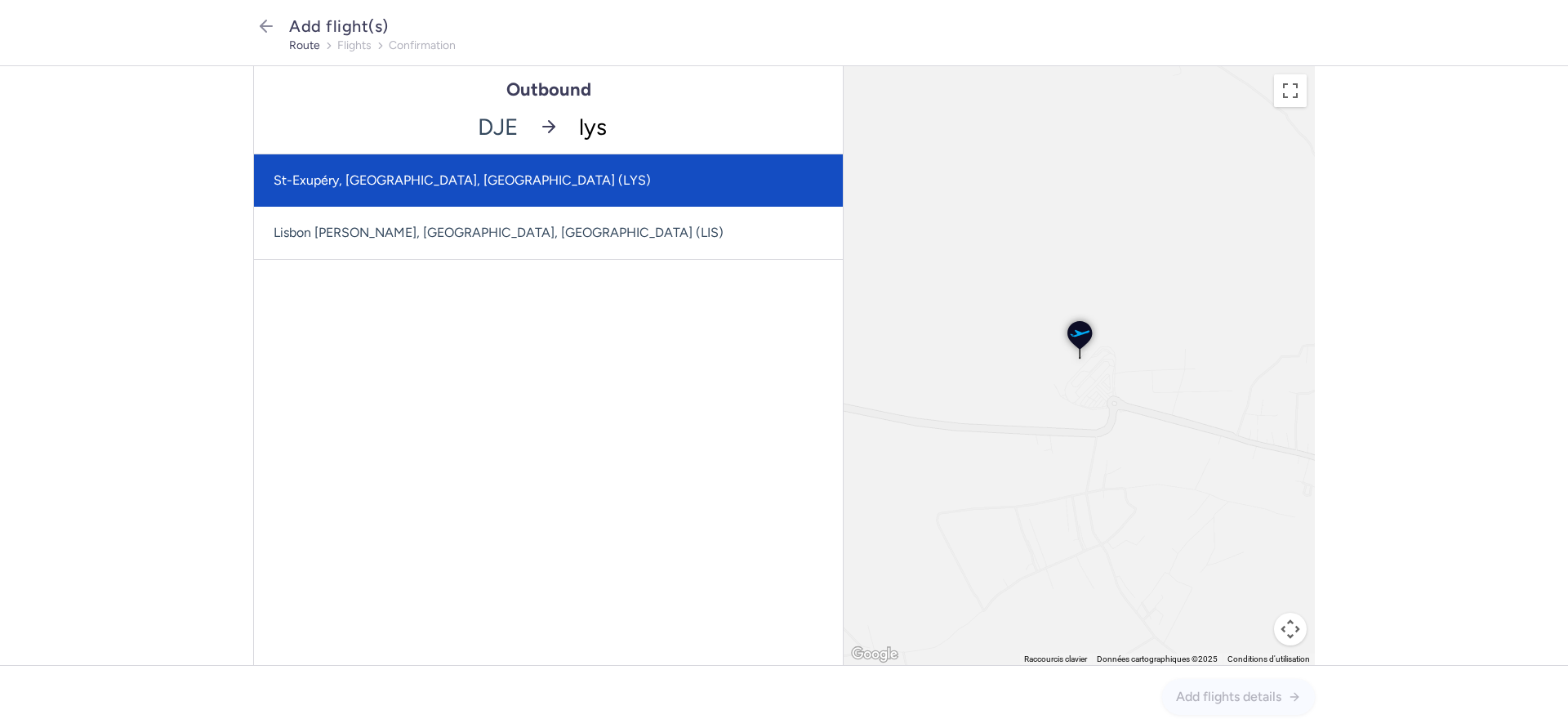 click on "St-Exupéry, Lyon, France (LYS)" 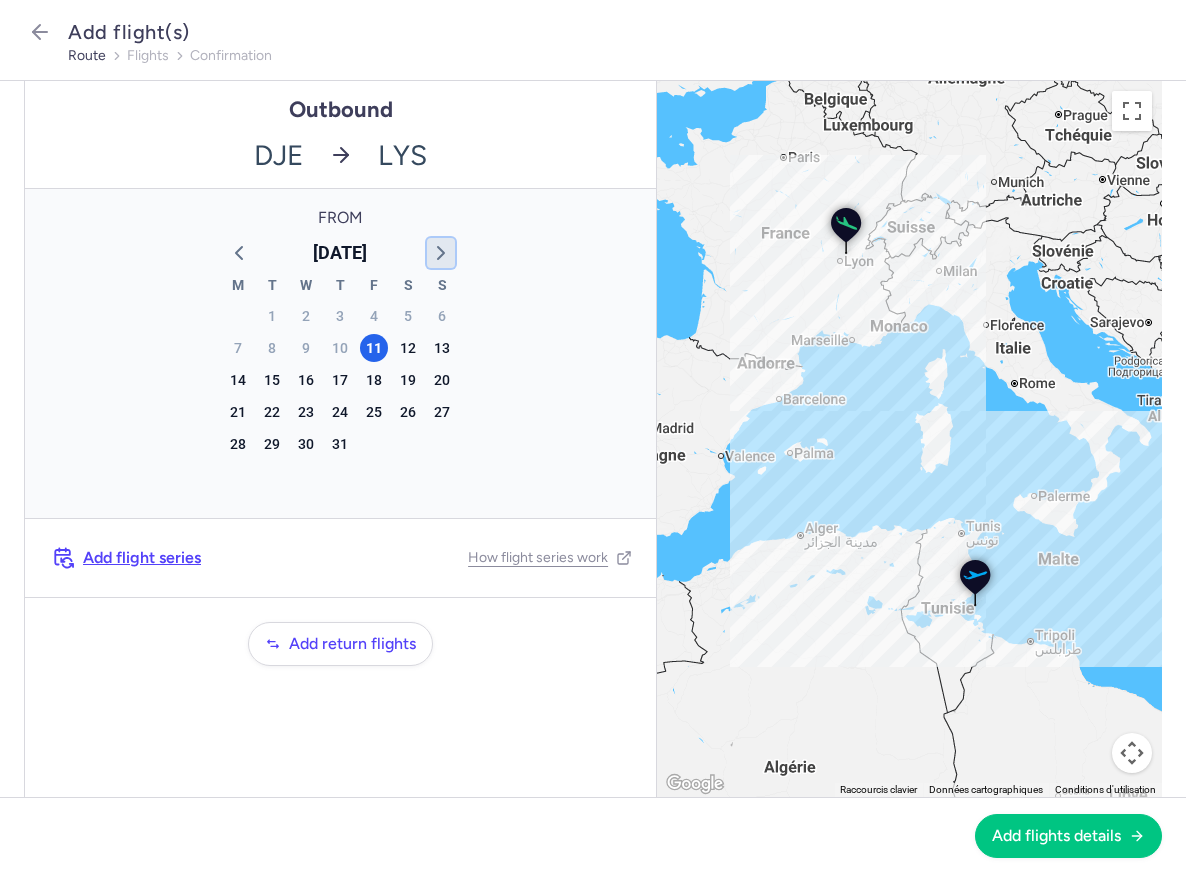 click 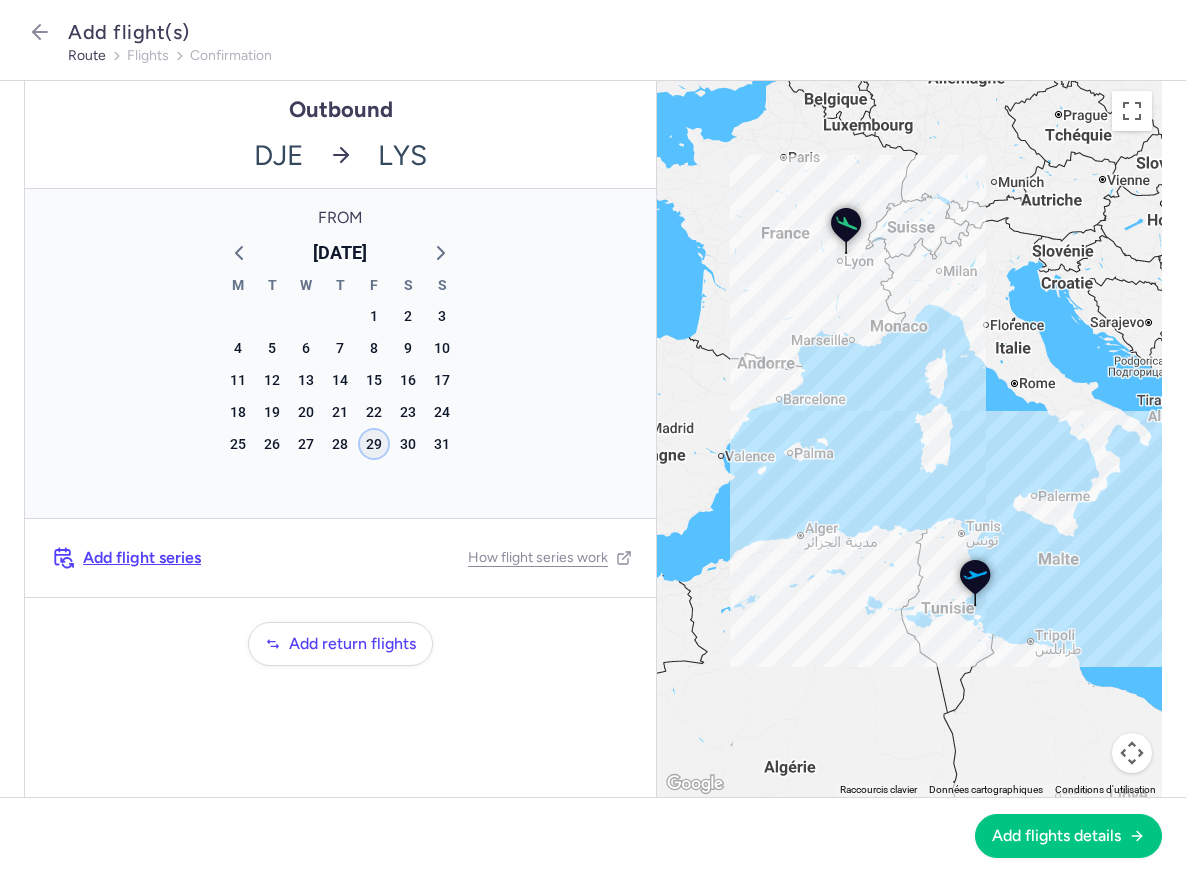 click on "29" 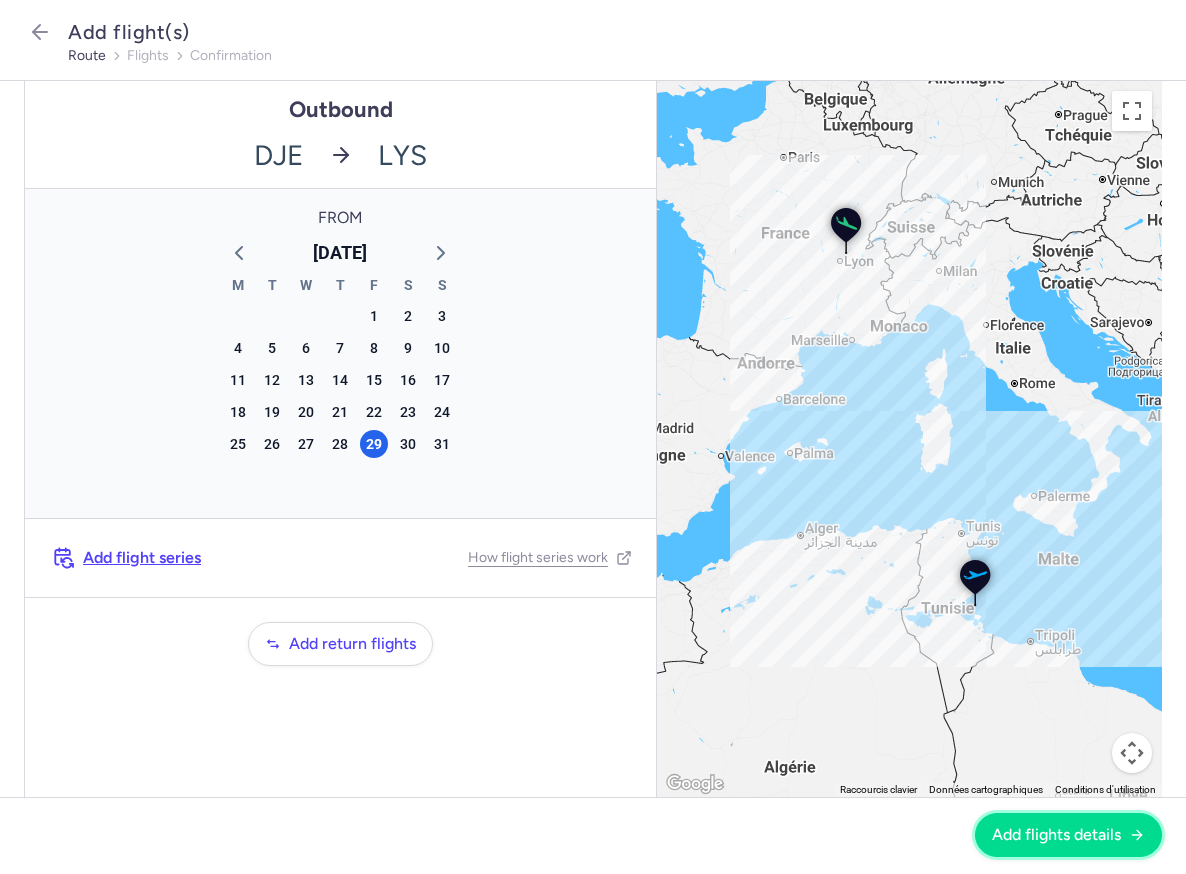 click on "Add flights details" at bounding box center [1068, 835] 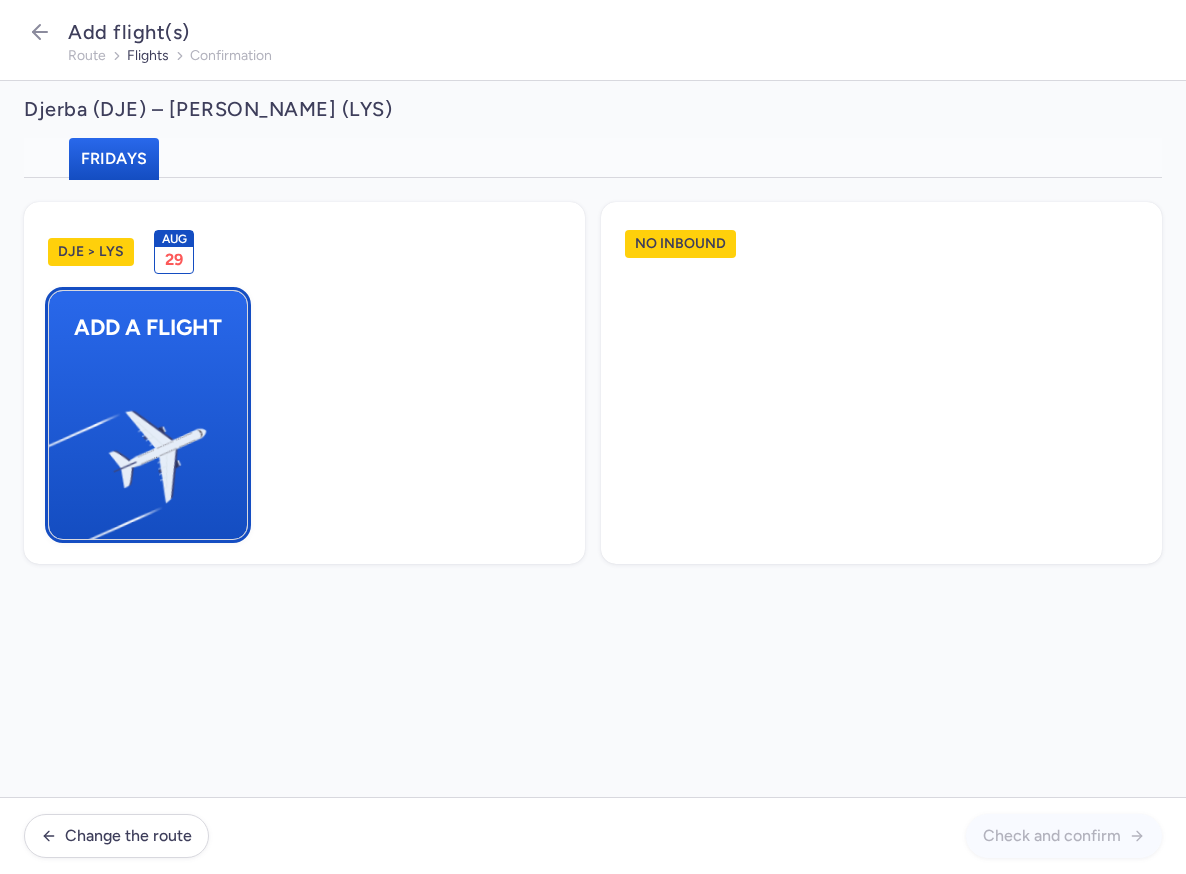 click on "Add a flight" at bounding box center (148, 415) 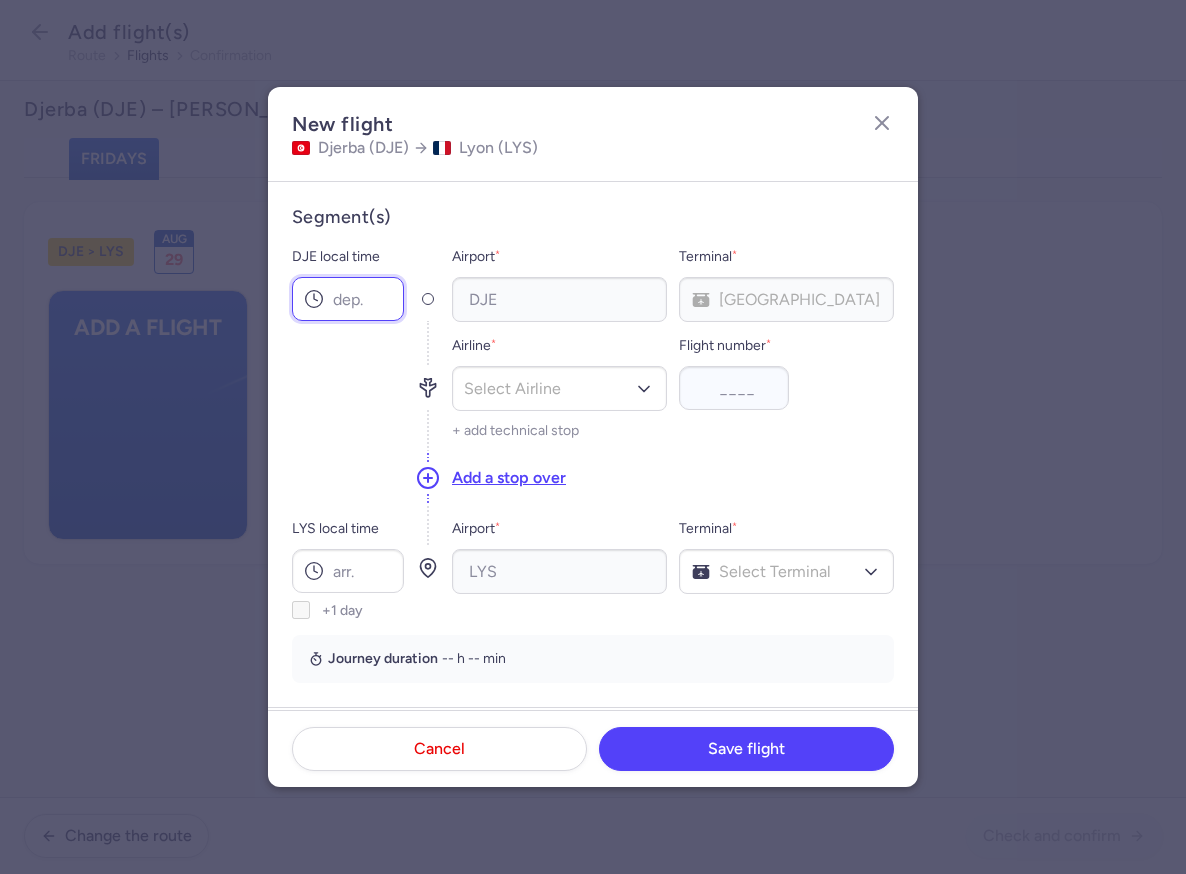 click on "DJE local time" at bounding box center (348, 299) 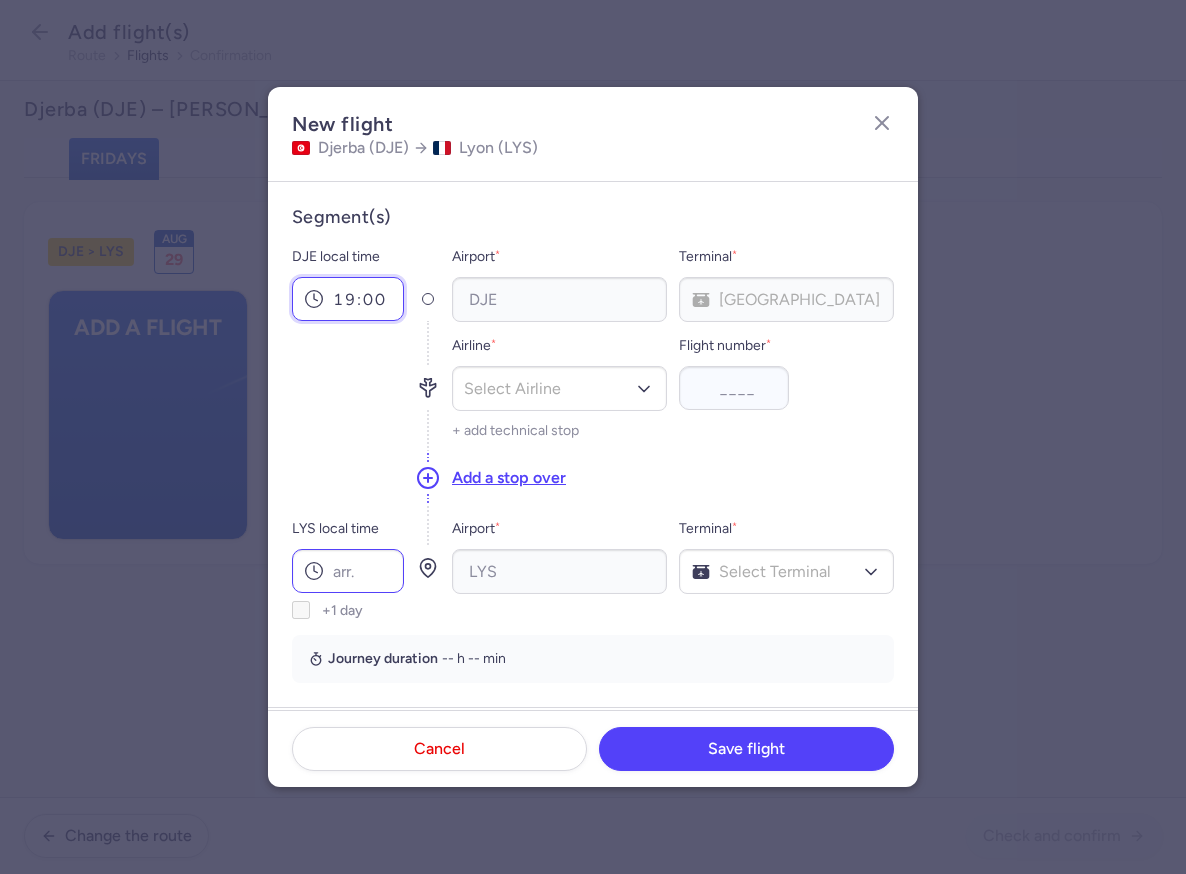 type on "19:00" 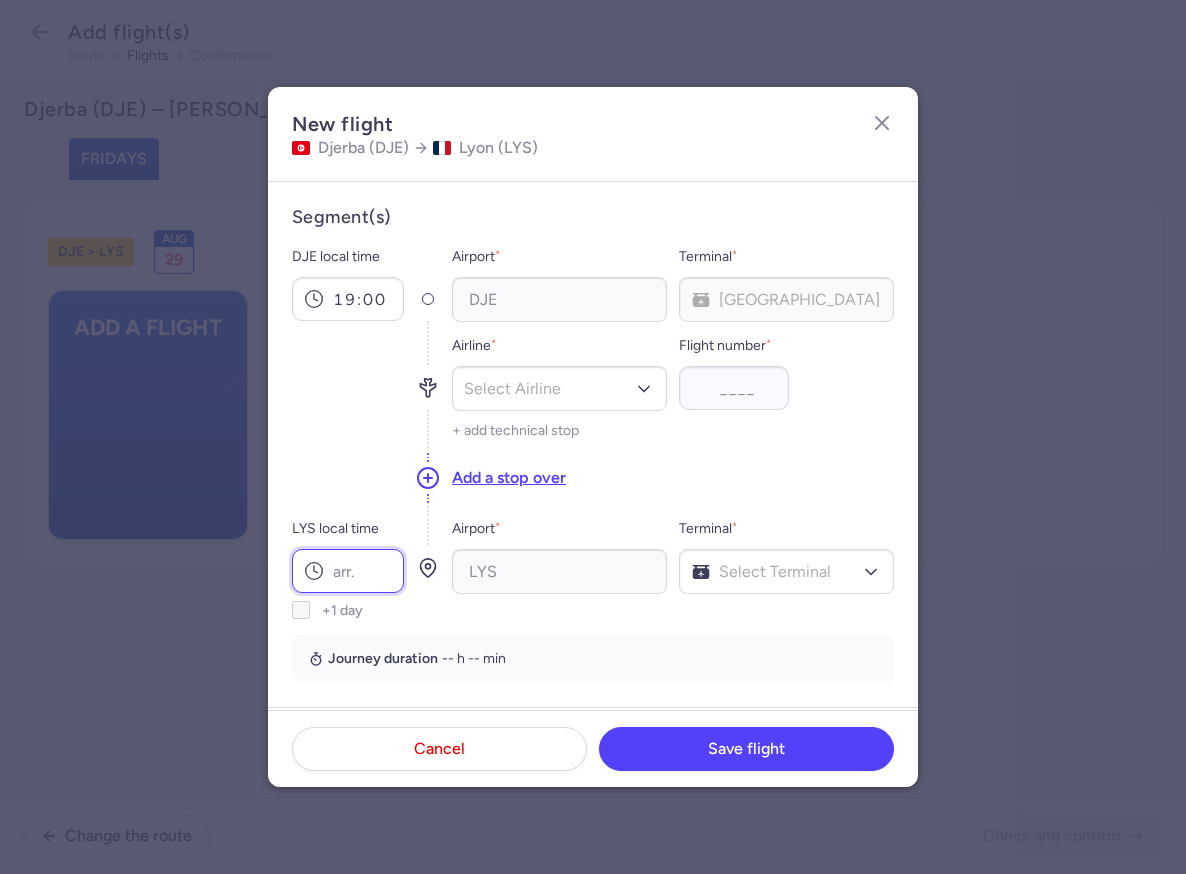 click on "LYS local time" at bounding box center [348, 571] 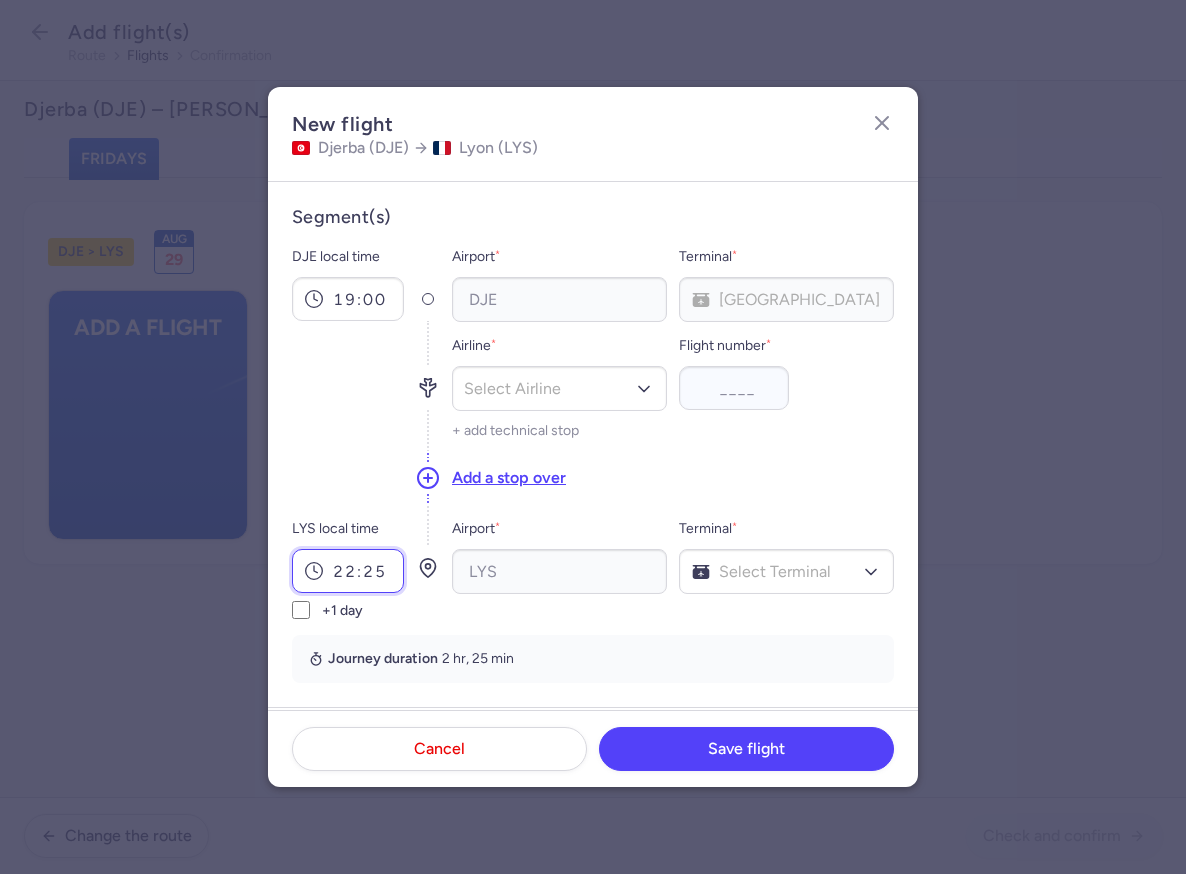 type on "22:25" 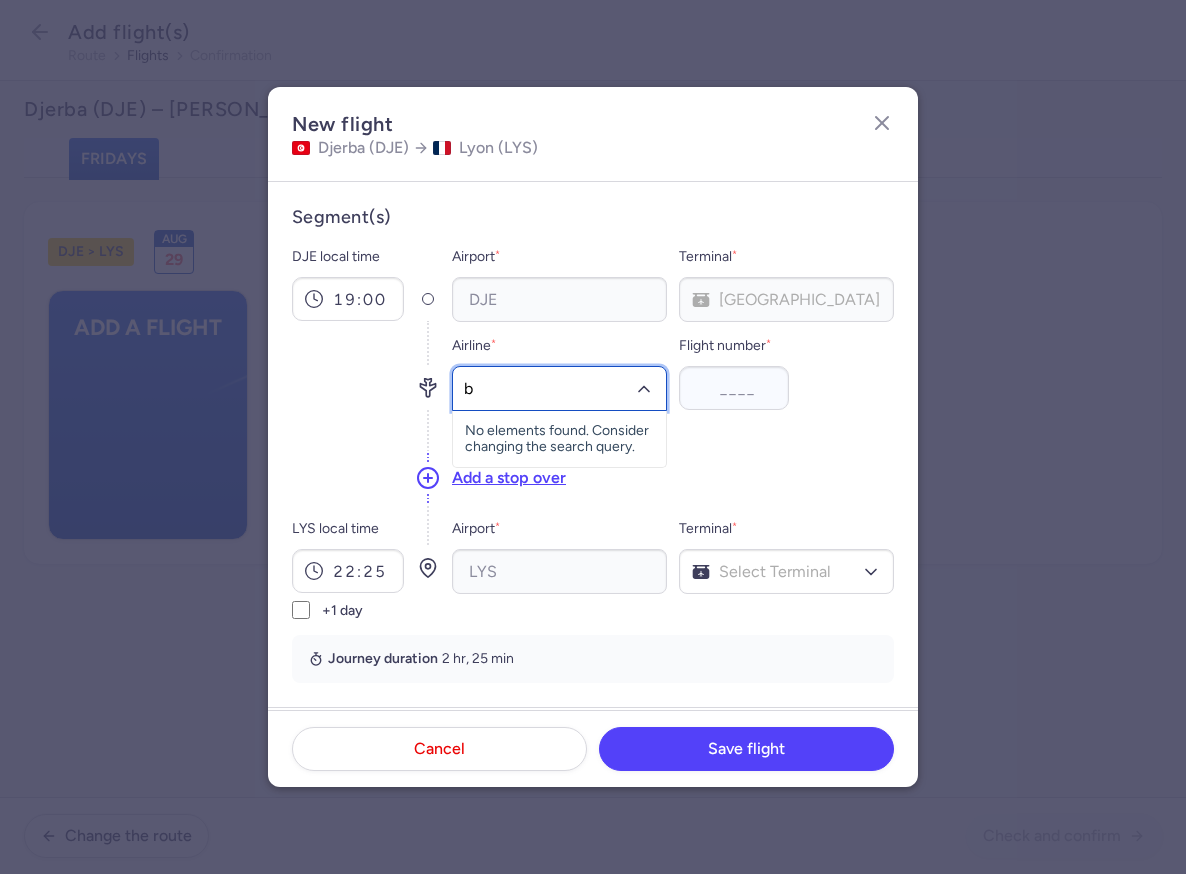 type on "bj" 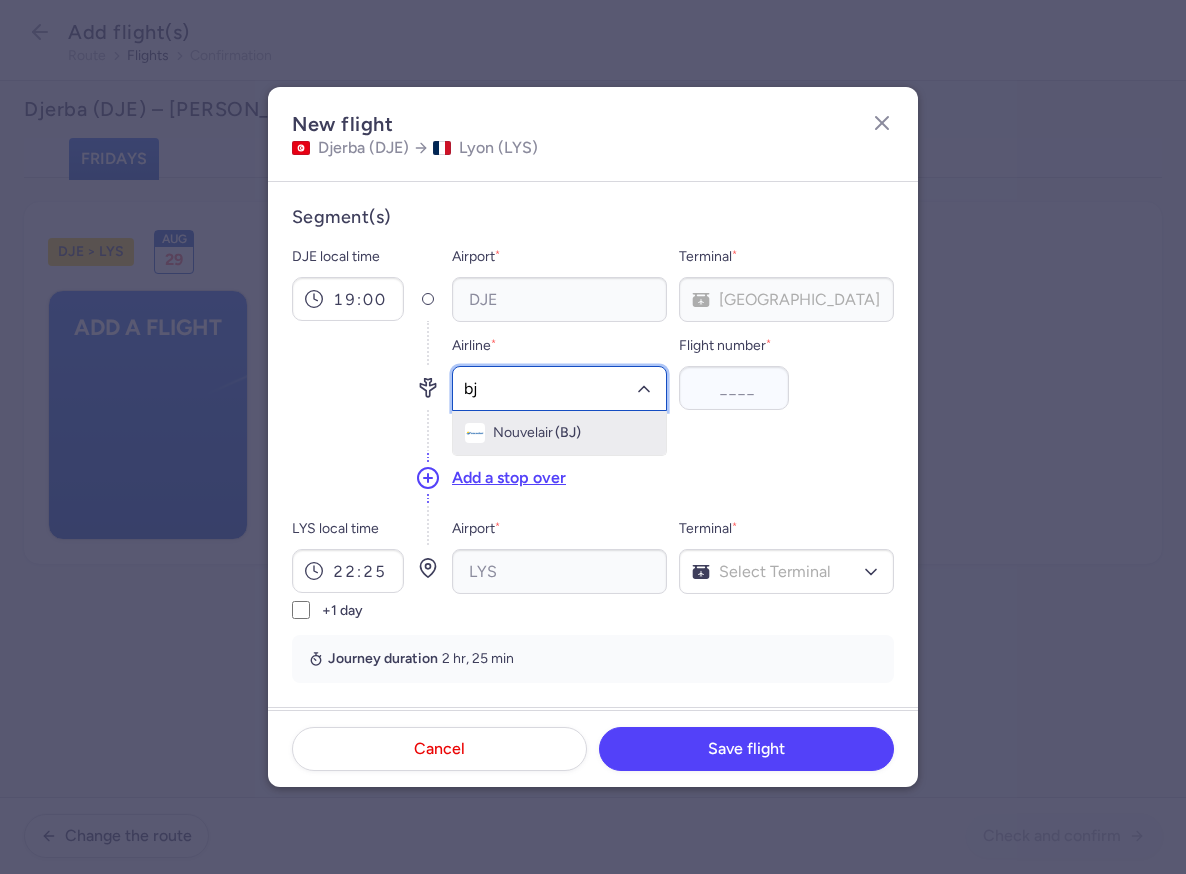 click on "(BJ)" at bounding box center [568, 433] 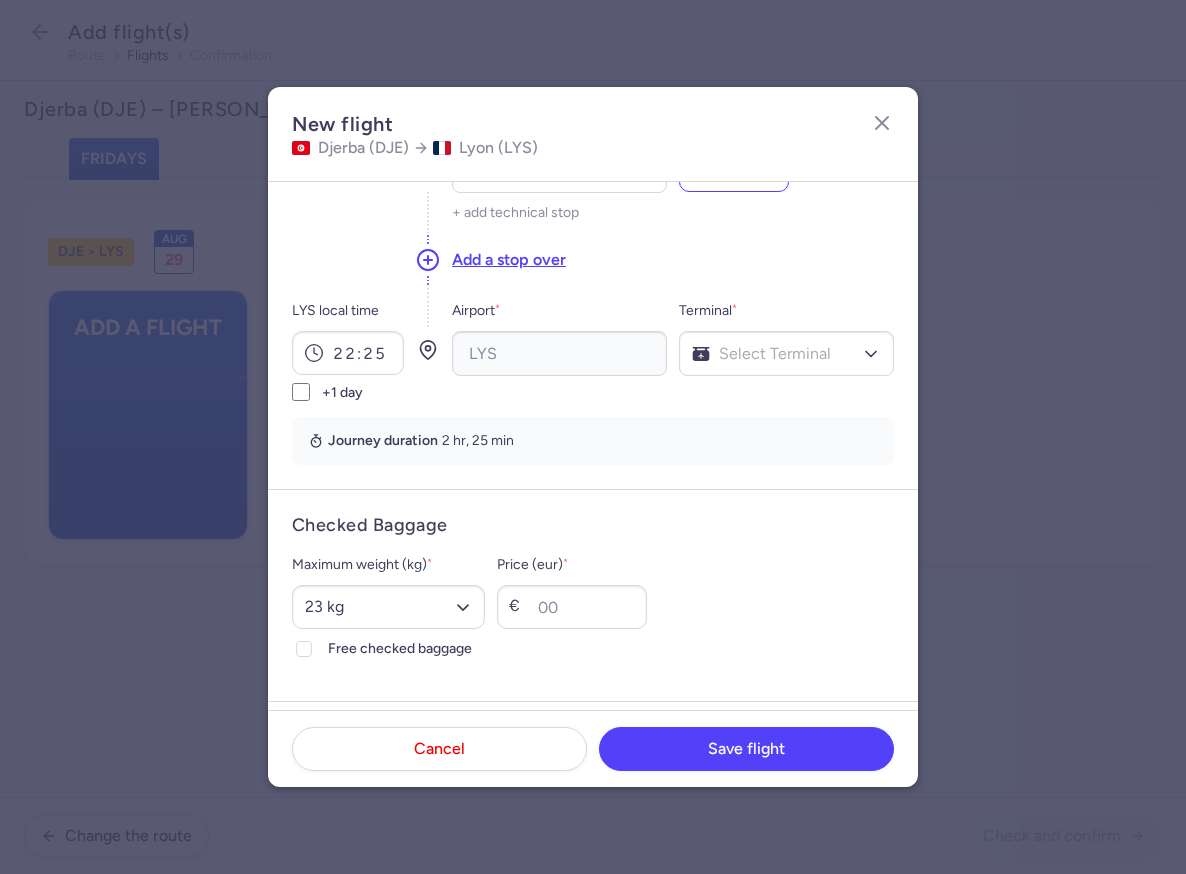 scroll, scrollTop: 342, scrollLeft: 0, axis: vertical 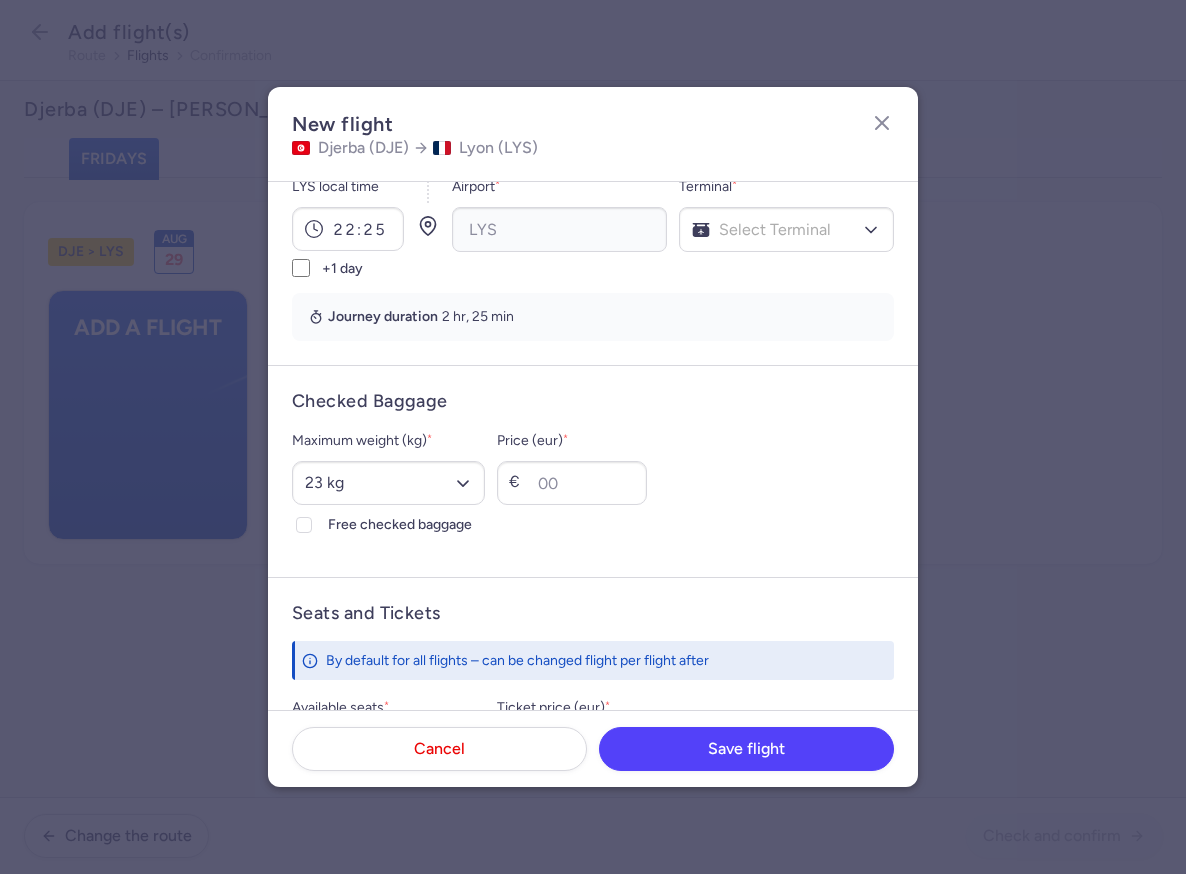 type on "574" 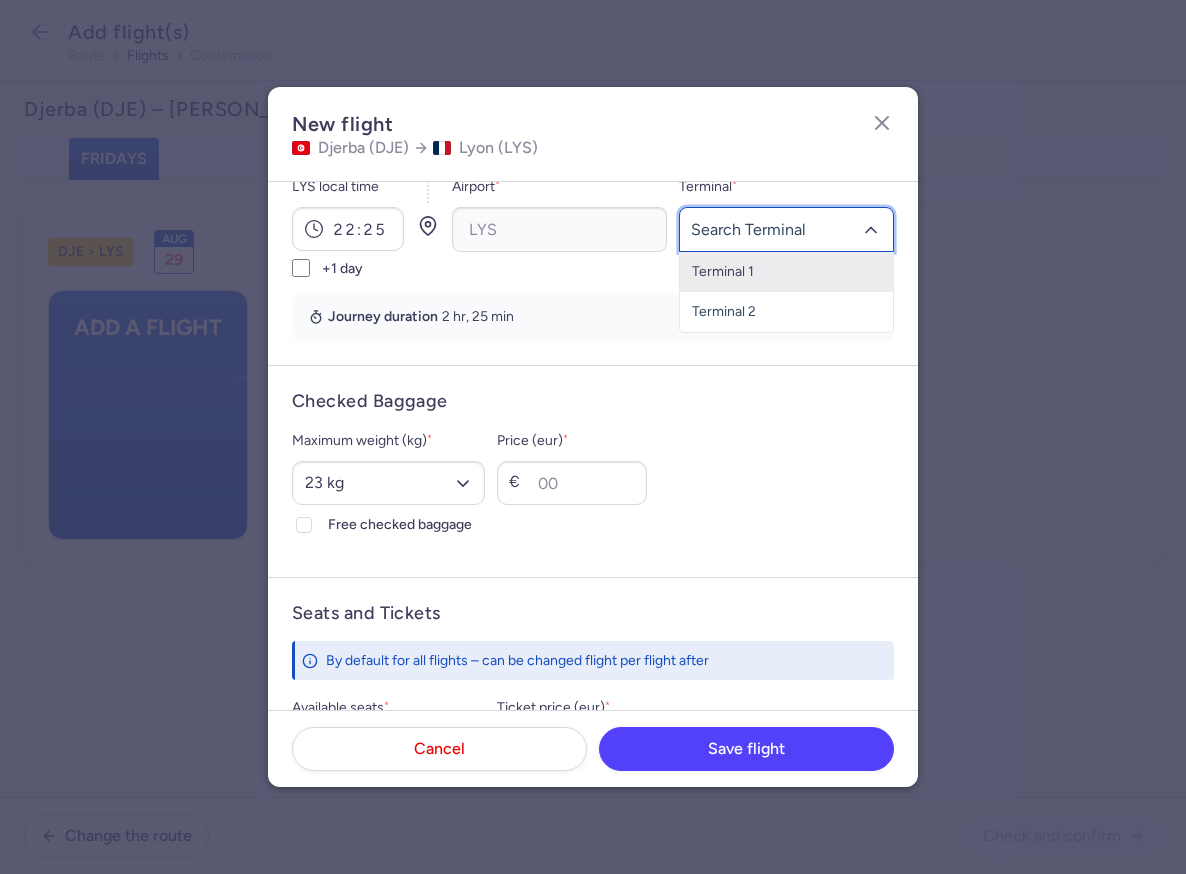 click on "Terminal 1" at bounding box center (786, 272) 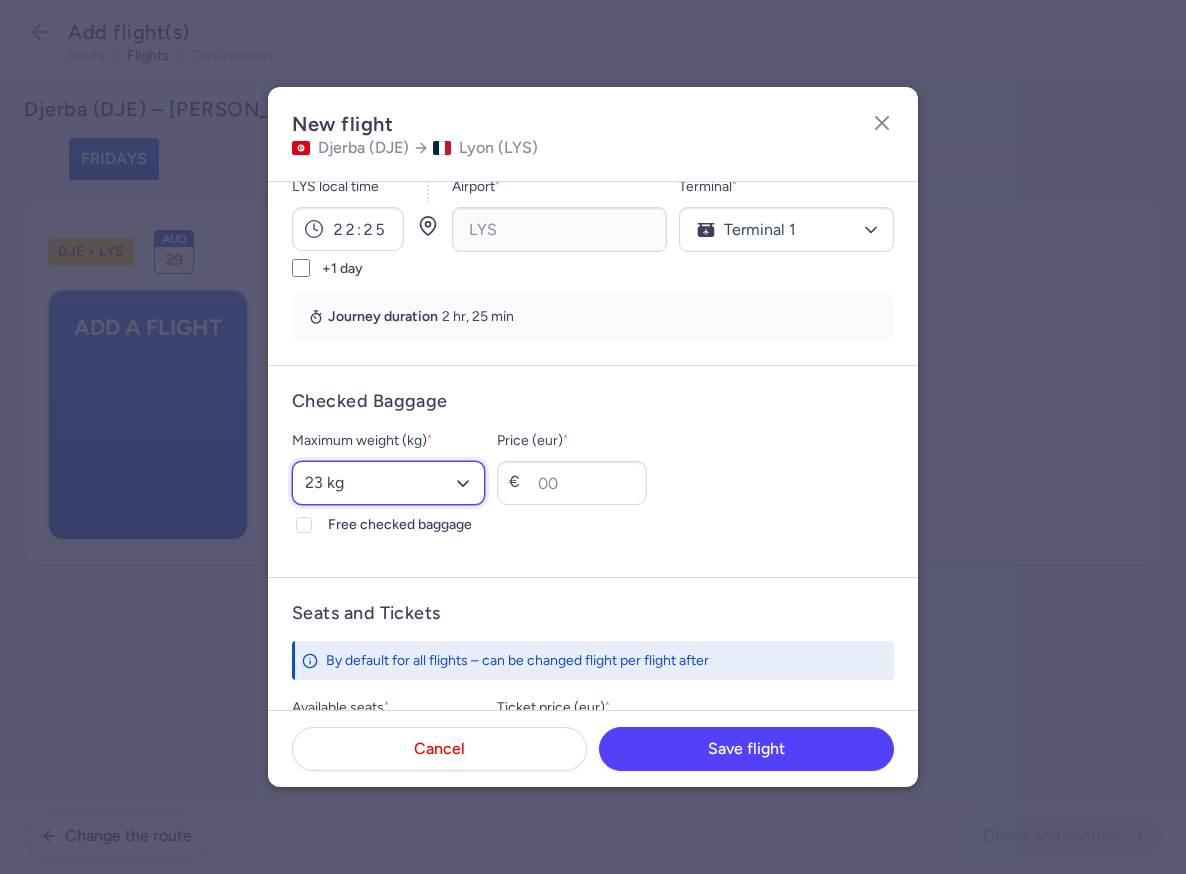 click on "Select an option 15 kg 16 kg 17 kg 18 kg 19 kg 20 kg 21 kg 22 kg 23 kg 24 kg 25 kg 26 kg 27 kg 28 kg 29 kg 30 kg 31 kg 32 kg 33 kg 34 kg 35 kg" at bounding box center (388, 483) 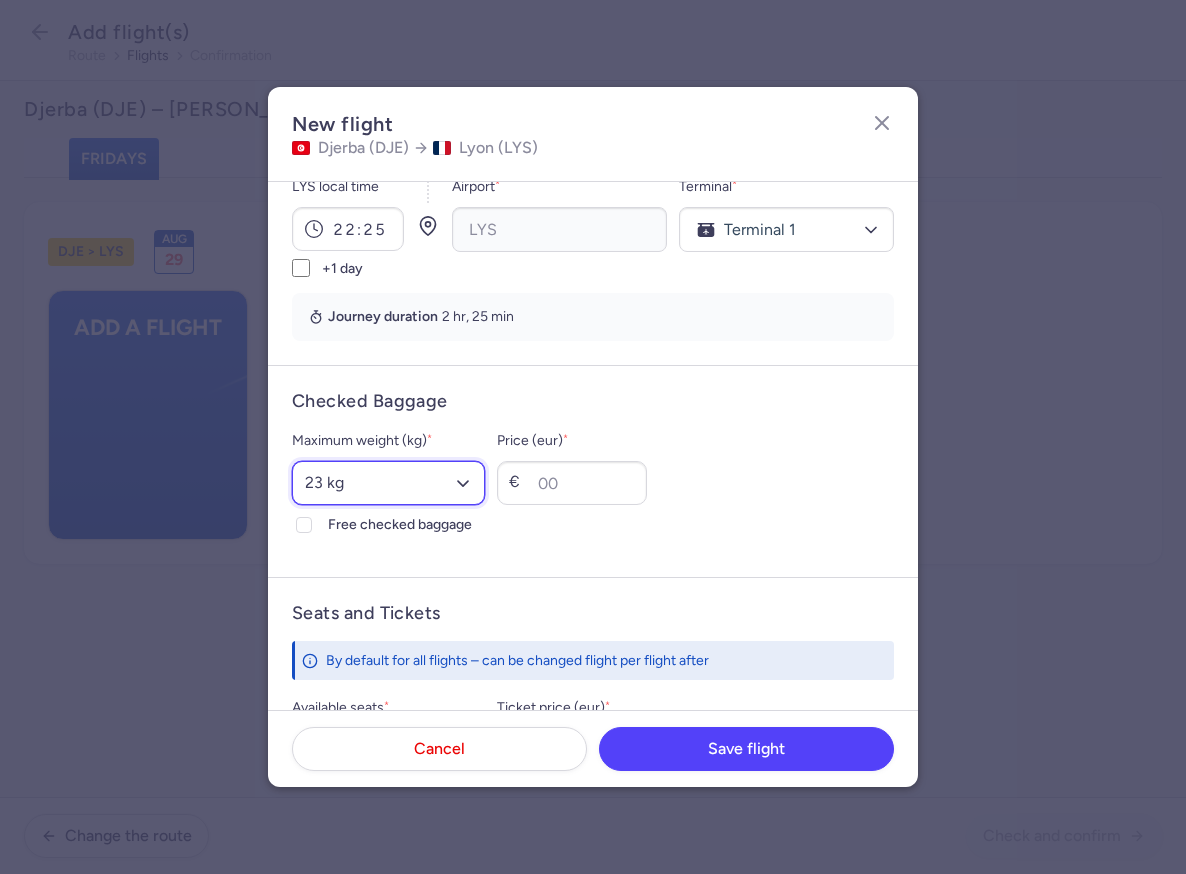 select on "25" 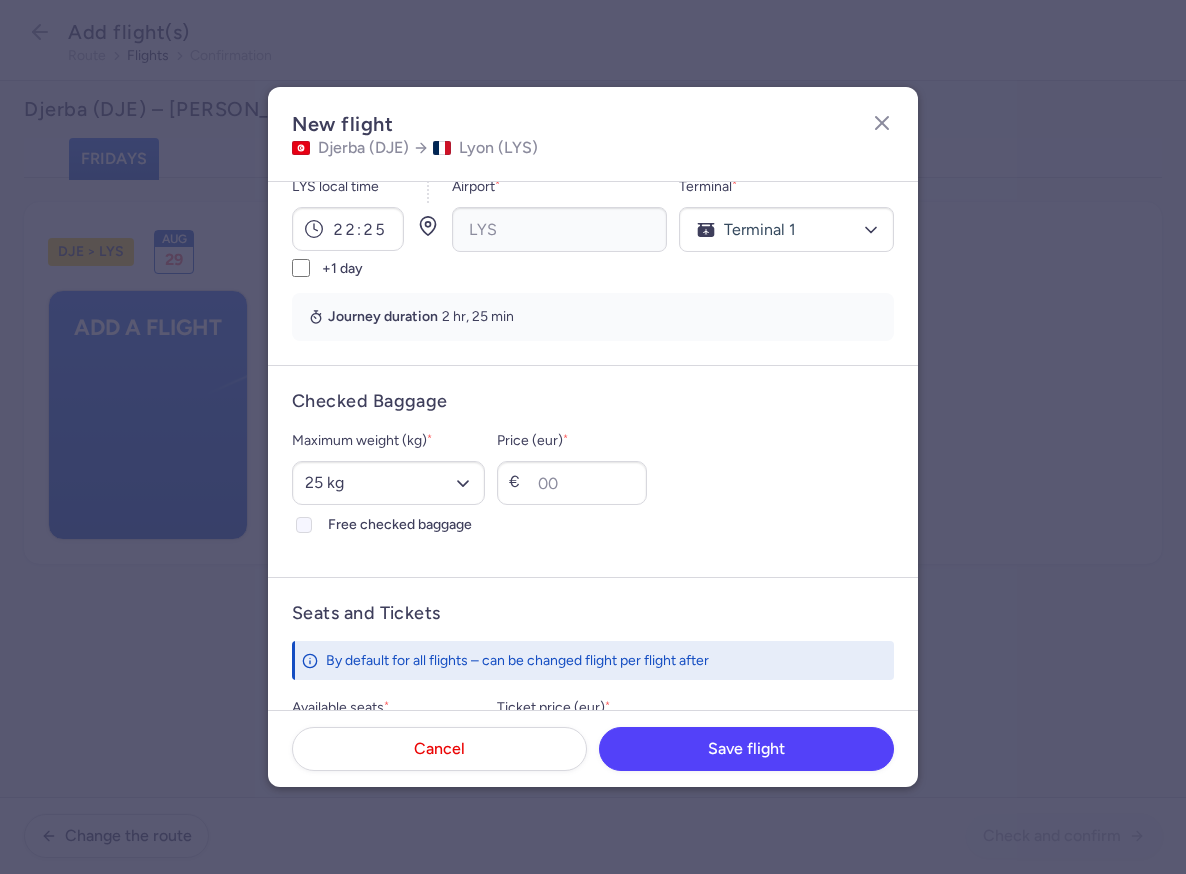 click 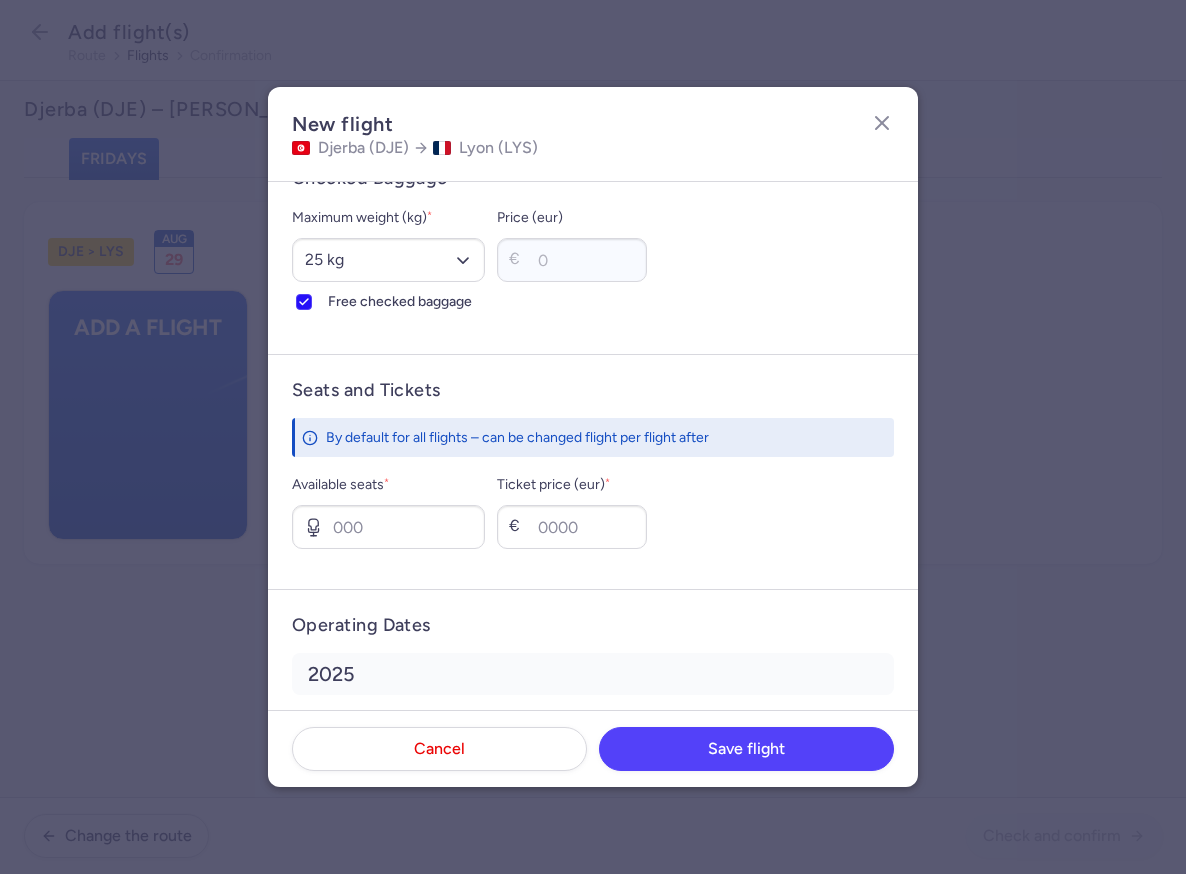 scroll, scrollTop: 570, scrollLeft: 0, axis: vertical 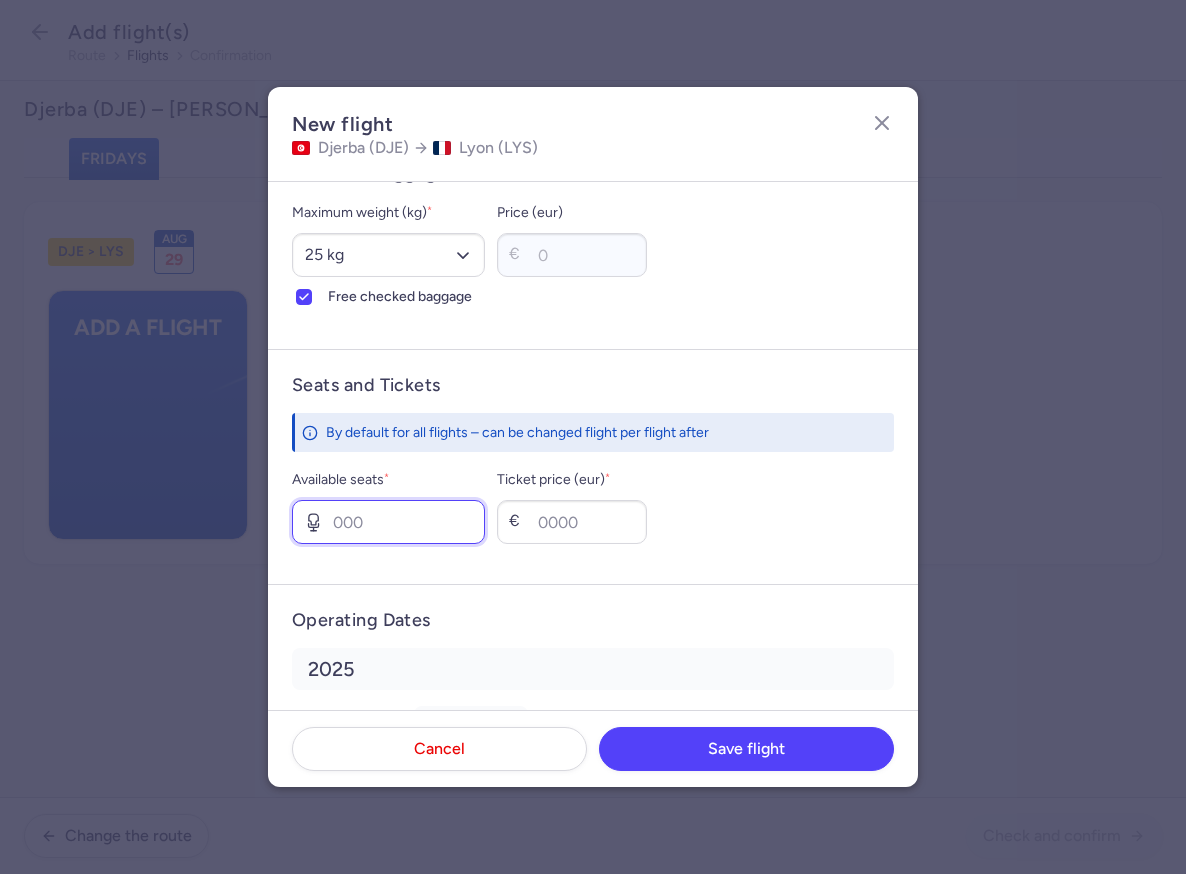click on "Available seats  *" at bounding box center (388, 522) 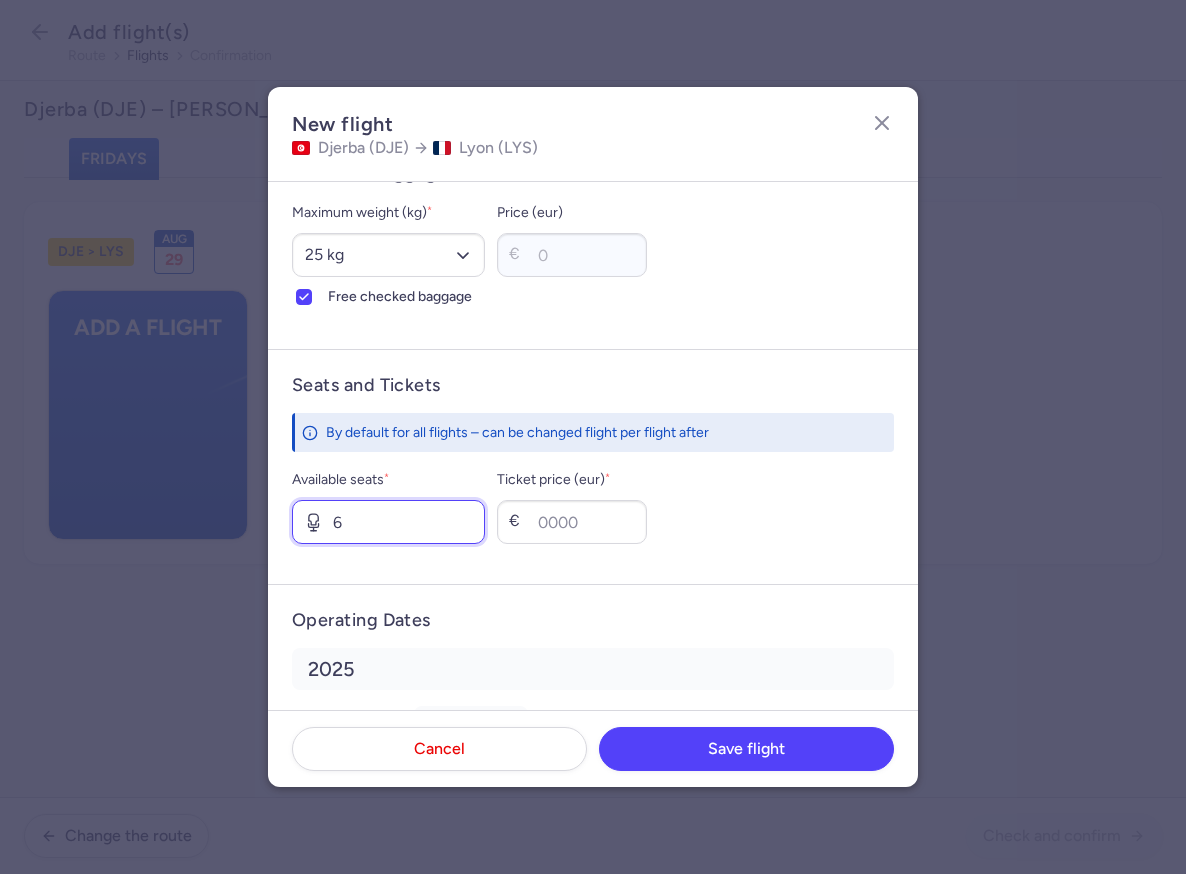 type on "6" 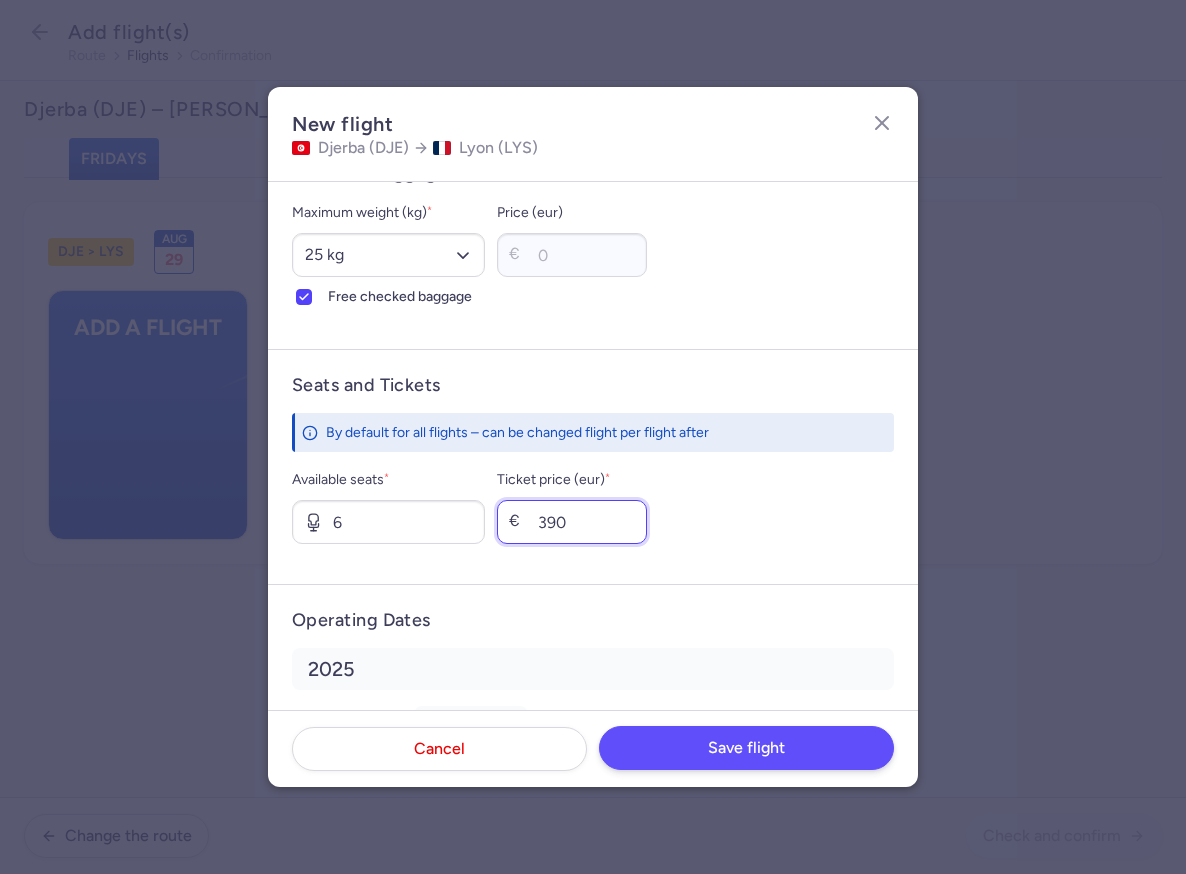 type on "390" 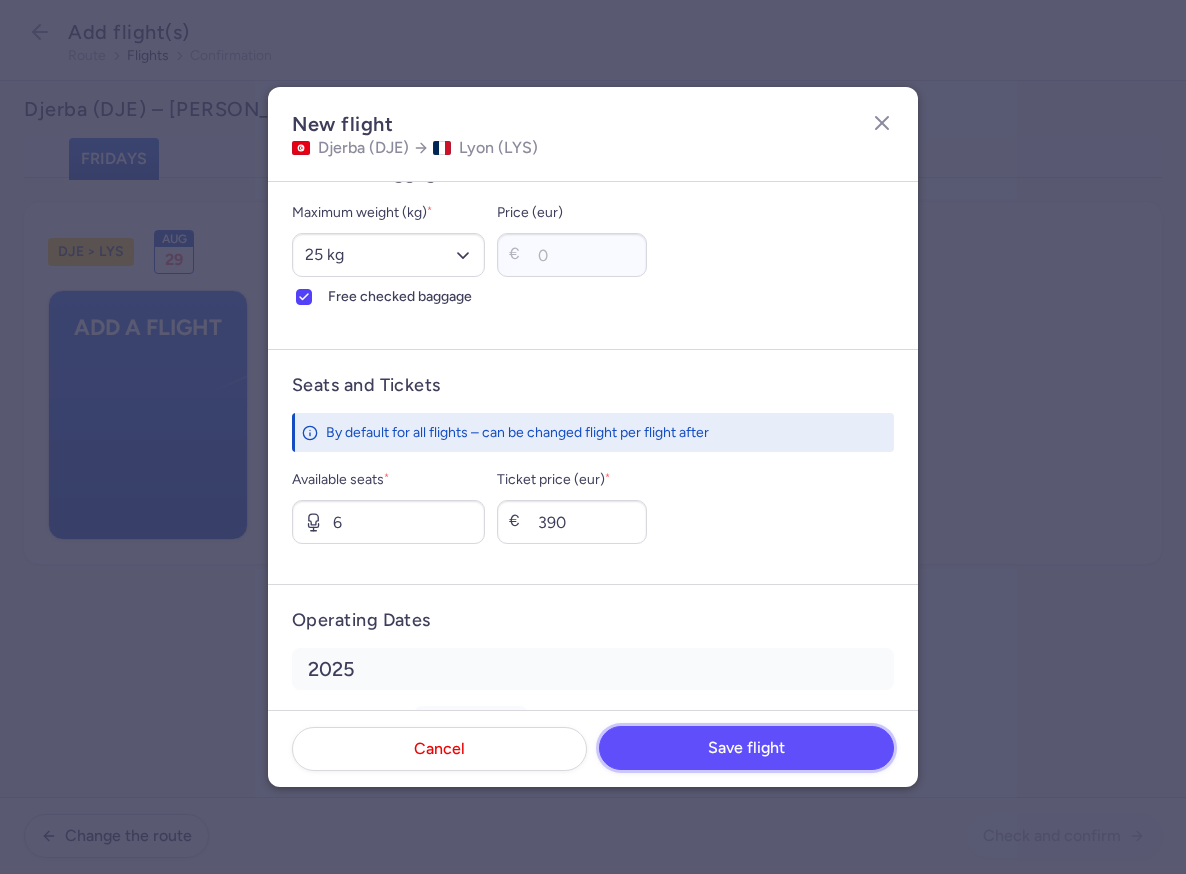 click on "Save flight" at bounding box center [746, 748] 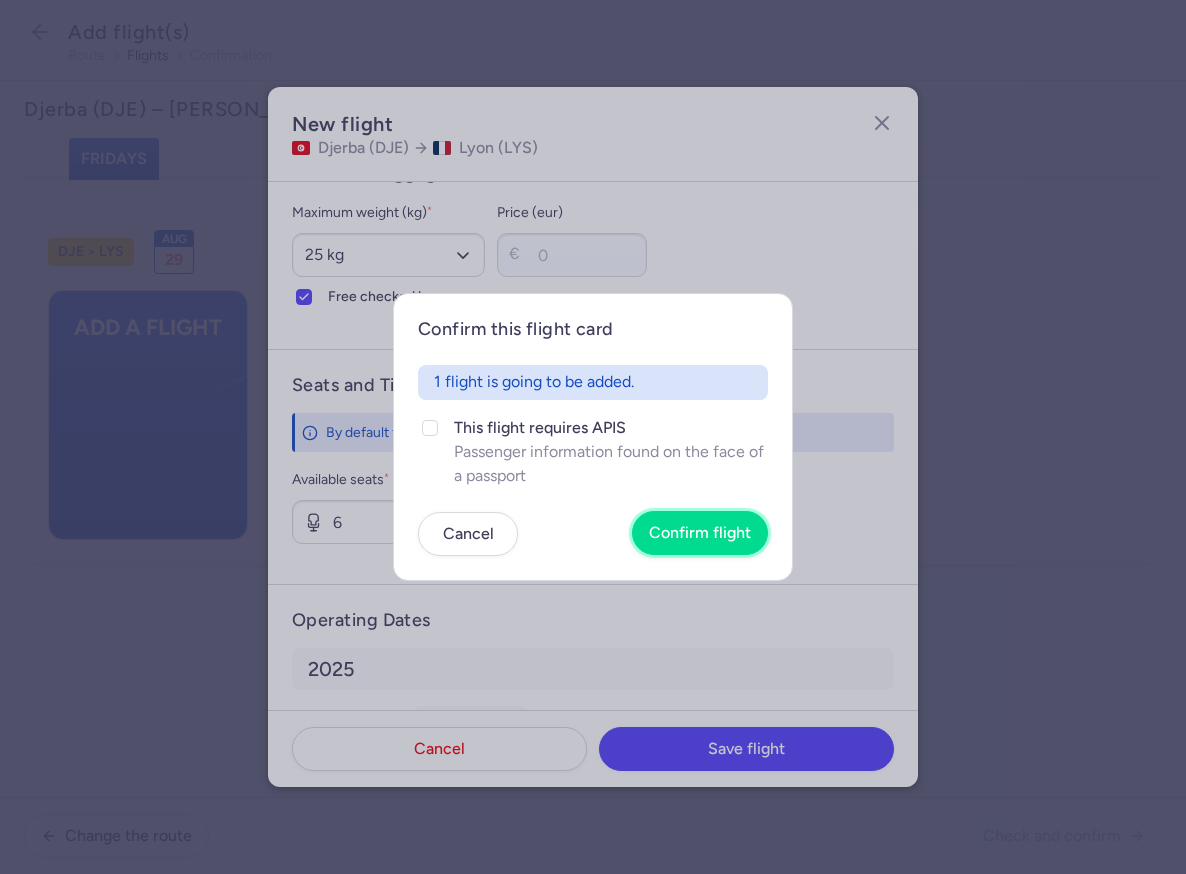 click on "Confirm flight" at bounding box center (700, 533) 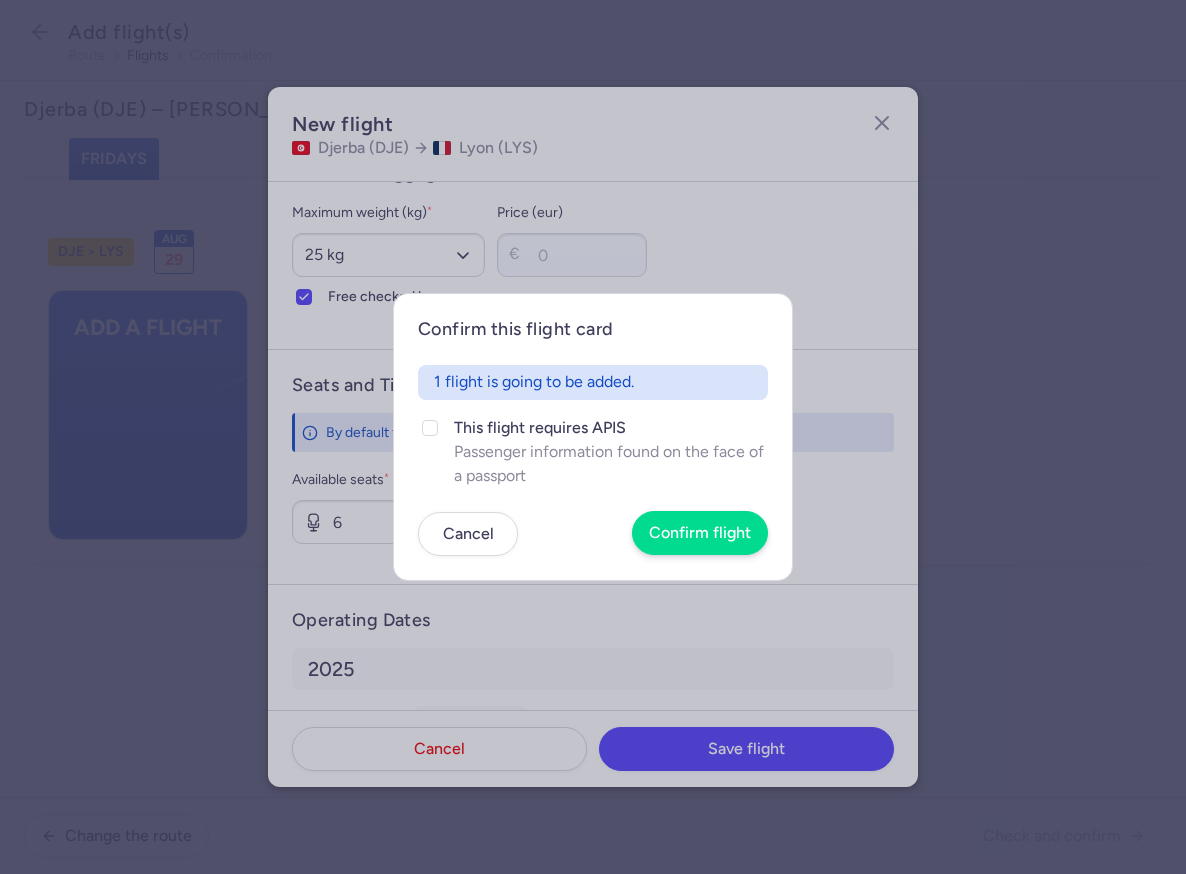 scroll, scrollTop: 570, scrollLeft: 0, axis: vertical 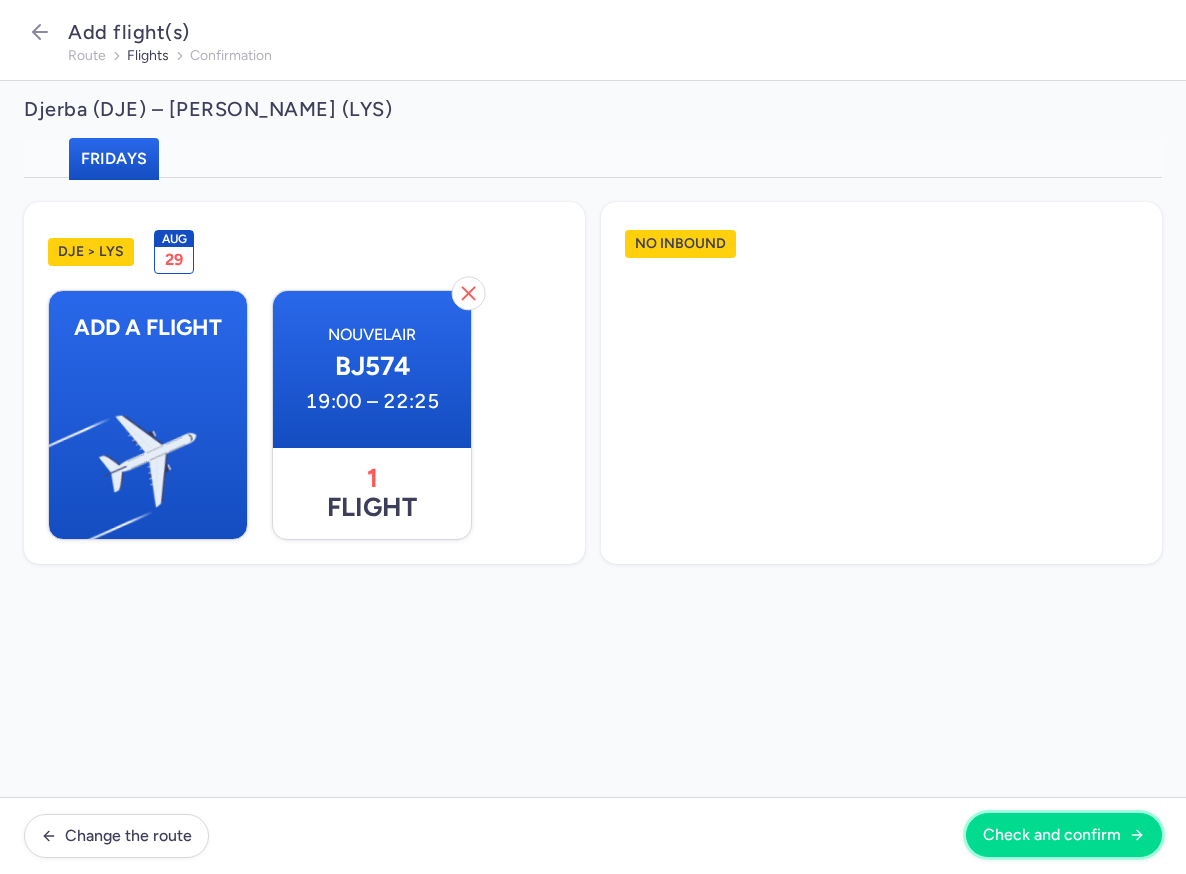 click on "Check and confirm" at bounding box center [1064, 835] 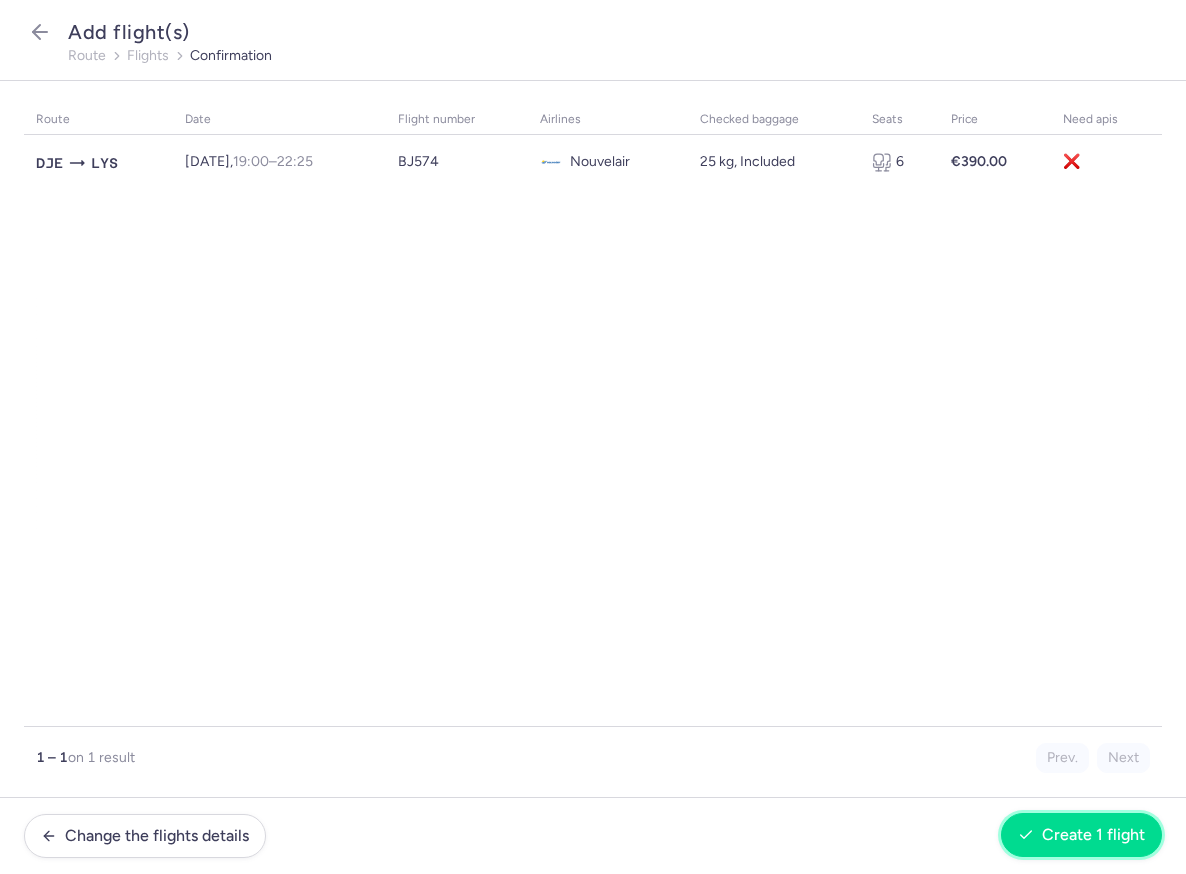 click on "Create 1 flight" at bounding box center [1081, 835] 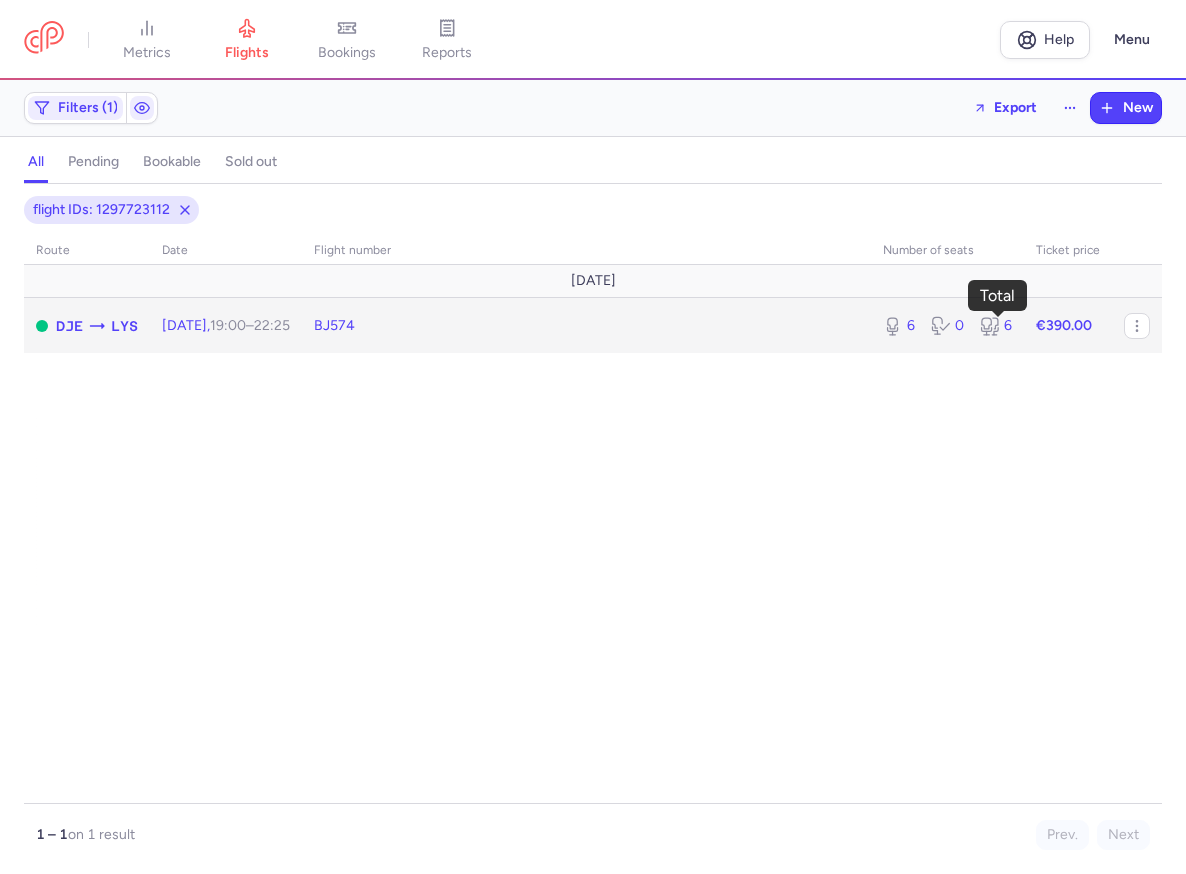 click on "6" at bounding box center [996, 326] 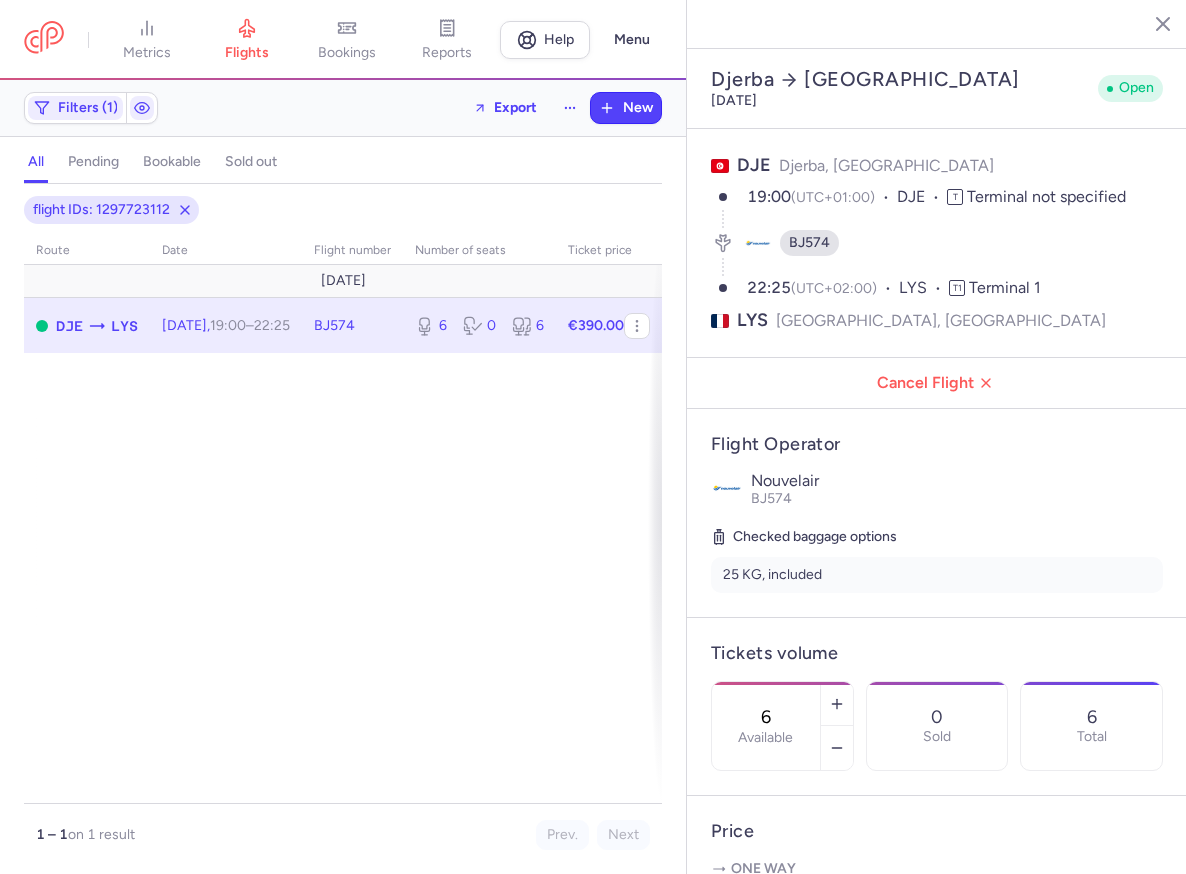 scroll, scrollTop: 405, scrollLeft: 0, axis: vertical 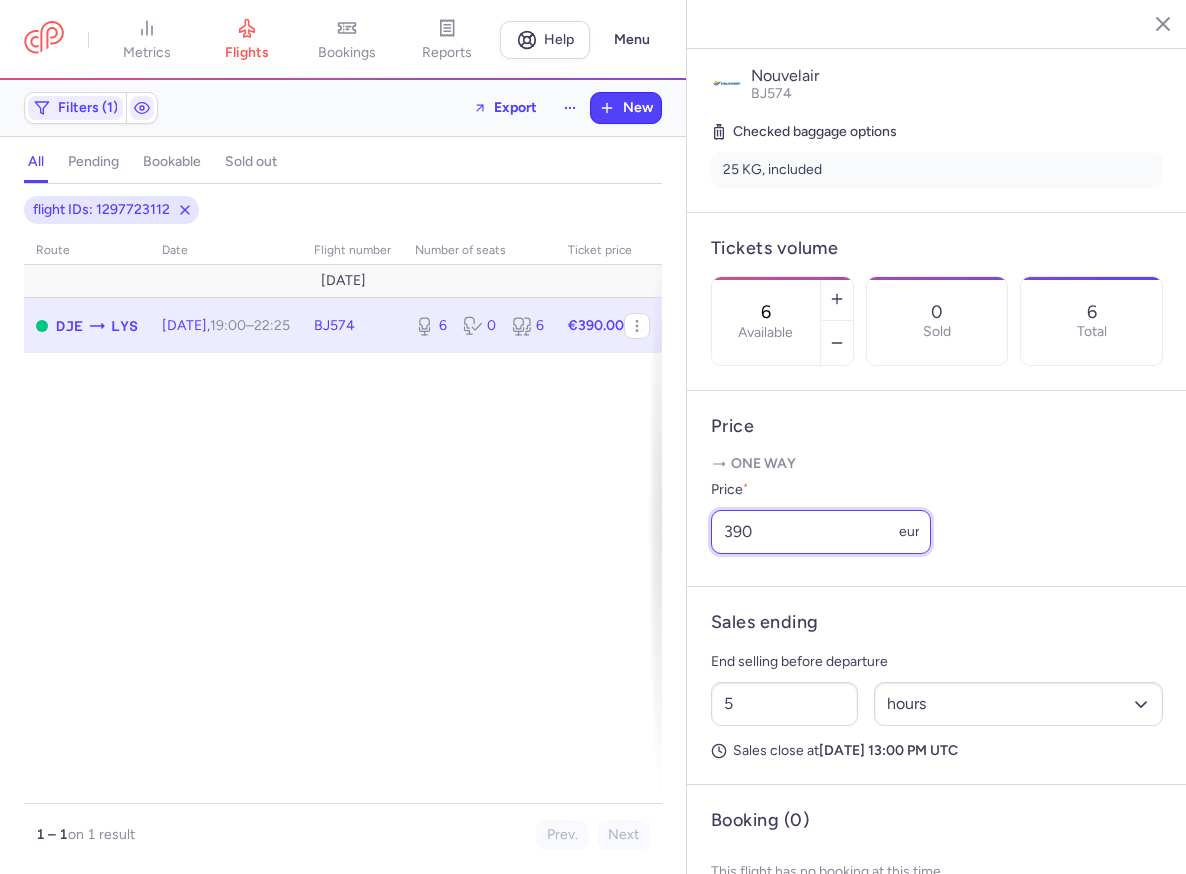 drag, startPoint x: 796, startPoint y: 482, endPoint x: 681, endPoint y: 485, distance: 115.03912 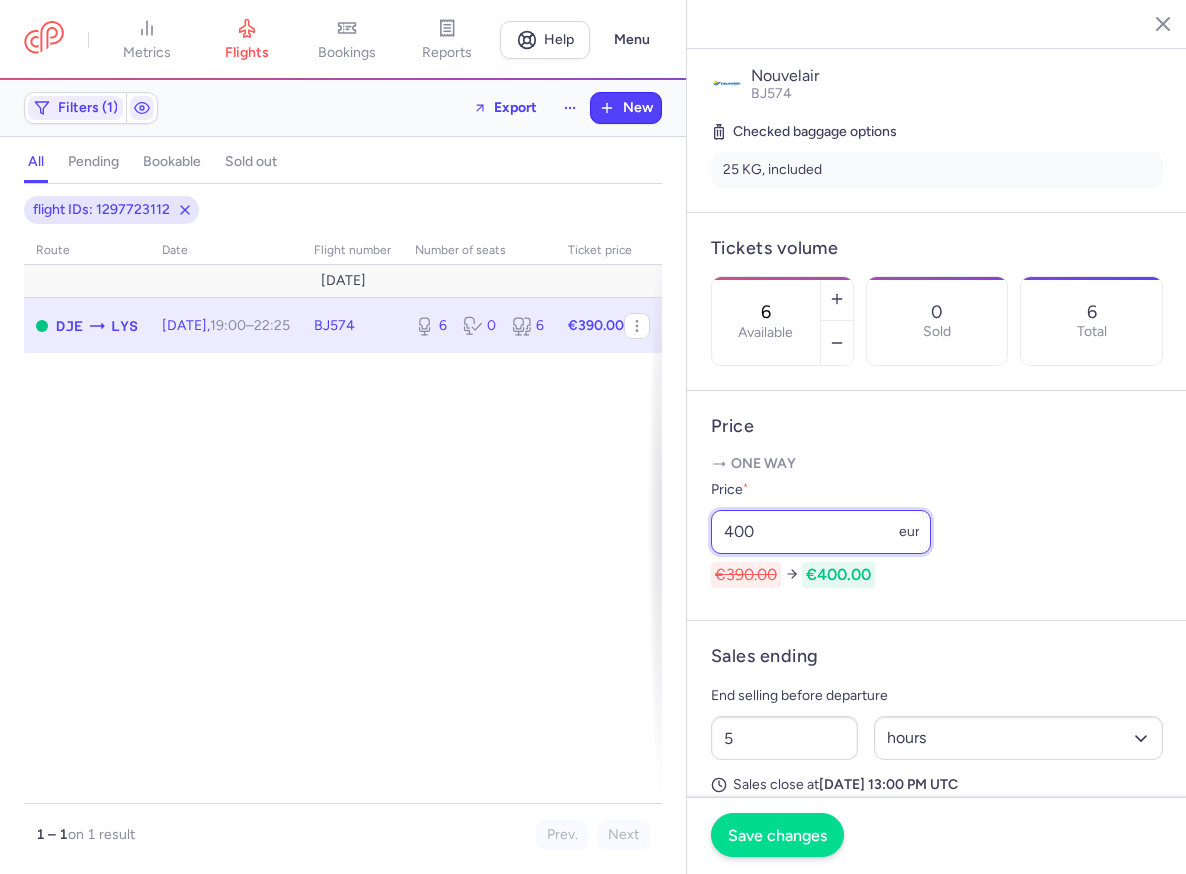 type on "400" 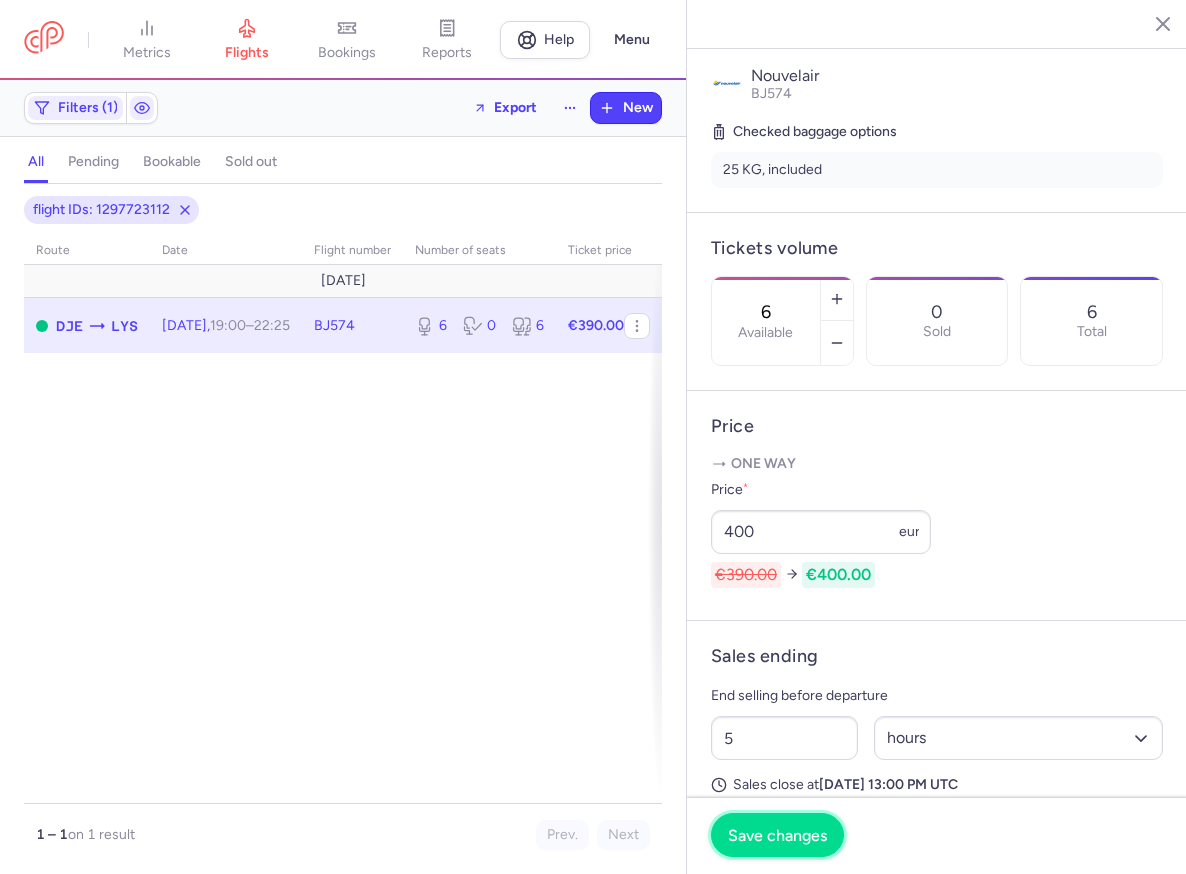click on "Save changes" 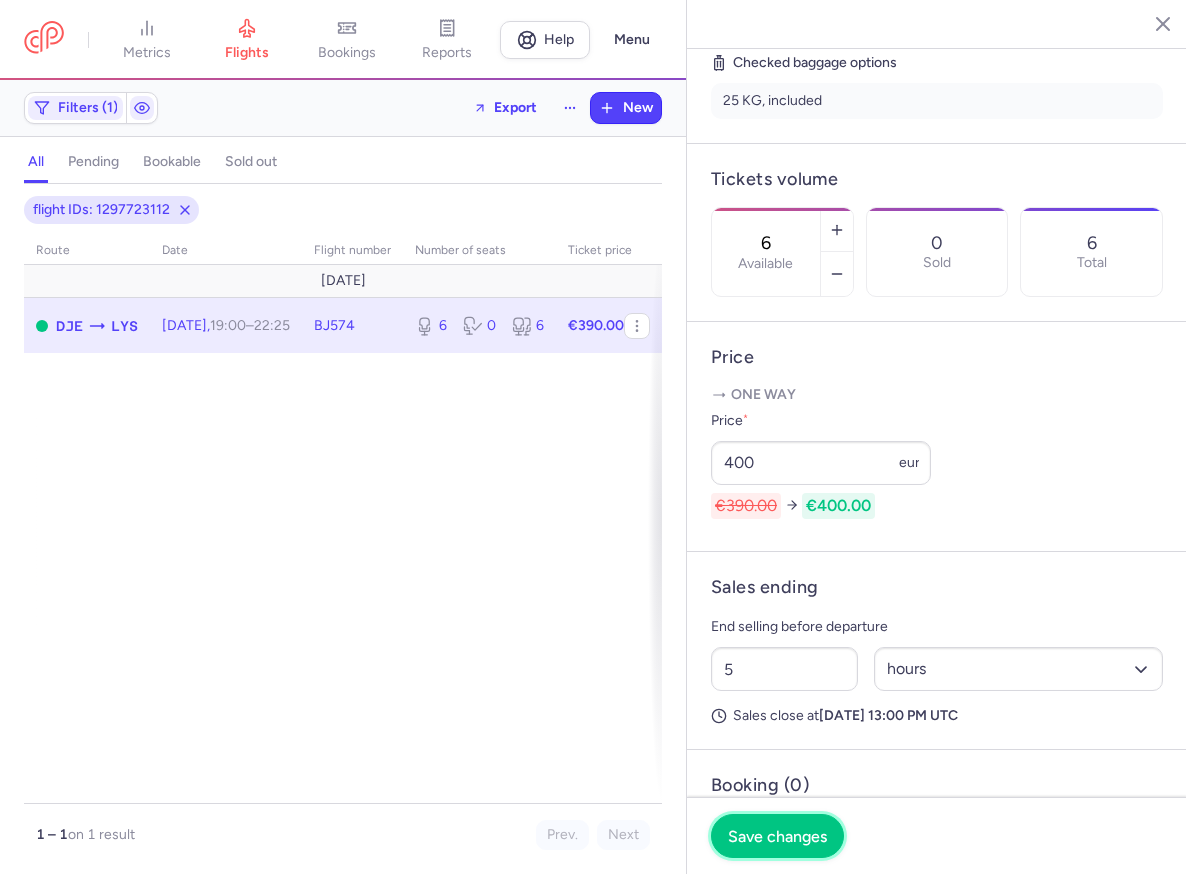 scroll, scrollTop: 516, scrollLeft: 0, axis: vertical 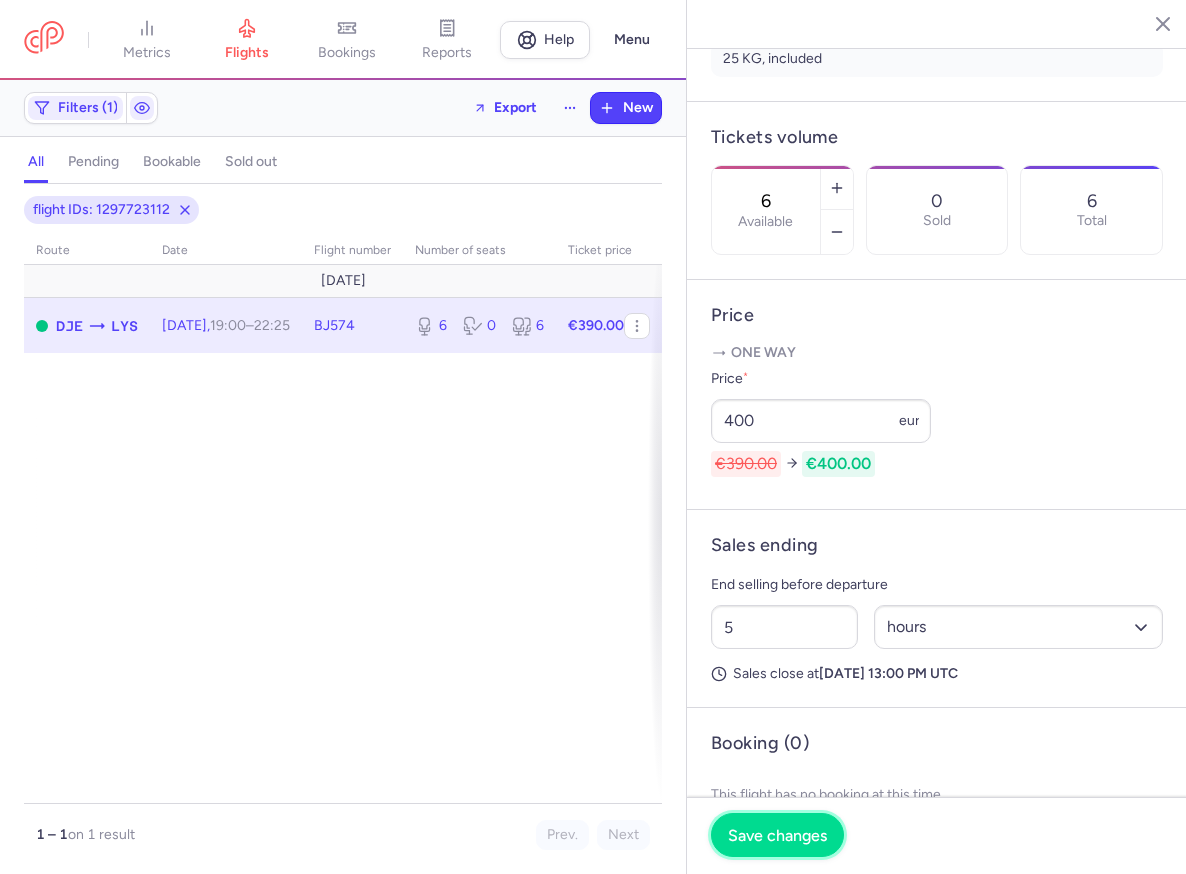 click on "Save changes" at bounding box center (777, 835) 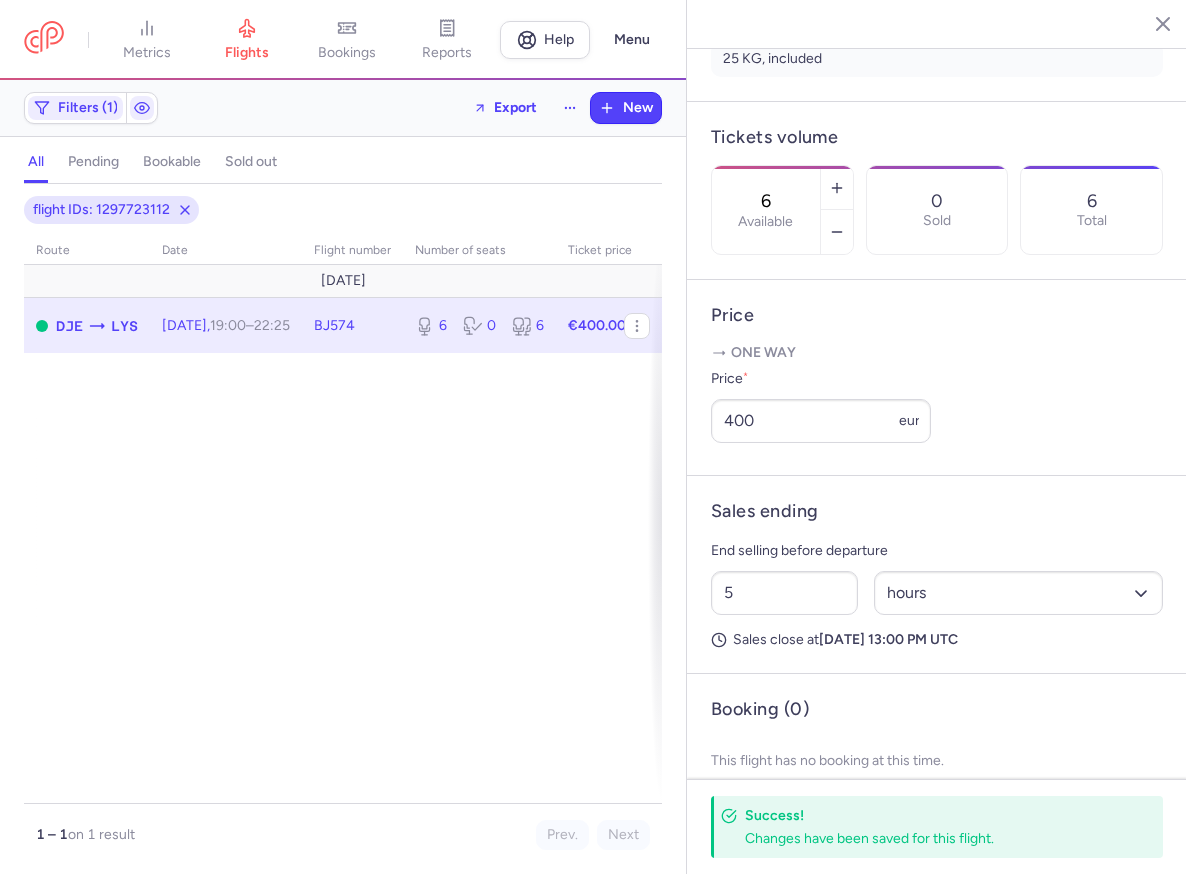 scroll, scrollTop: 458, scrollLeft: 0, axis: vertical 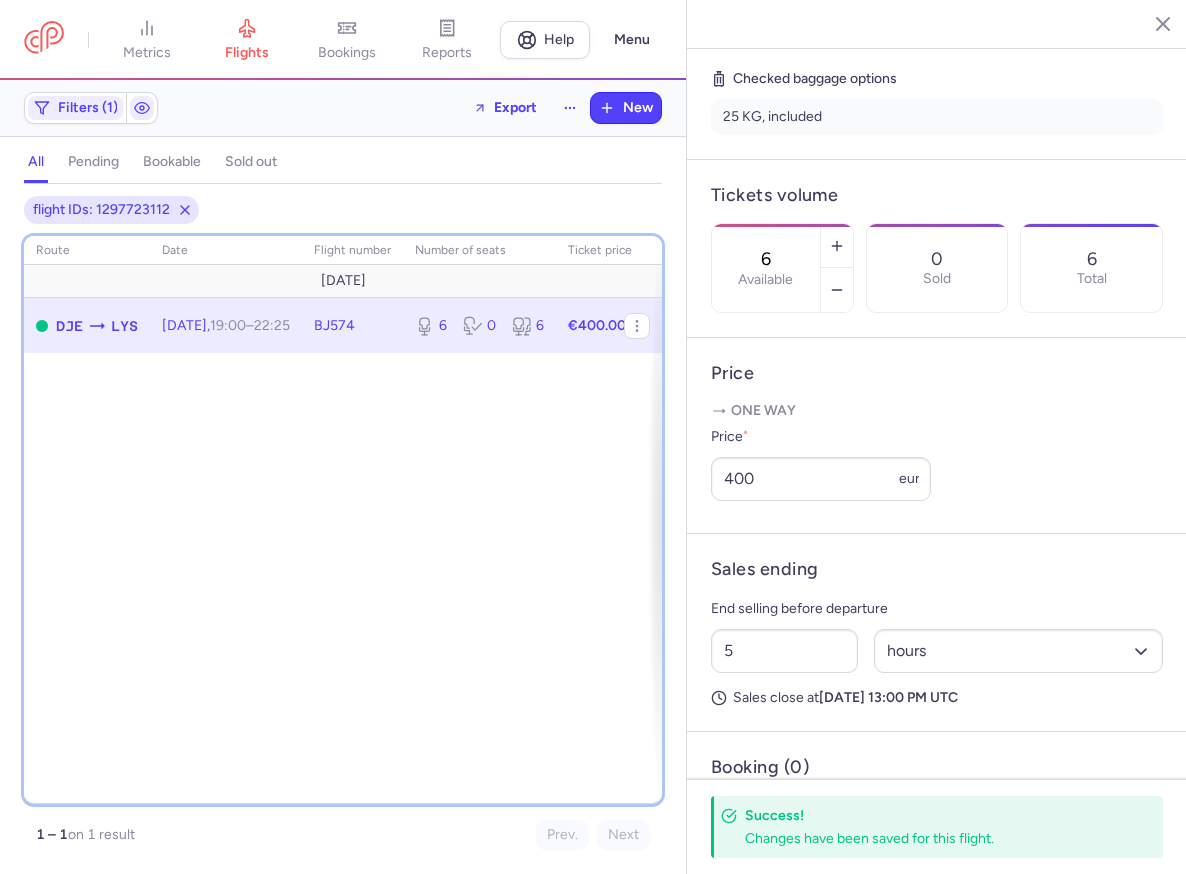click on "route date Flight number number of seats Ticket price August 25  DJE  LYS Fri, 29 Aug,  19:00  –  22:25  +0  BJ574  6 0 6 €400.00" at bounding box center (343, 520) 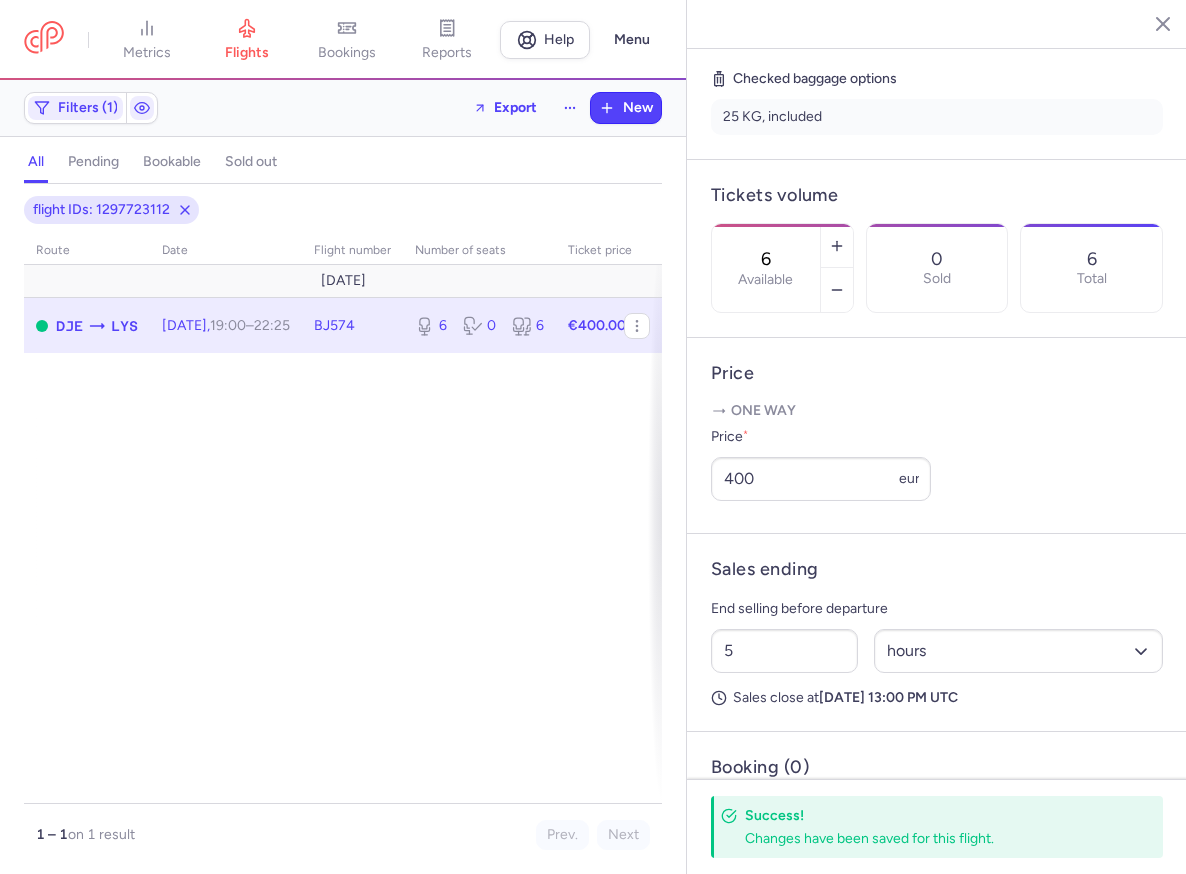 click 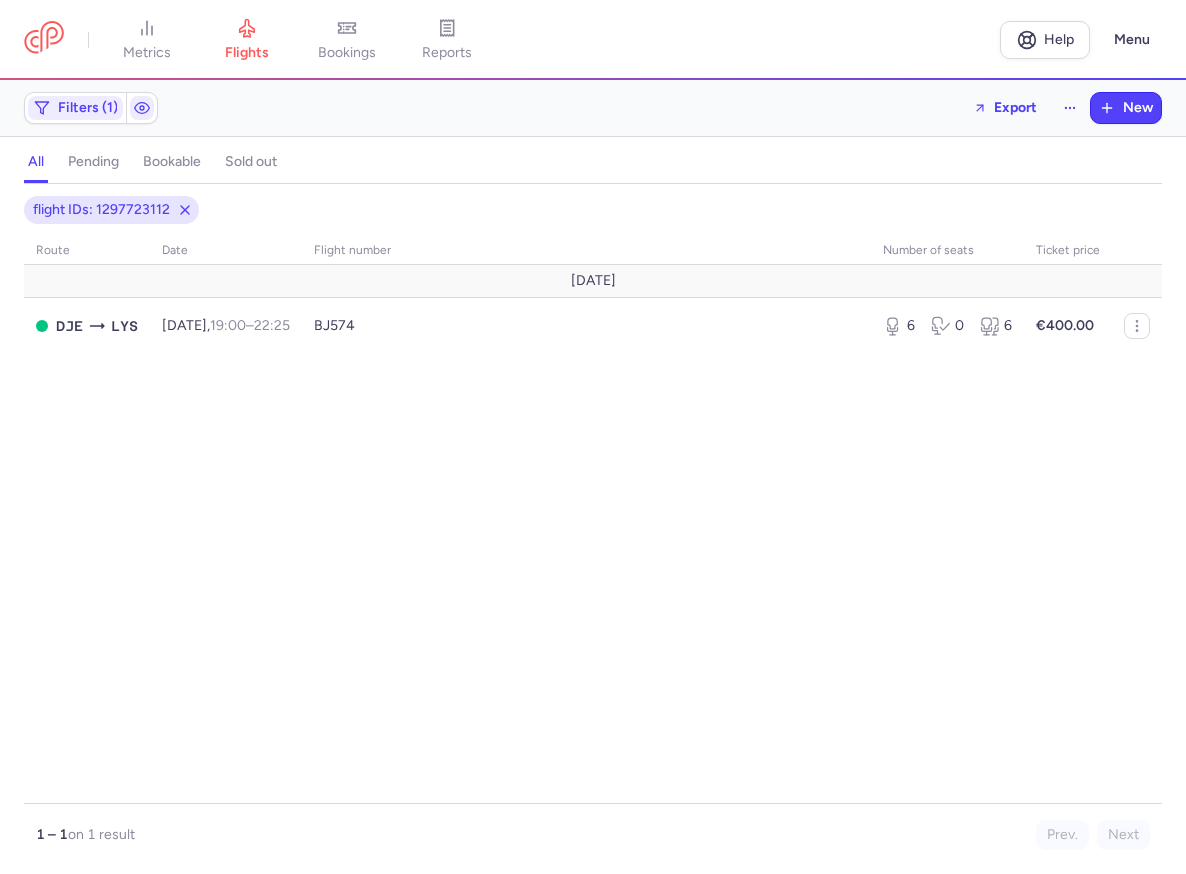 click on "all pending bookable sold out" at bounding box center (593, 166) 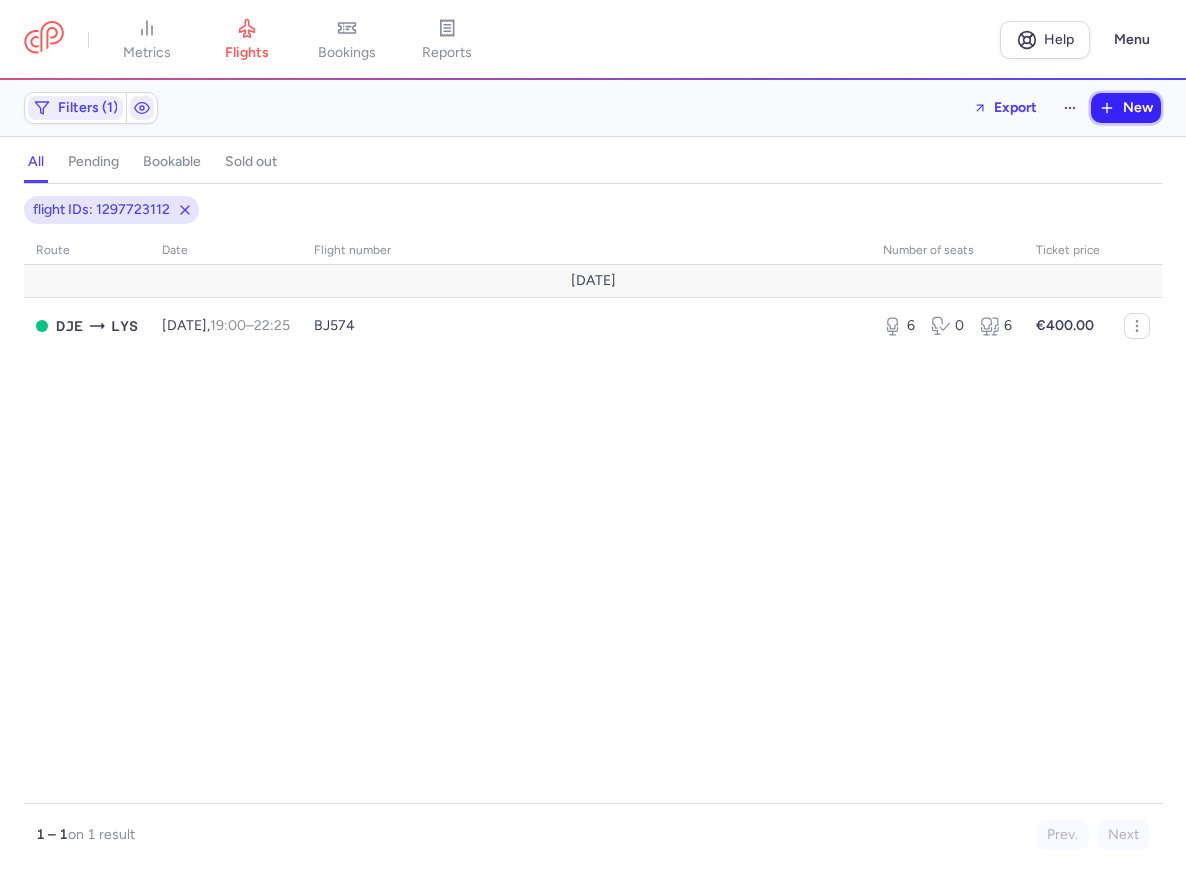 click on "New" at bounding box center [1138, 108] 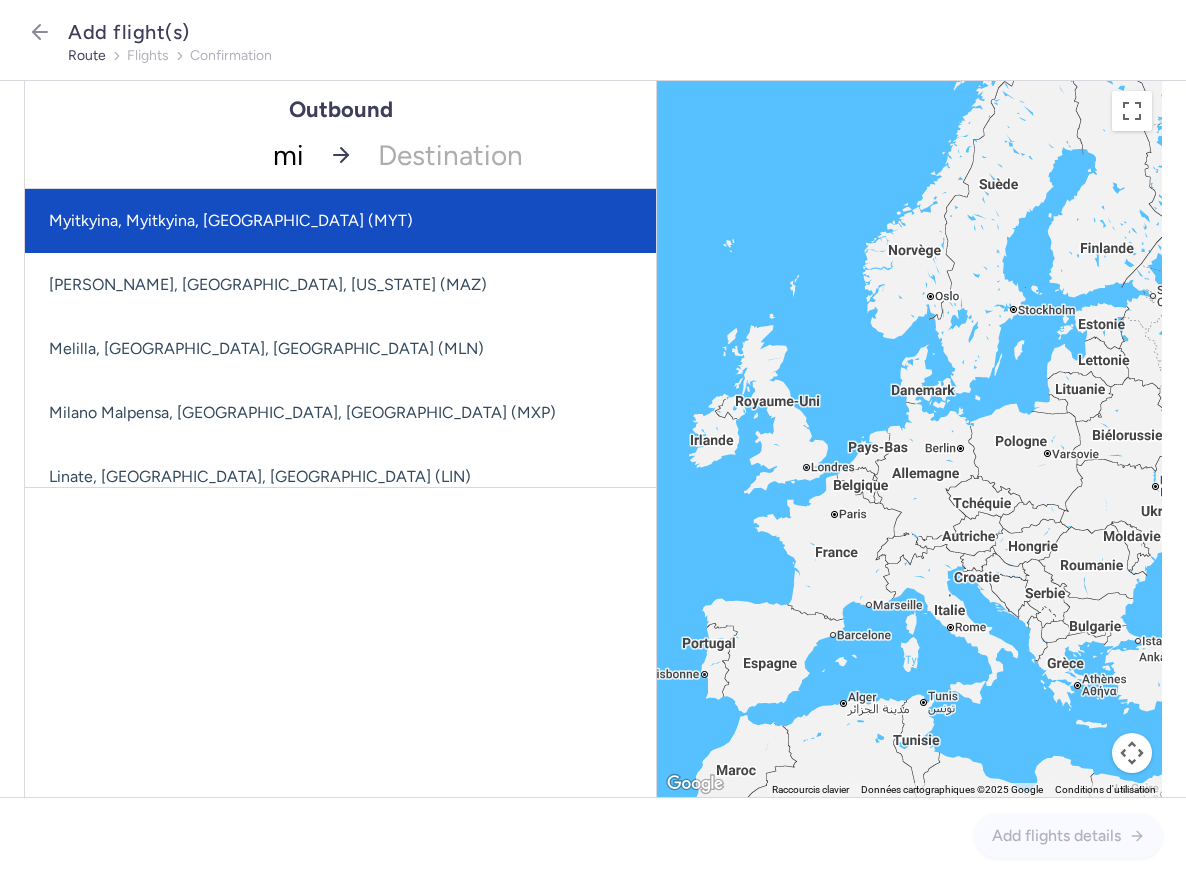 type on "mir" 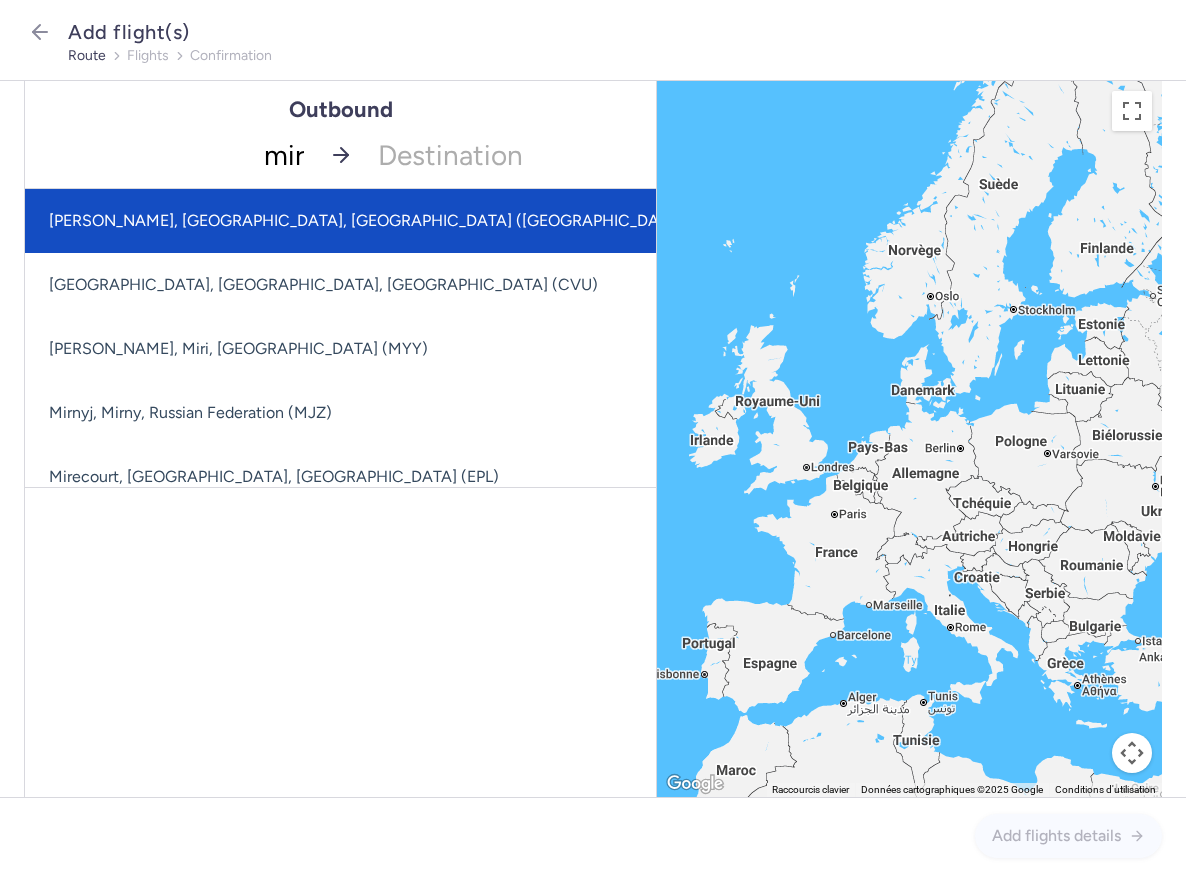 click on "[PERSON_NAME], [GEOGRAPHIC_DATA], [GEOGRAPHIC_DATA] ([GEOGRAPHIC_DATA])" 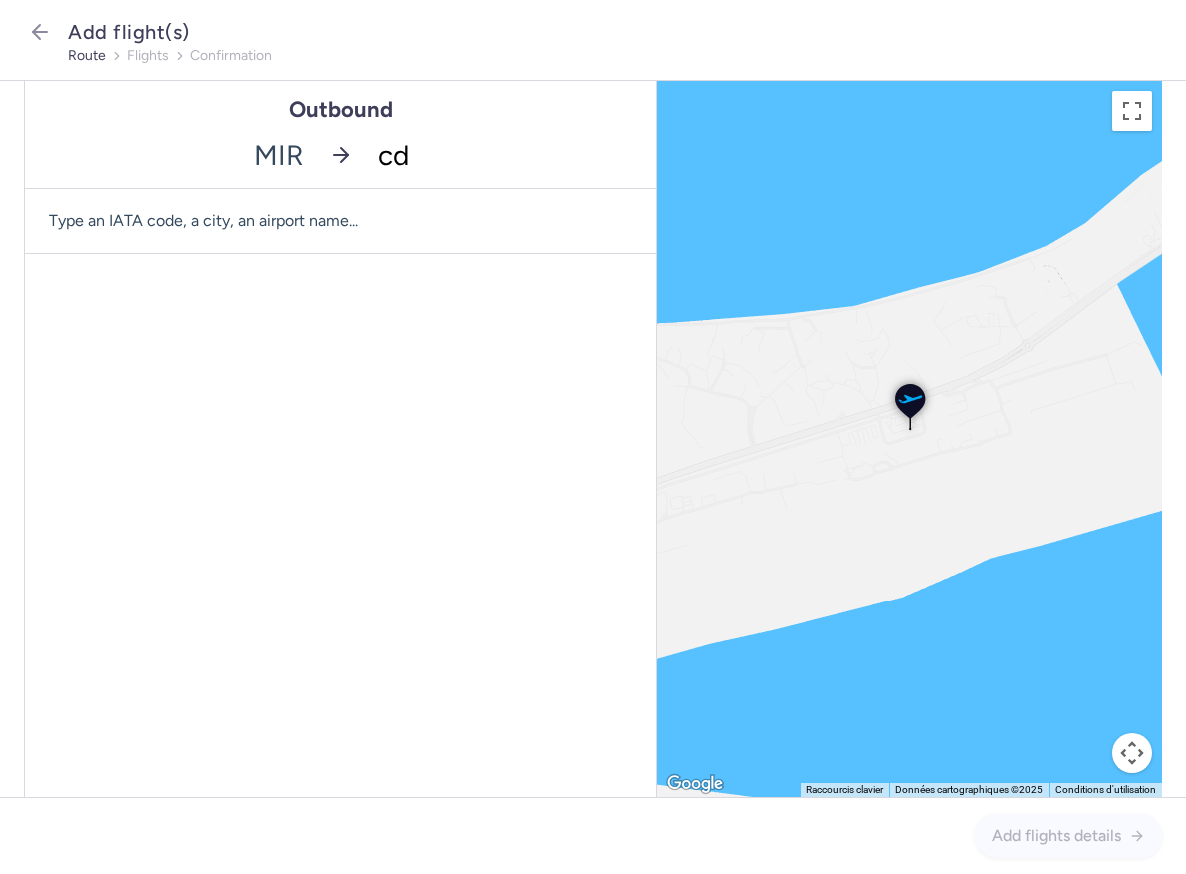 type on "cdg" 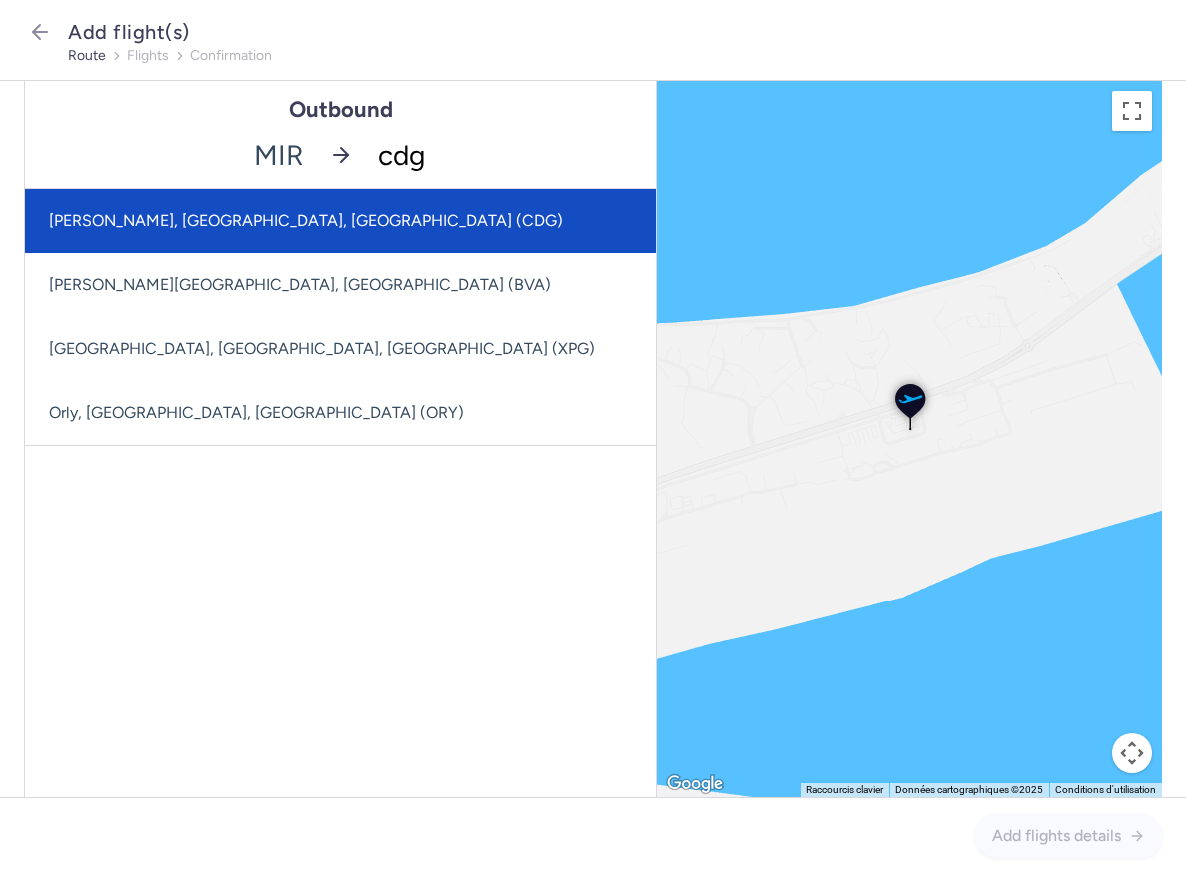 click on "[PERSON_NAME], [GEOGRAPHIC_DATA], [GEOGRAPHIC_DATA] (CDG)" 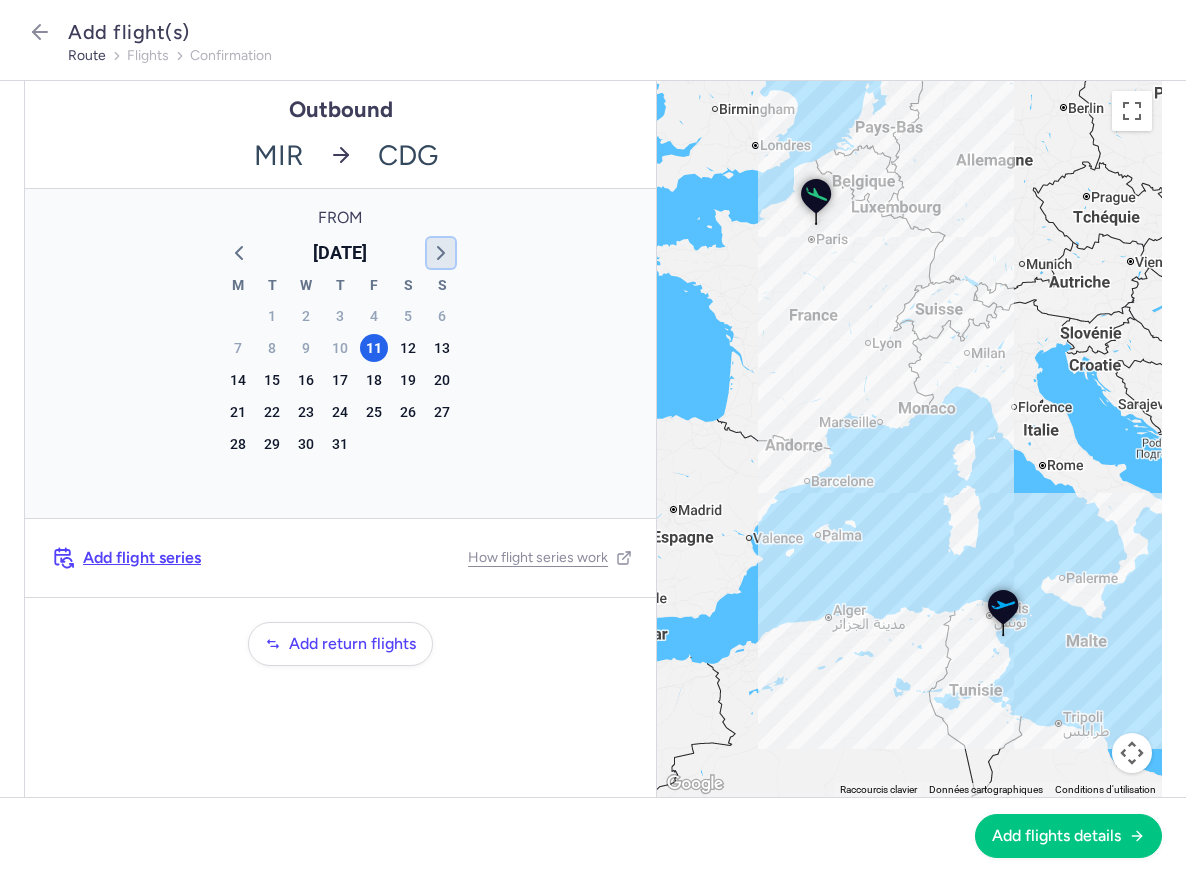 click 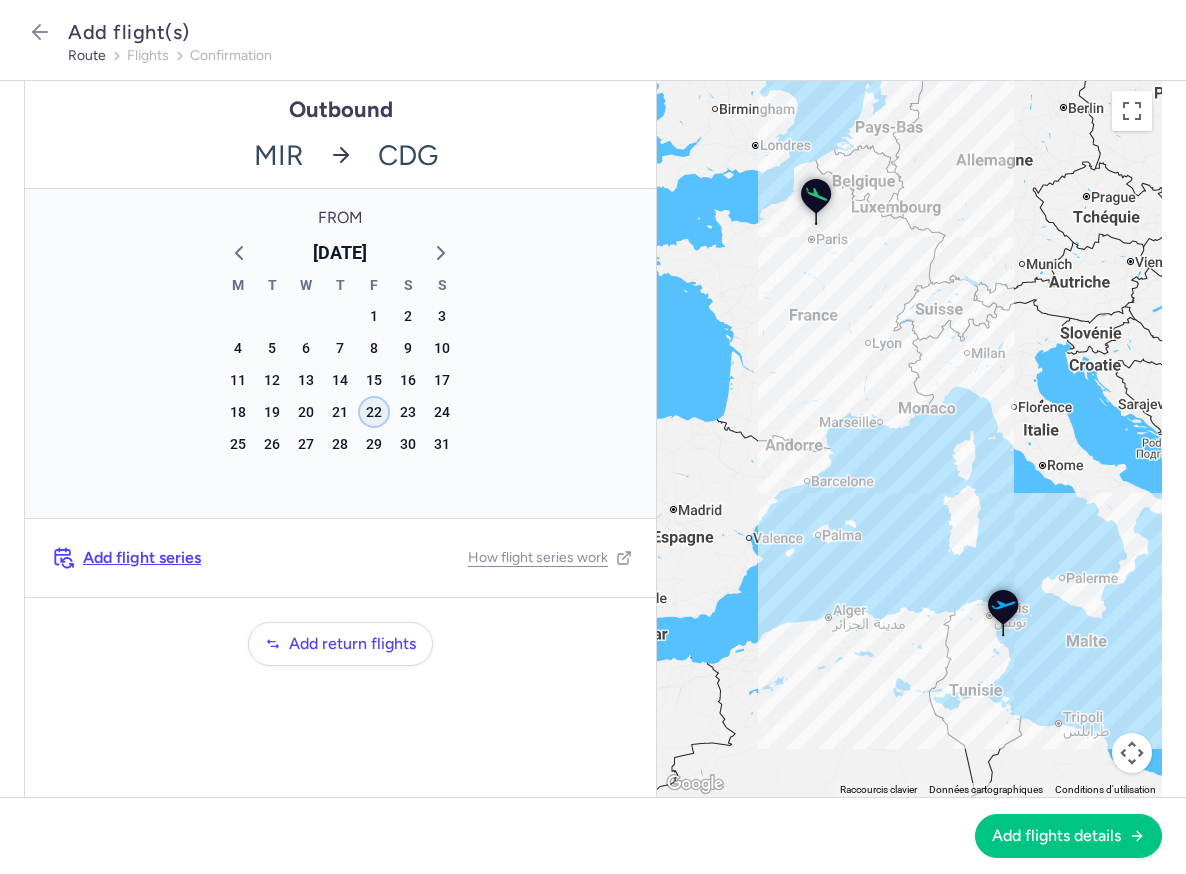 click on "22" 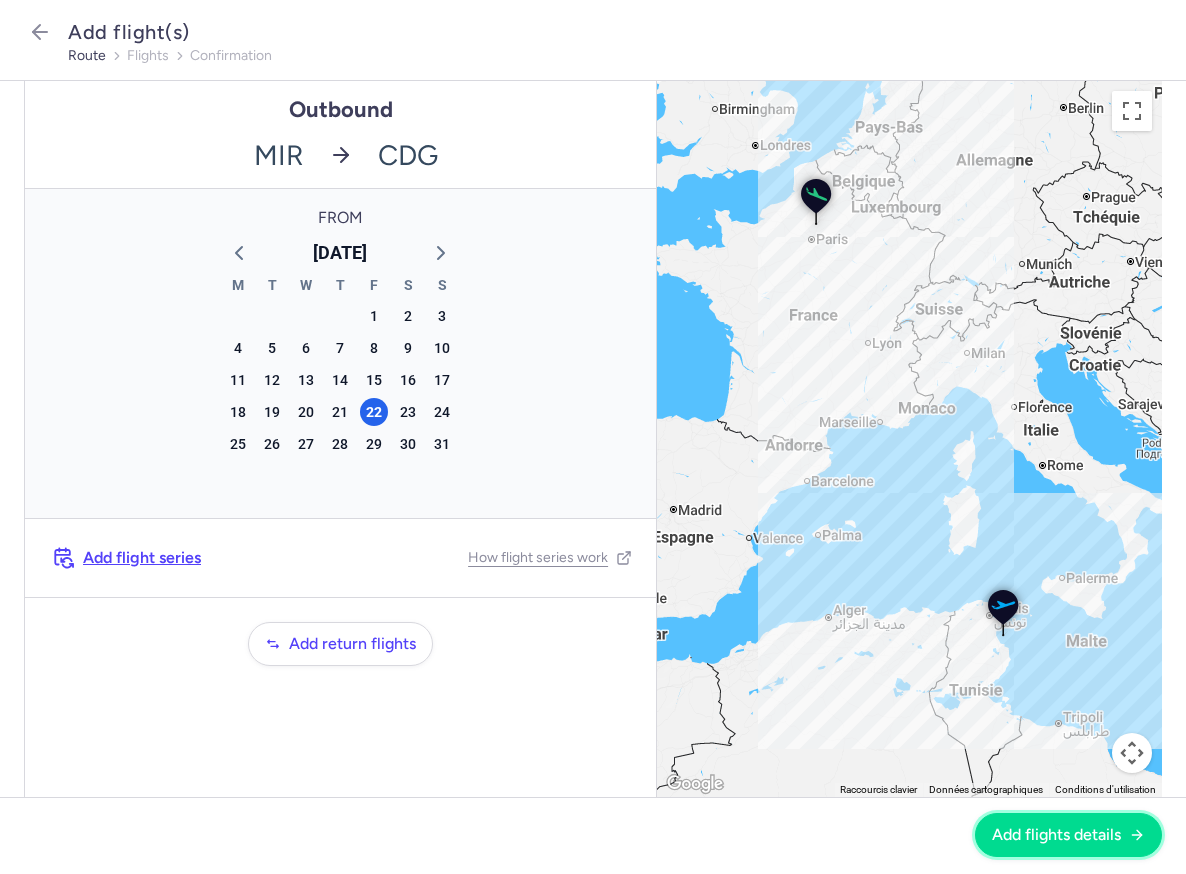 click on "Add flights details" at bounding box center (1056, 835) 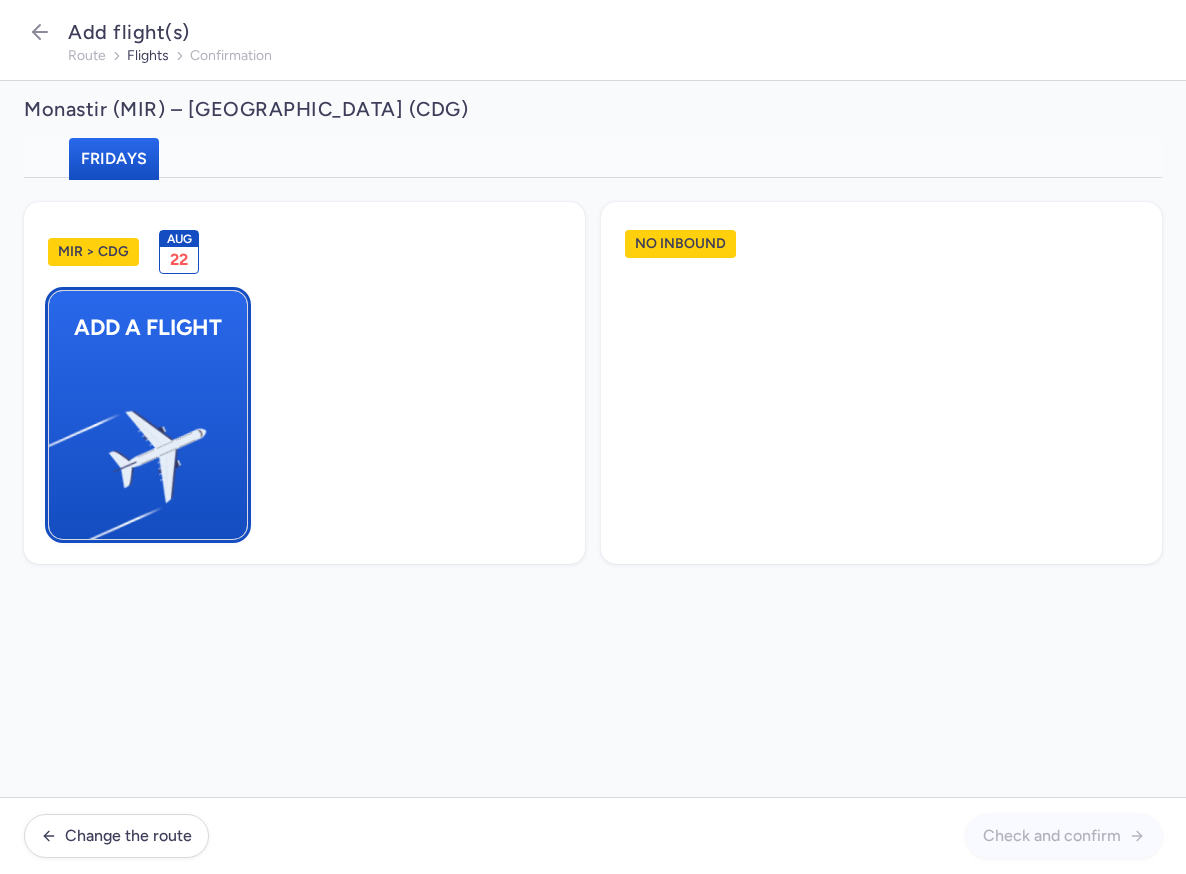 click at bounding box center (59, 448) 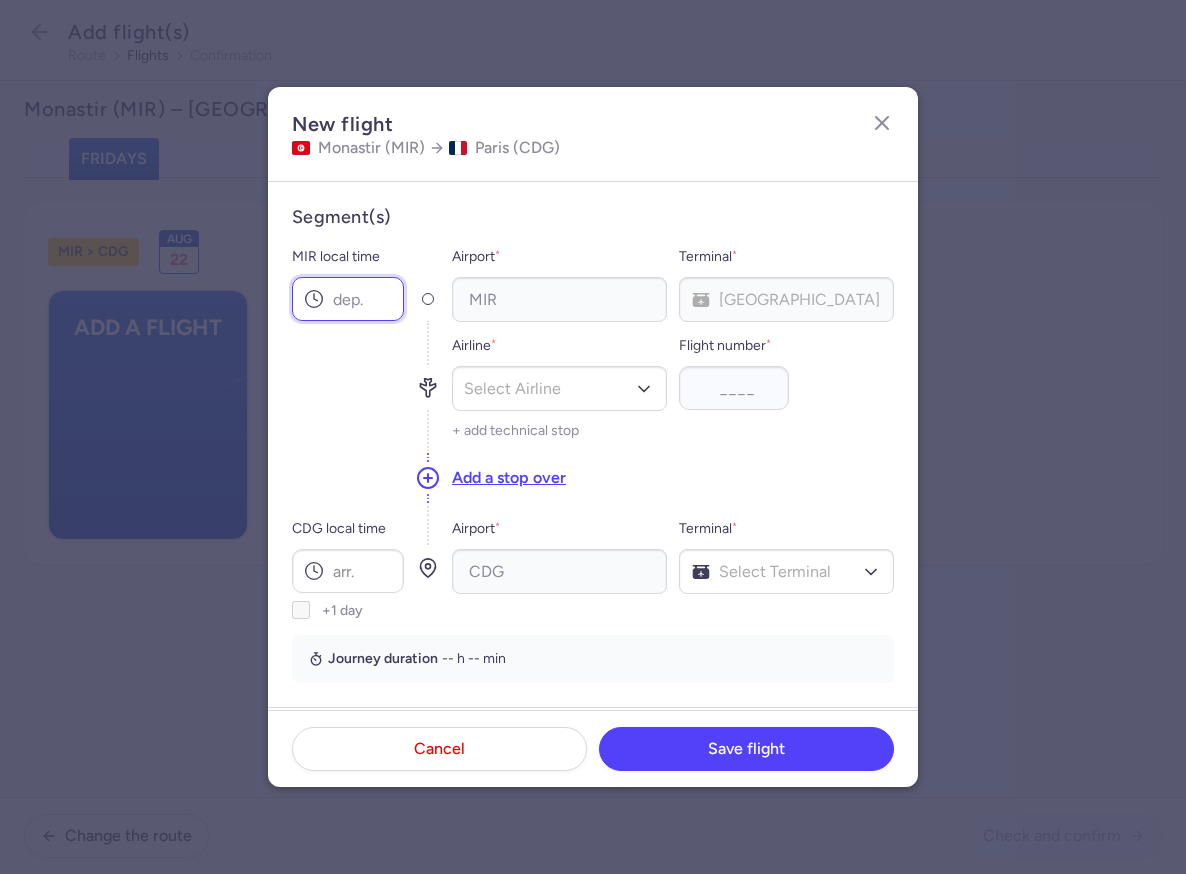 click on "MIR local time" at bounding box center (348, 299) 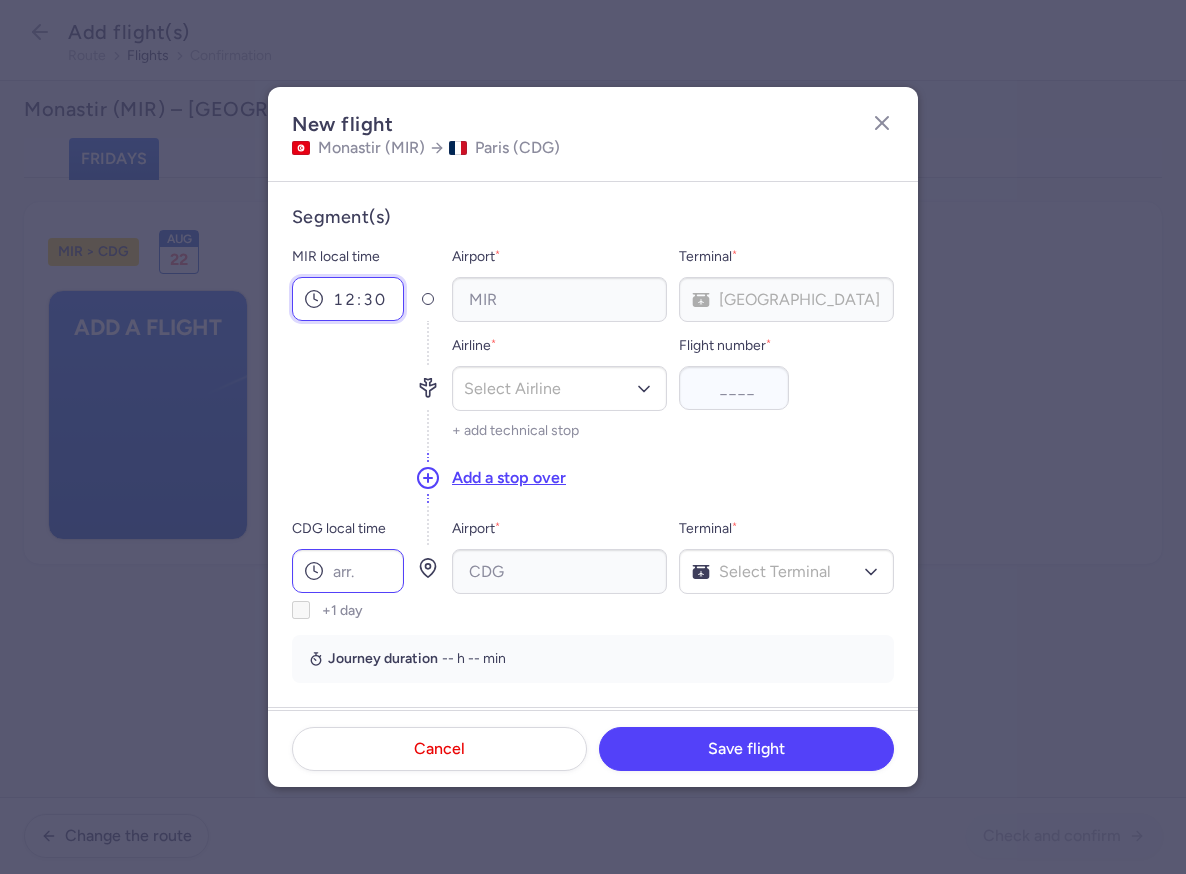 type on "12:30" 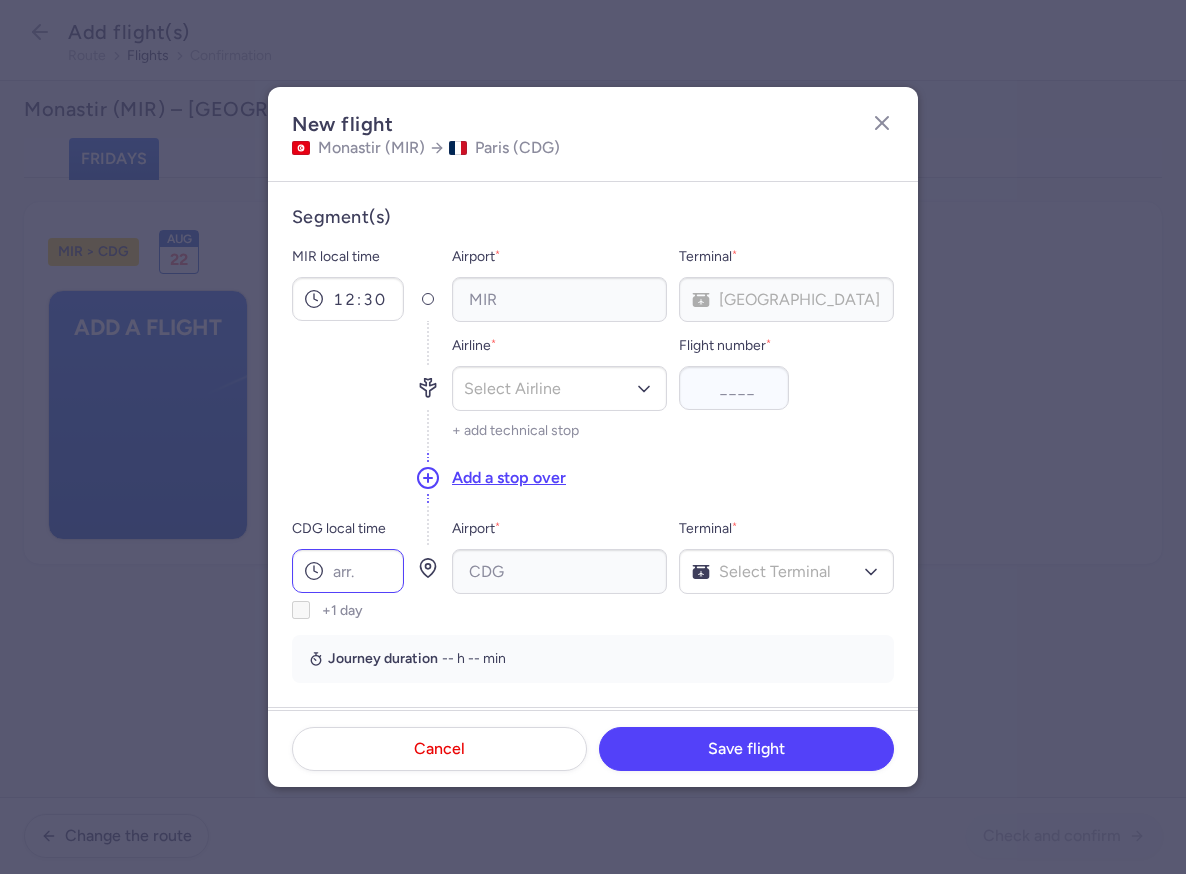 click 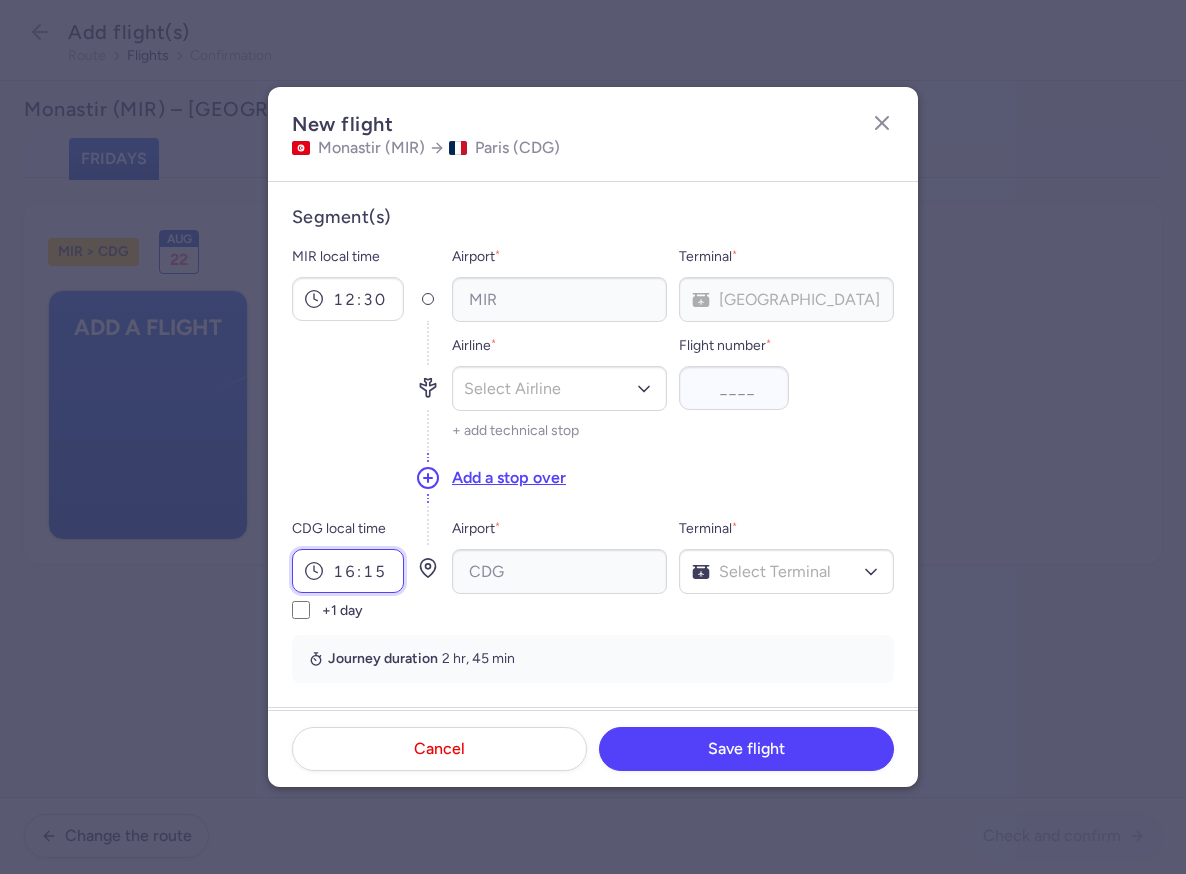type on "16:15" 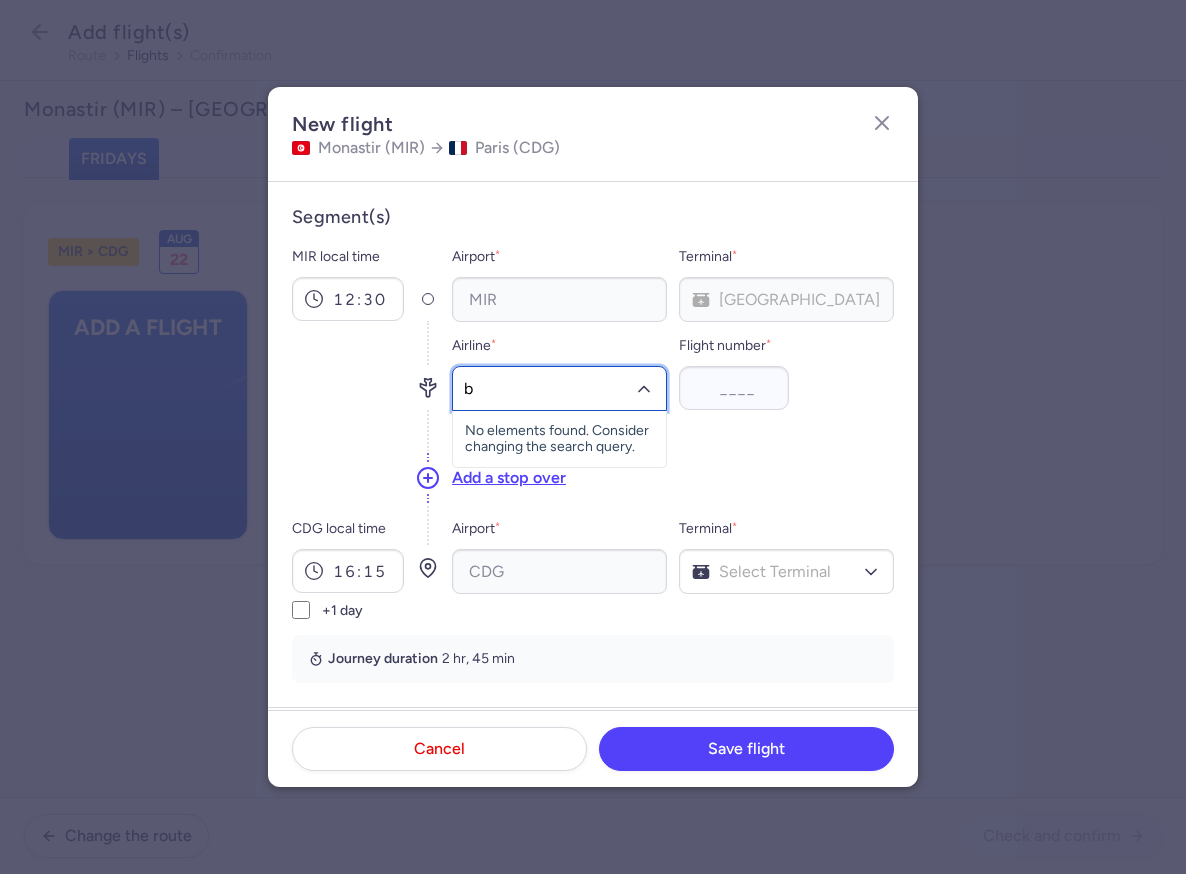 type on "bj" 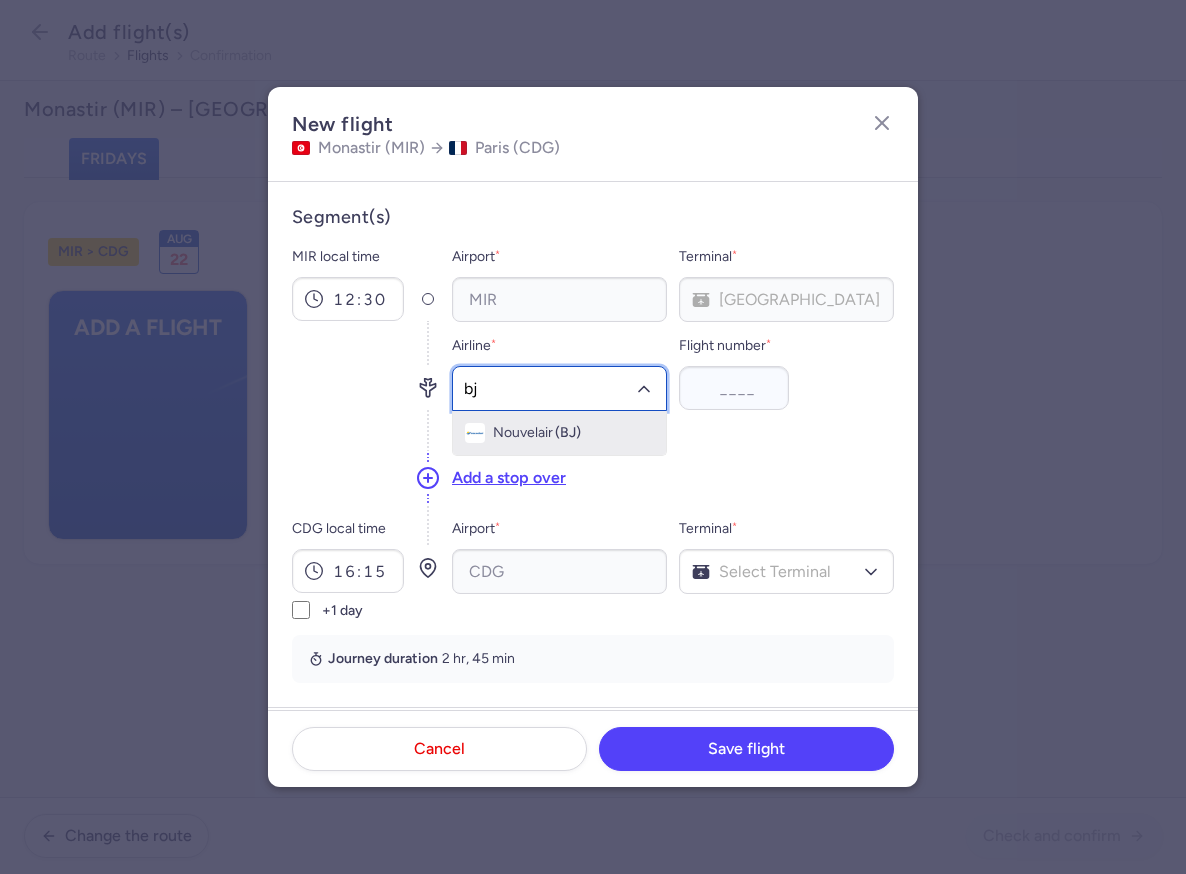 click on "Nouvelair" at bounding box center (523, 433) 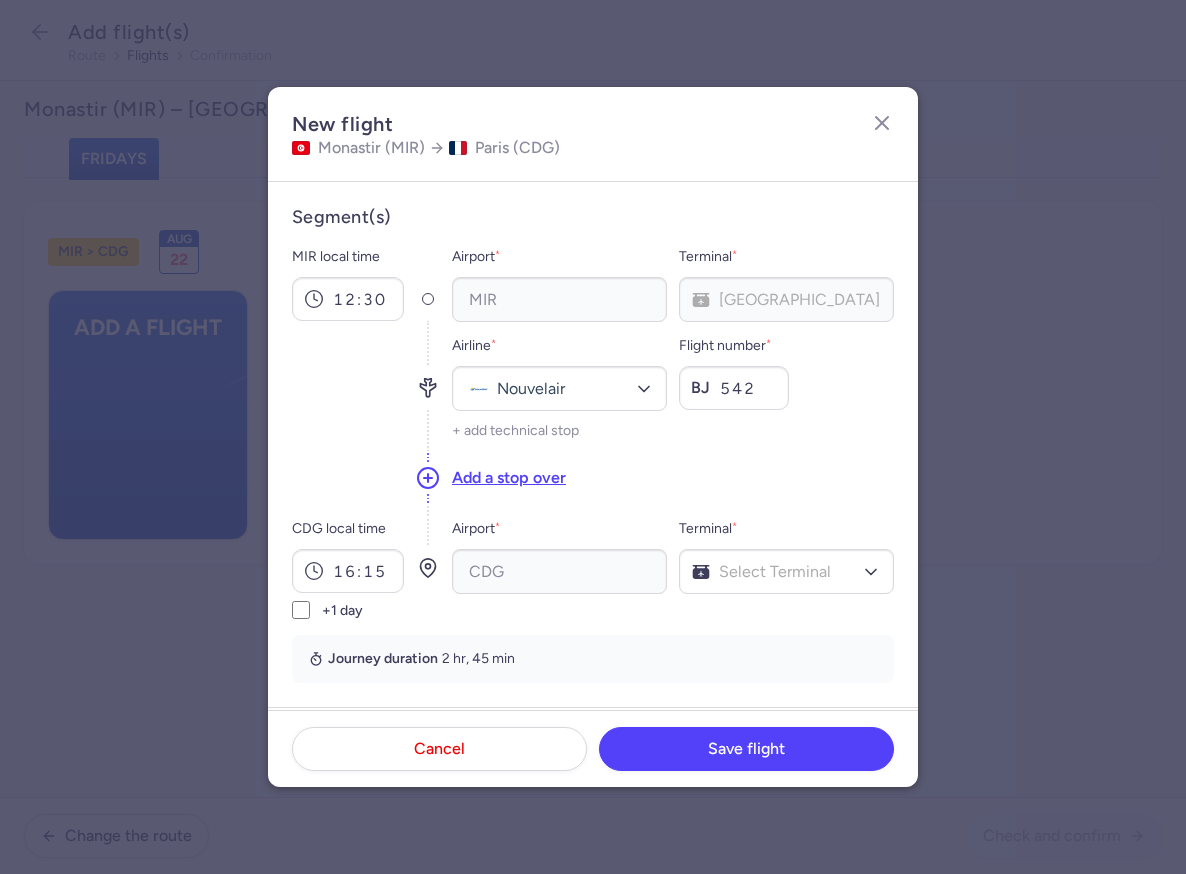 type on "542" 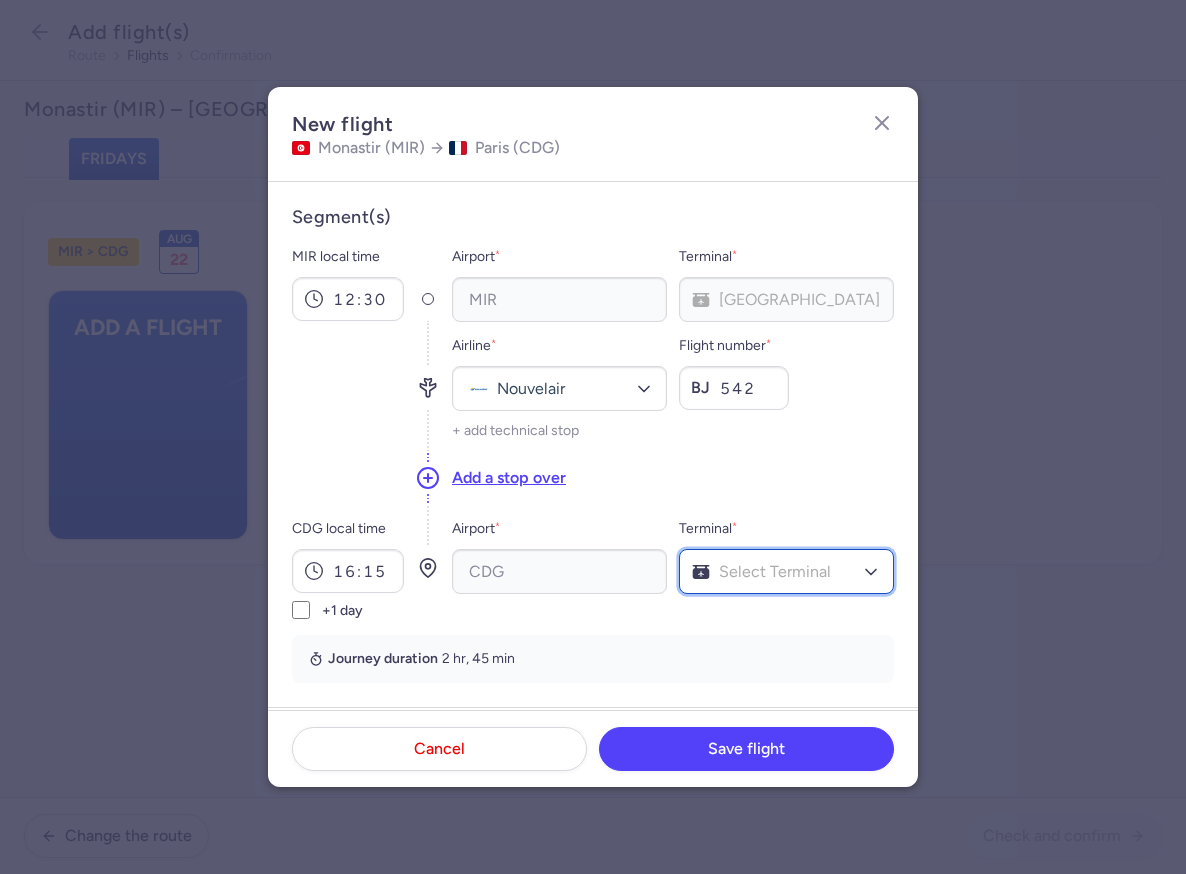click on "Select Terminal" 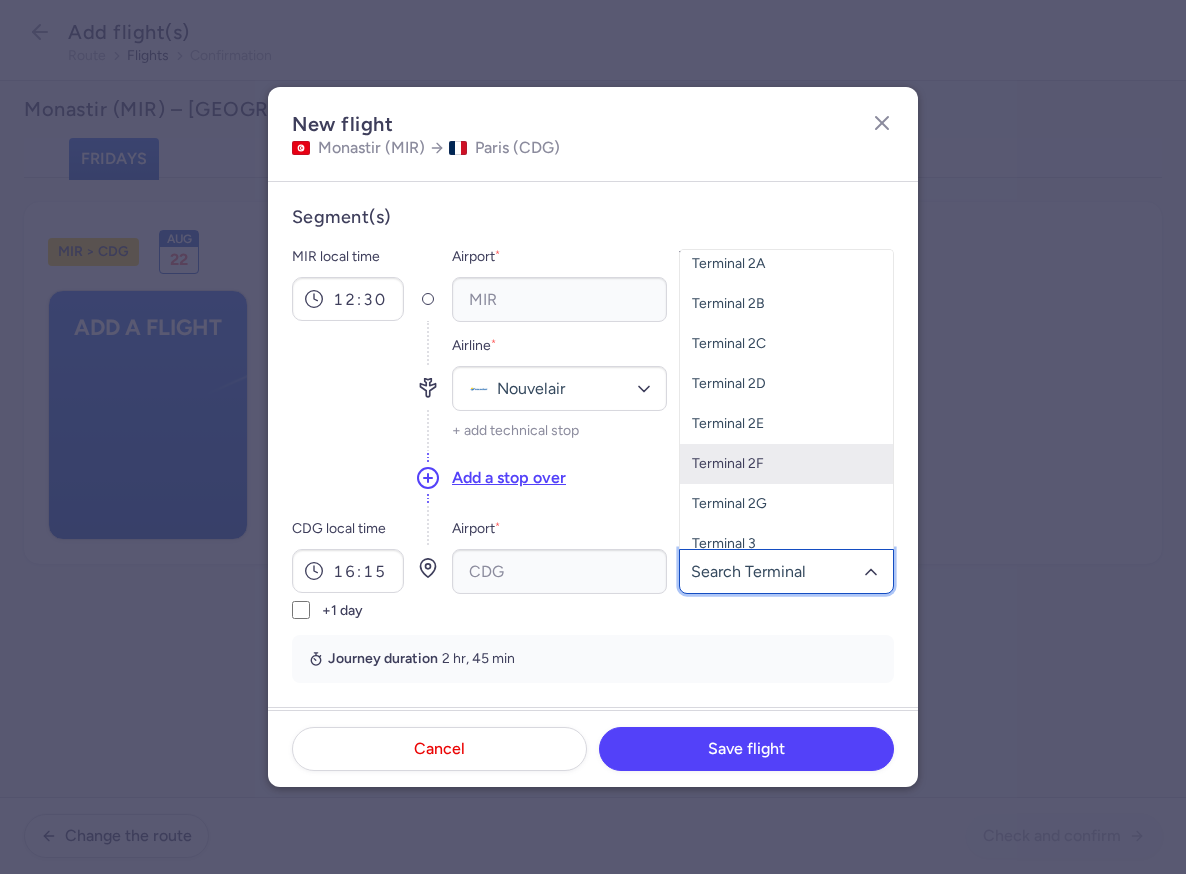 scroll, scrollTop: 61, scrollLeft: 0, axis: vertical 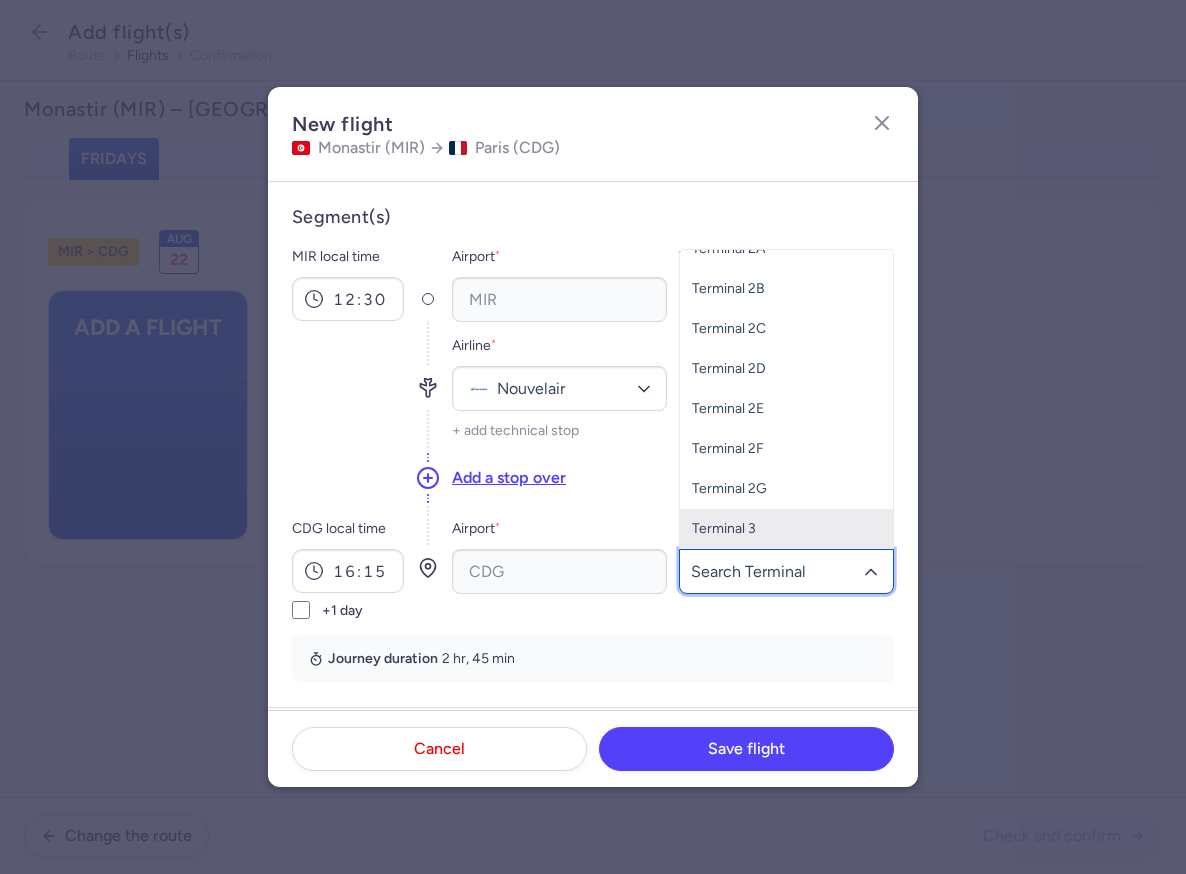 click on "Terminal 3" 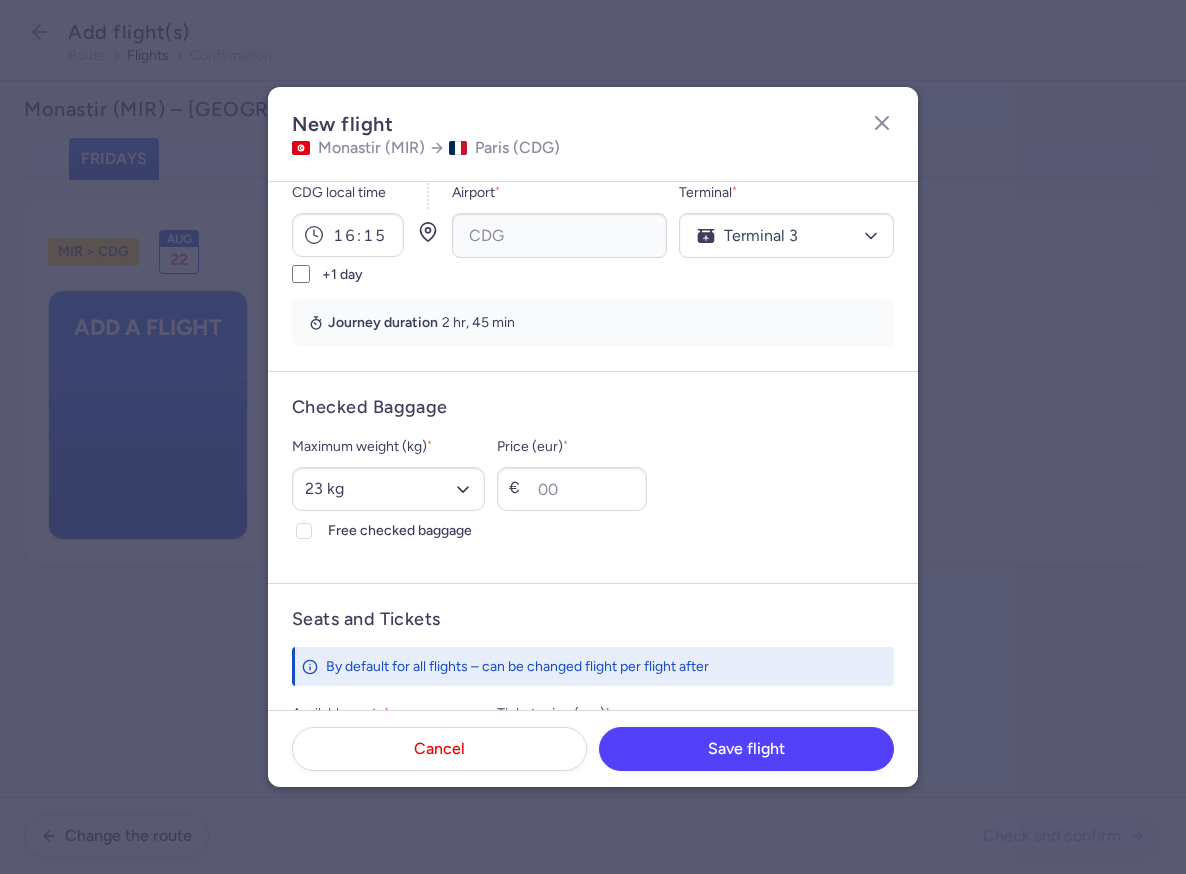 scroll, scrollTop: 342, scrollLeft: 0, axis: vertical 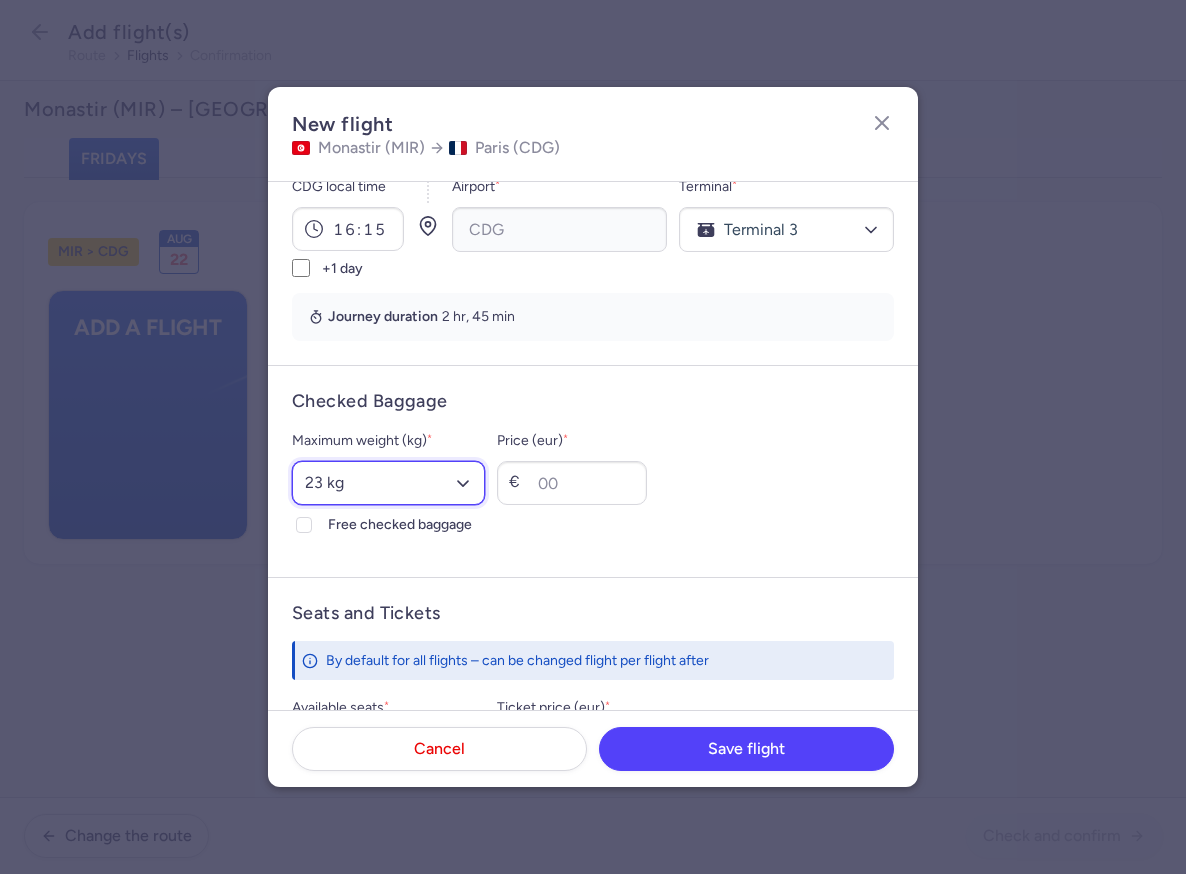 click on "Select an option 15 kg 16 kg 17 kg 18 kg 19 kg 20 kg 21 kg 22 kg 23 kg 24 kg 25 kg 26 kg 27 kg 28 kg 29 kg 30 kg 31 kg 32 kg 33 kg 34 kg 35 kg" at bounding box center [388, 483] 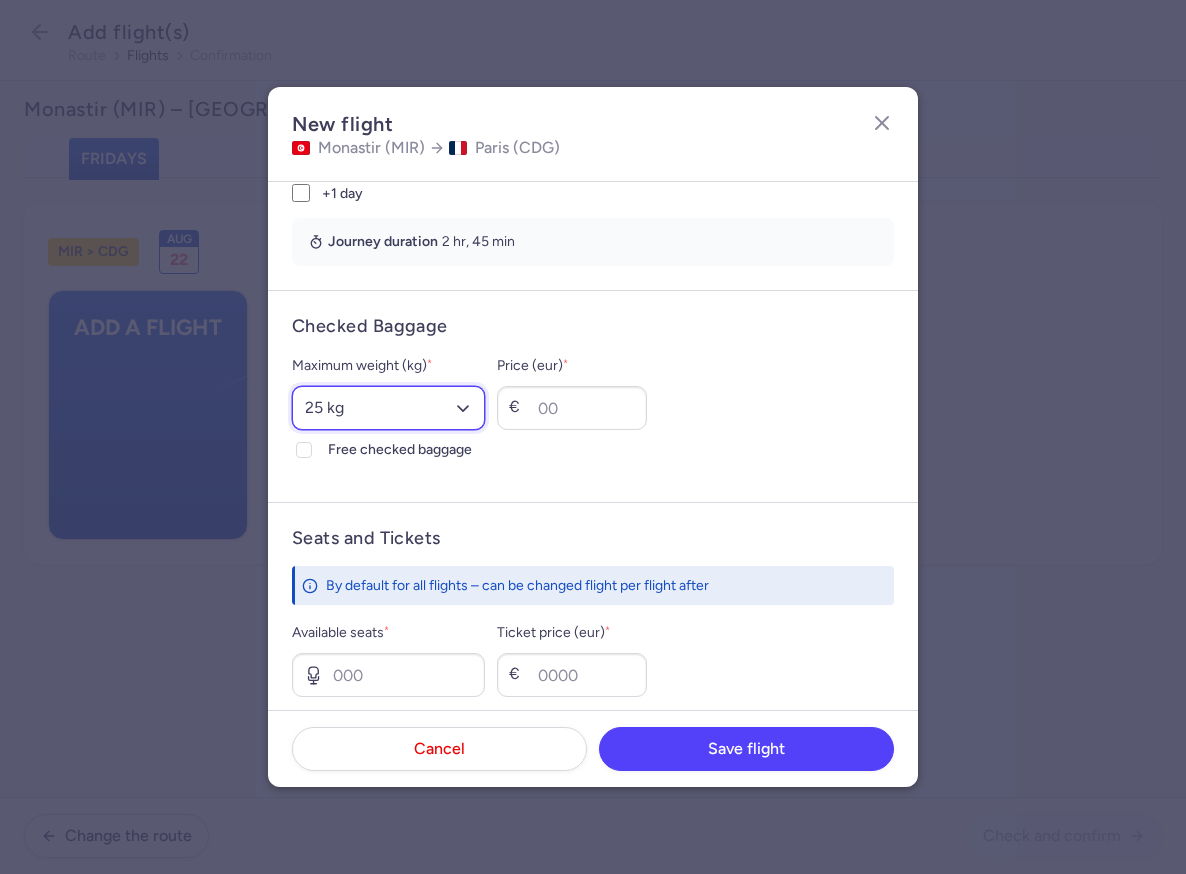 scroll, scrollTop: 456, scrollLeft: 0, axis: vertical 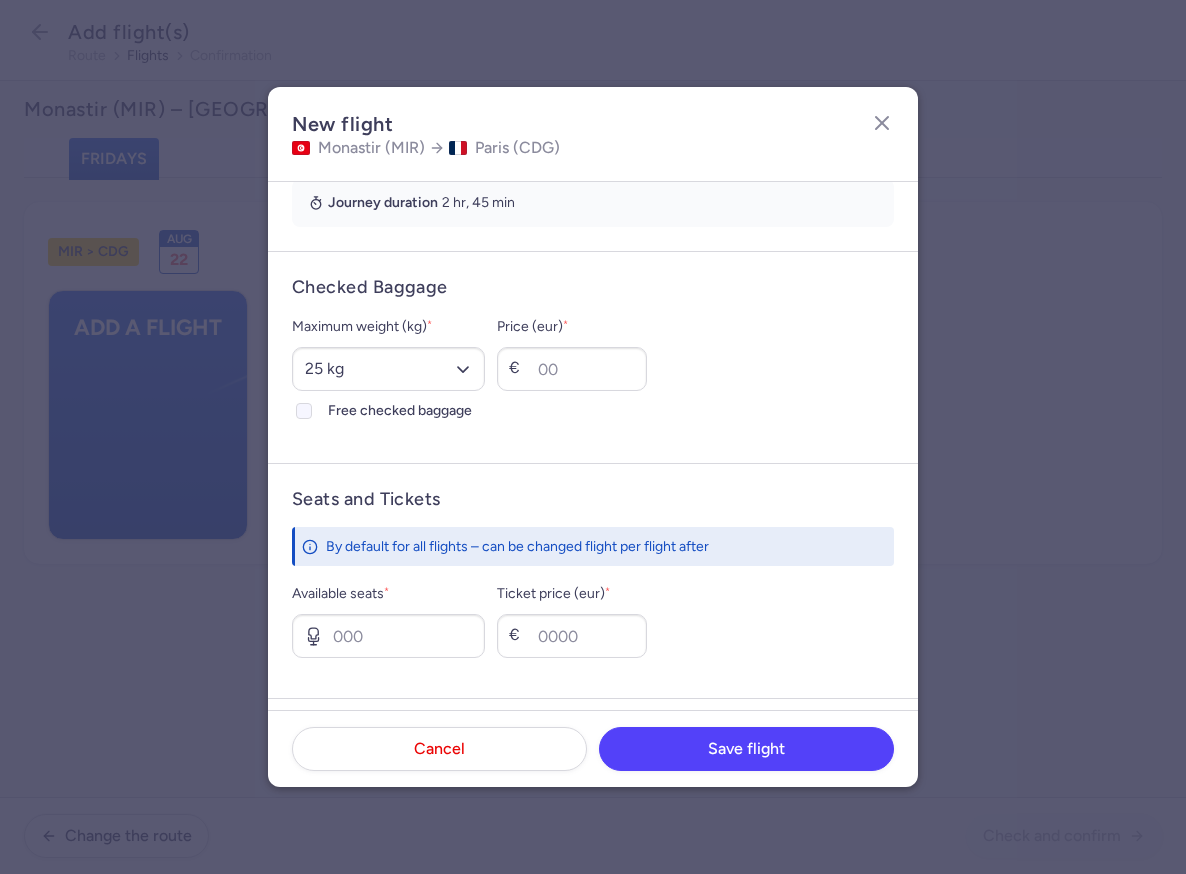 click 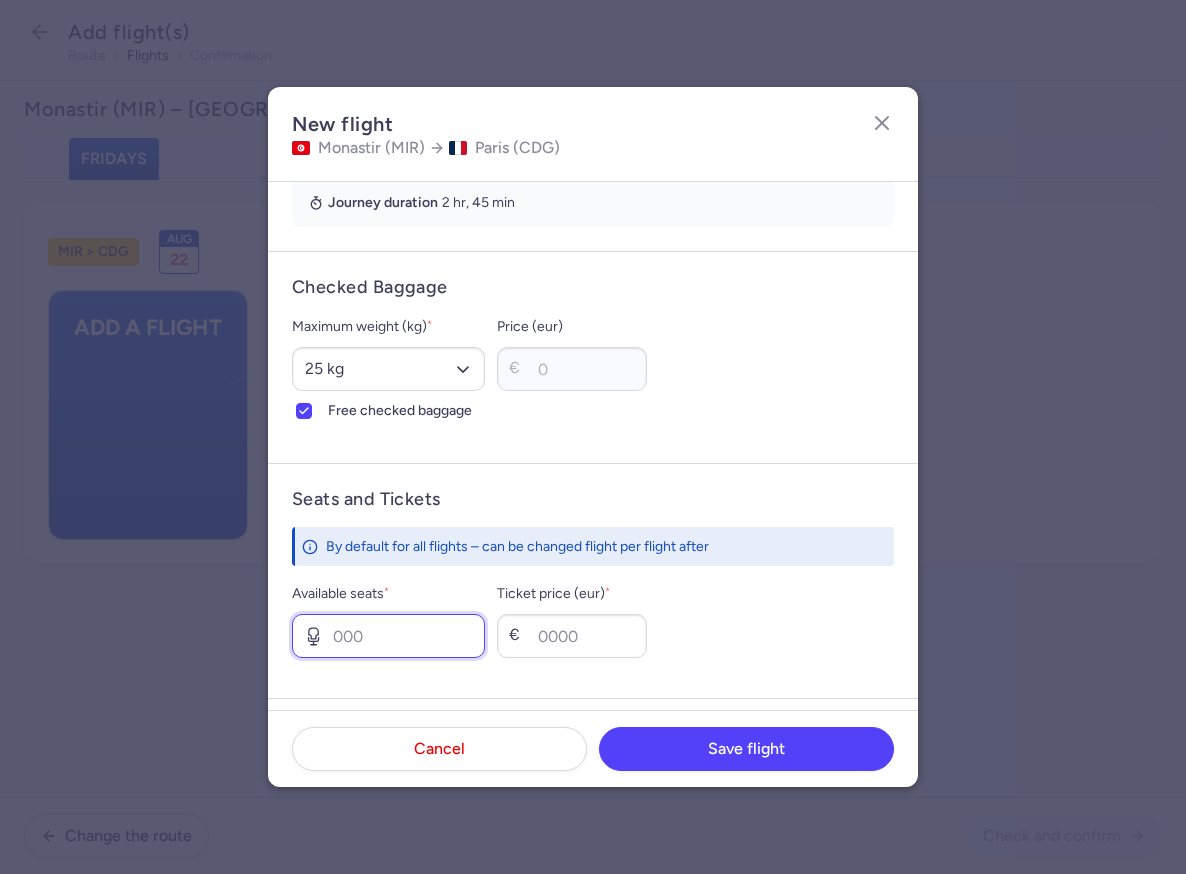 click on "Available seats  *" at bounding box center (388, 636) 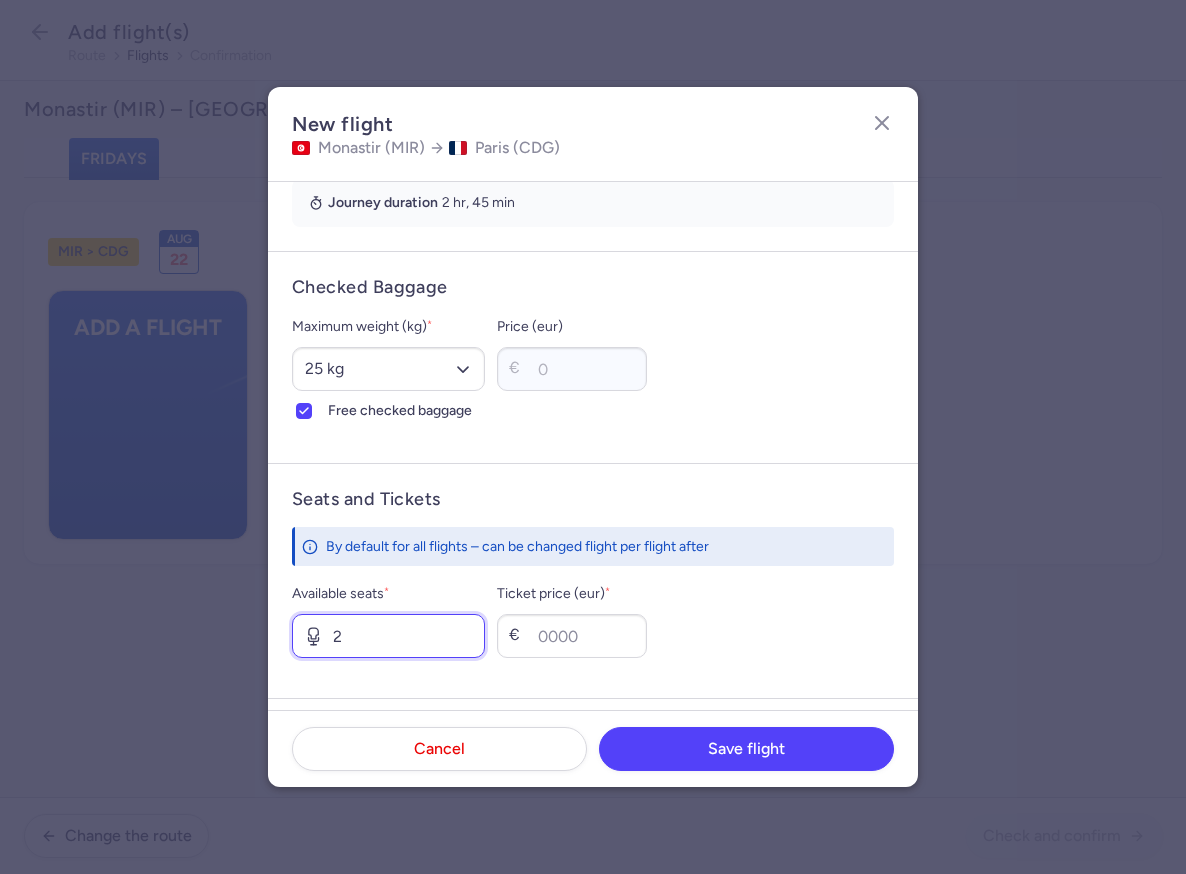 type on "2" 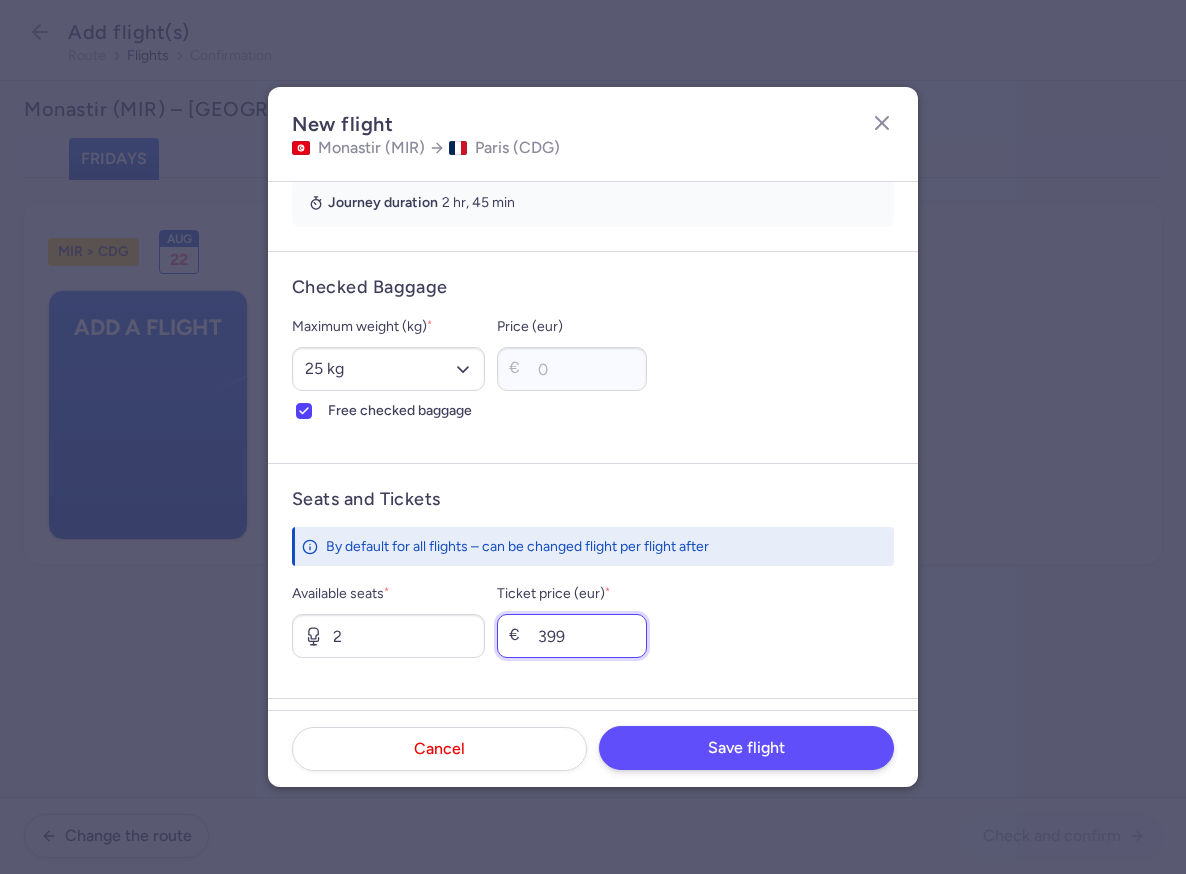 type on "399" 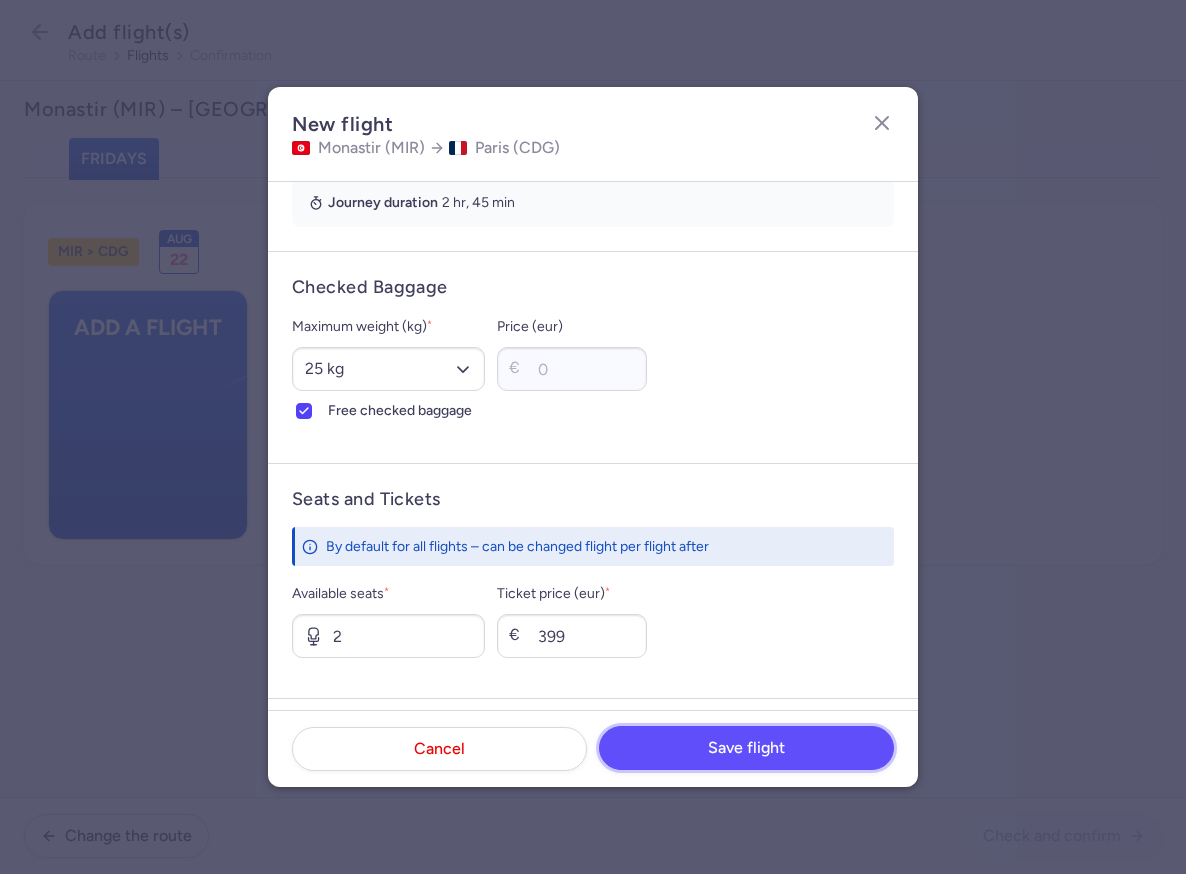 click on "Save flight" at bounding box center [746, 748] 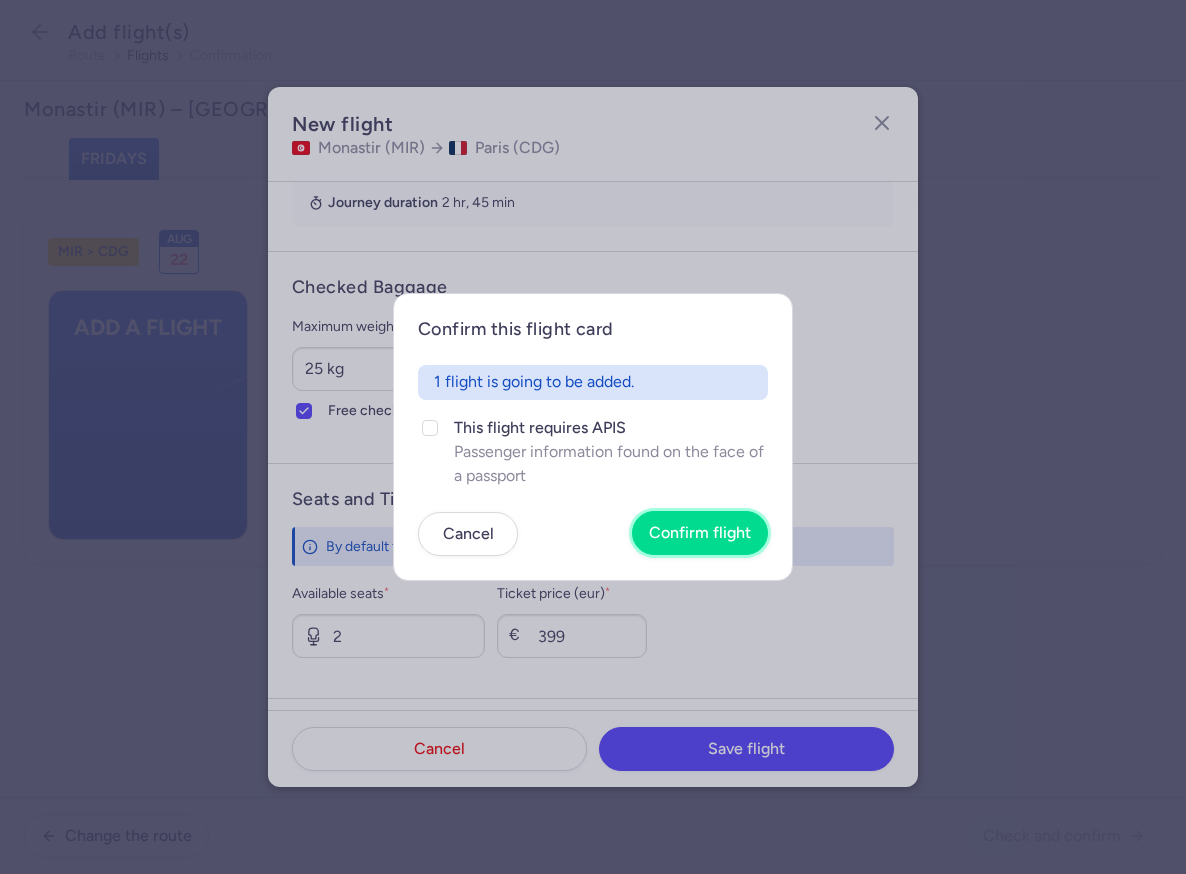click on "Confirm flight" at bounding box center [700, 533] 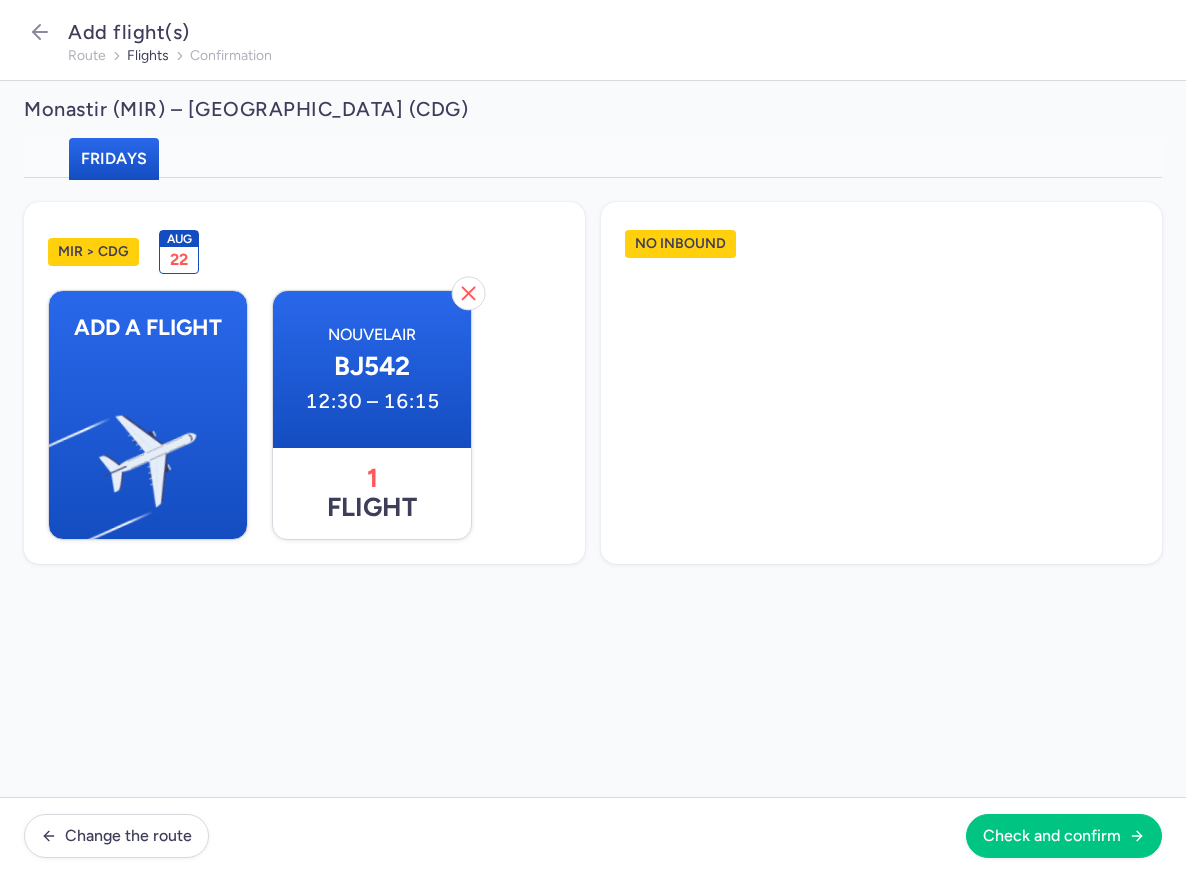 scroll, scrollTop: 456, scrollLeft: 0, axis: vertical 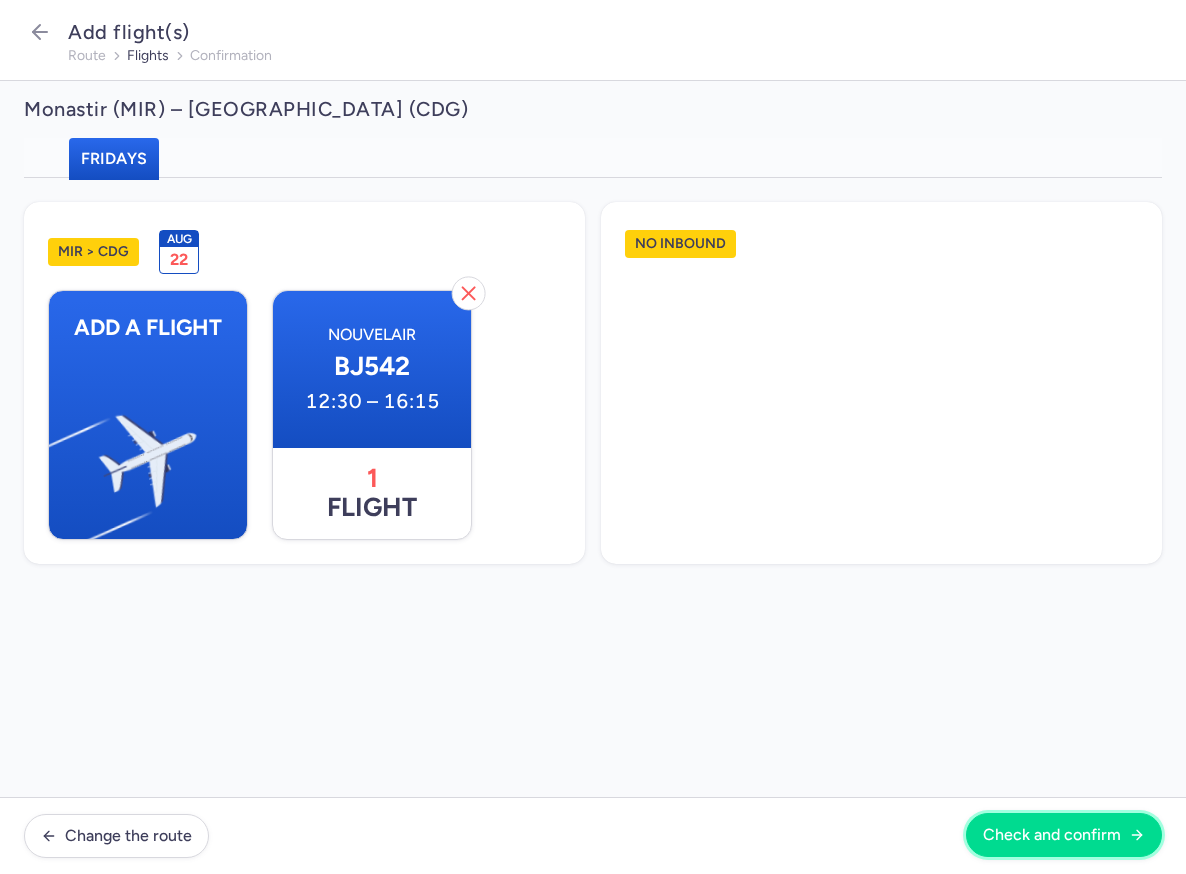 click on "Check and confirm" at bounding box center (1052, 835) 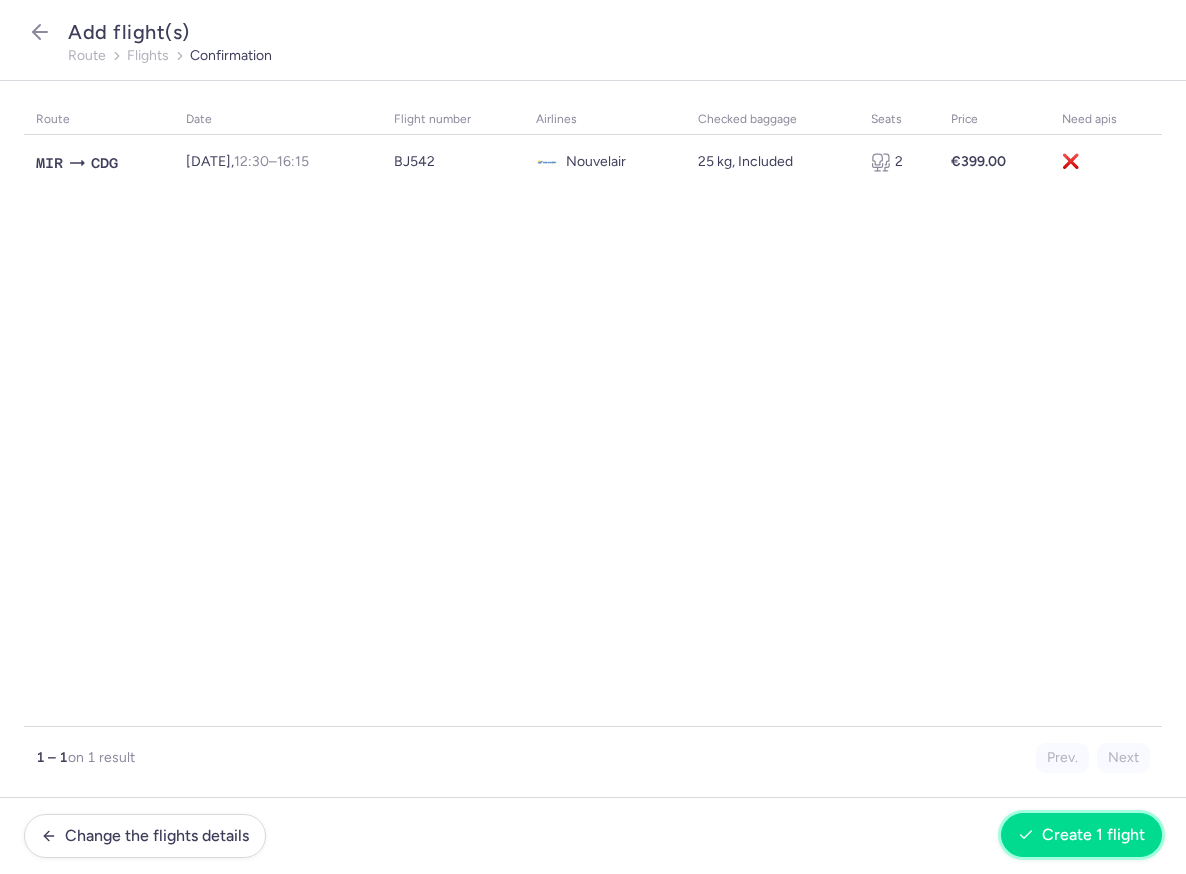 click on "Create 1 flight" at bounding box center (1093, 835) 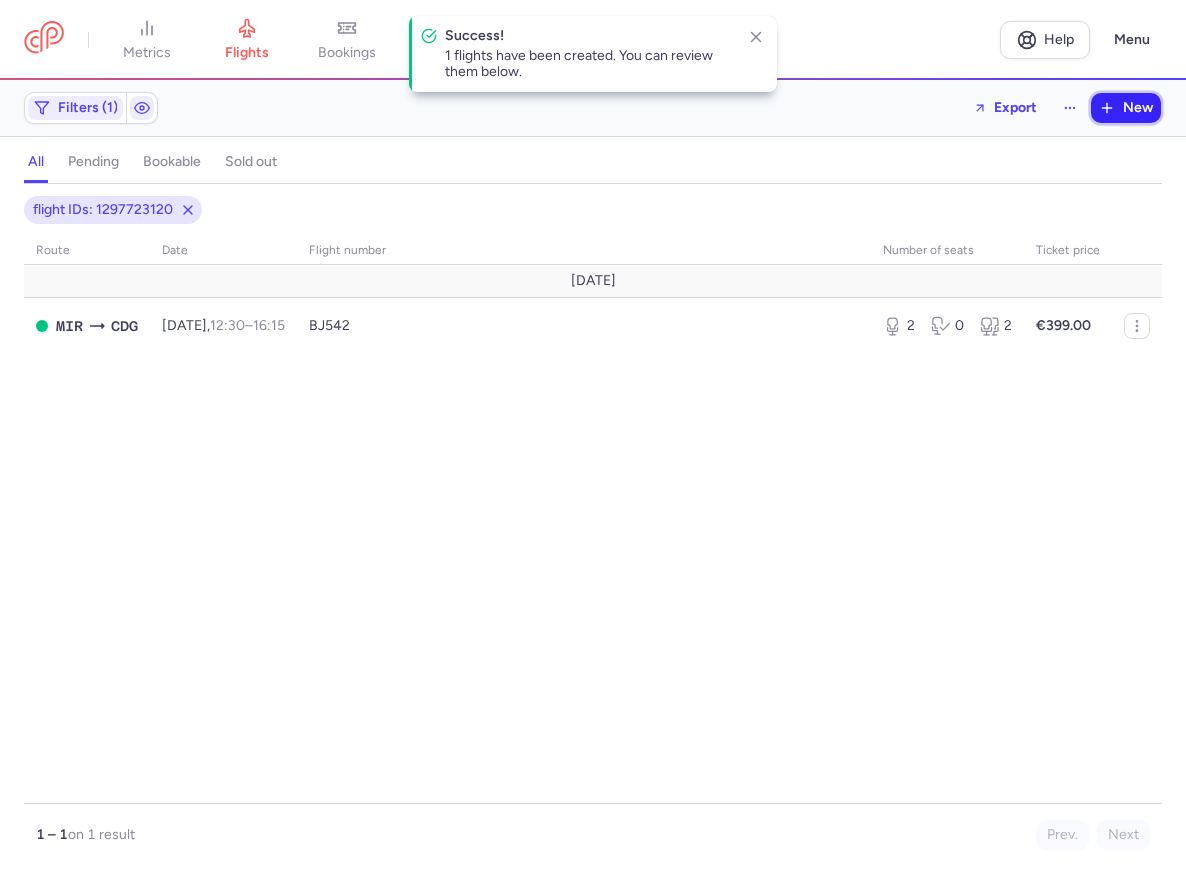 click on "New" at bounding box center (1126, 108) 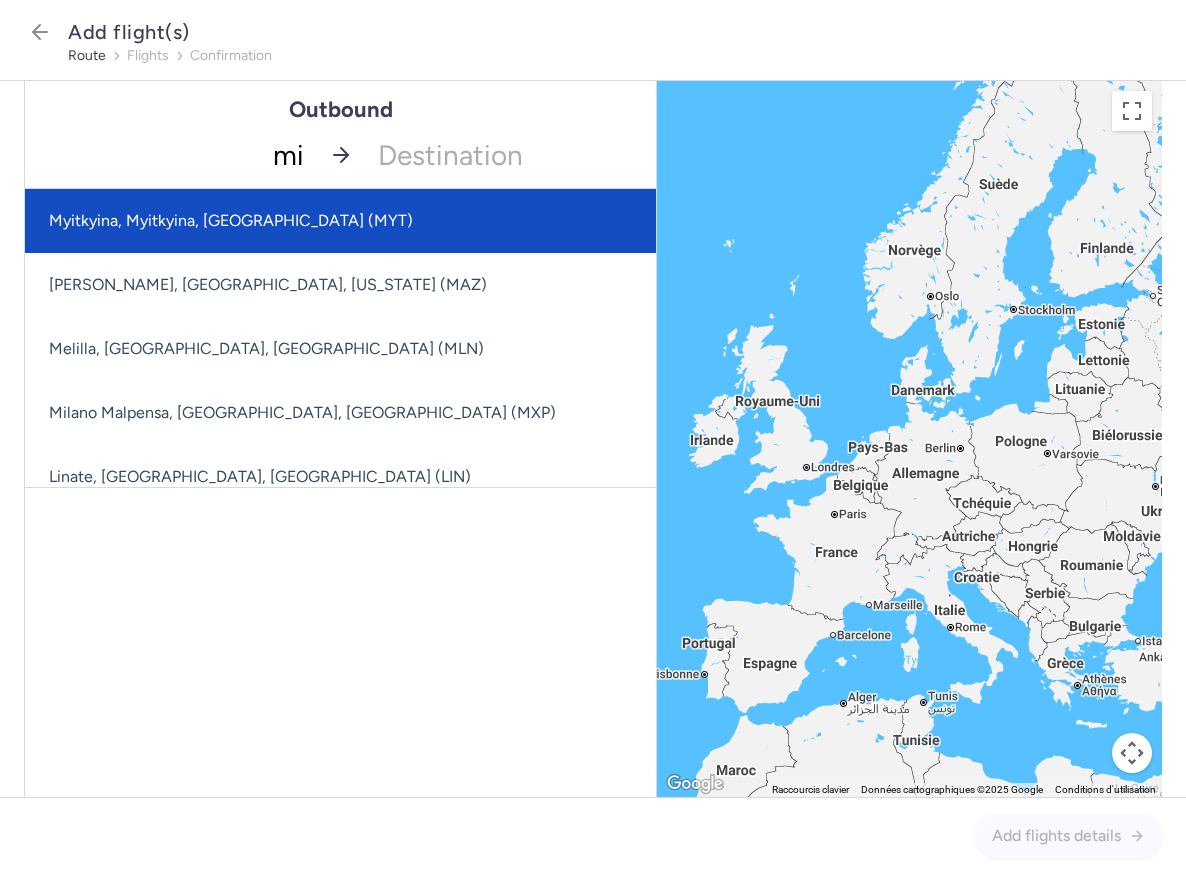 type on "mir" 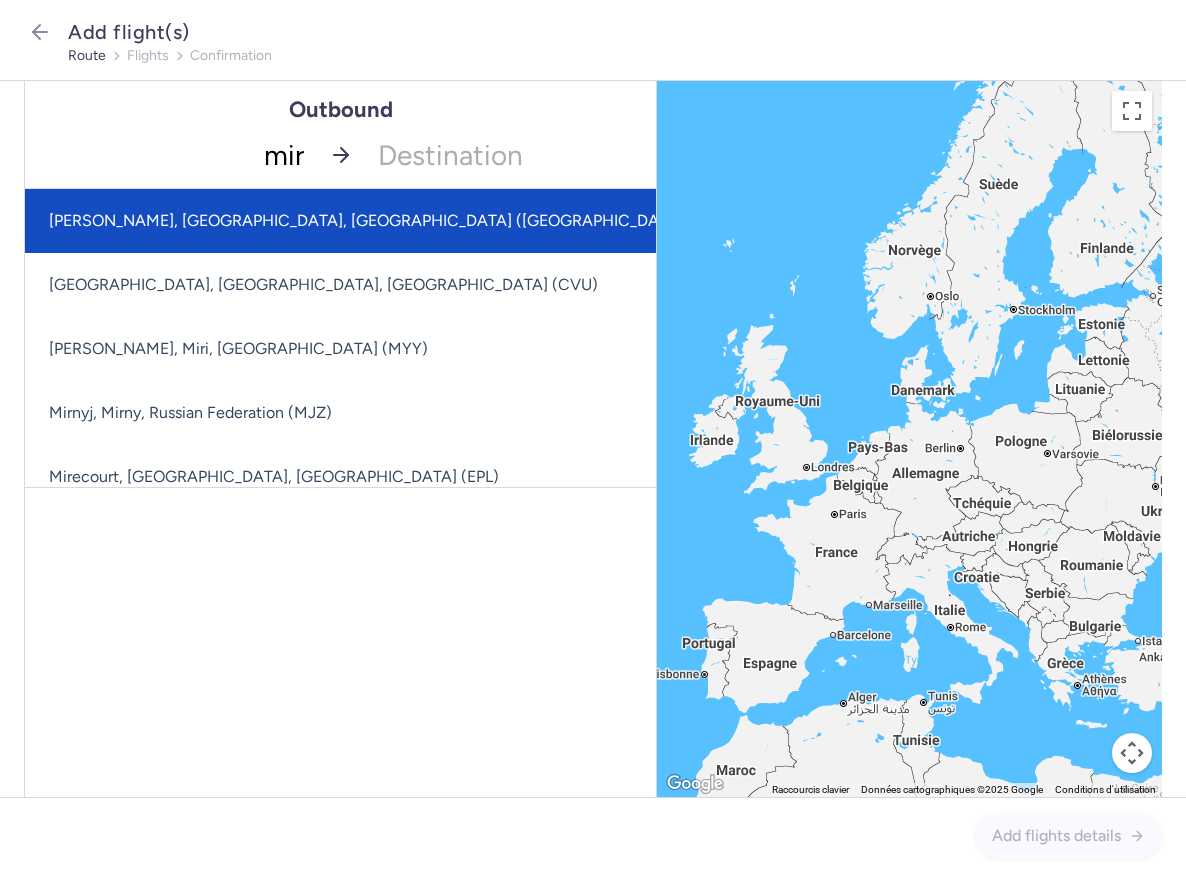 click on "[PERSON_NAME], [GEOGRAPHIC_DATA], [GEOGRAPHIC_DATA] ([GEOGRAPHIC_DATA])" at bounding box center [456, 221] 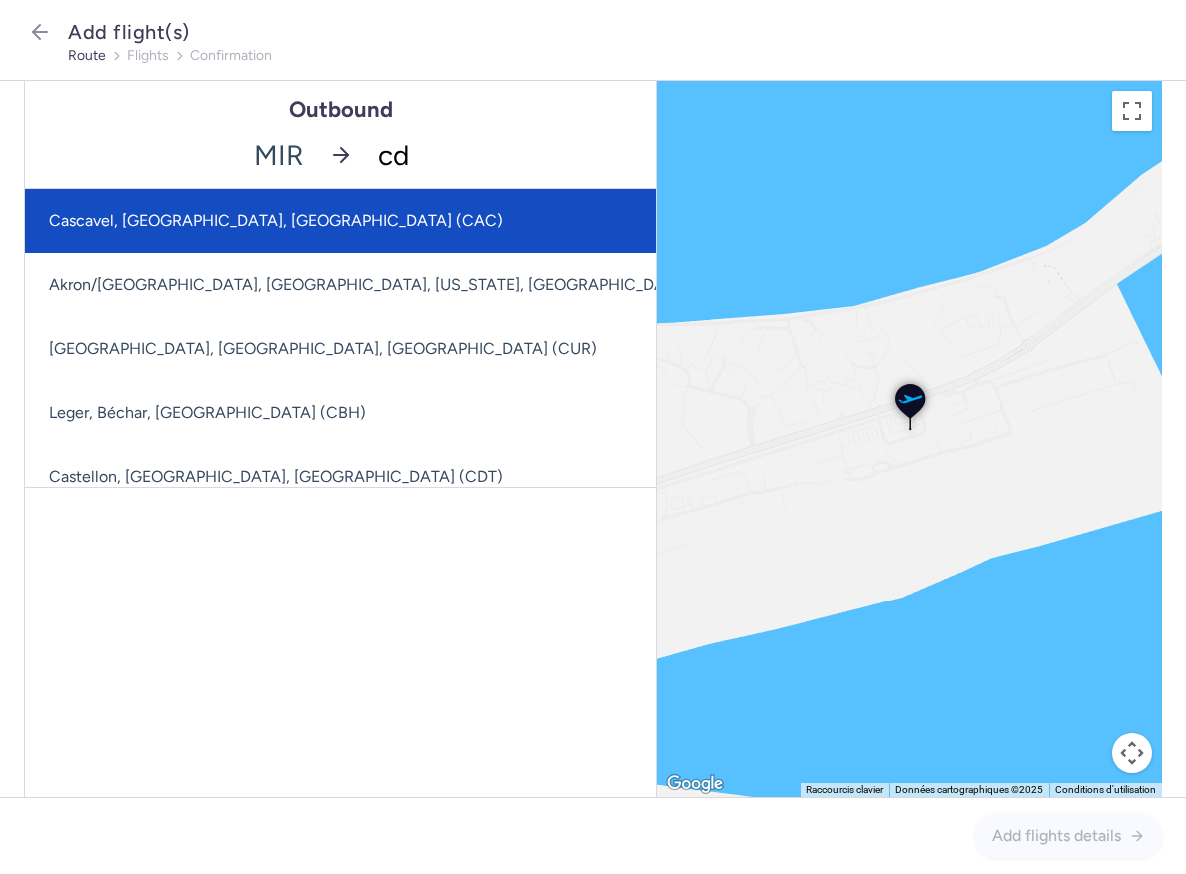 type on "cdg" 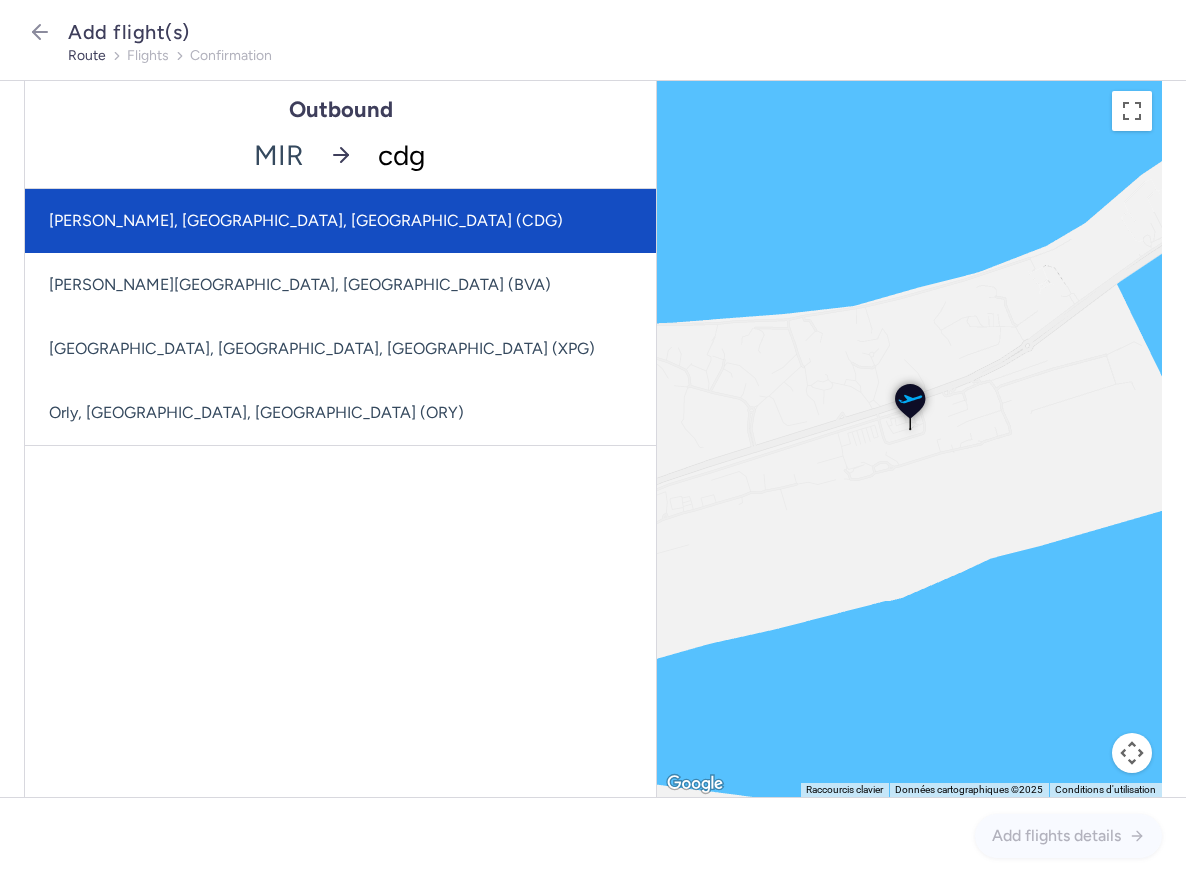 click on "[PERSON_NAME], [GEOGRAPHIC_DATA], [GEOGRAPHIC_DATA] (CDG)" at bounding box center (340, 221) 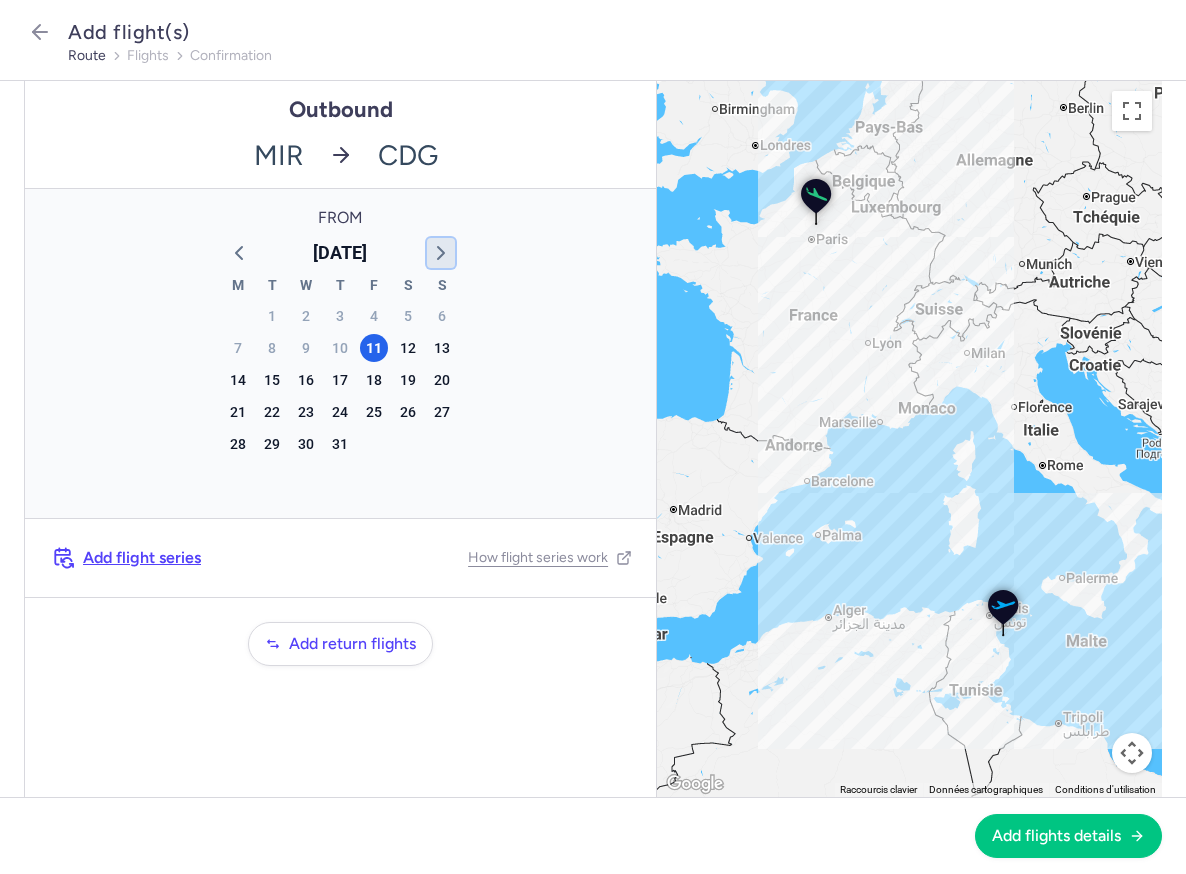 click 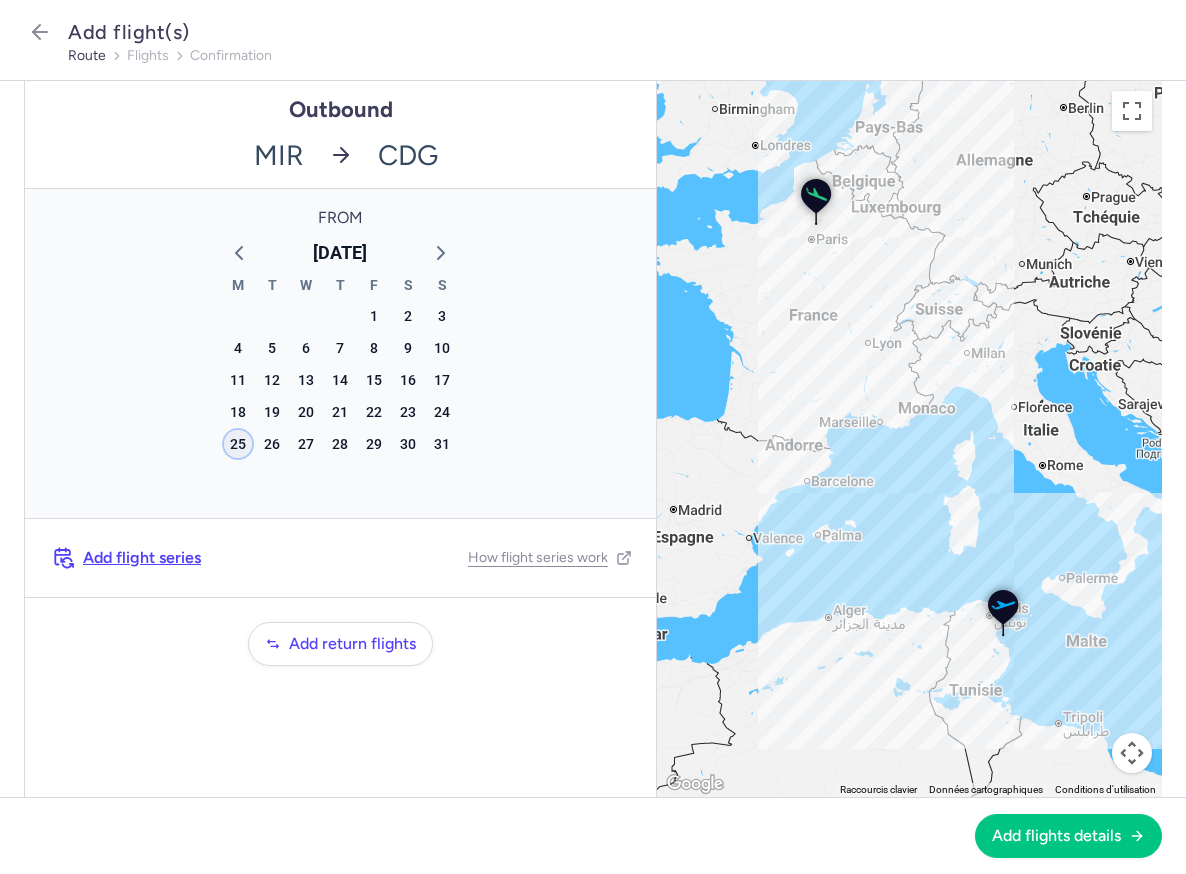 click on "25" 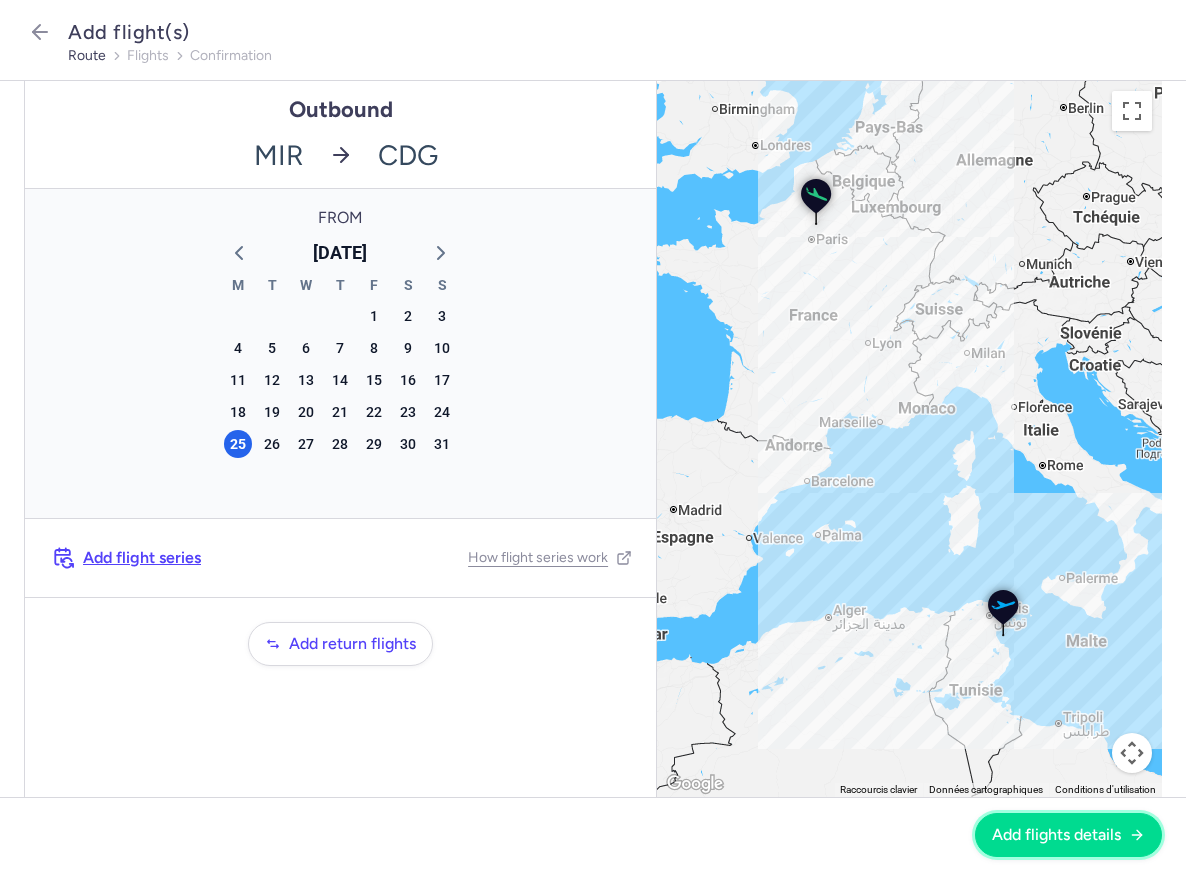 click on "Add flights details" at bounding box center (1056, 835) 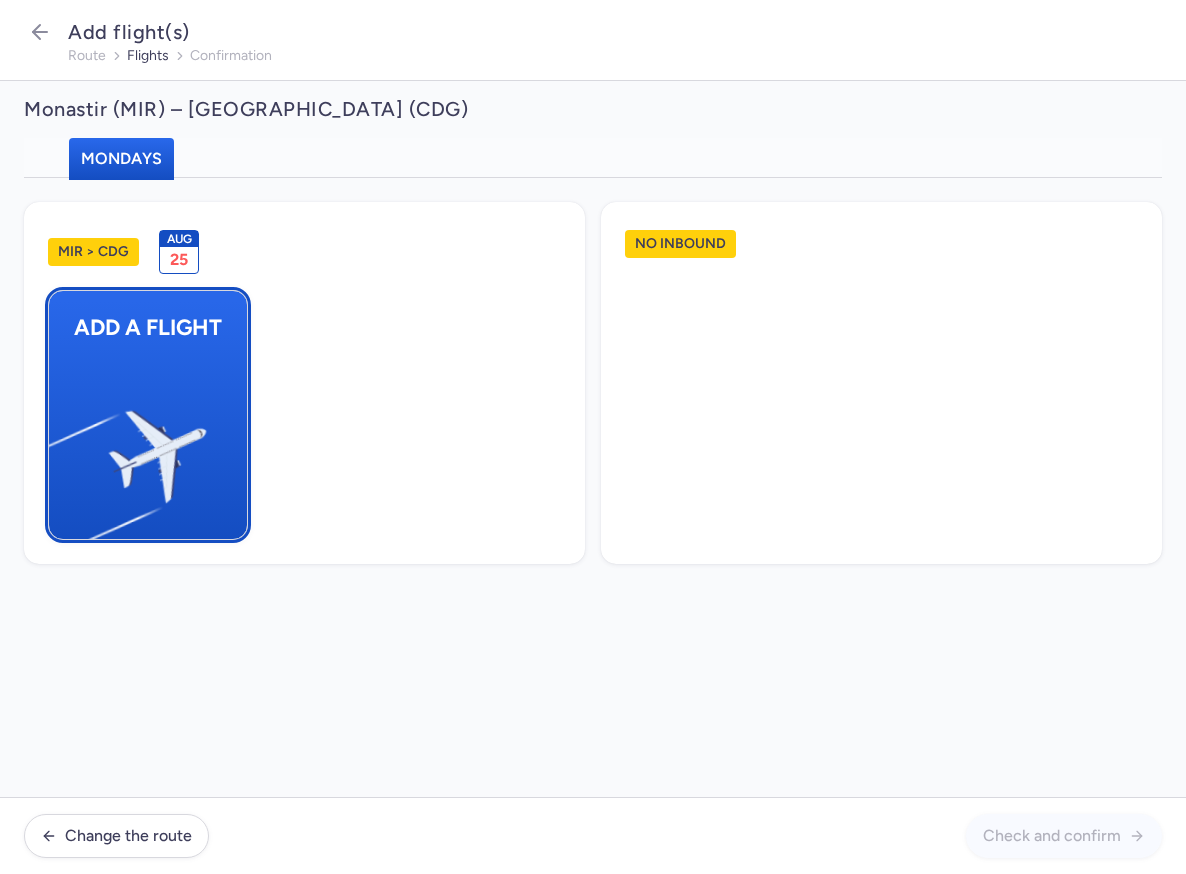 click at bounding box center (59, 448) 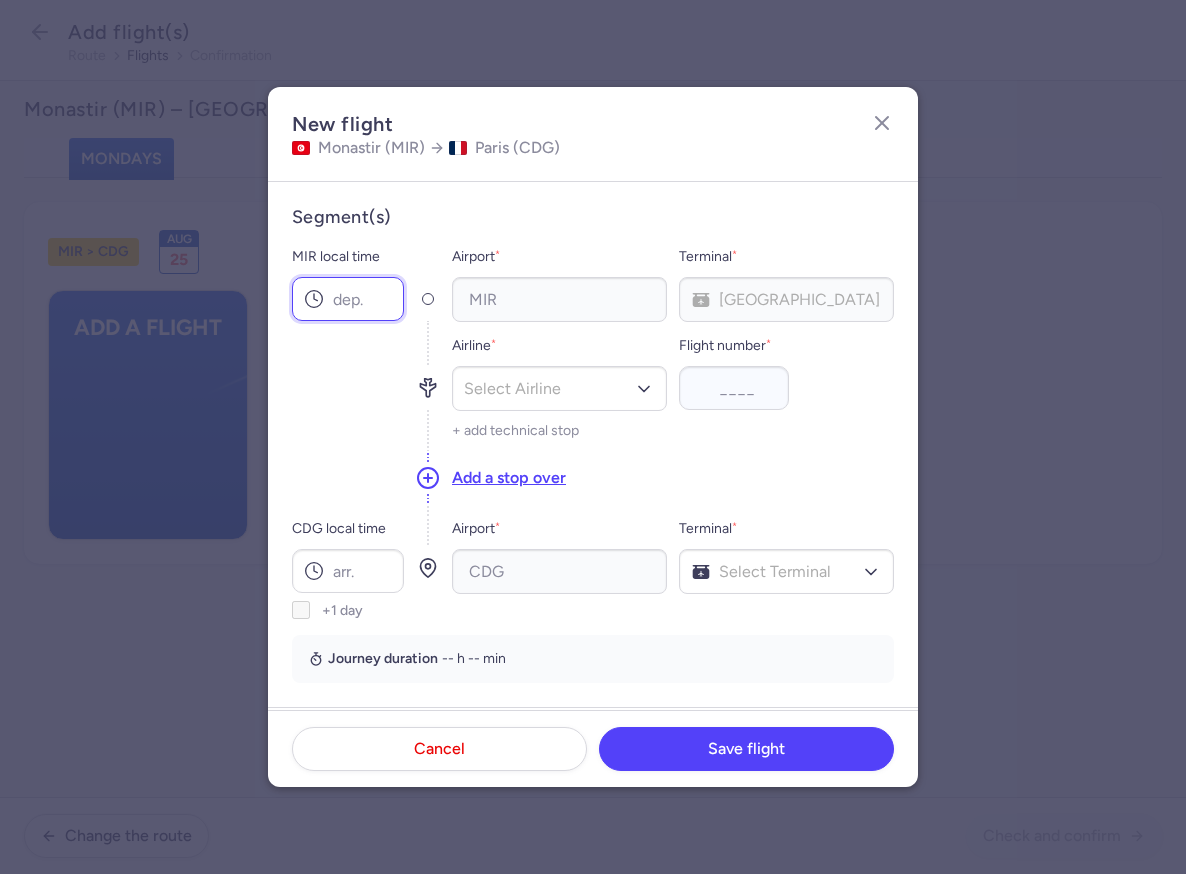 click on "MIR local time" at bounding box center [348, 299] 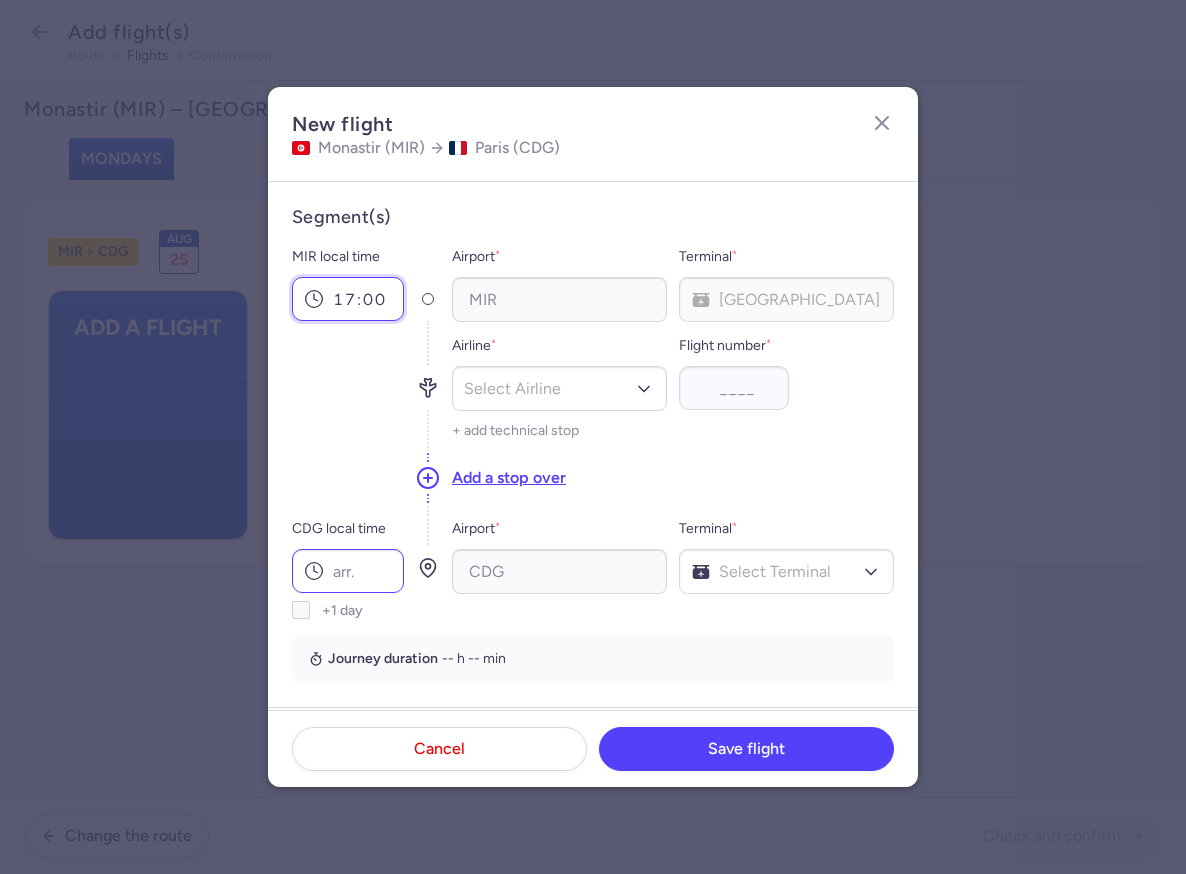 type on "17:00" 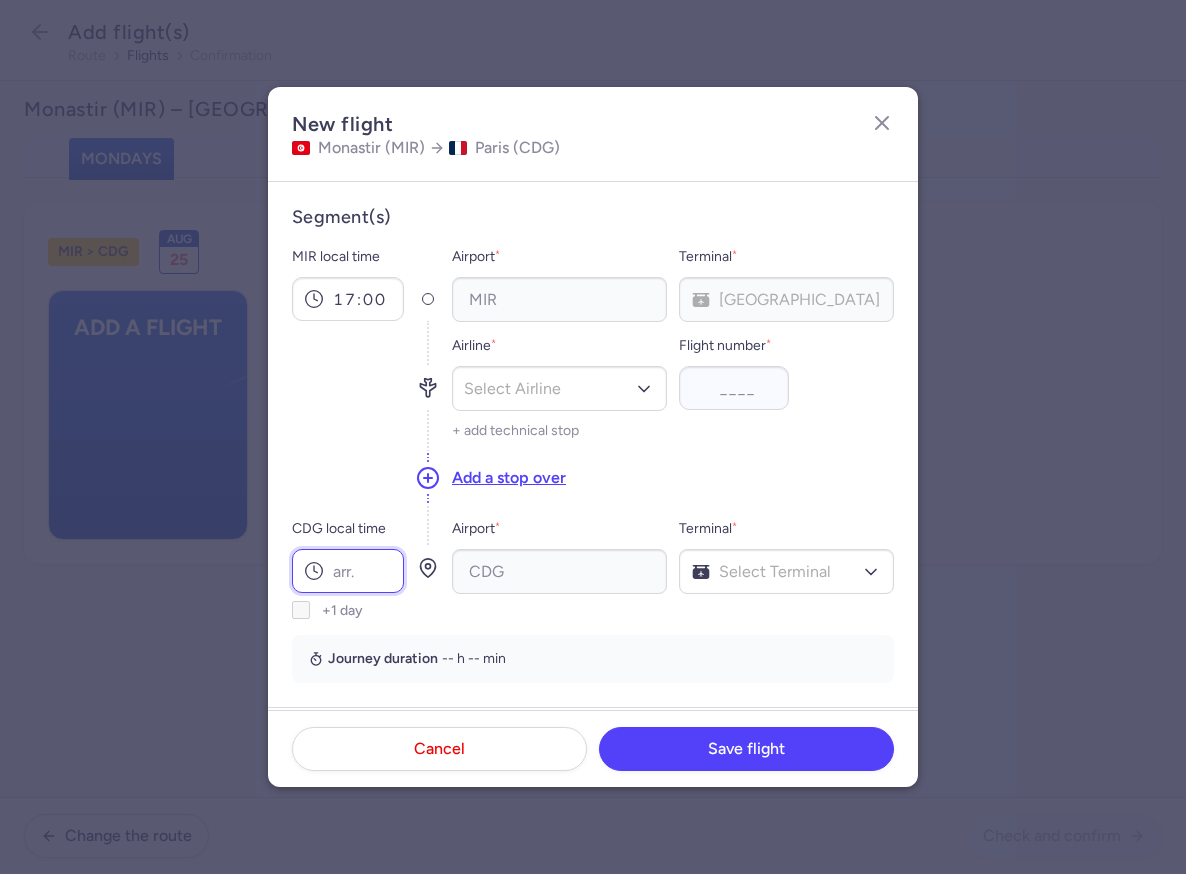 click on "CDG local time" at bounding box center [348, 571] 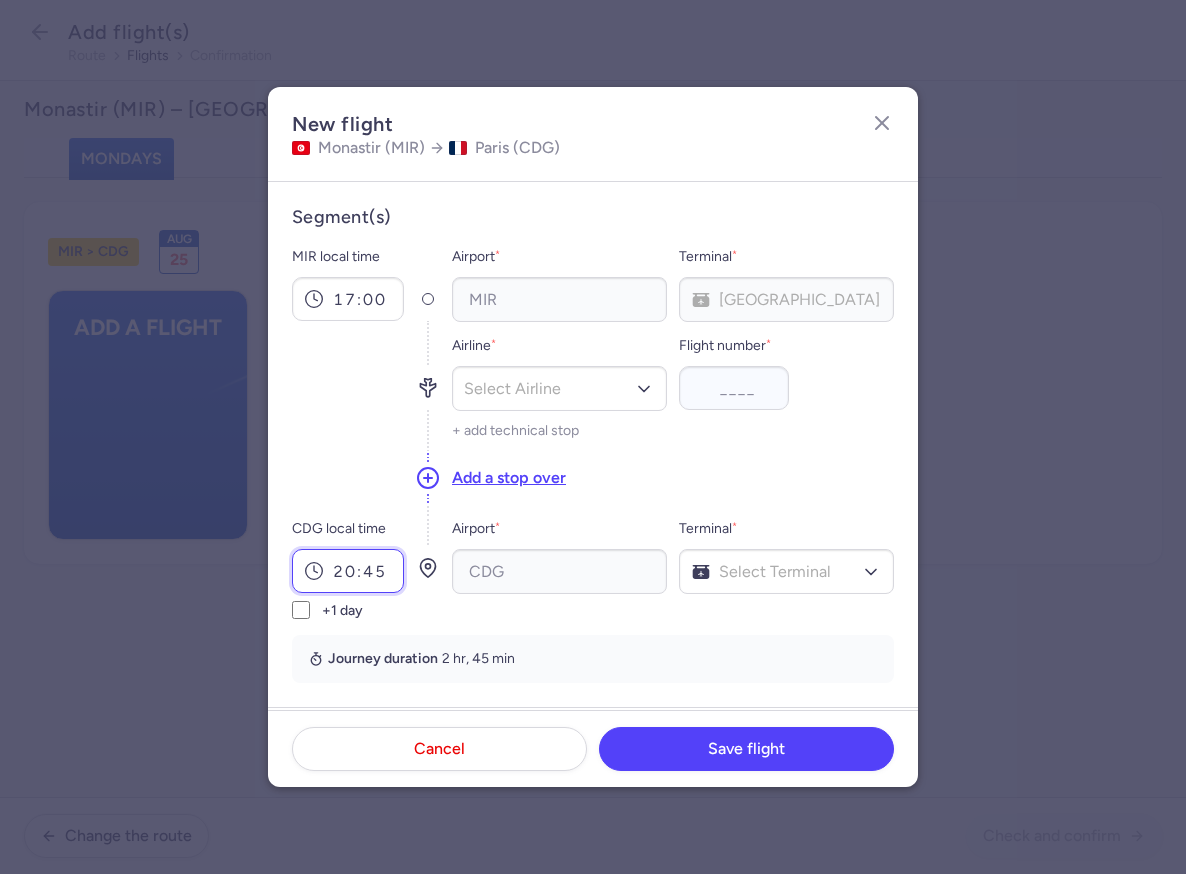 type on "20:45" 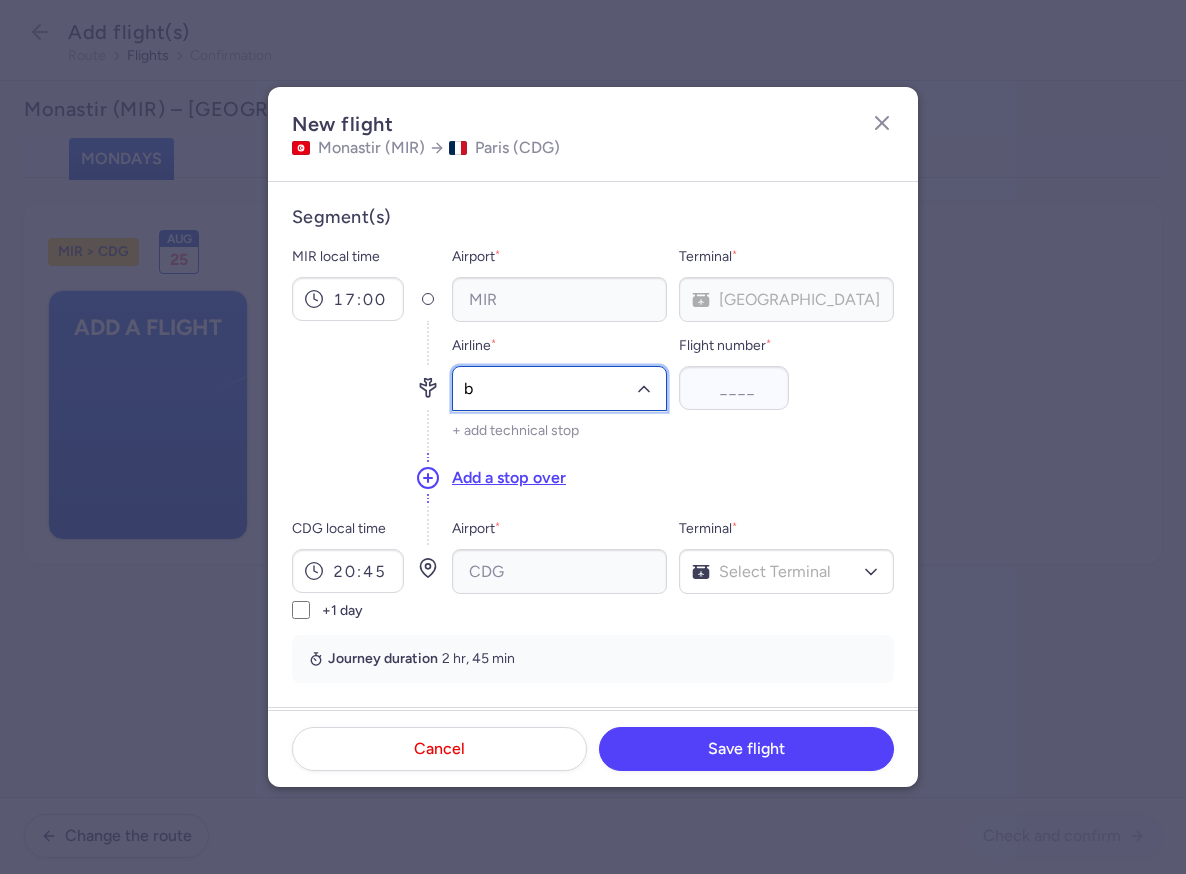 type on "bj" 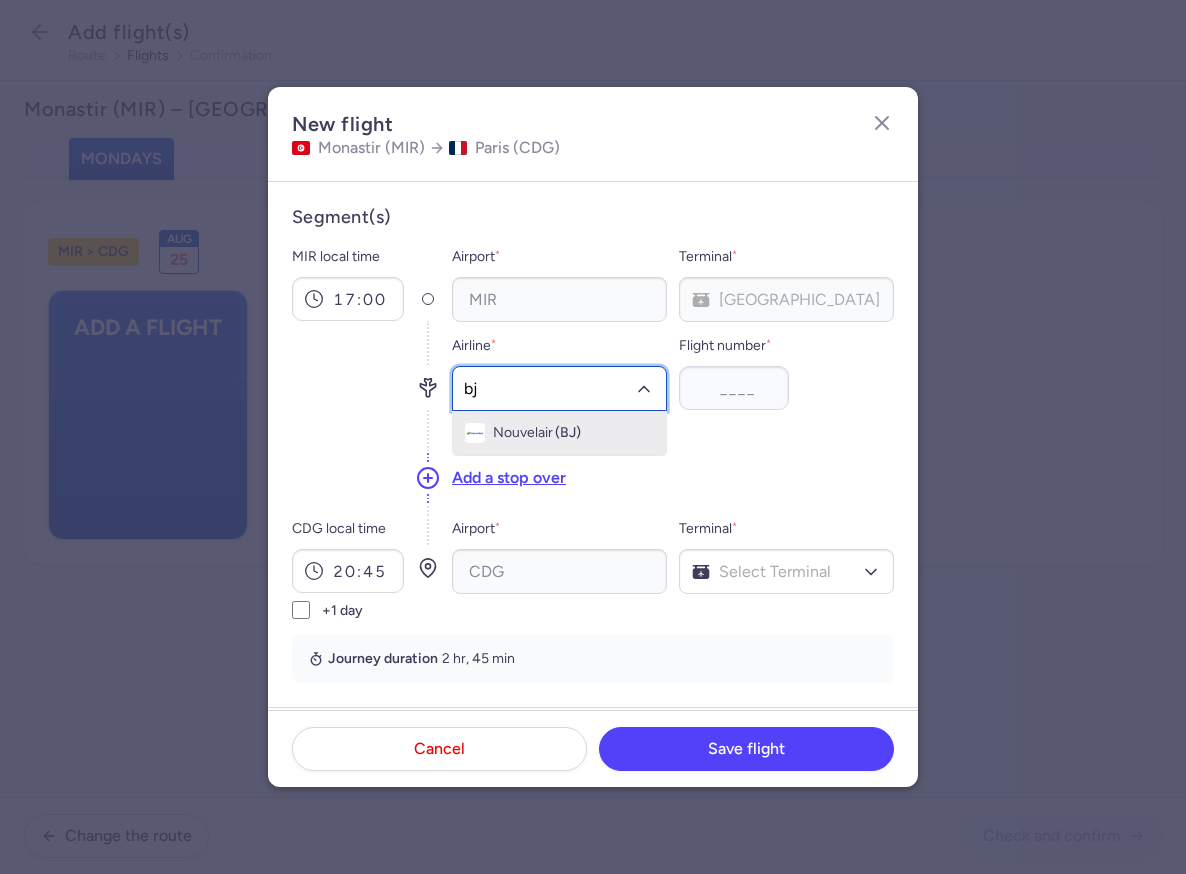 click on "Nouvelair" at bounding box center (523, 433) 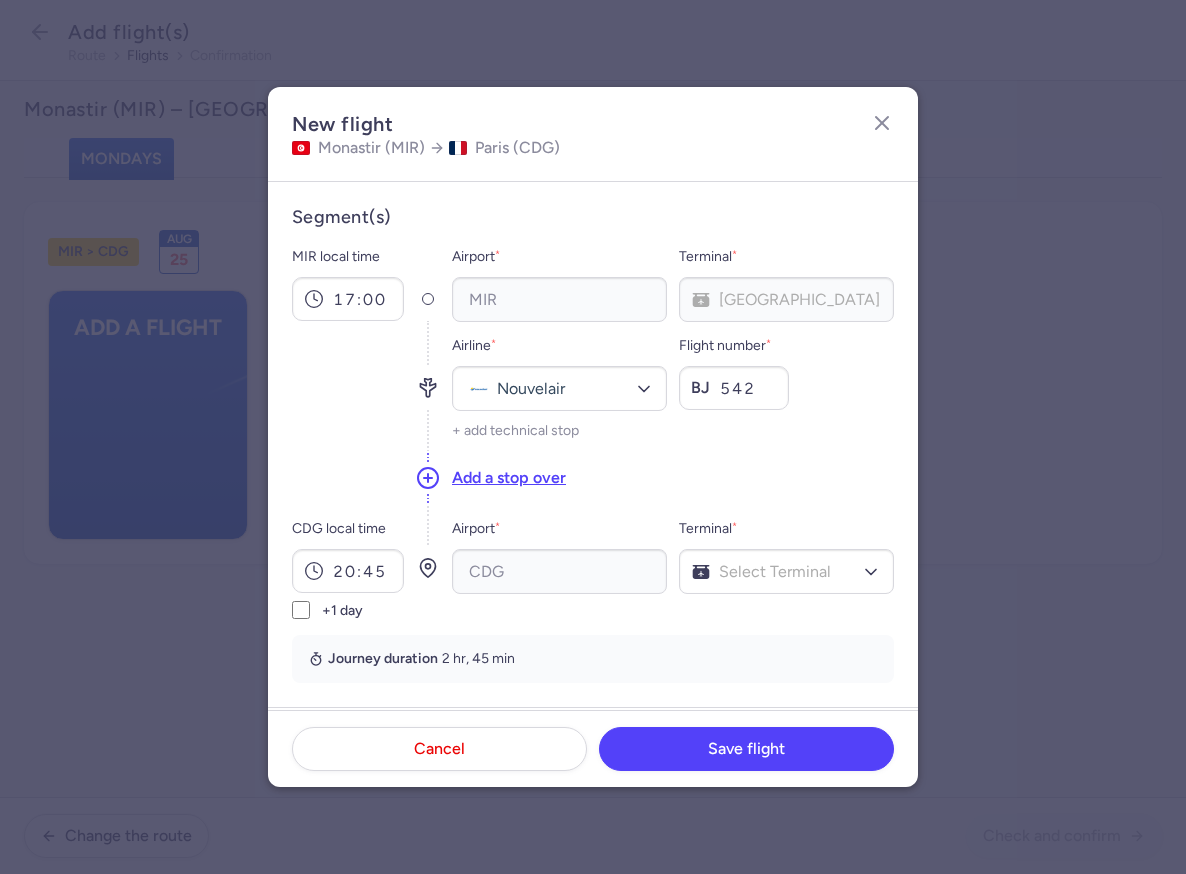 type on "542" 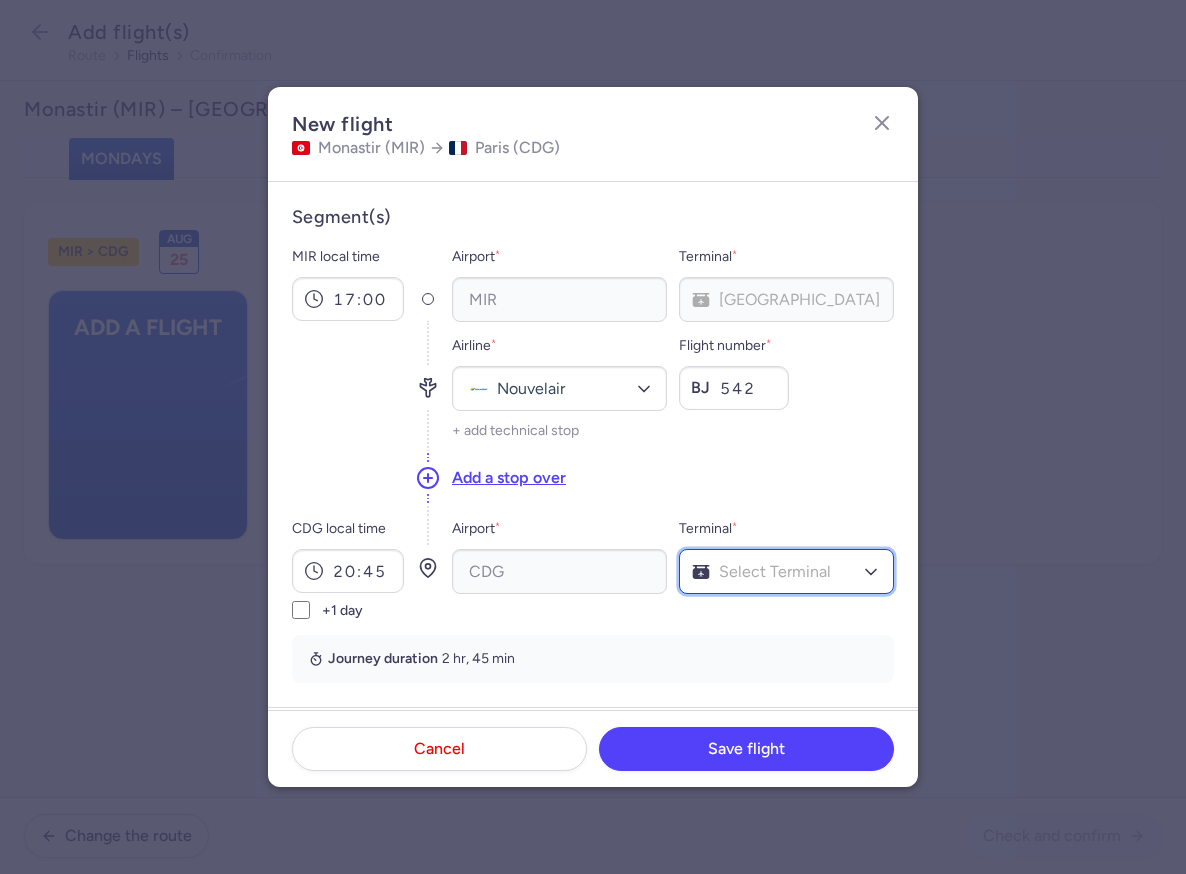 scroll, scrollTop: 61, scrollLeft: 0, axis: vertical 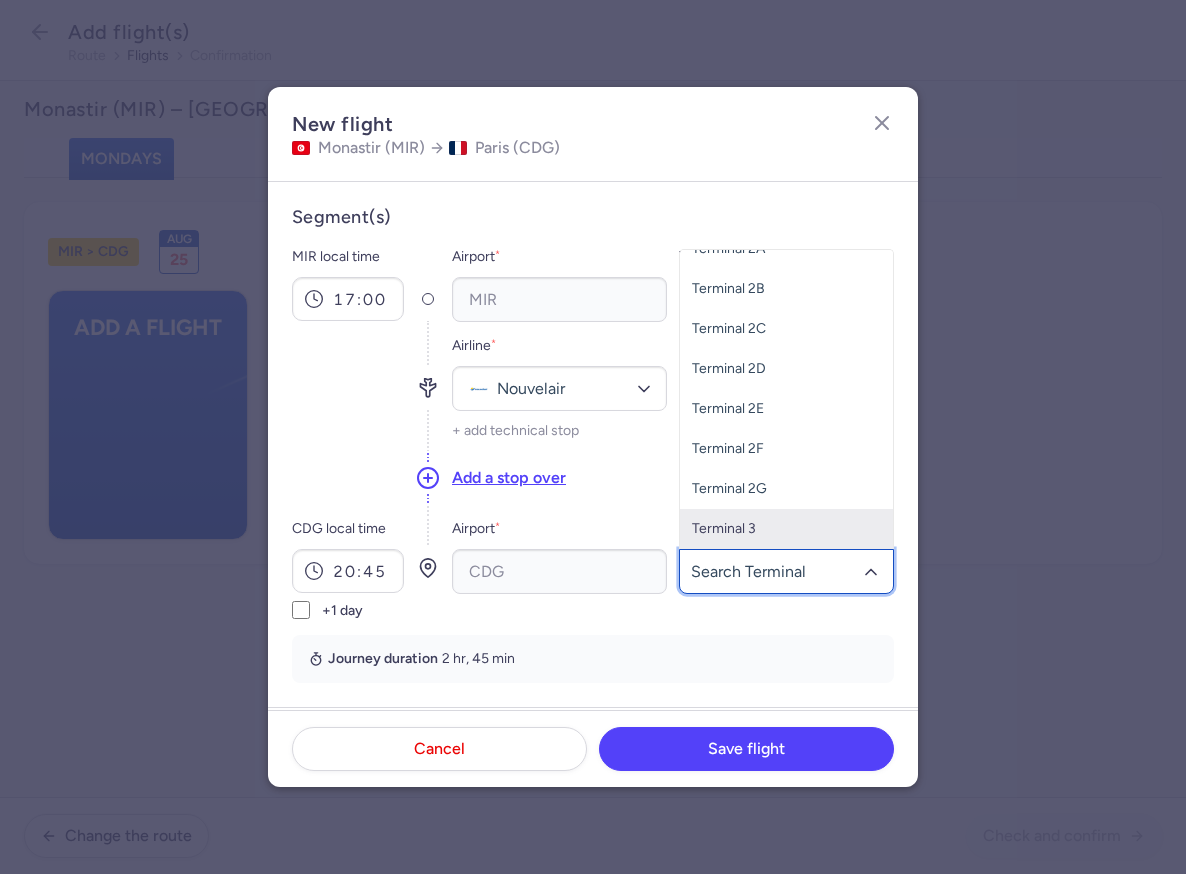 click on "Terminal 3" 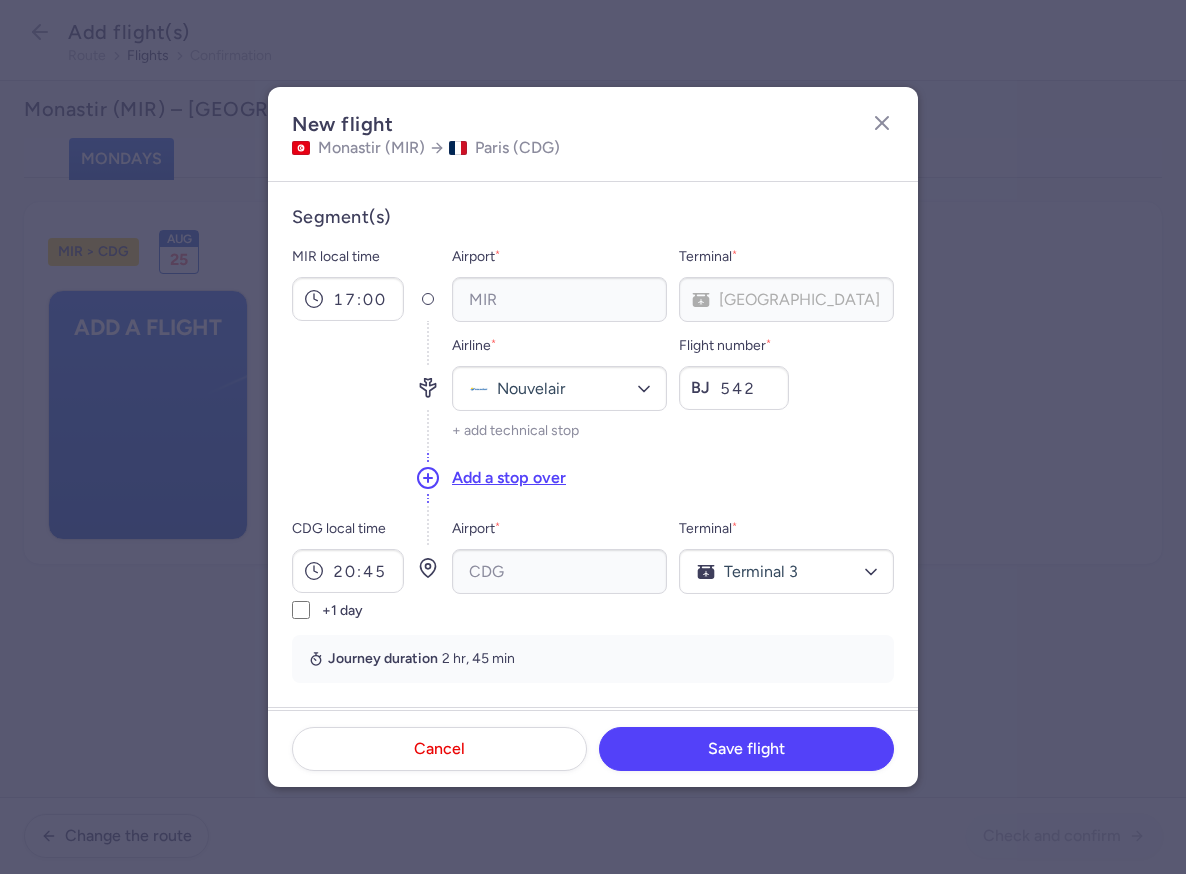 scroll, scrollTop: 342, scrollLeft: 0, axis: vertical 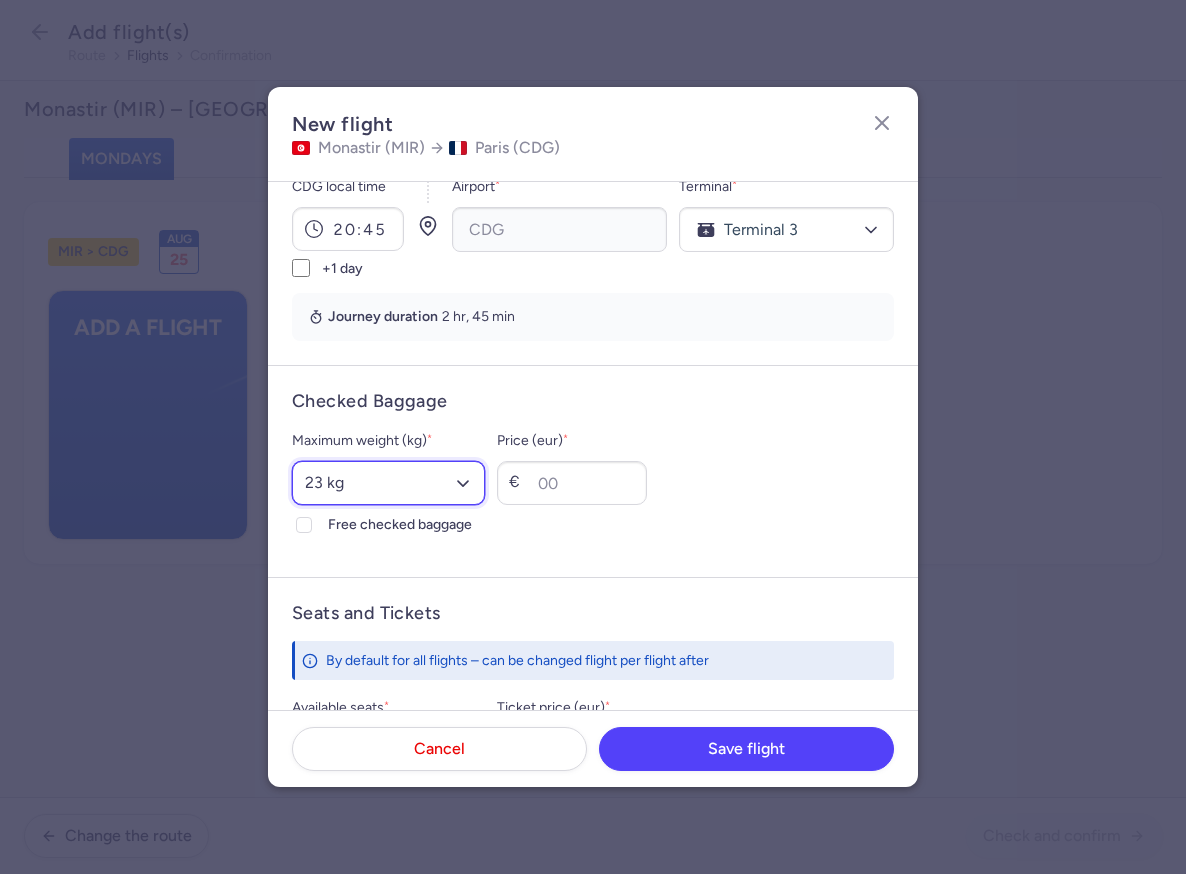 click on "Select an option 15 kg 16 kg 17 kg 18 kg 19 kg 20 kg 21 kg 22 kg 23 kg 24 kg 25 kg 26 kg 27 kg 28 kg 29 kg 30 kg 31 kg 32 kg 33 kg 34 kg 35 kg" at bounding box center [388, 483] 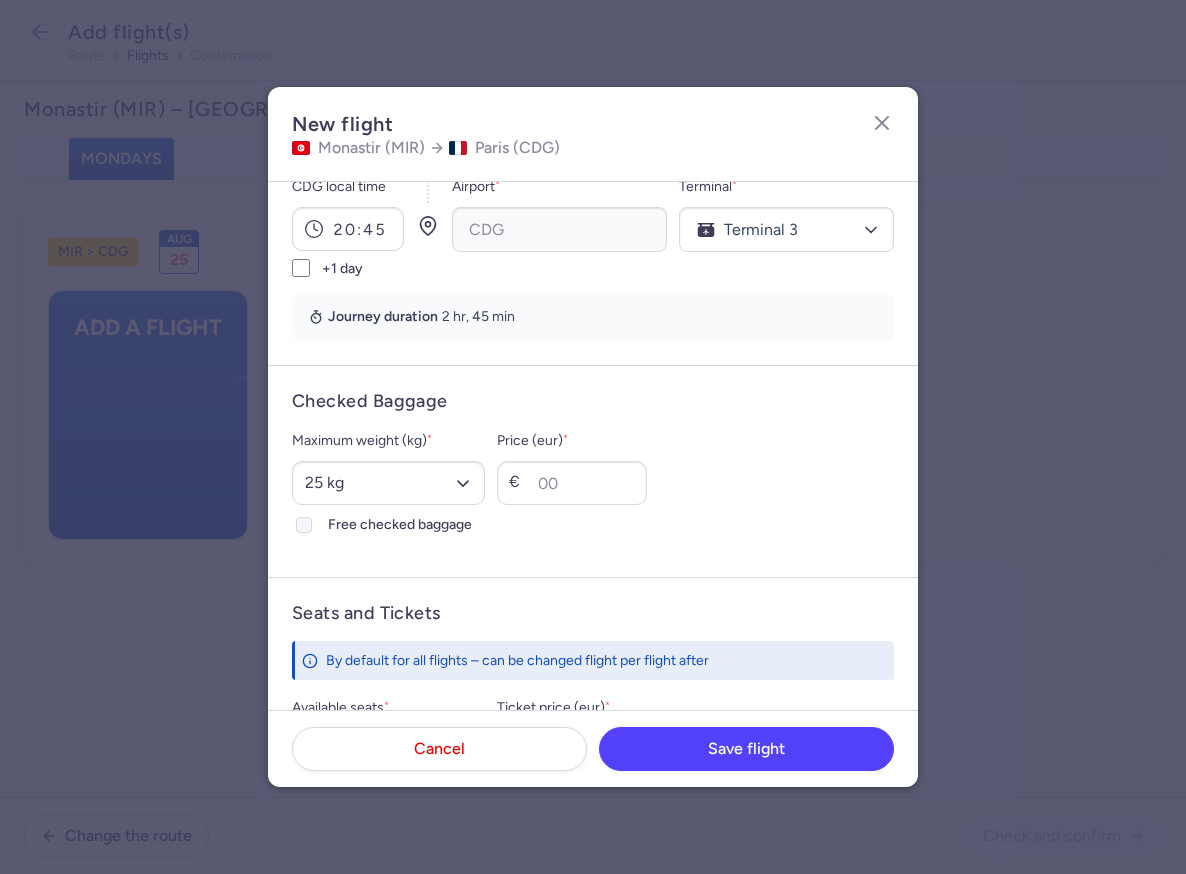 click on "Free checked baggage" at bounding box center (304, 525) 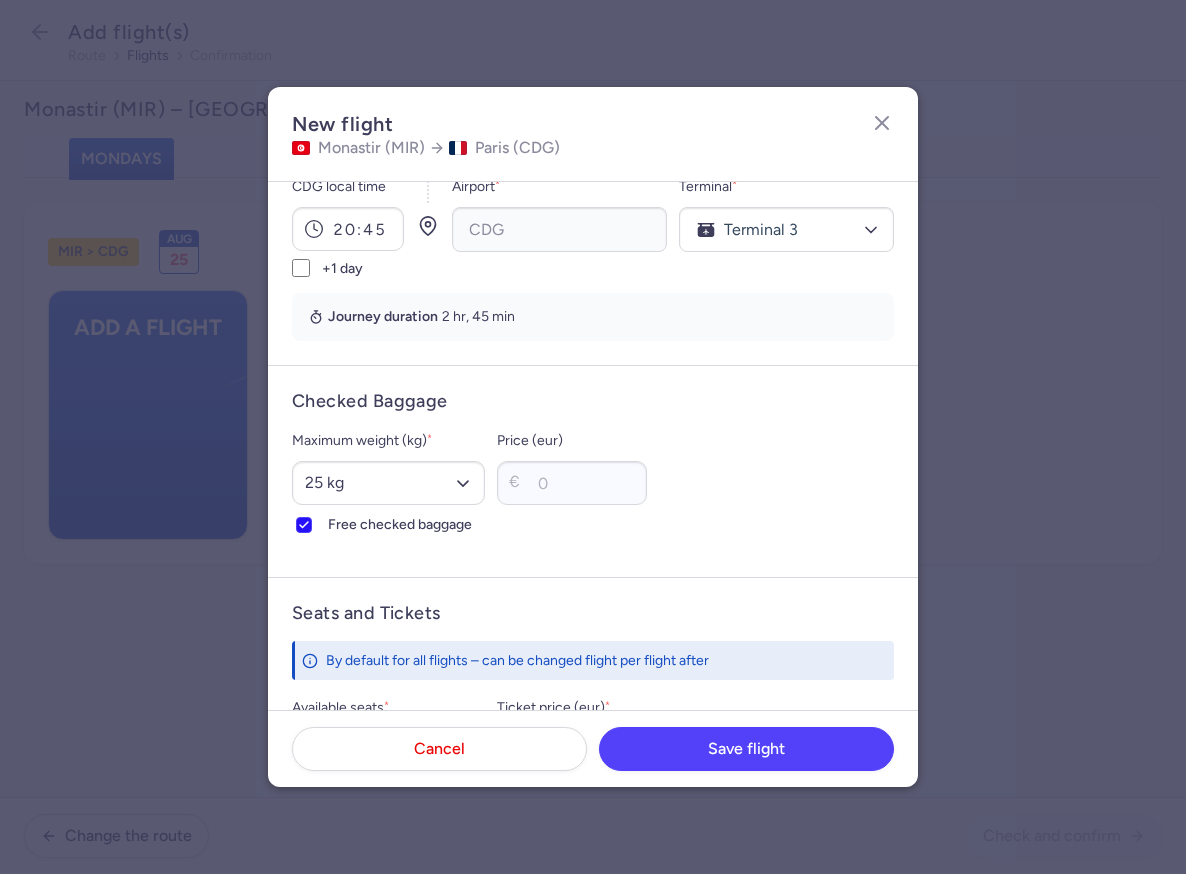 scroll, scrollTop: 570, scrollLeft: 0, axis: vertical 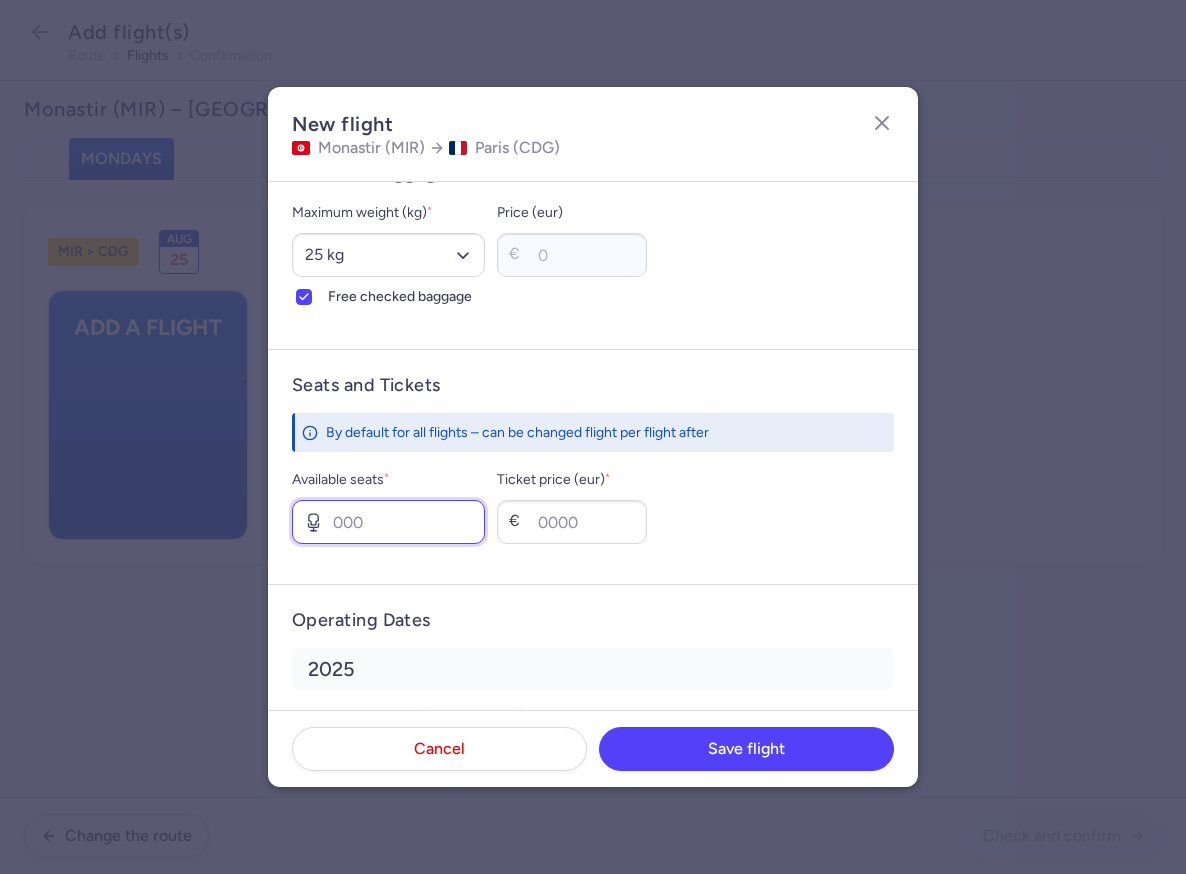 click on "Available seats  *" at bounding box center [388, 522] 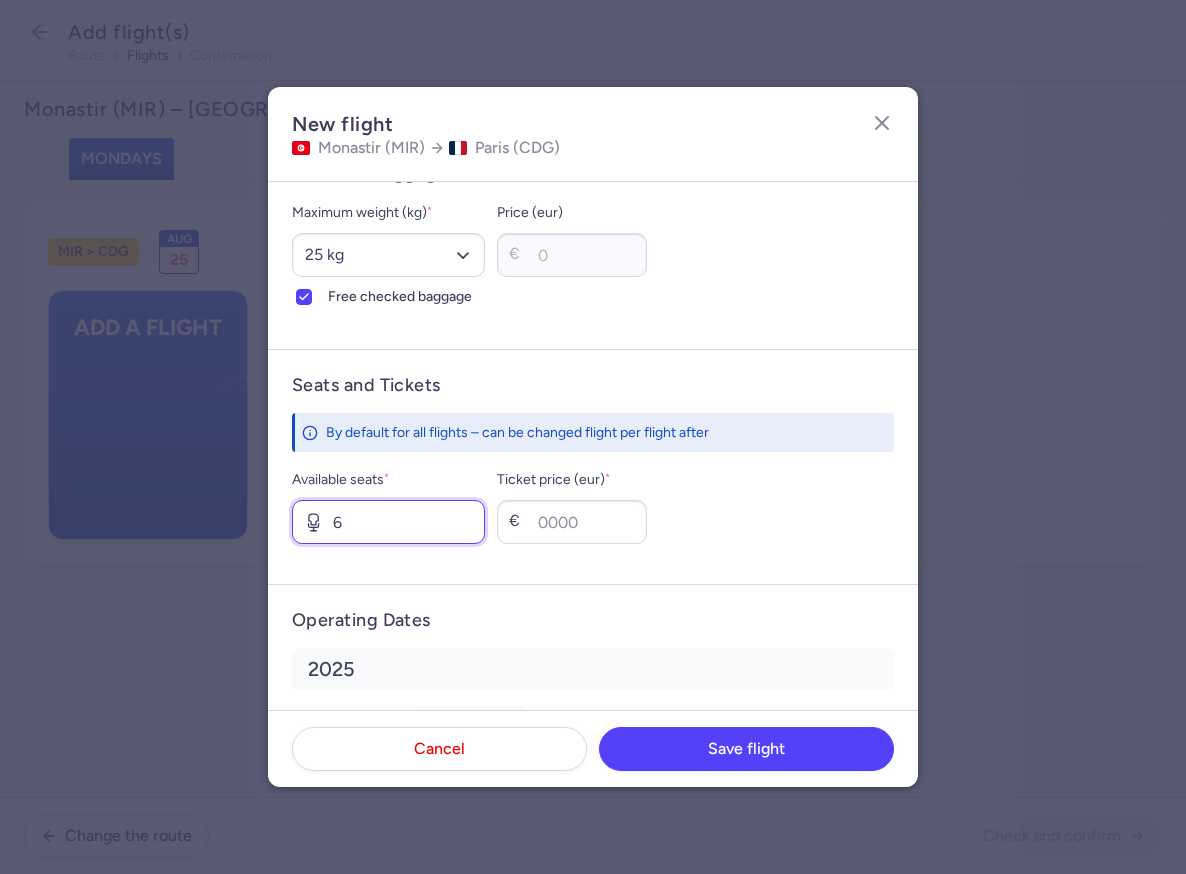 type on "6" 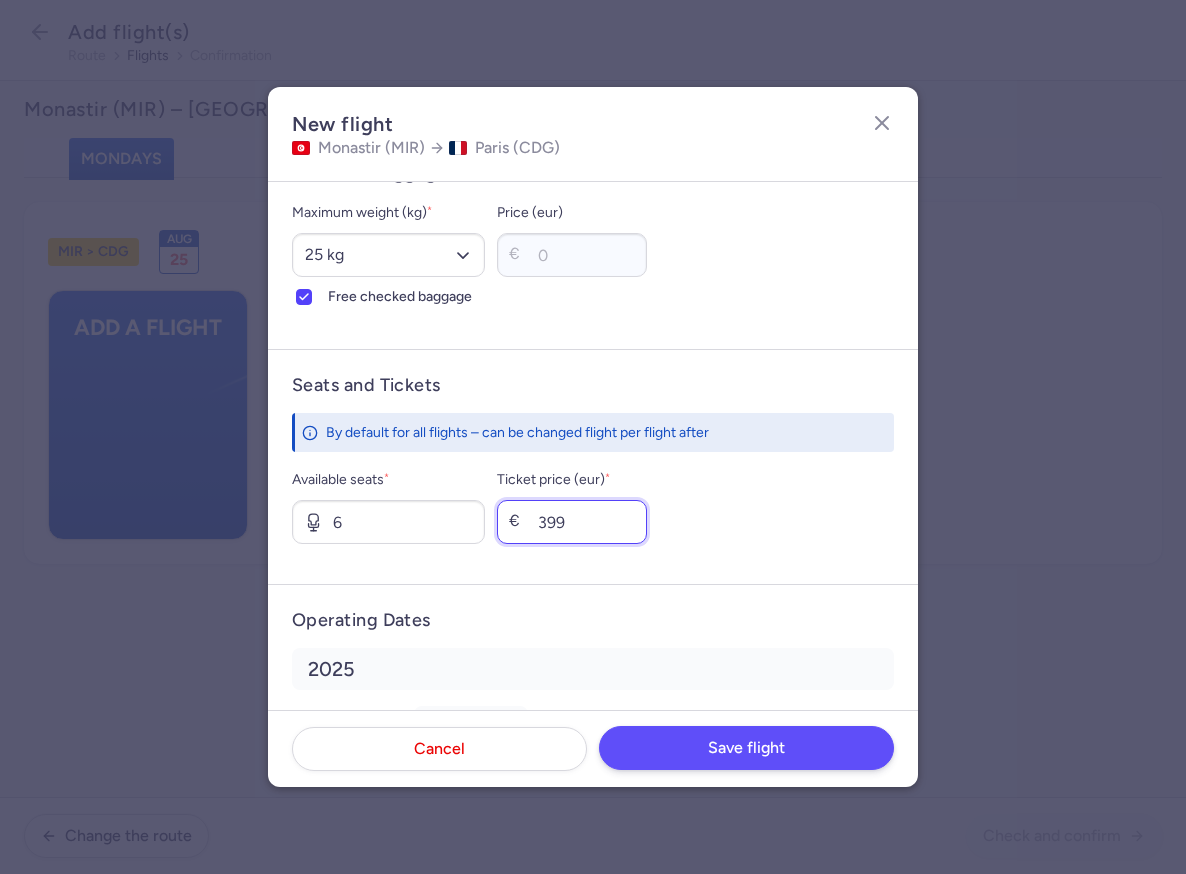 type on "399" 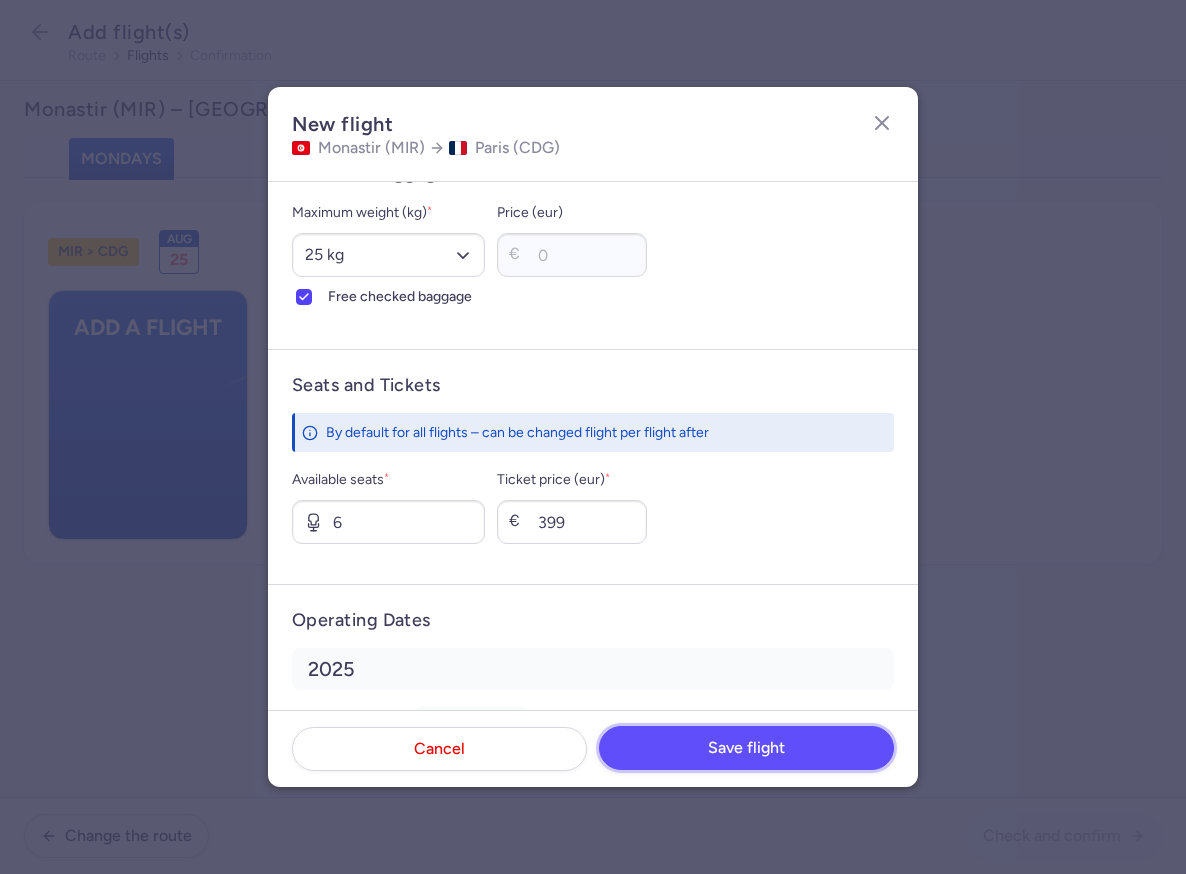 click on "Save flight" at bounding box center (746, 748) 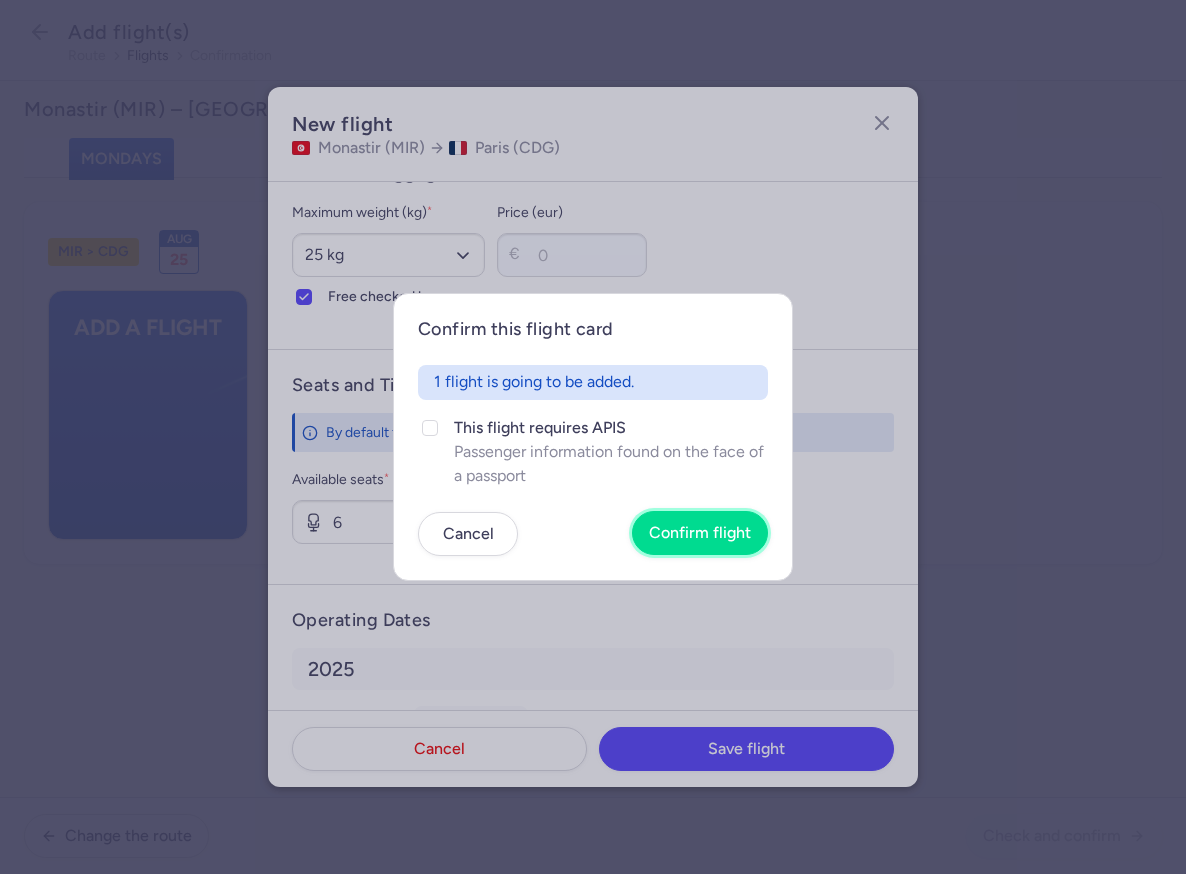 click on "Confirm flight" at bounding box center [700, 533] 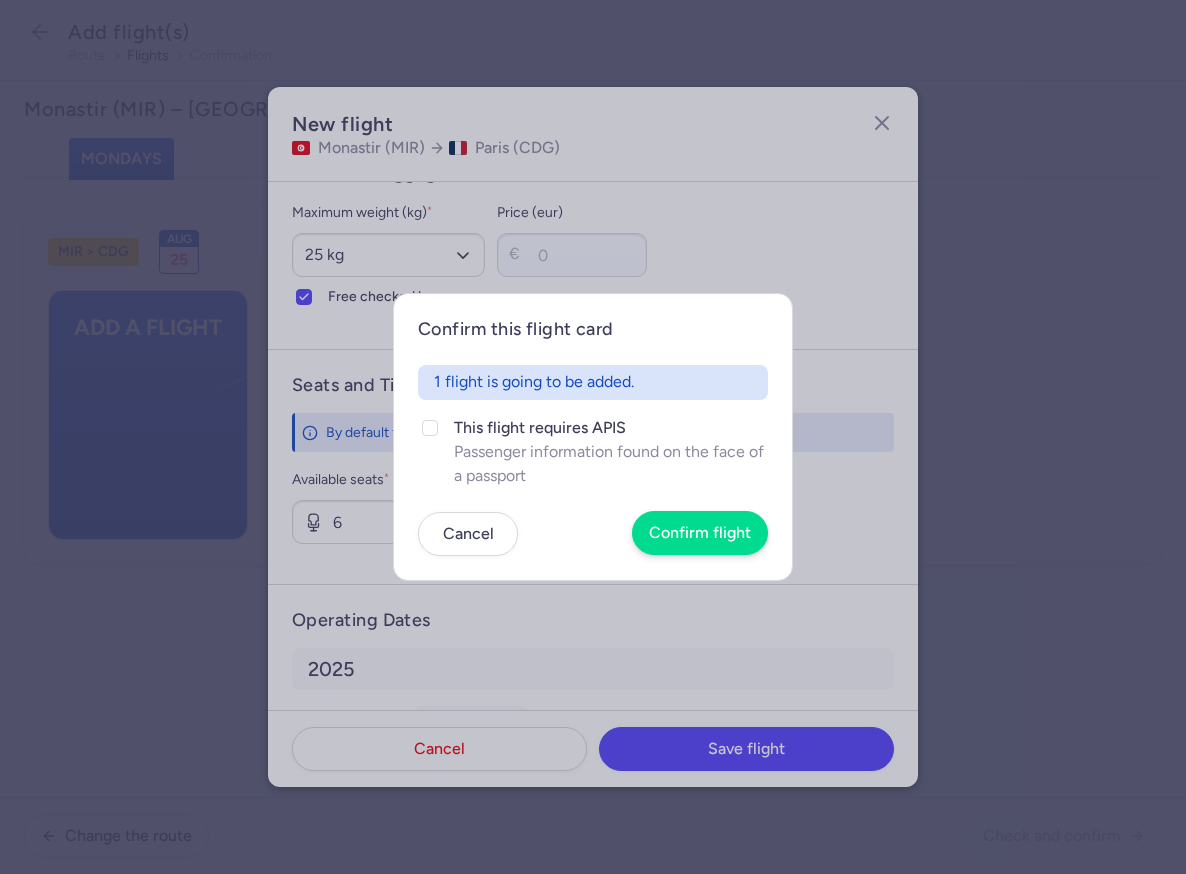 scroll, scrollTop: 570, scrollLeft: 0, axis: vertical 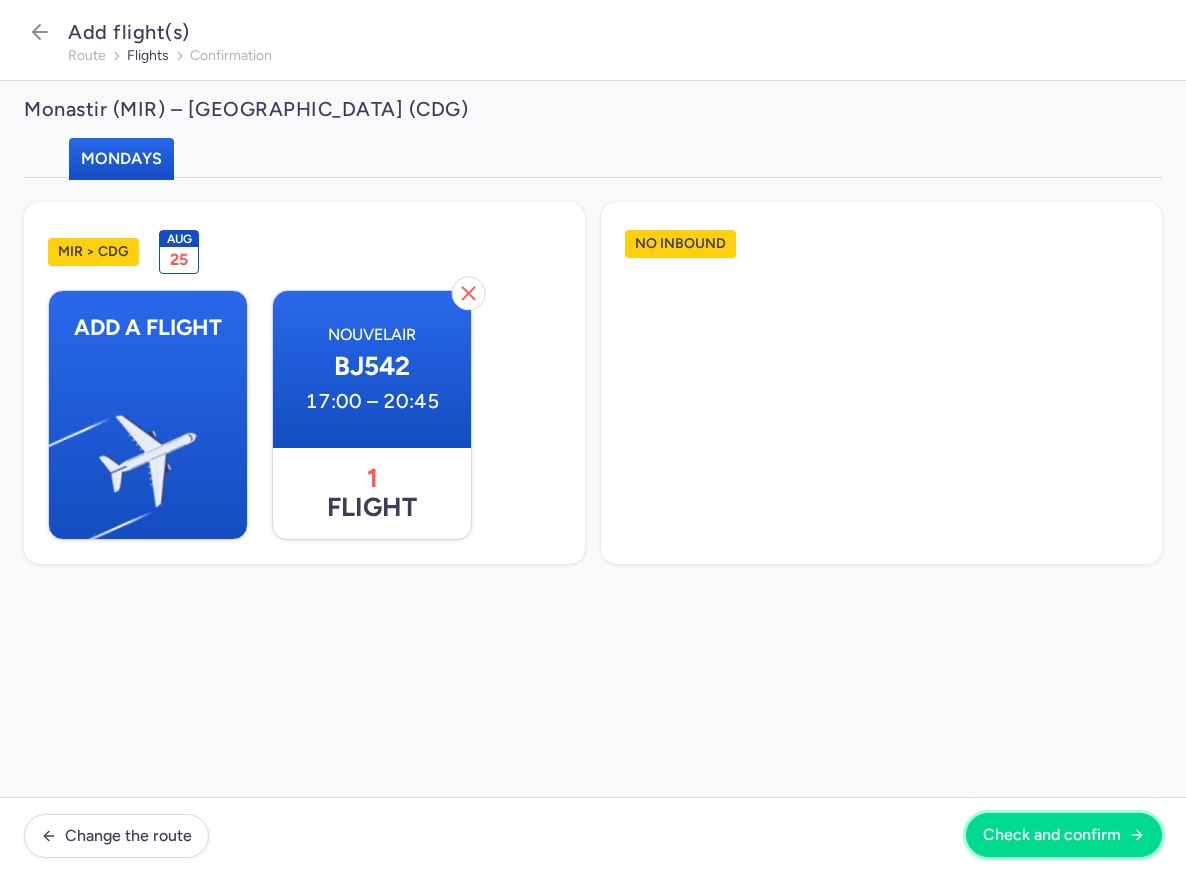 click on "Check and confirm" at bounding box center [1052, 835] 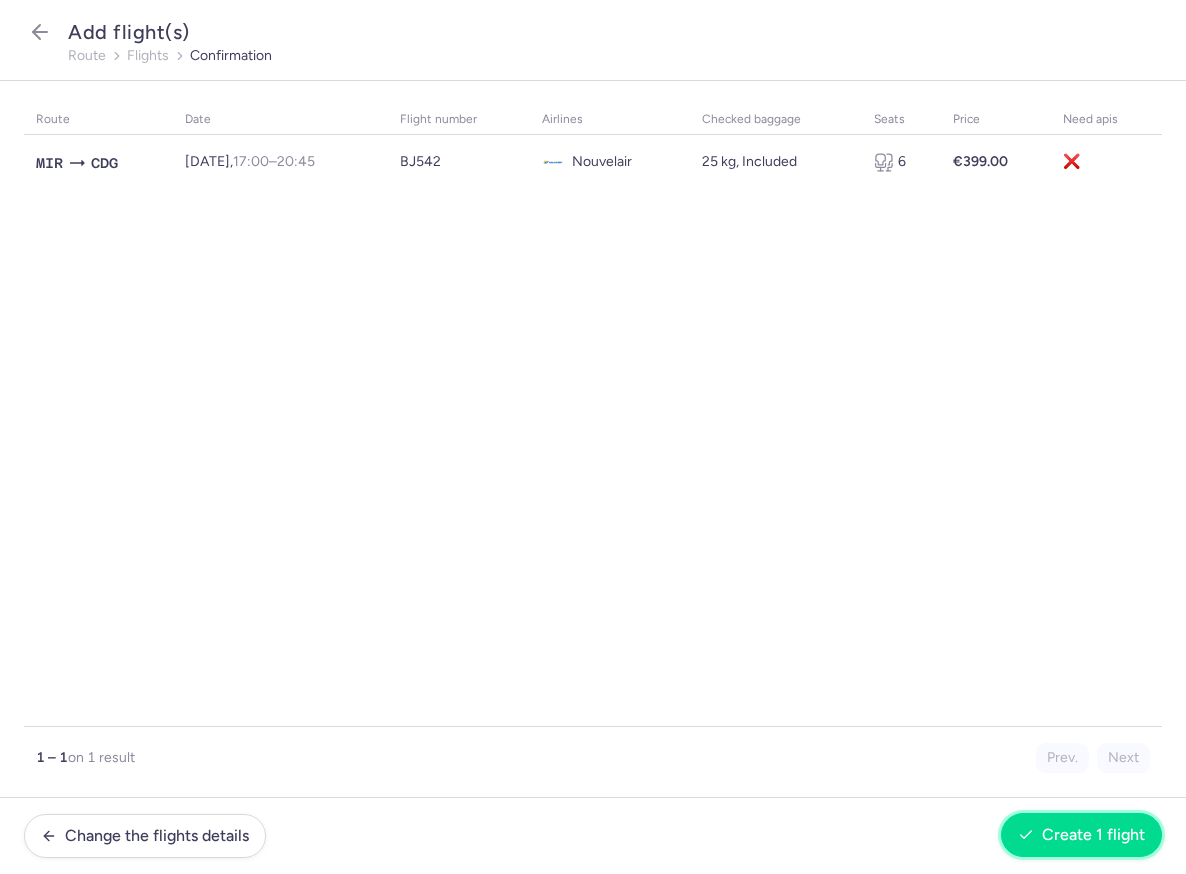 click on "Create 1 flight" at bounding box center (1093, 835) 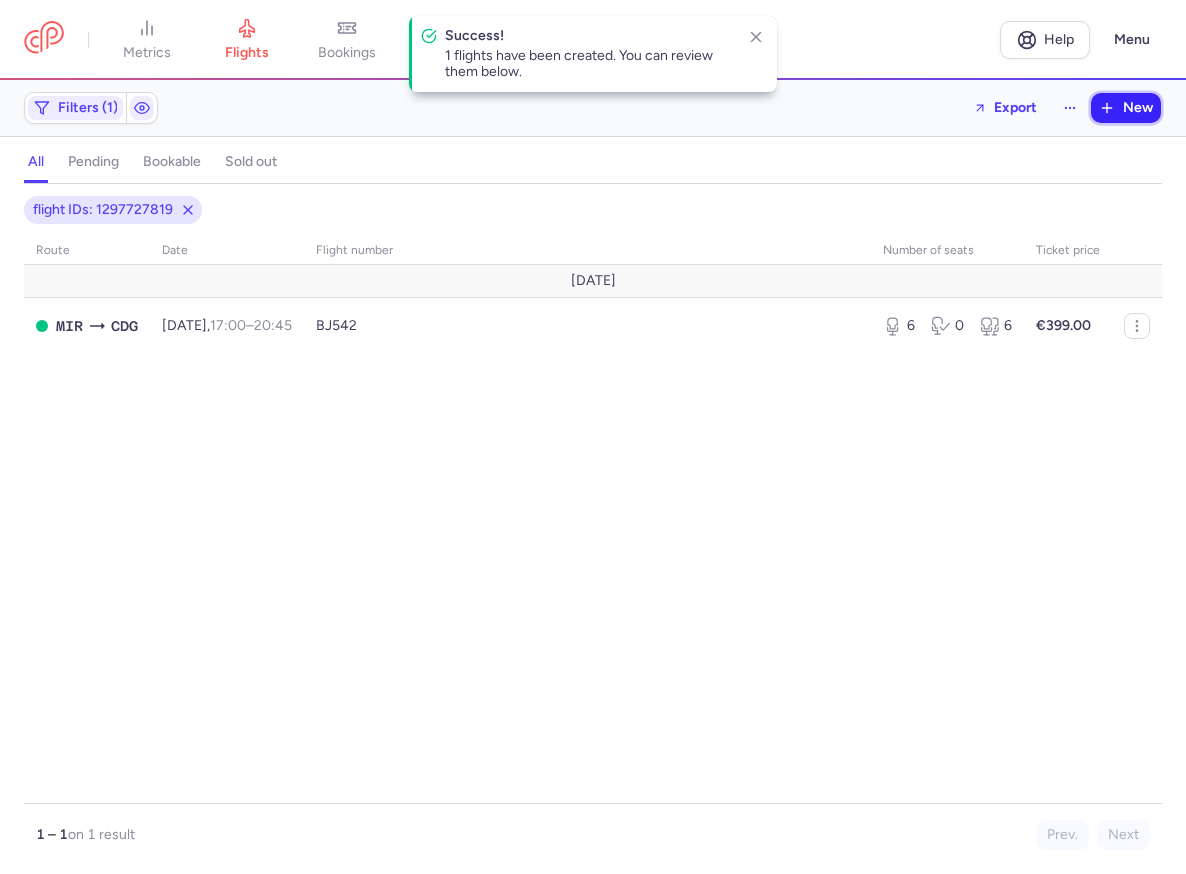 click on "New" at bounding box center (1138, 108) 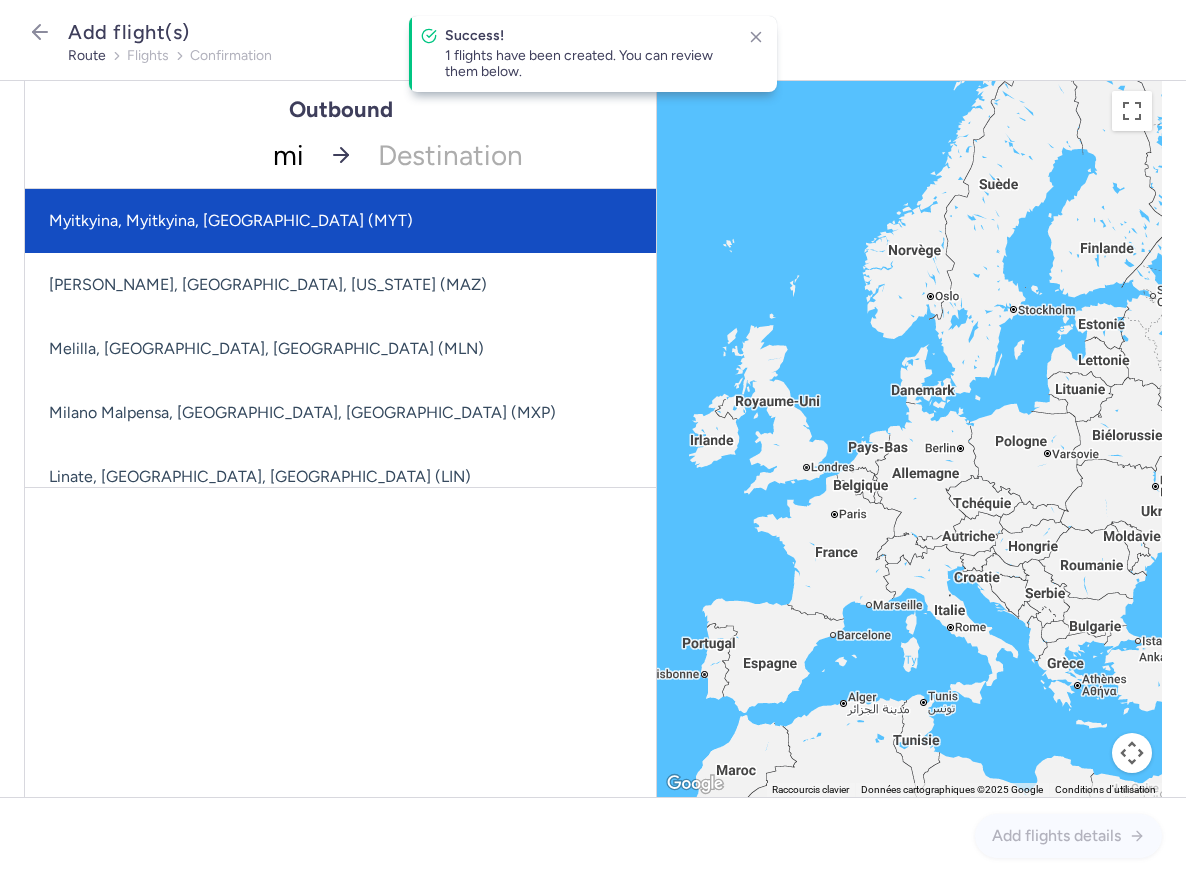 type on "mir" 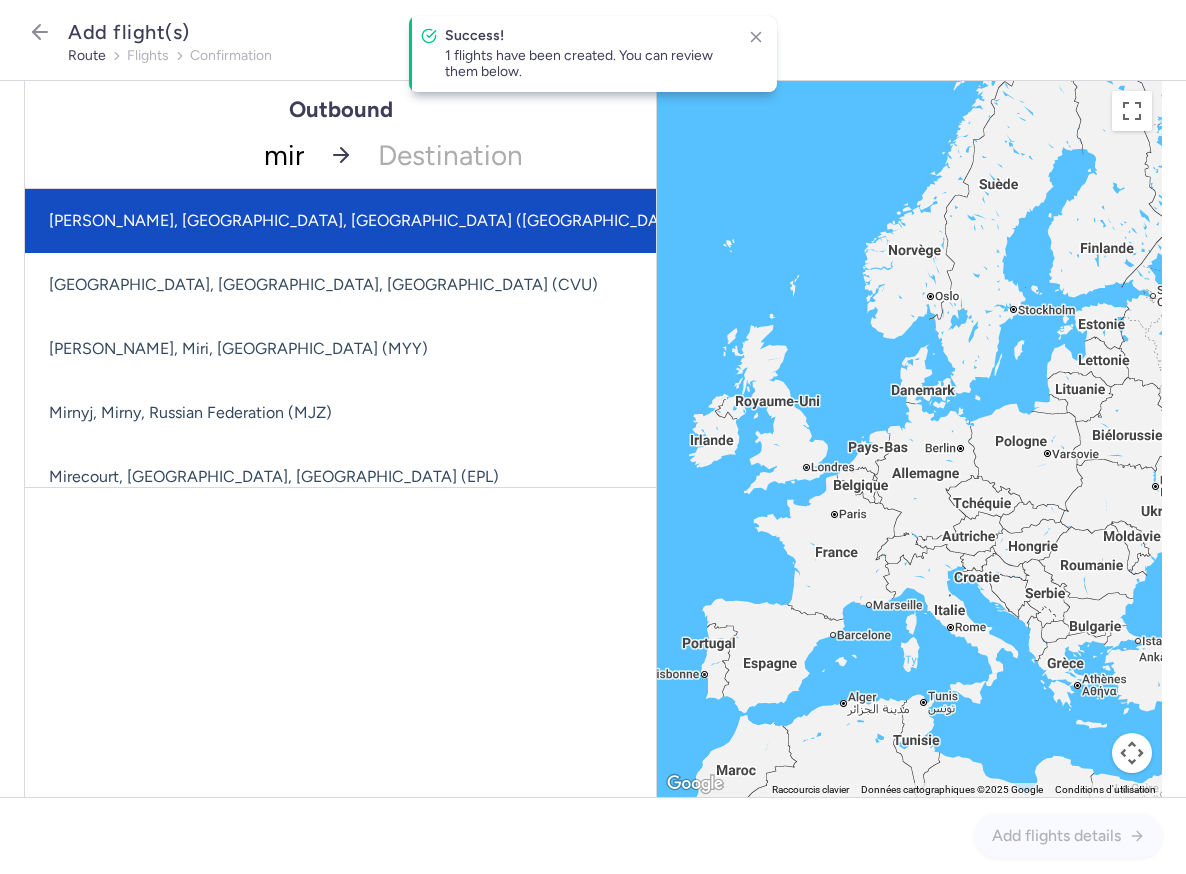 click on "[PERSON_NAME], [GEOGRAPHIC_DATA], [GEOGRAPHIC_DATA] ([GEOGRAPHIC_DATA])" 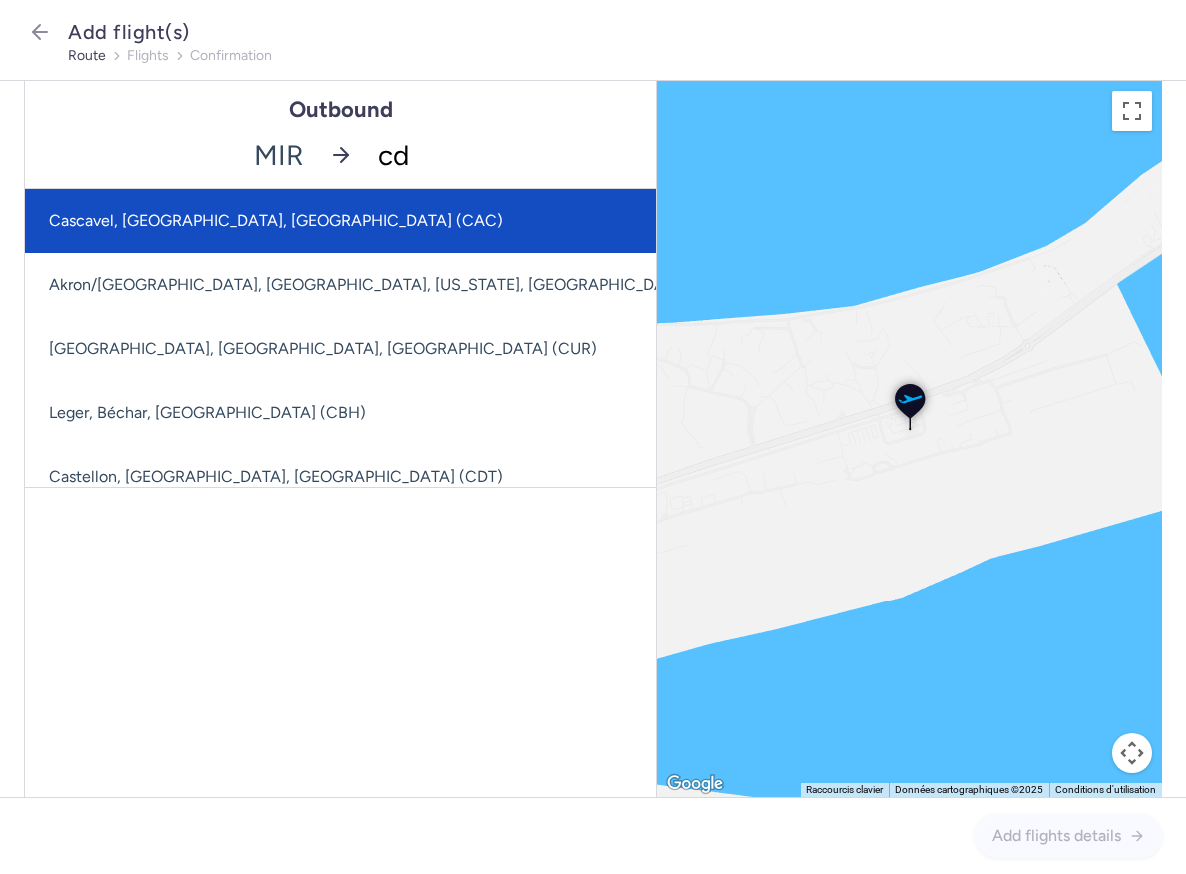 type on "cdg" 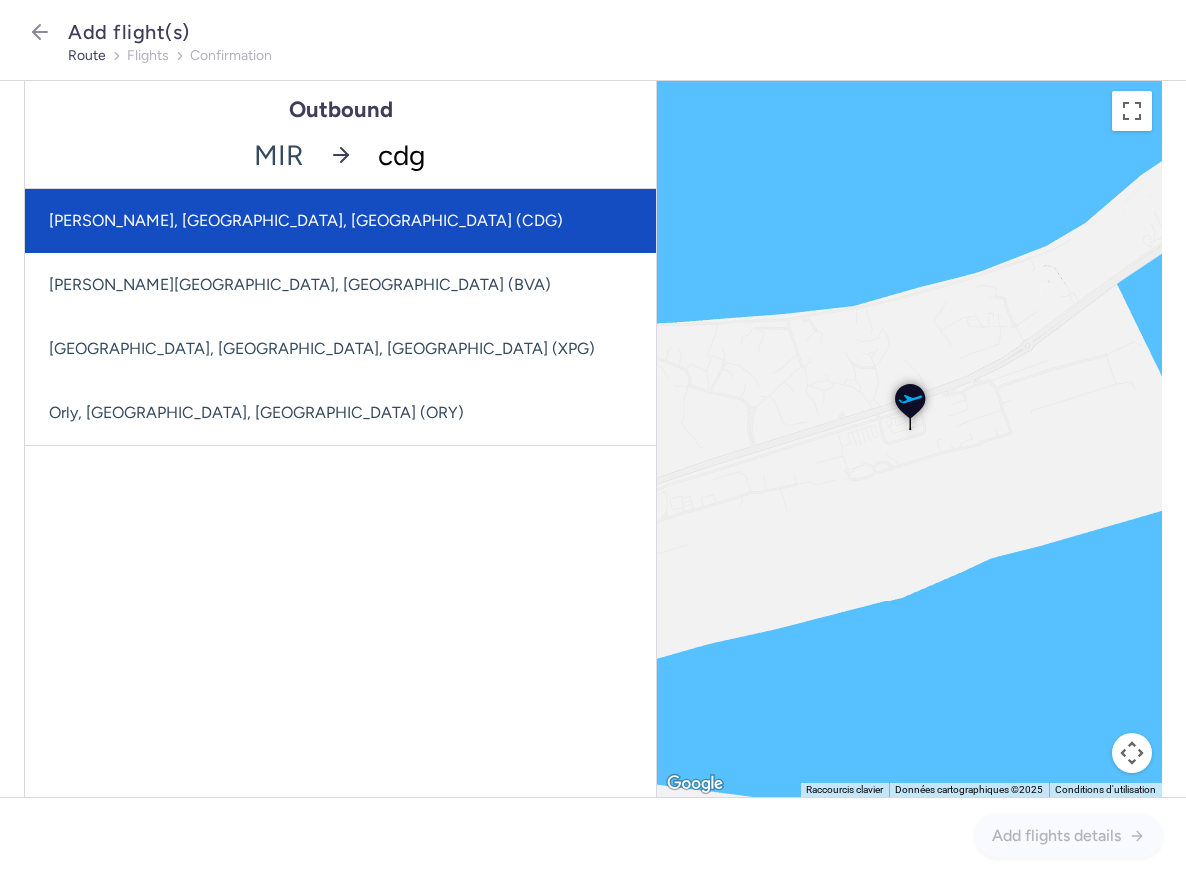 click on "[PERSON_NAME], [GEOGRAPHIC_DATA], [GEOGRAPHIC_DATA] (CDG)" at bounding box center [340, 221] 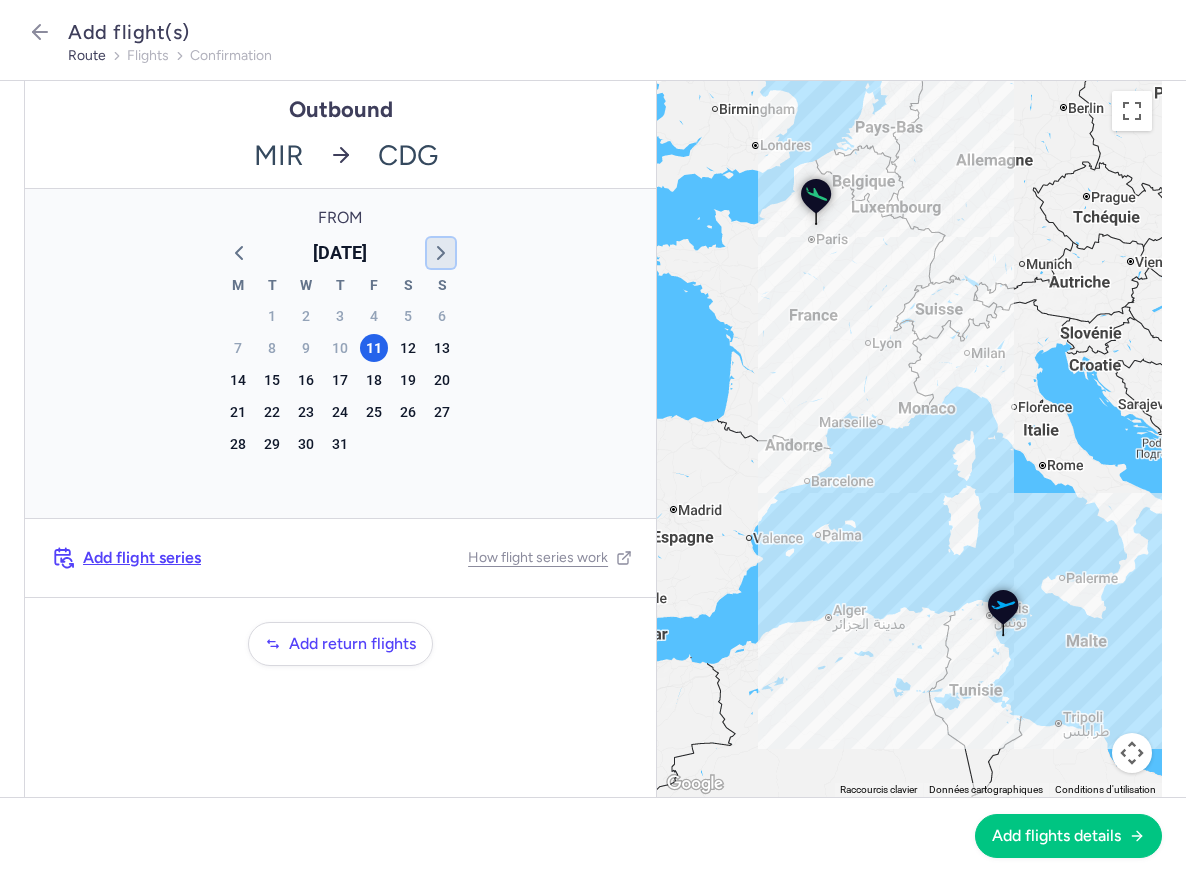 click 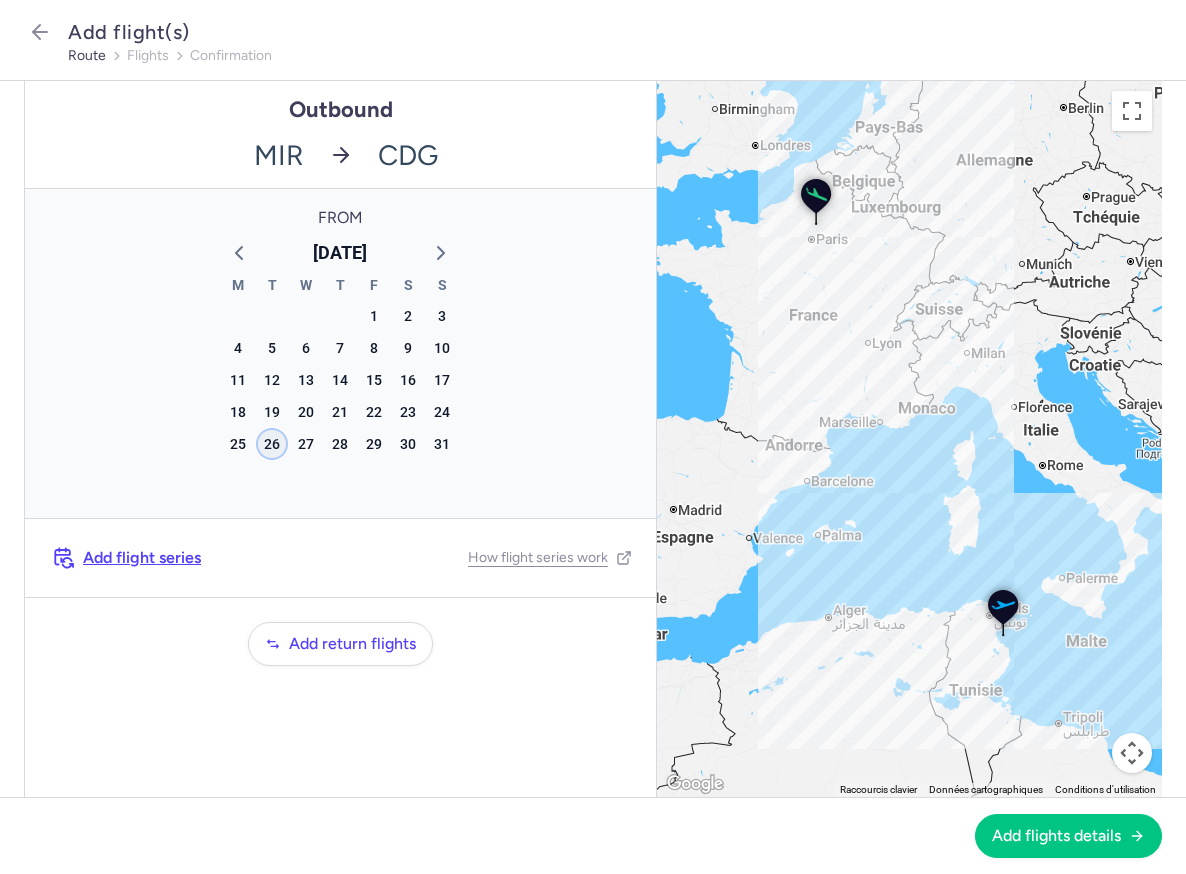 click on "26" 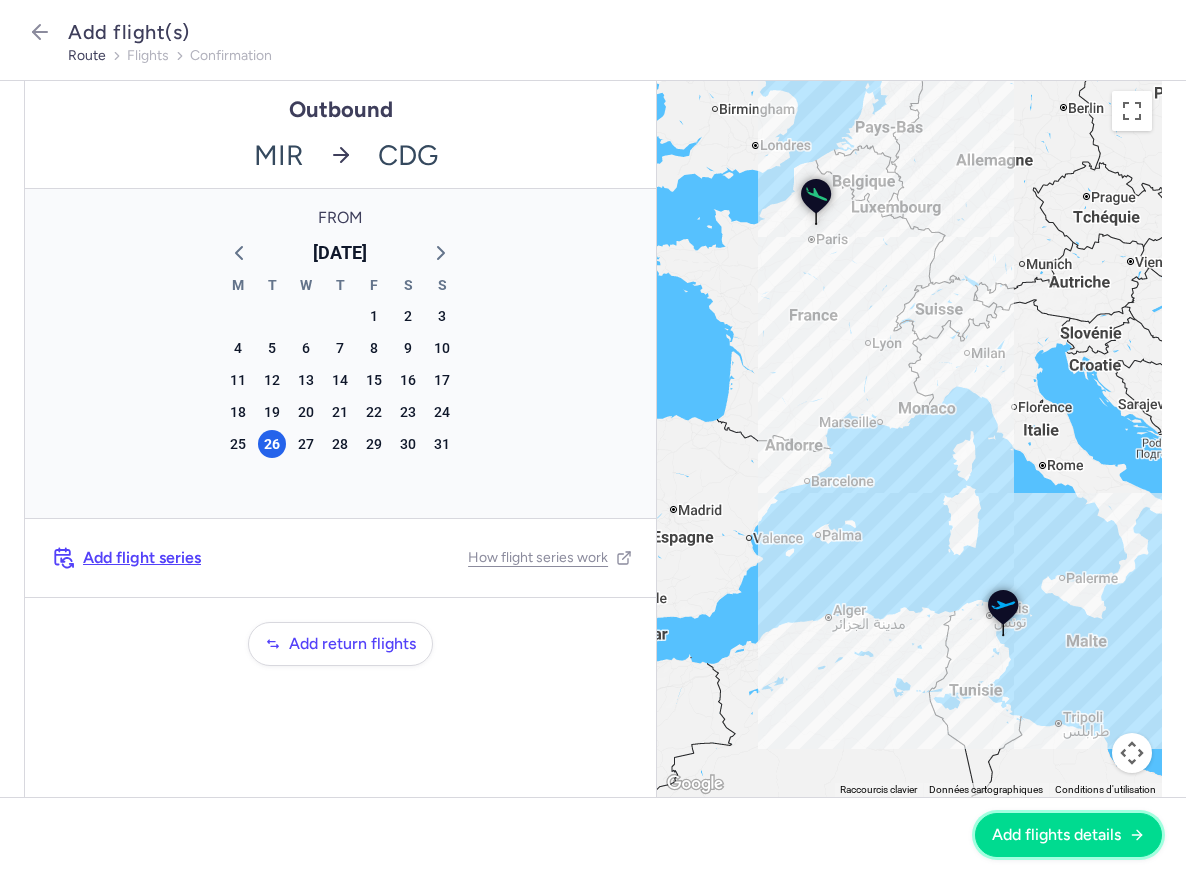 click on "Add flights details" at bounding box center (1056, 835) 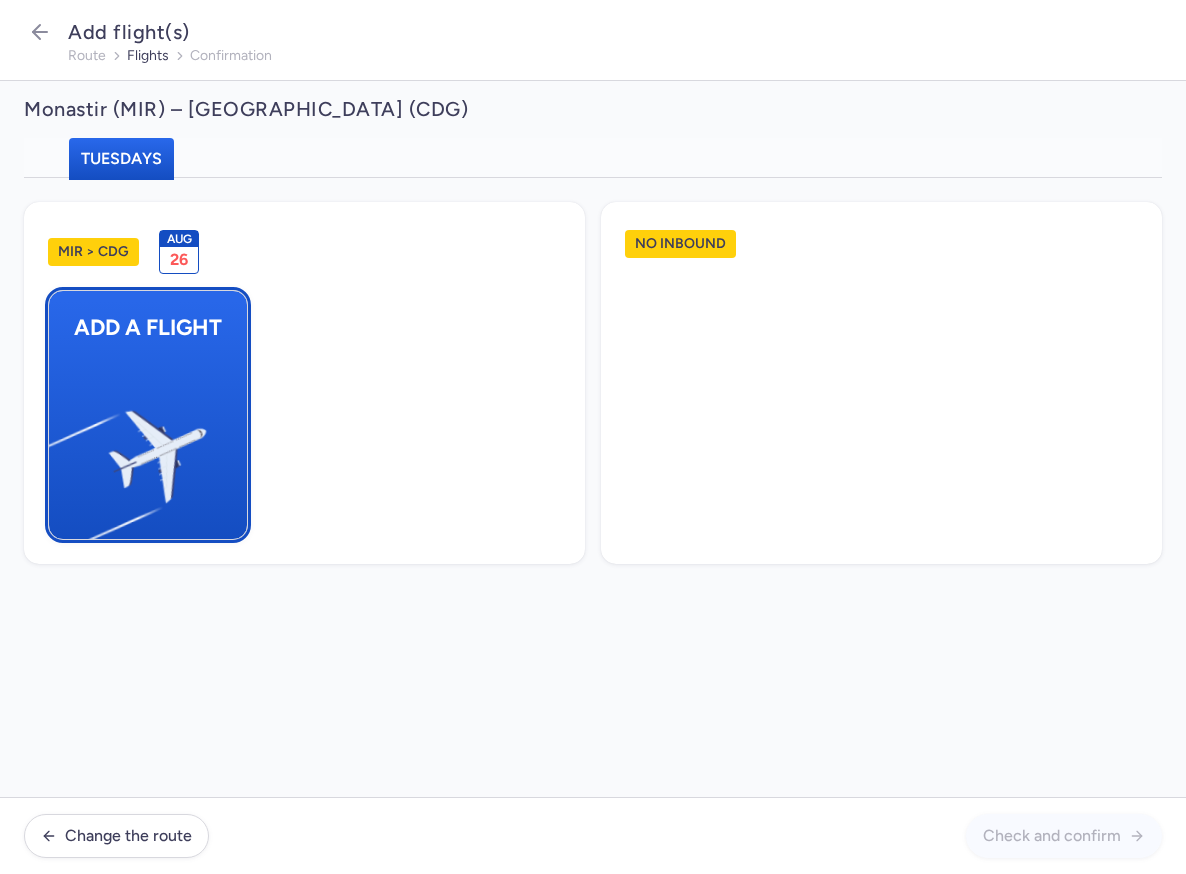 click at bounding box center [59, 448] 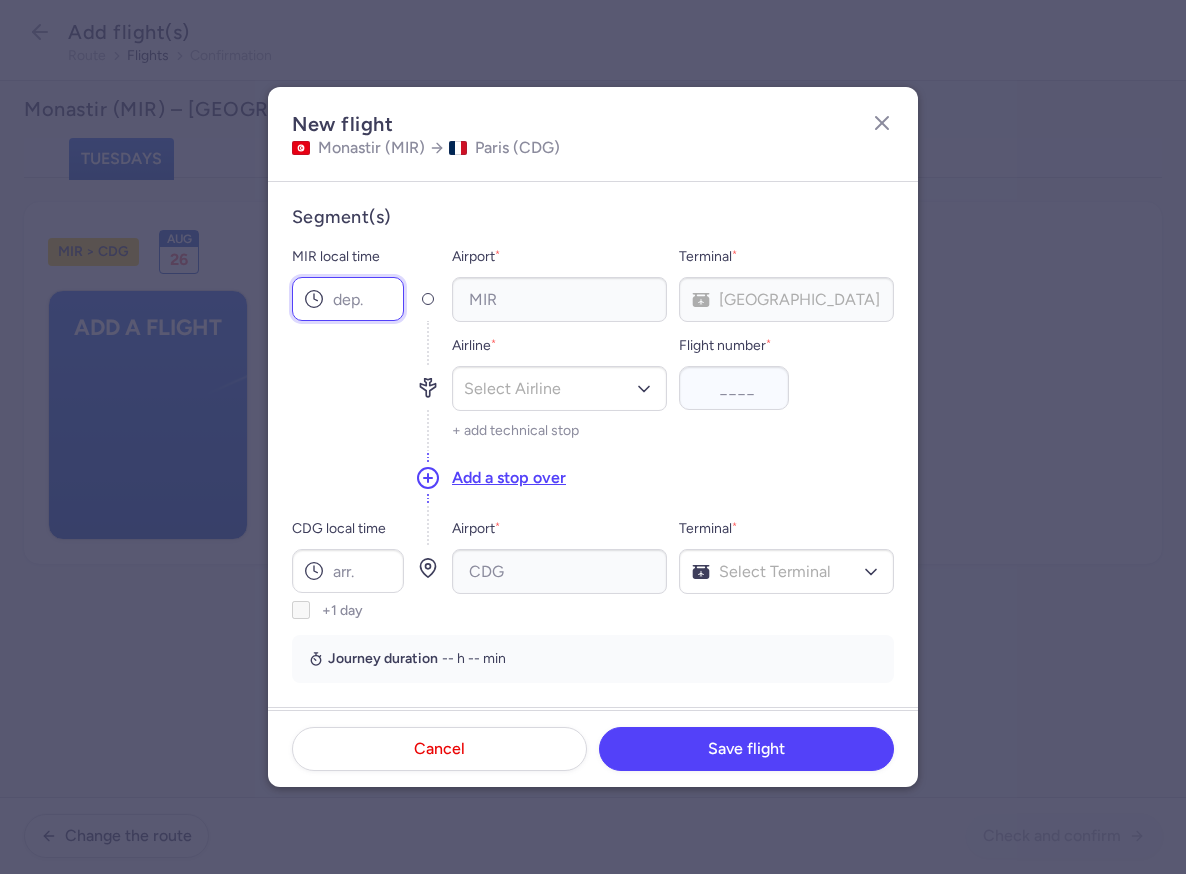 click on "MIR local time" at bounding box center [348, 299] 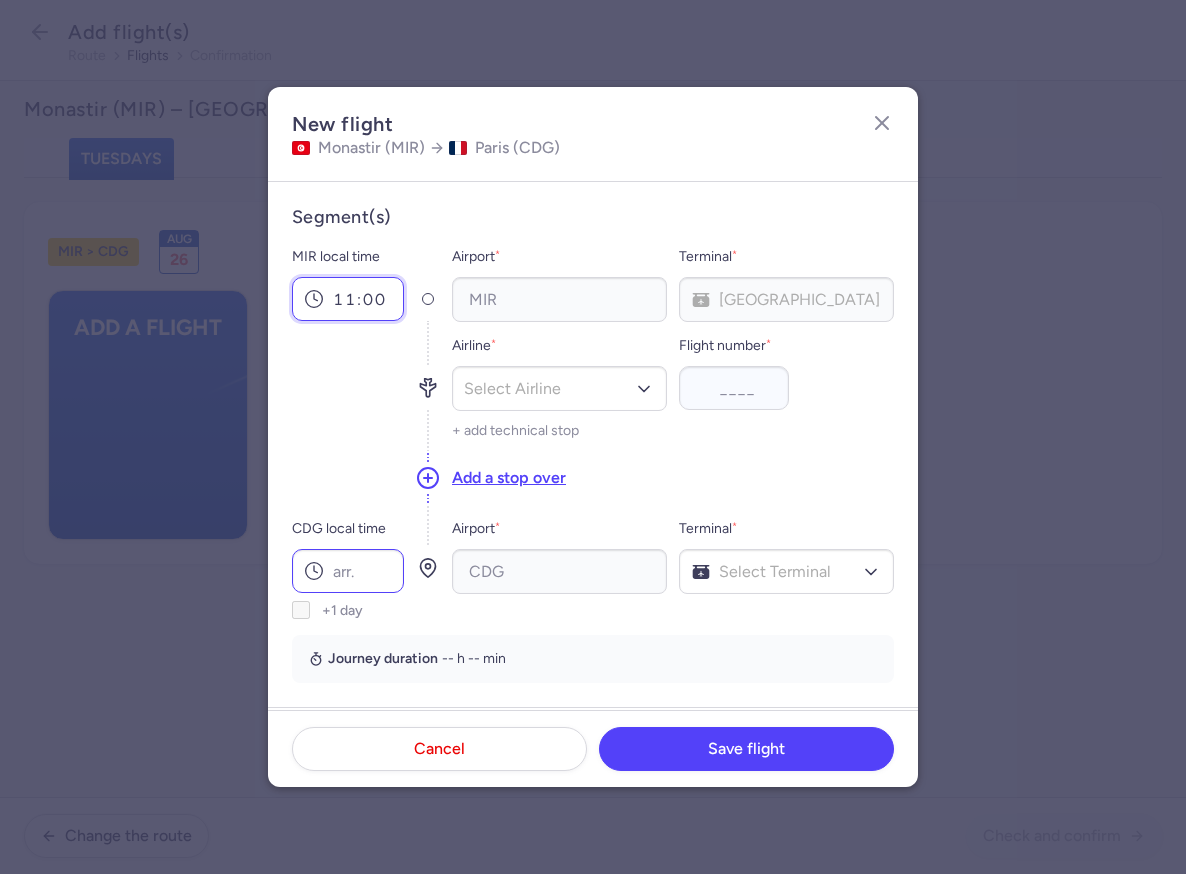 type on "11:00" 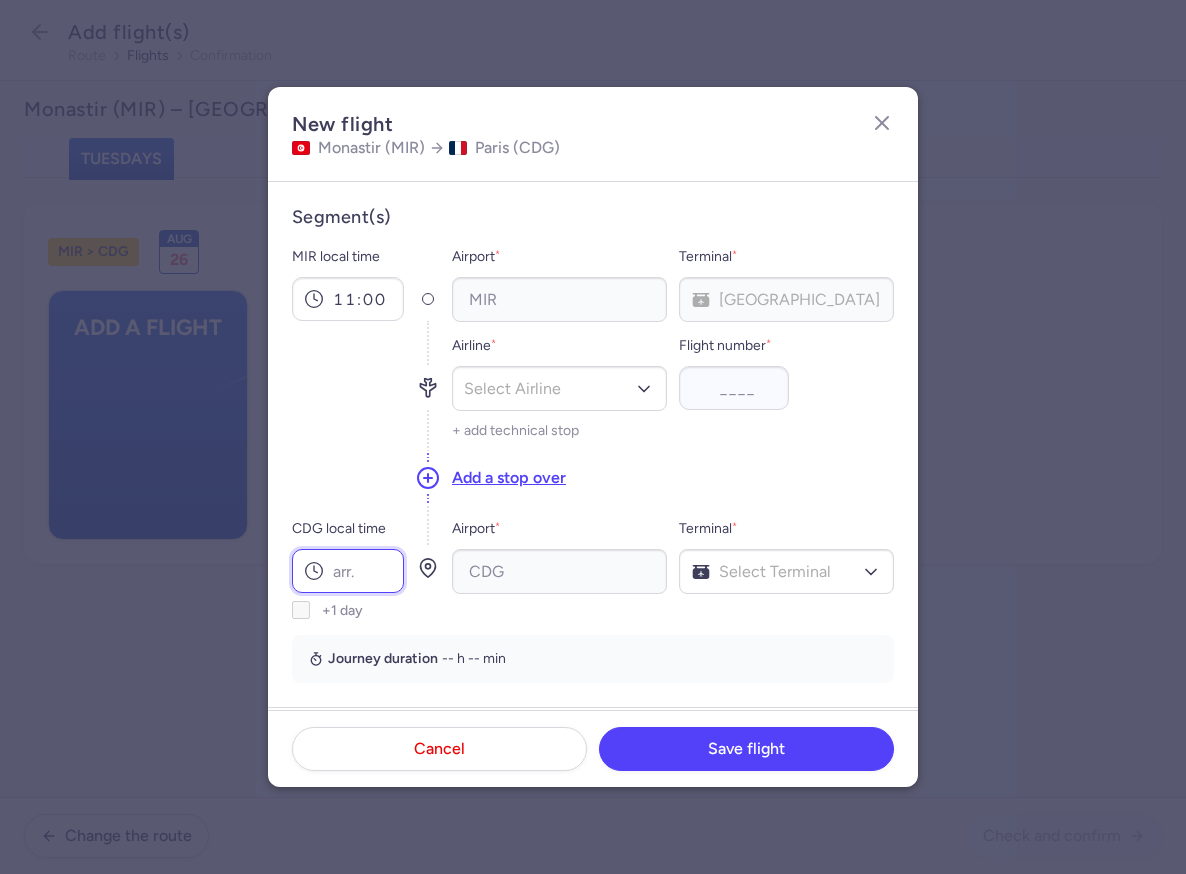 click on "CDG local time" at bounding box center [348, 571] 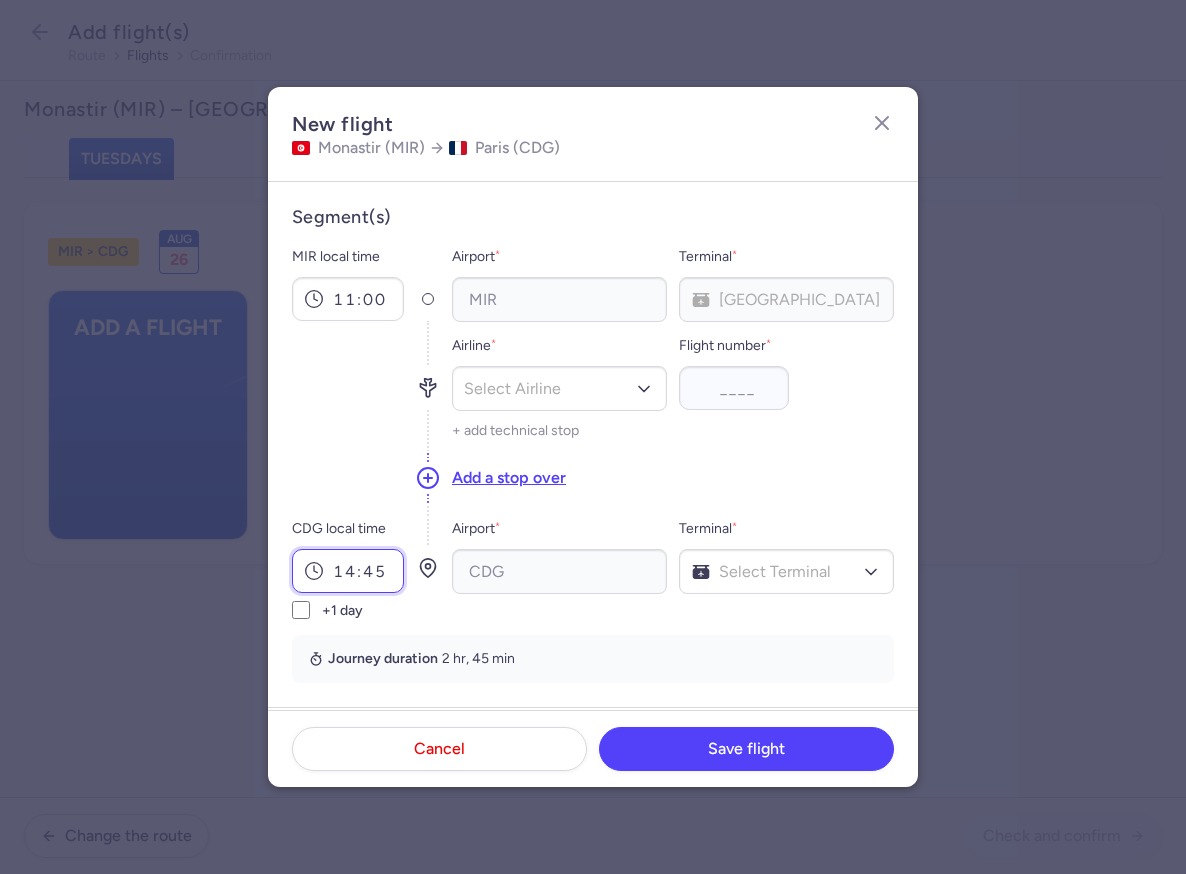 type on "14:45" 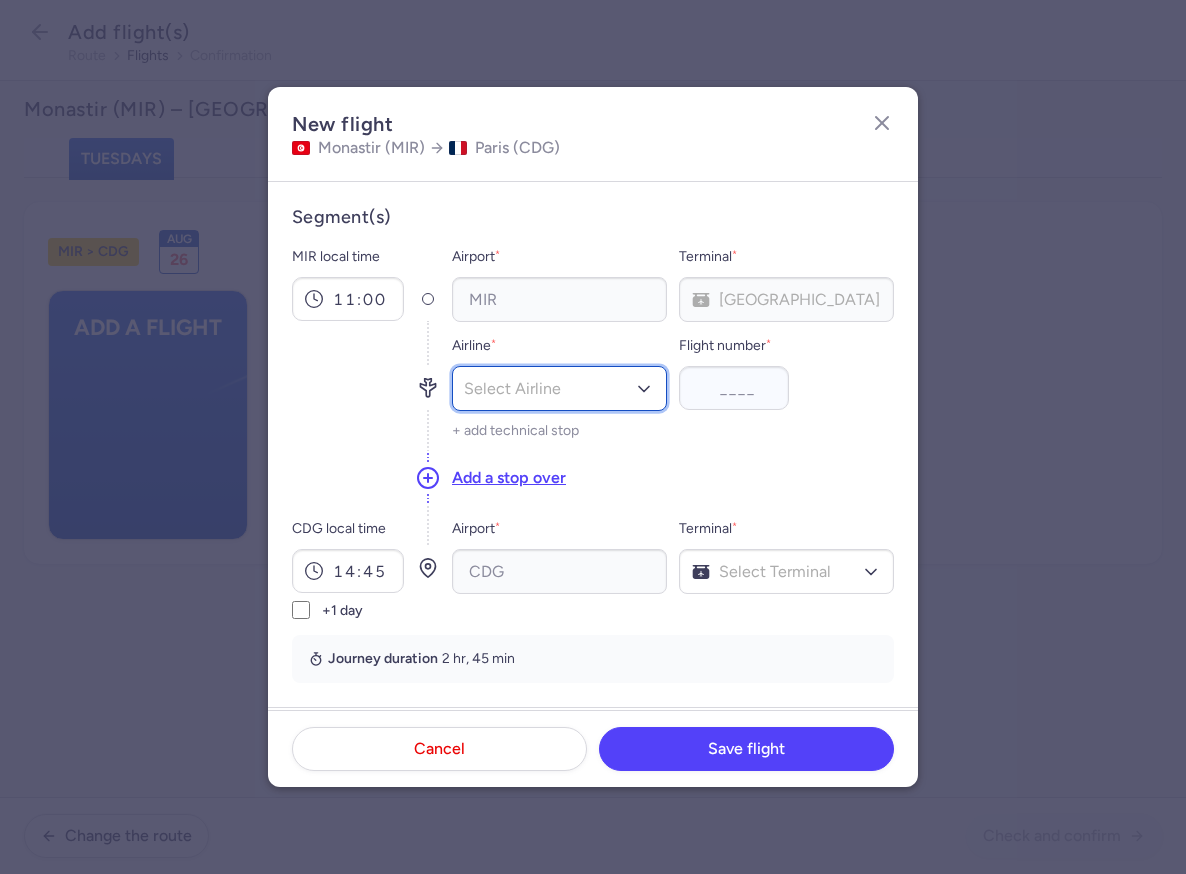 click on "Select Airline" 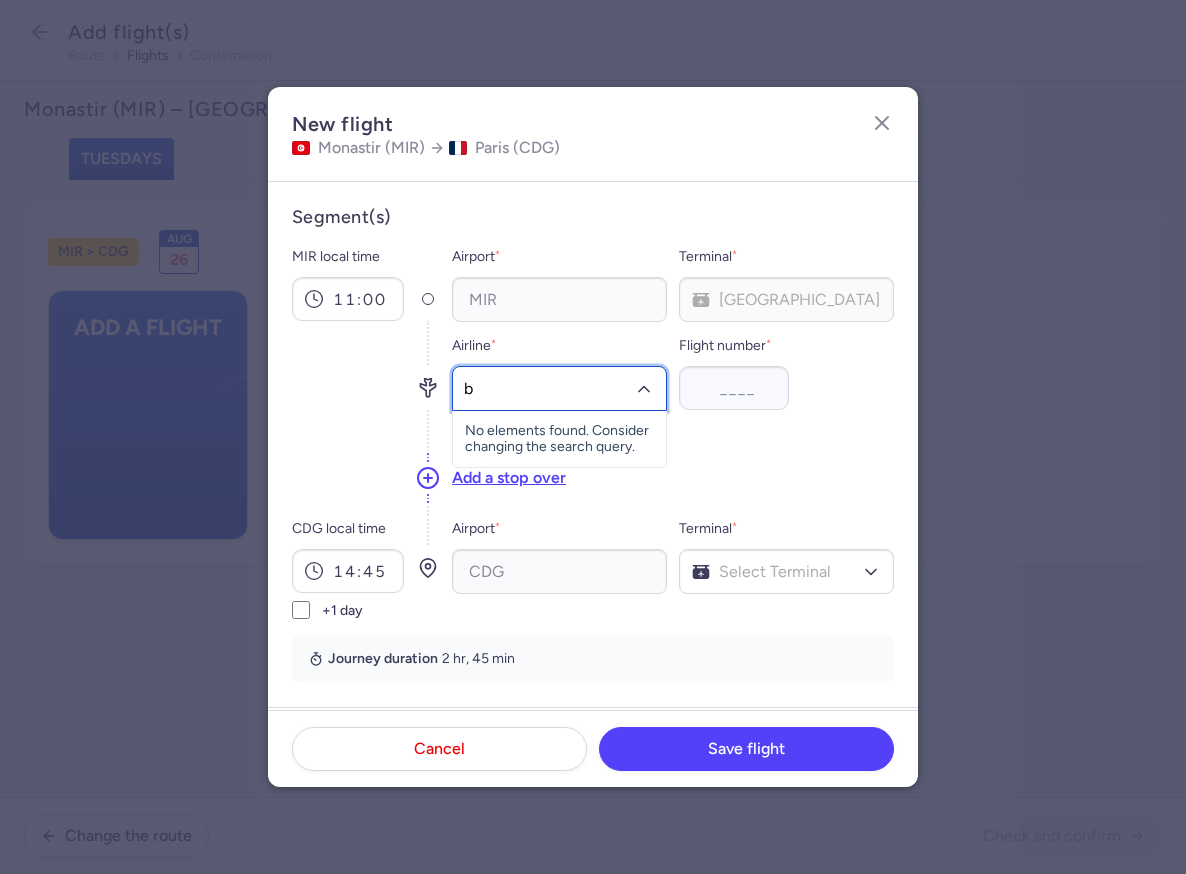 type on "bj" 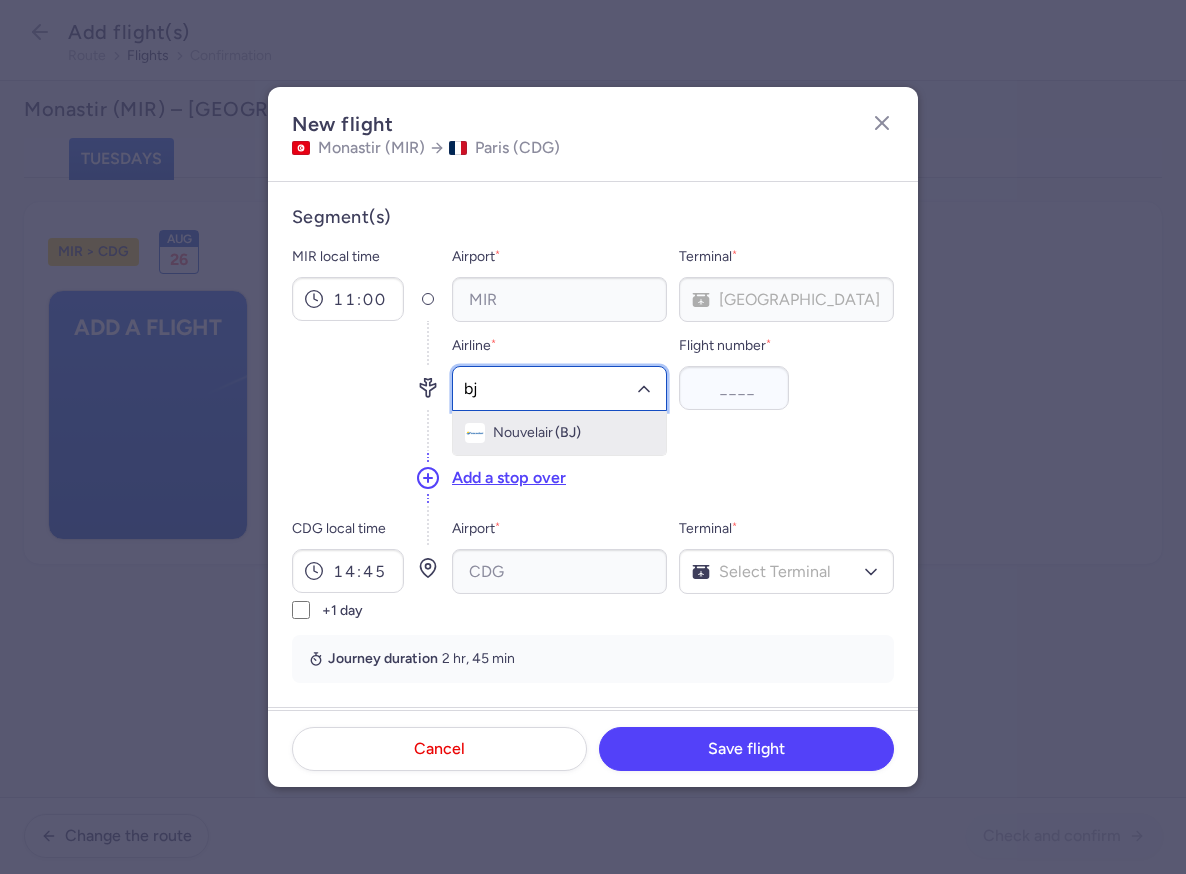 click on "Nouvelair (BJ)" at bounding box center (559, 433) 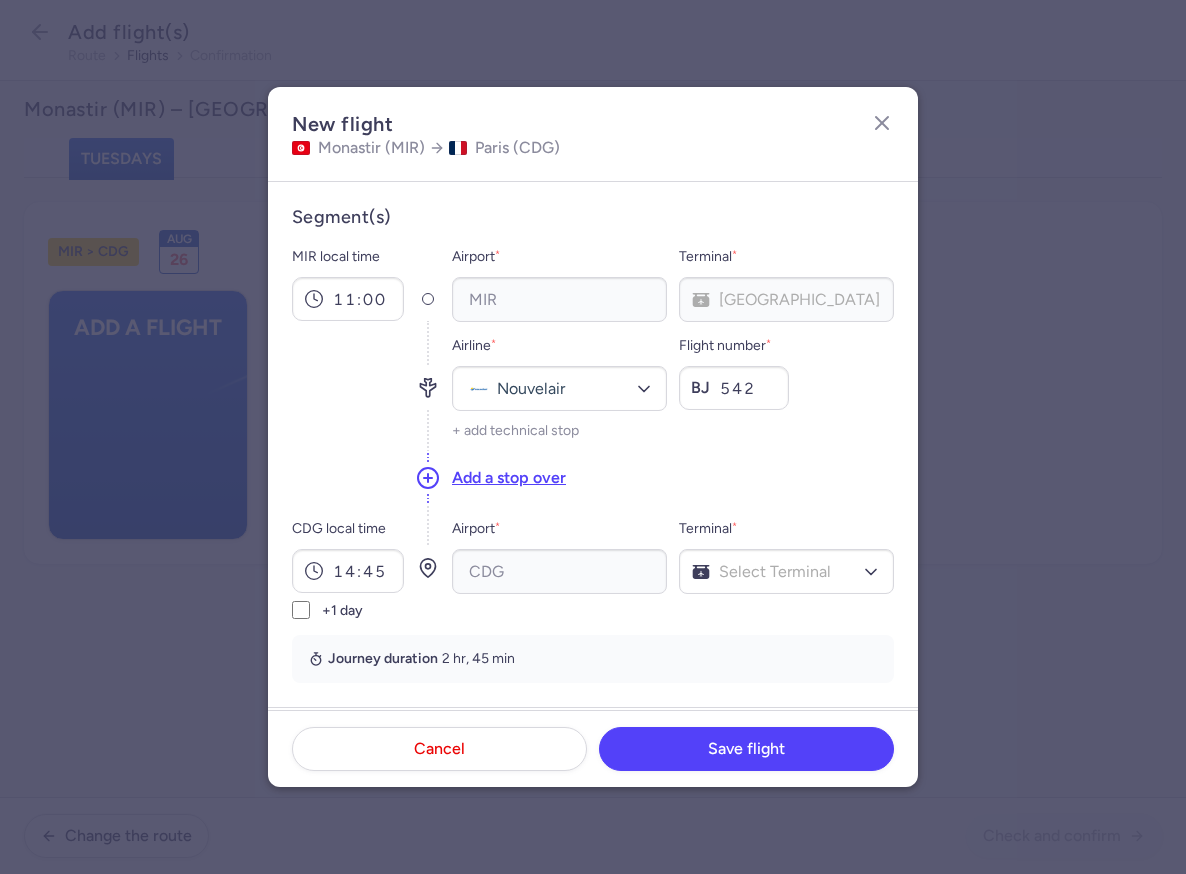 type on "542" 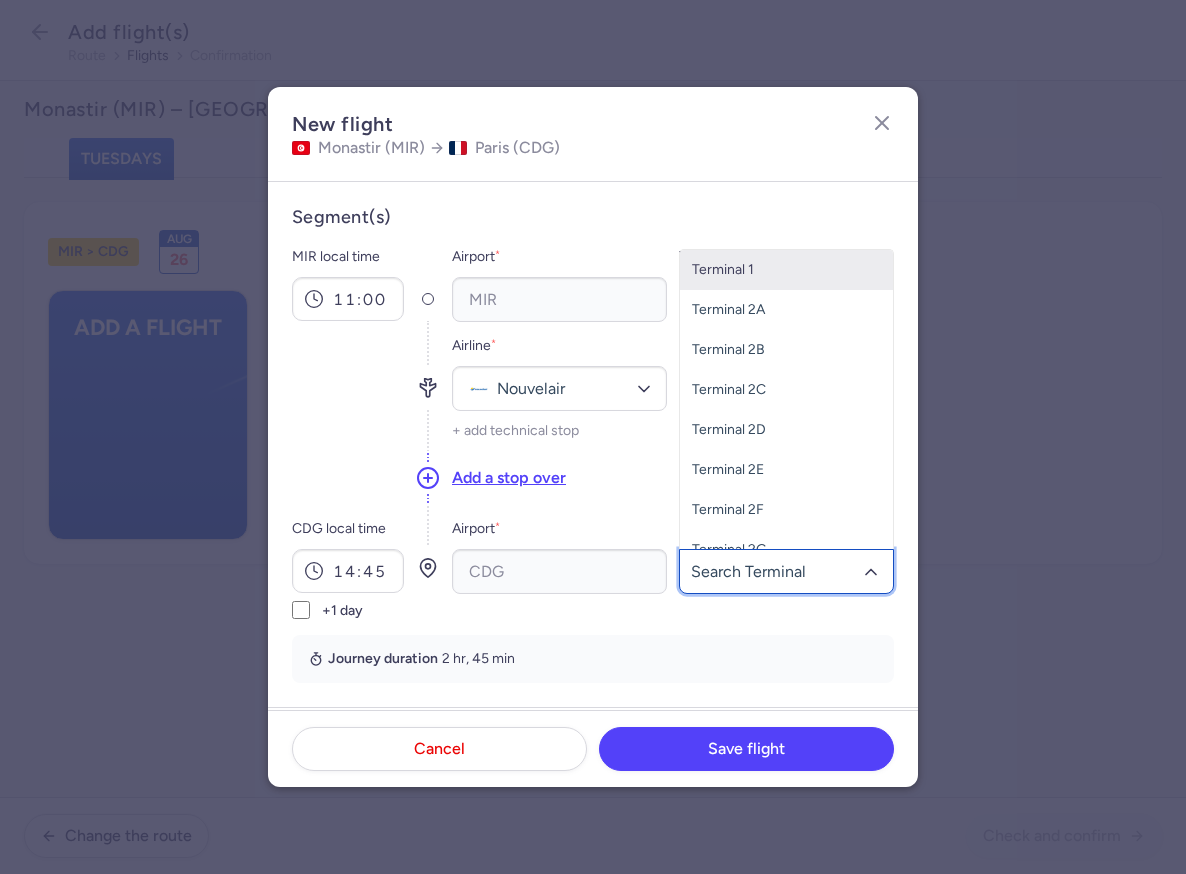 scroll, scrollTop: 61, scrollLeft: 0, axis: vertical 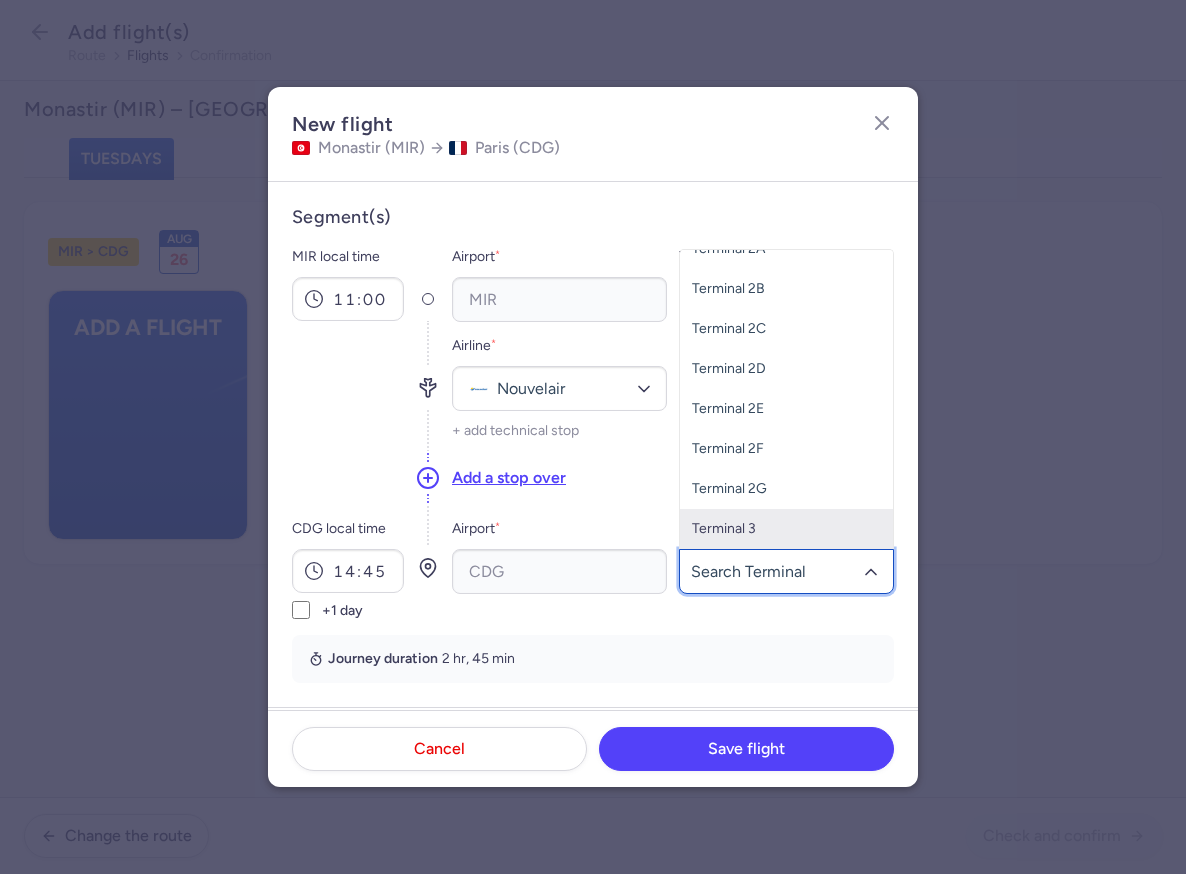 click on "Terminal 3" at bounding box center [786, 529] 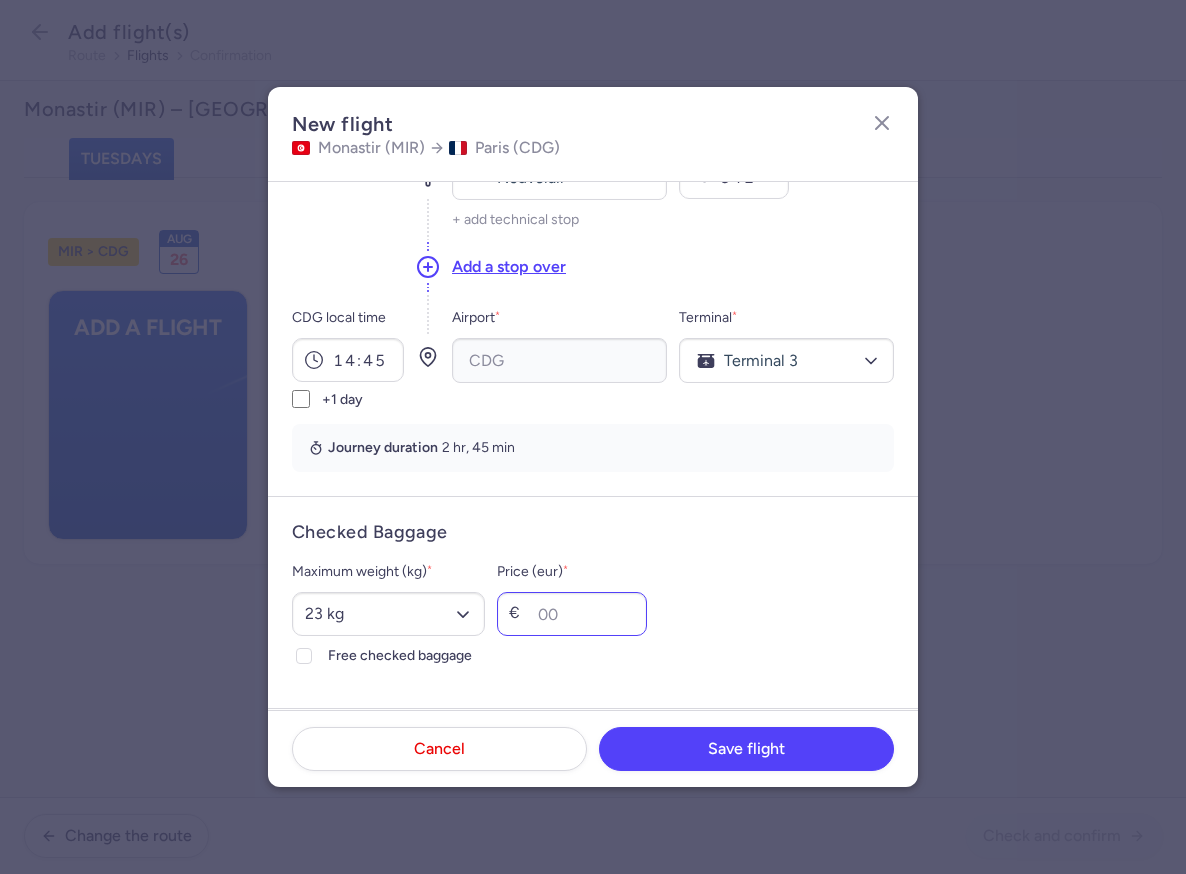 scroll, scrollTop: 342, scrollLeft: 0, axis: vertical 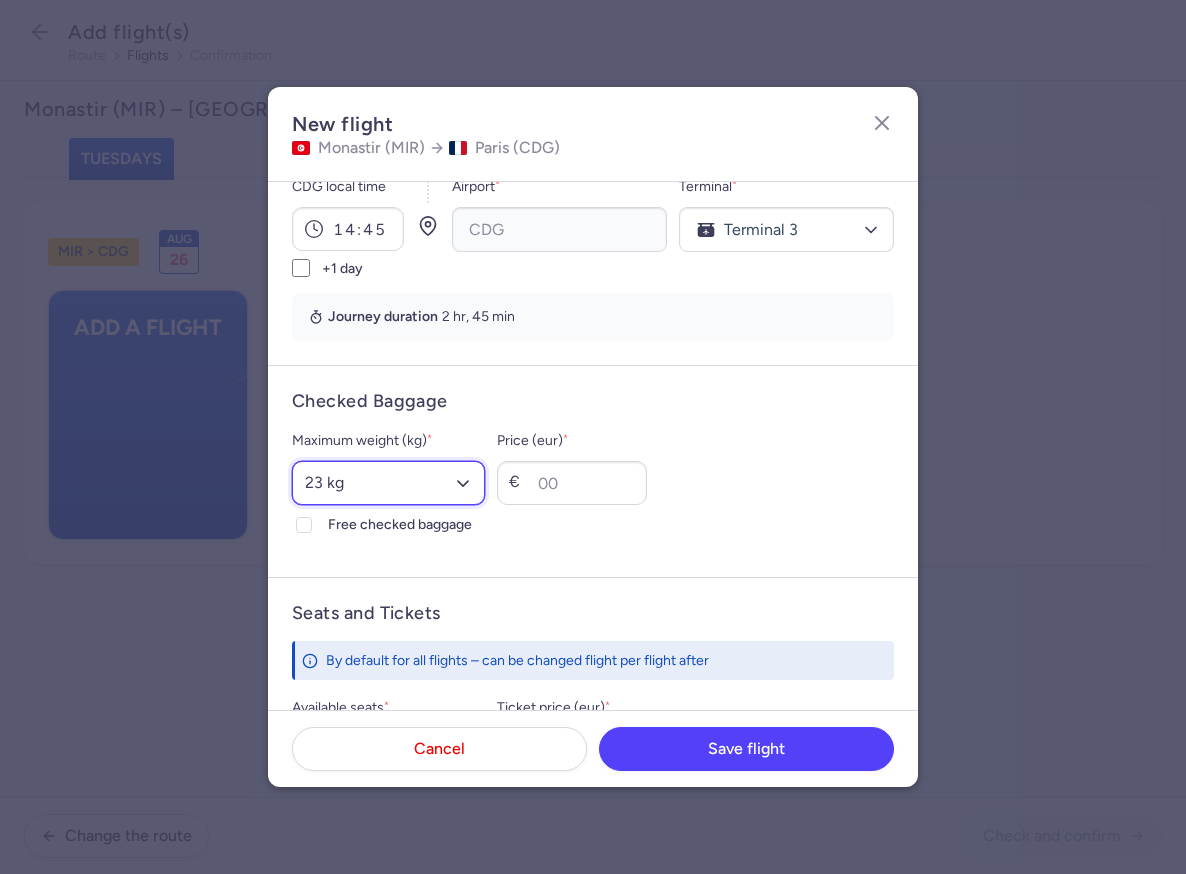 click on "Select an option 15 kg 16 kg 17 kg 18 kg 19 kg 20 kg 21 kg 22 kg 23 kg 24 kg 25 kg 26 kg 27 kg 28 kg 29 kg 30 kg 31 kg 32 kg 33 kg 34 kg 35 kg" at bounding box center [388, 483] 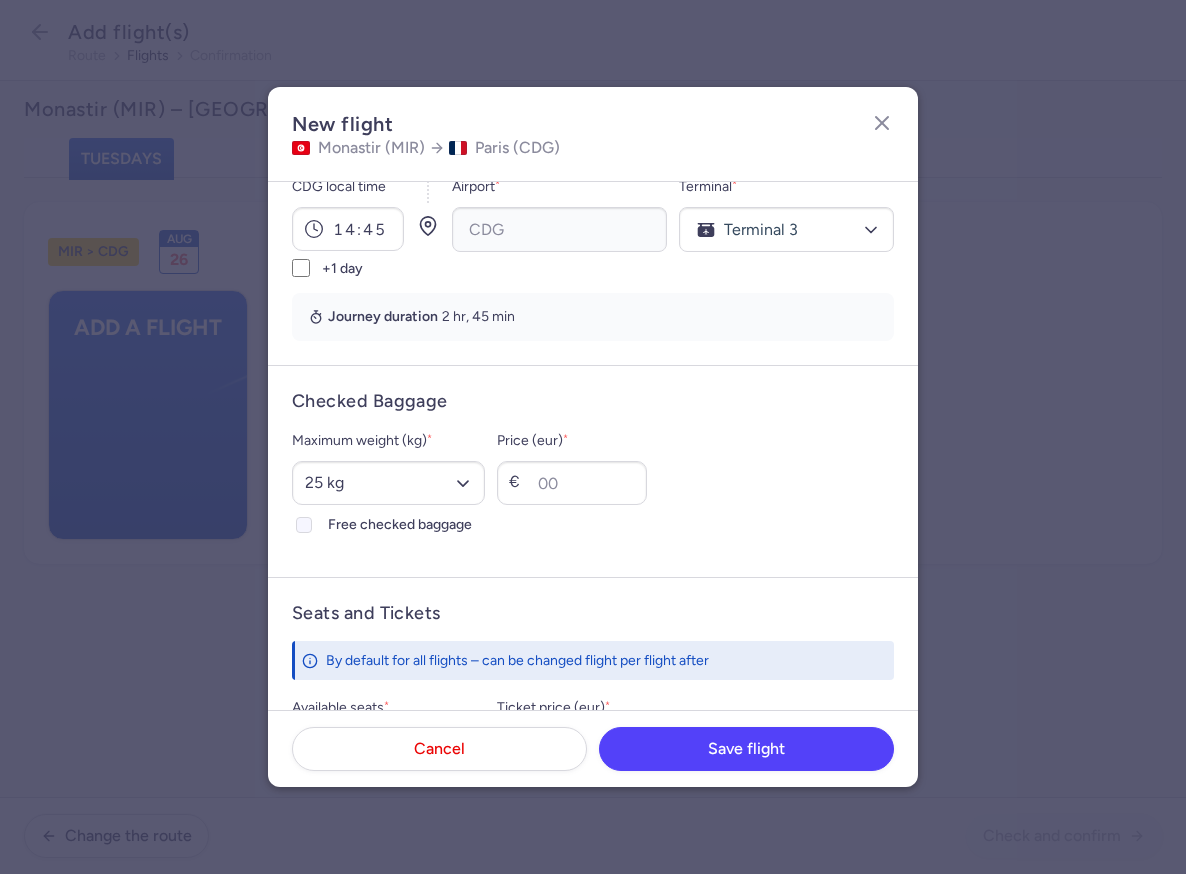 click at bounding box center [304, 525] 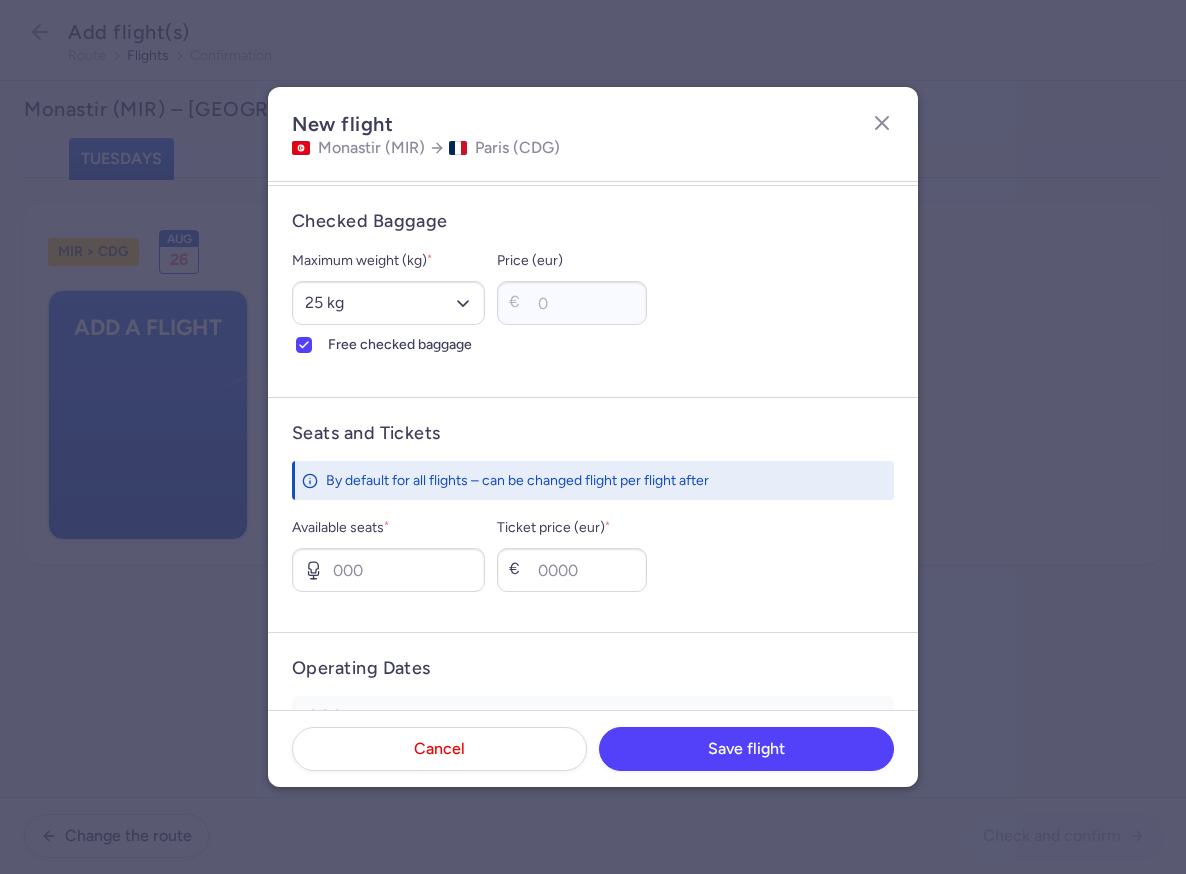 scroll, scrollTop: 570, scrollLeft: 0, axis: vertical 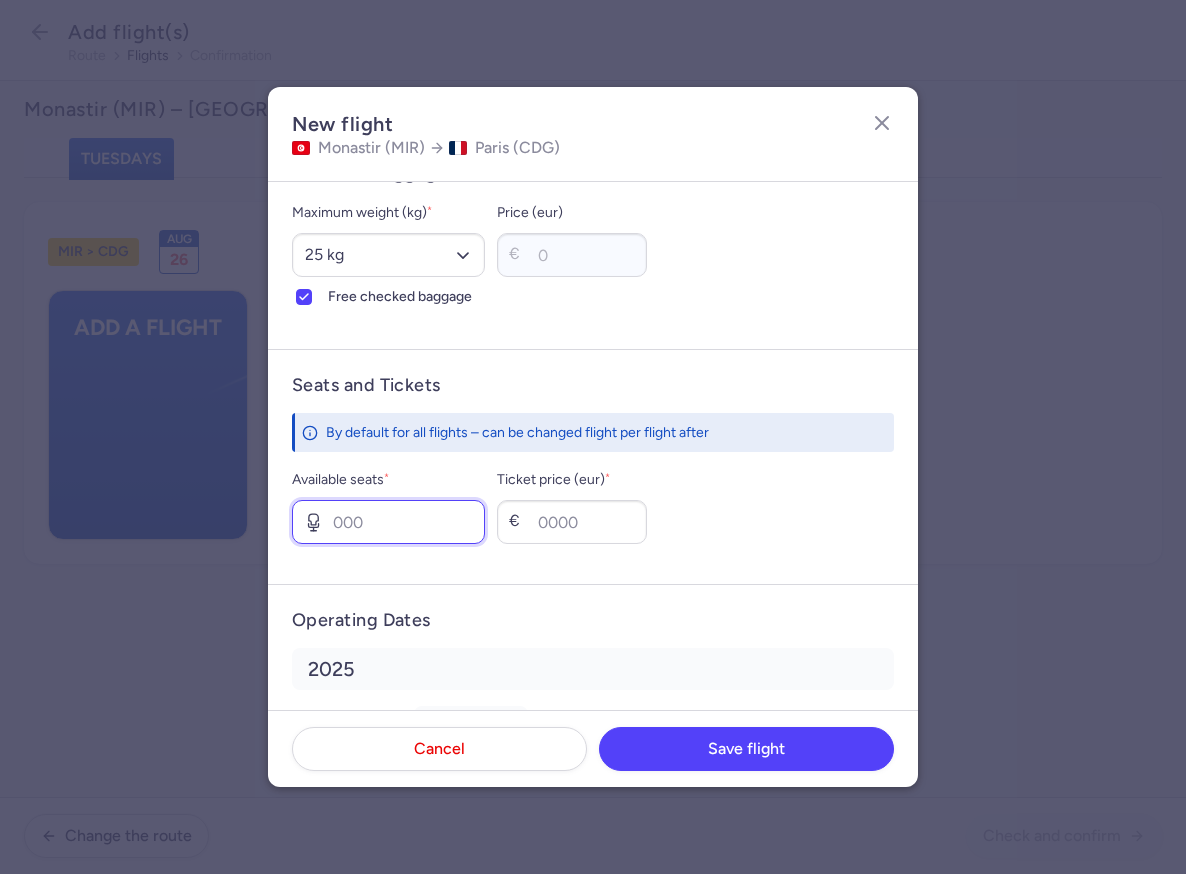click on "Available seats  *" at bounding box center [388, 522] 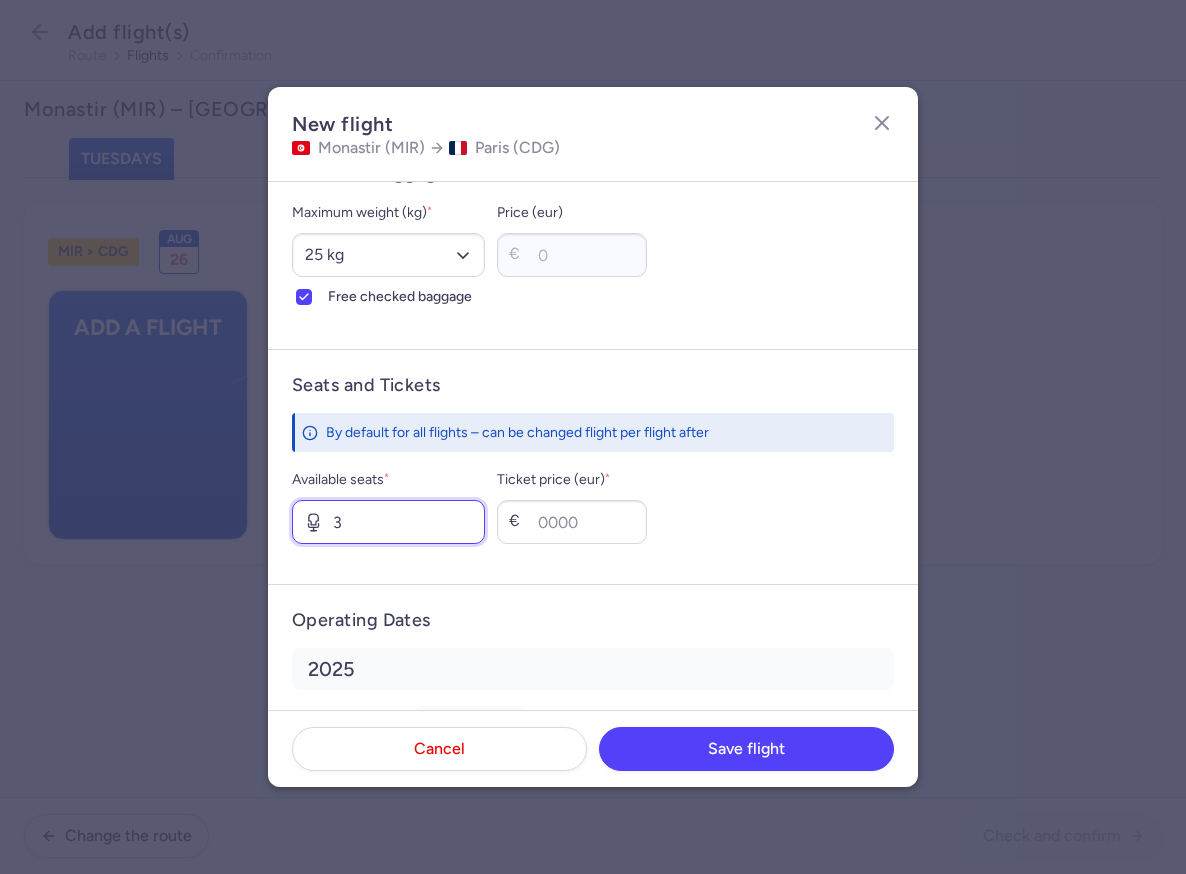 type on "3" 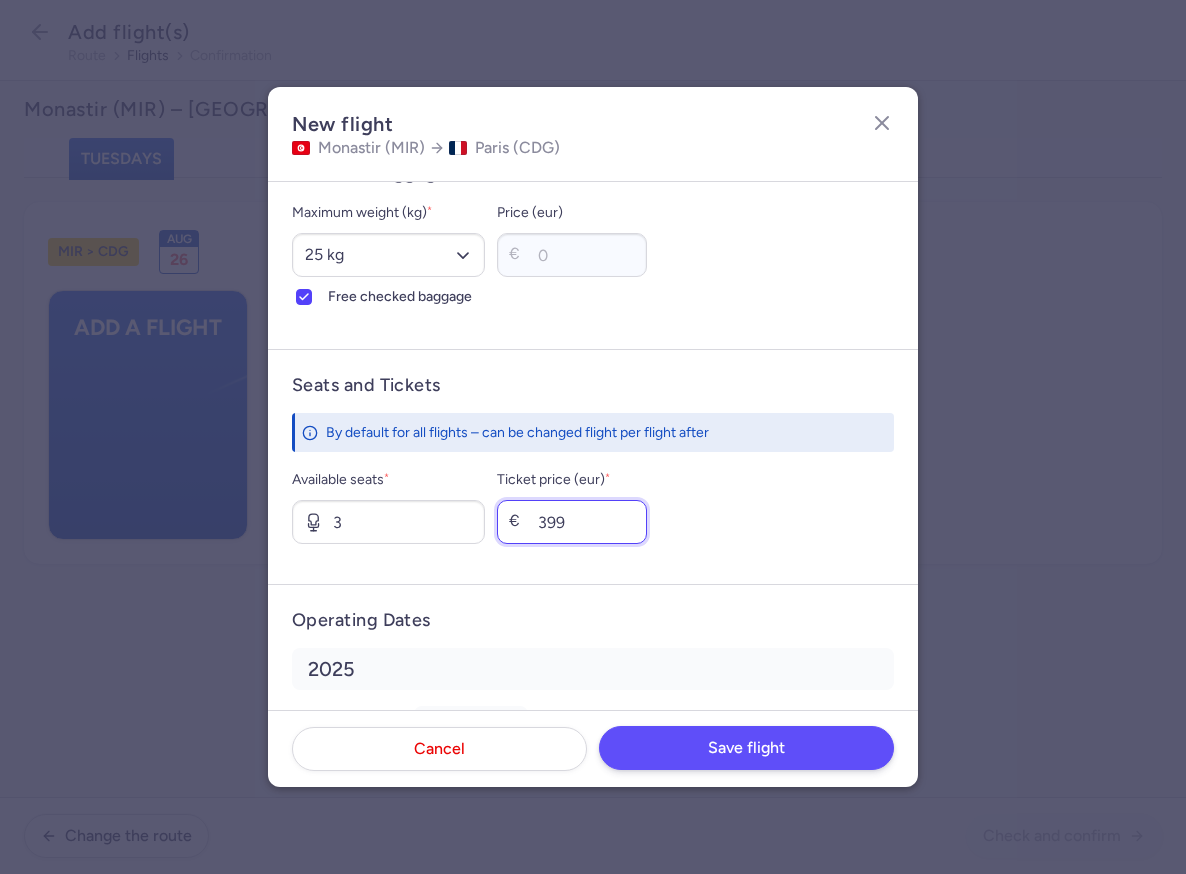 type on "399" 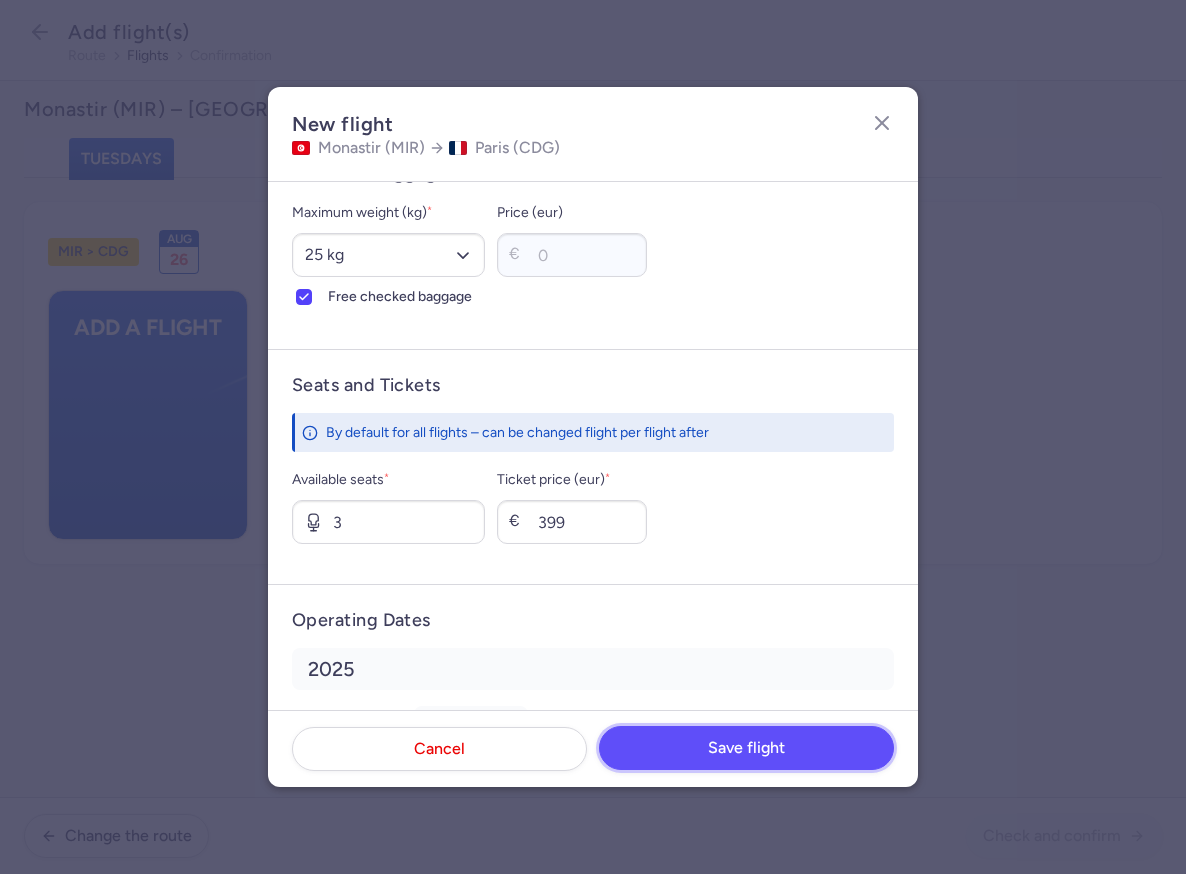 click on "Save flight" at bounding box center (746, 748) 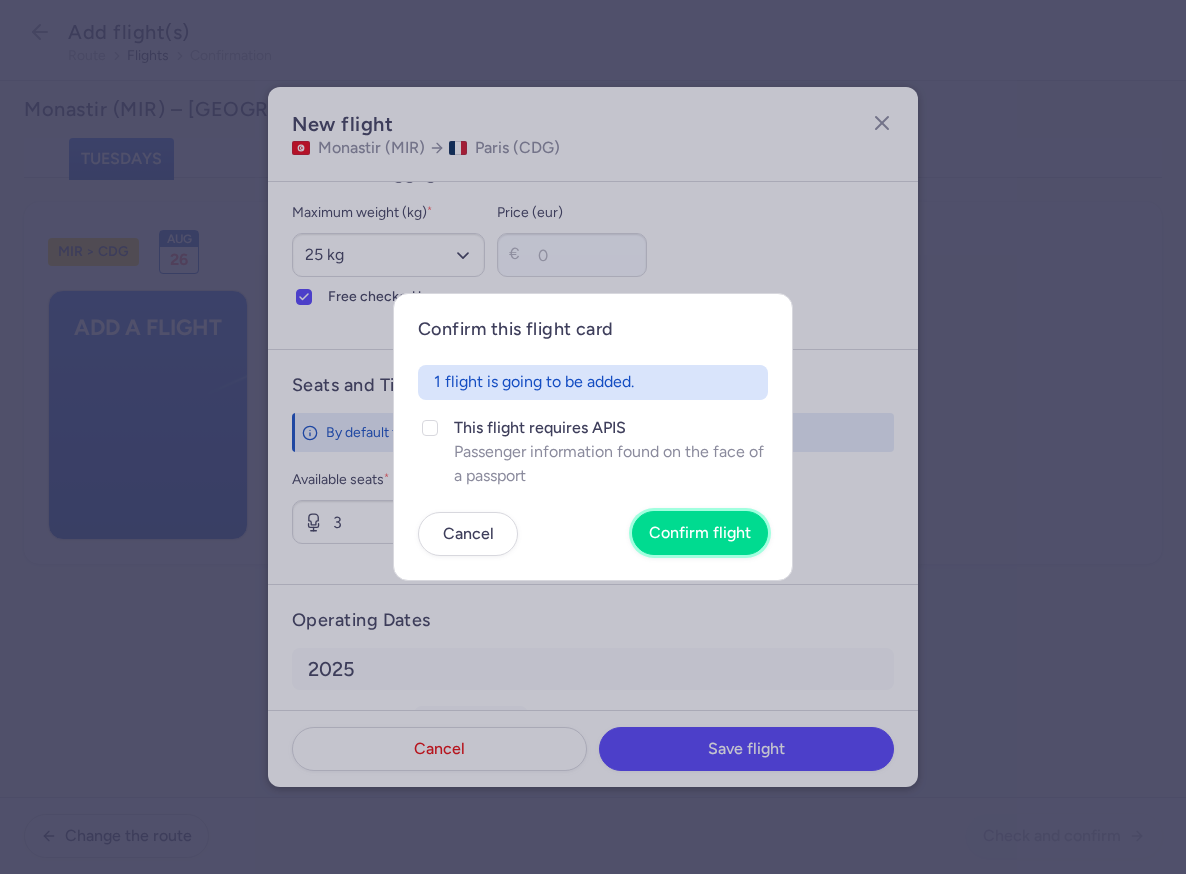 click on "Confirm flight" at bounding box center [700, 533] 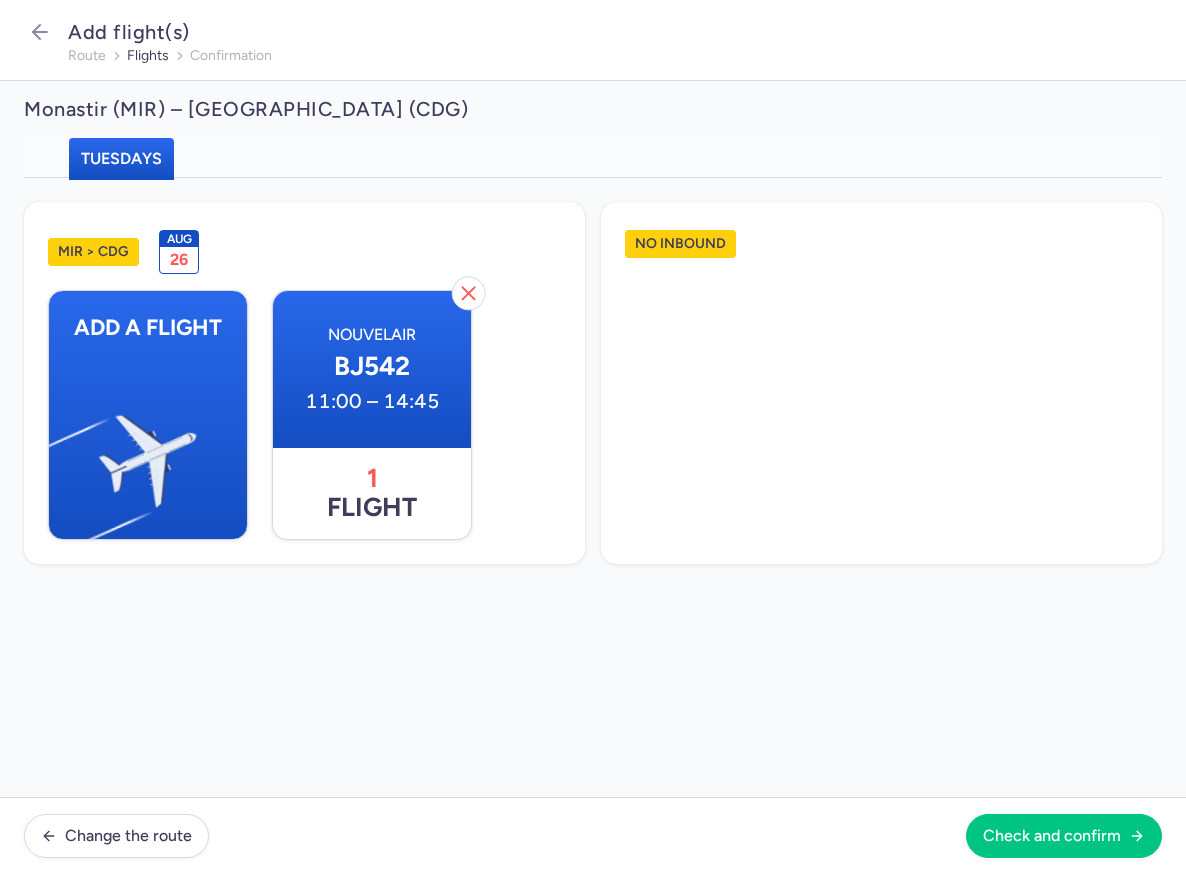 scroll, scrollTop: 570, scrollLeft: 0, axis: vertical 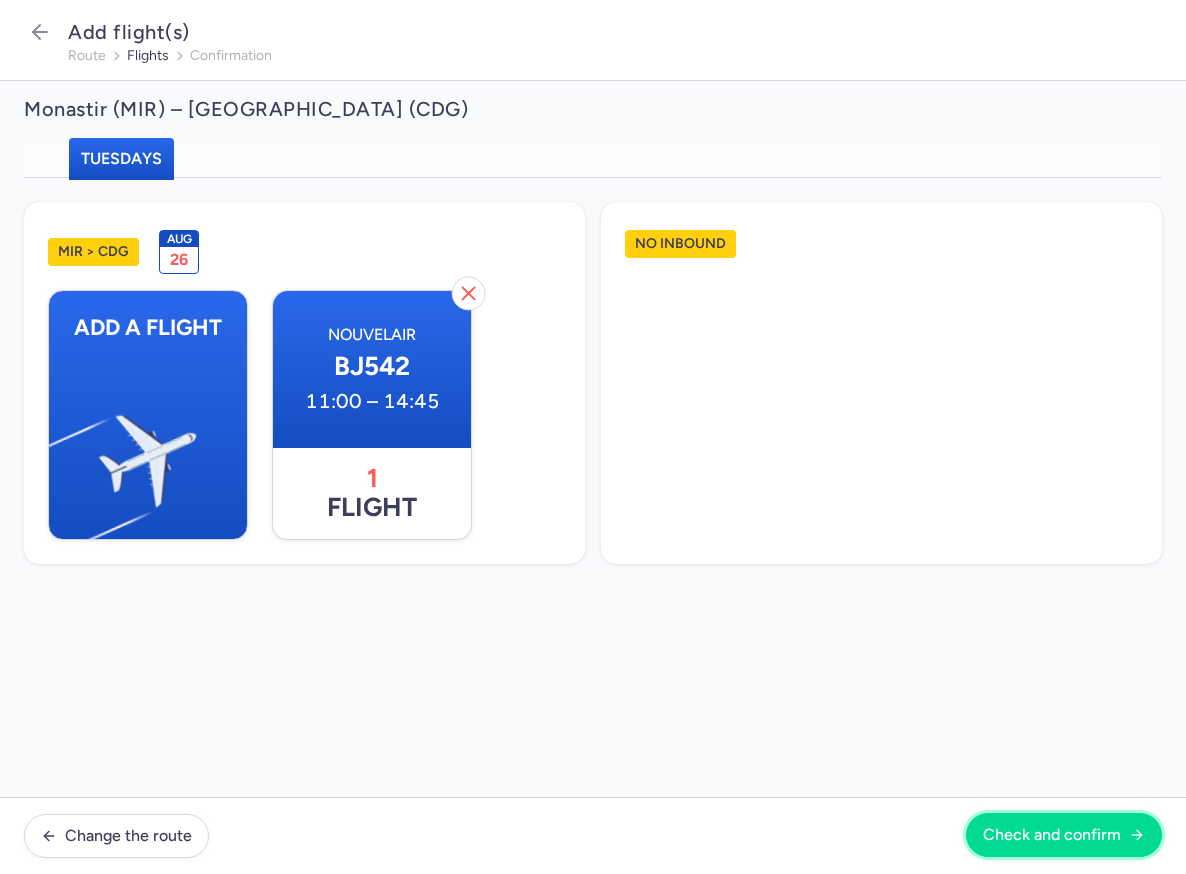 click on "Check and confirm" at bounding box center (1052, 835) 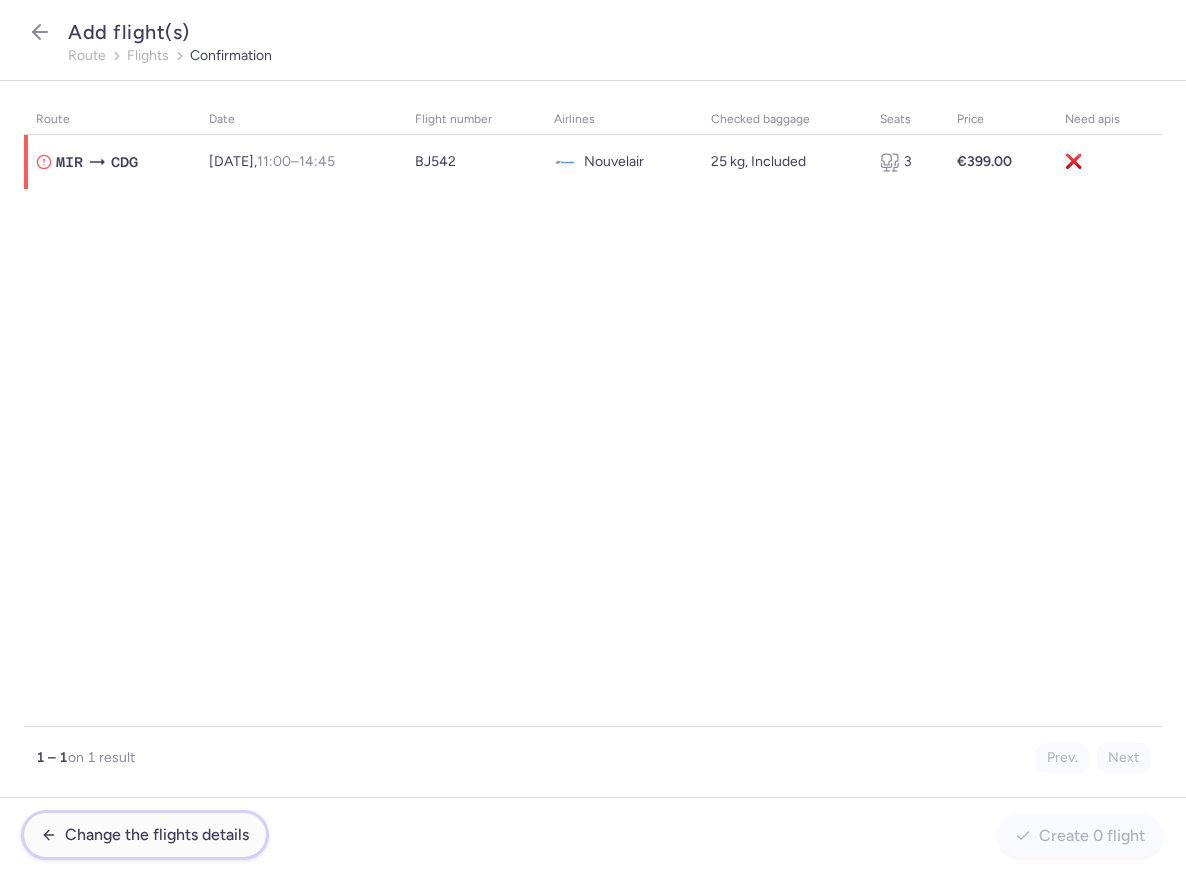 click on "Change the flights details" at bounding box center (157, 835) 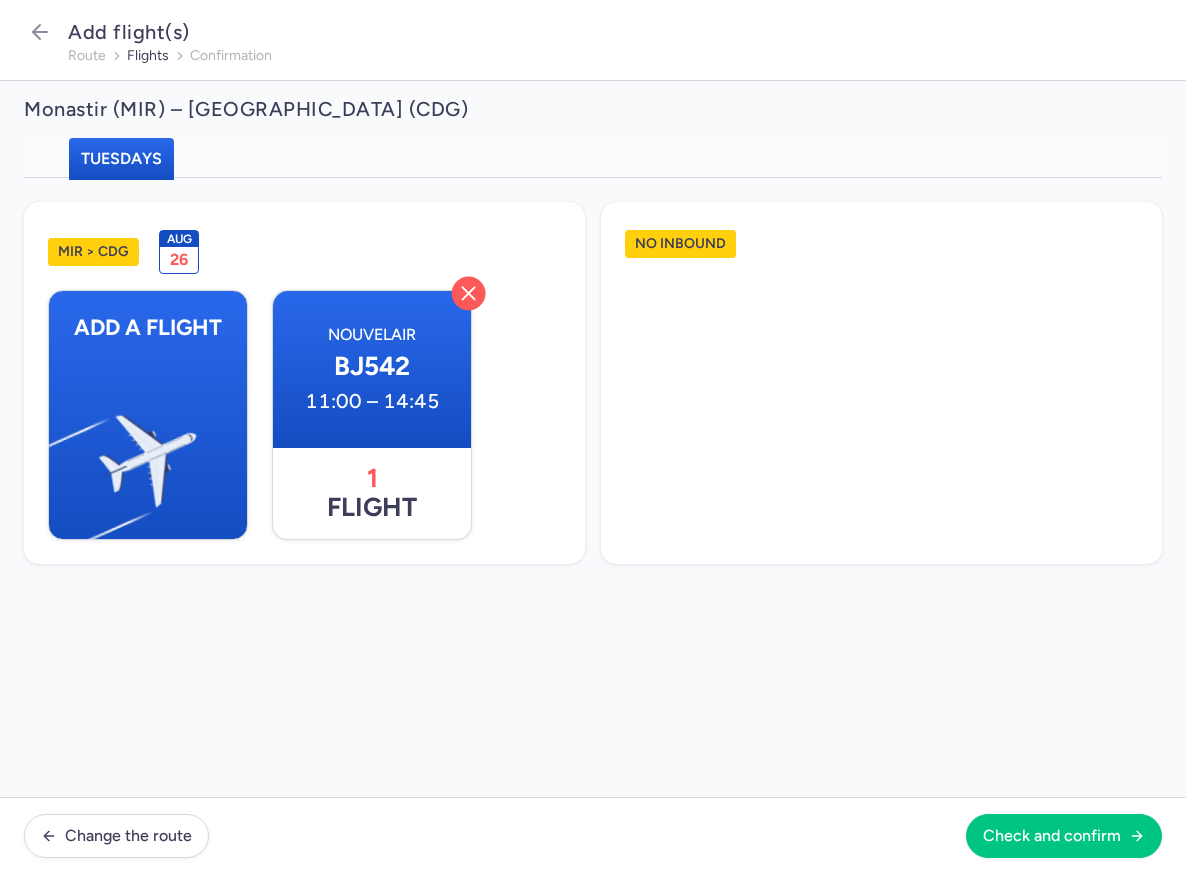 click 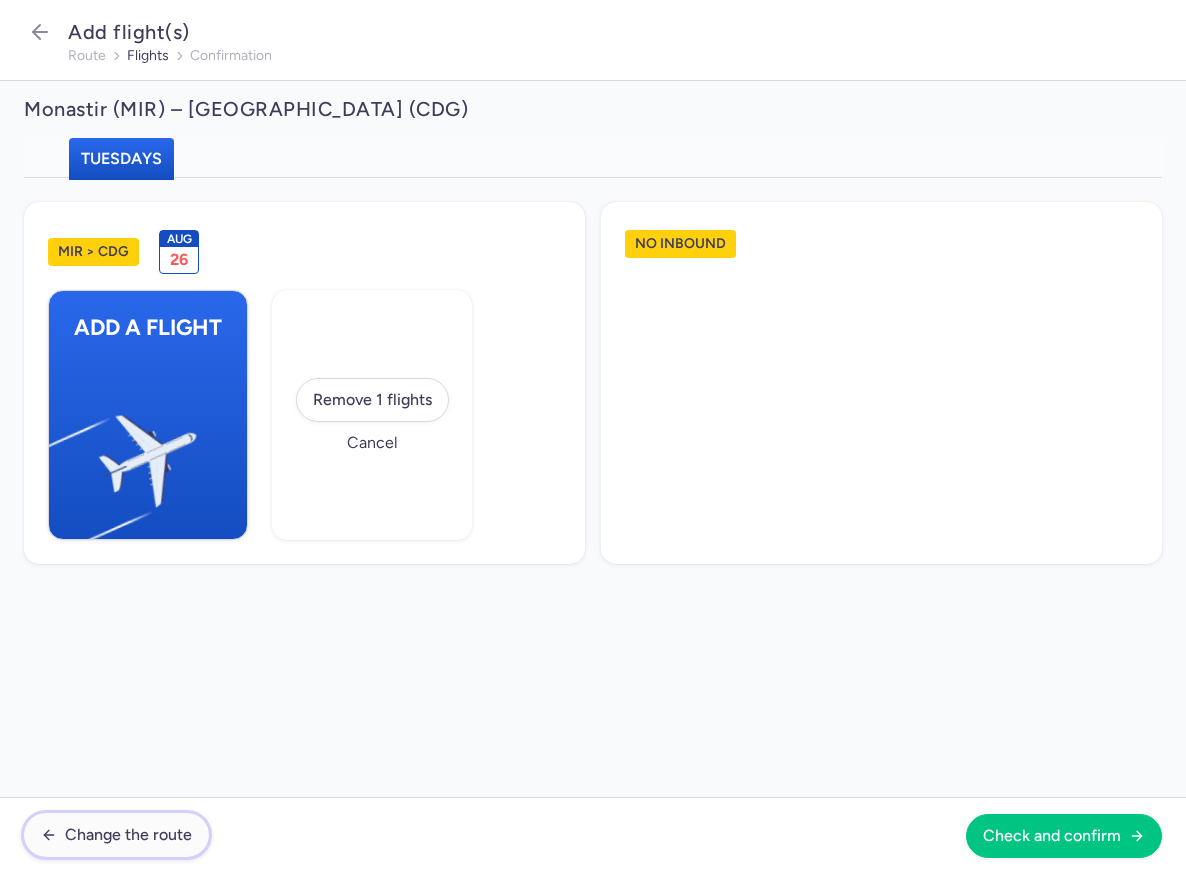 click on "Change the route" at bounding box center (128, 835) 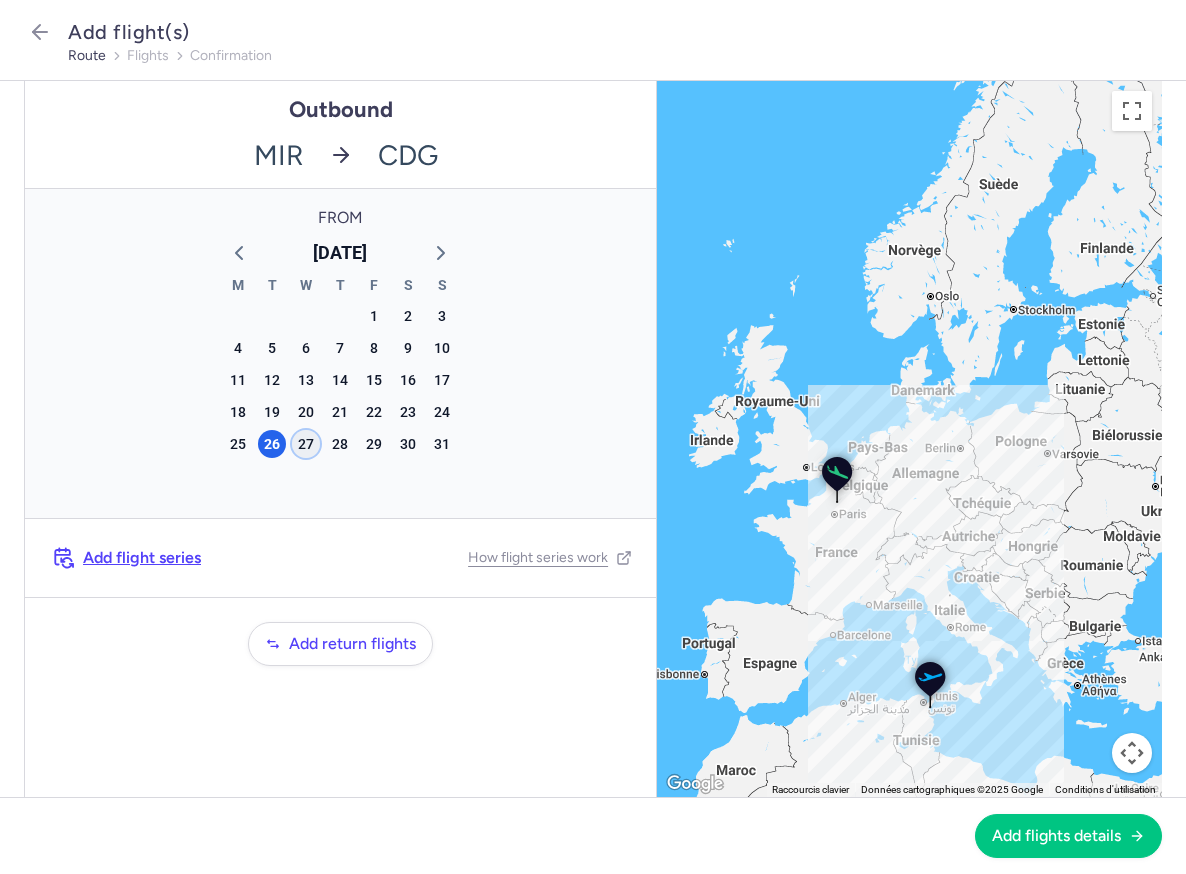 click on "27" 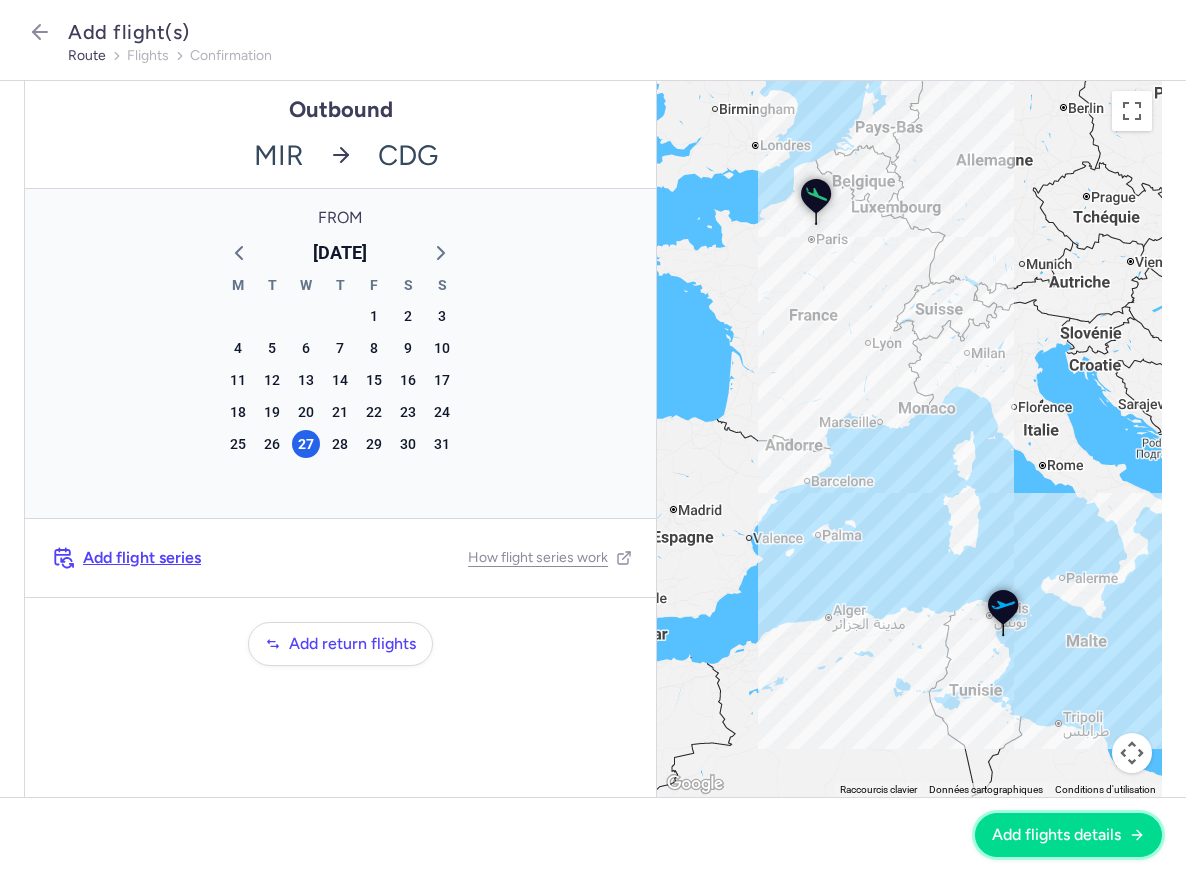 click on "Add flights details" at bounding box center (1056, 835) 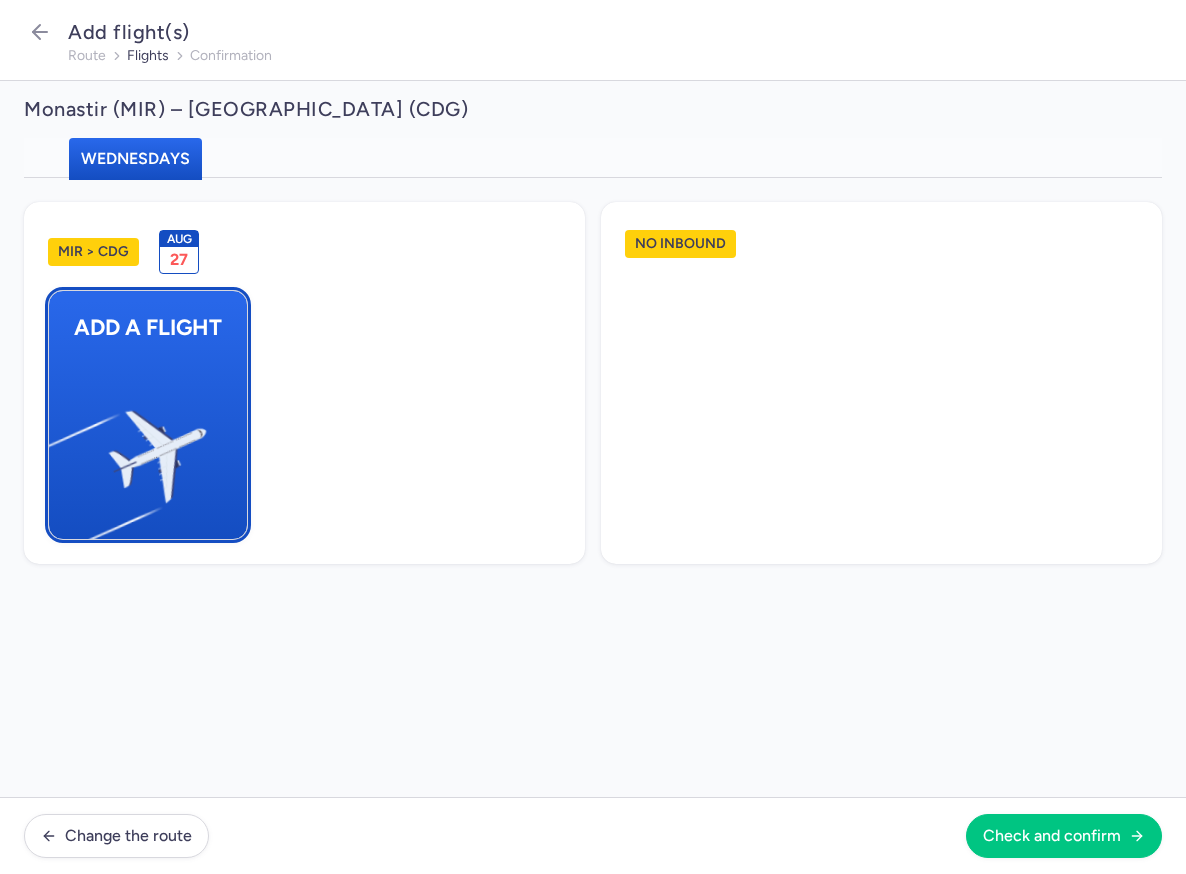 click at bounding box center [59, 448] 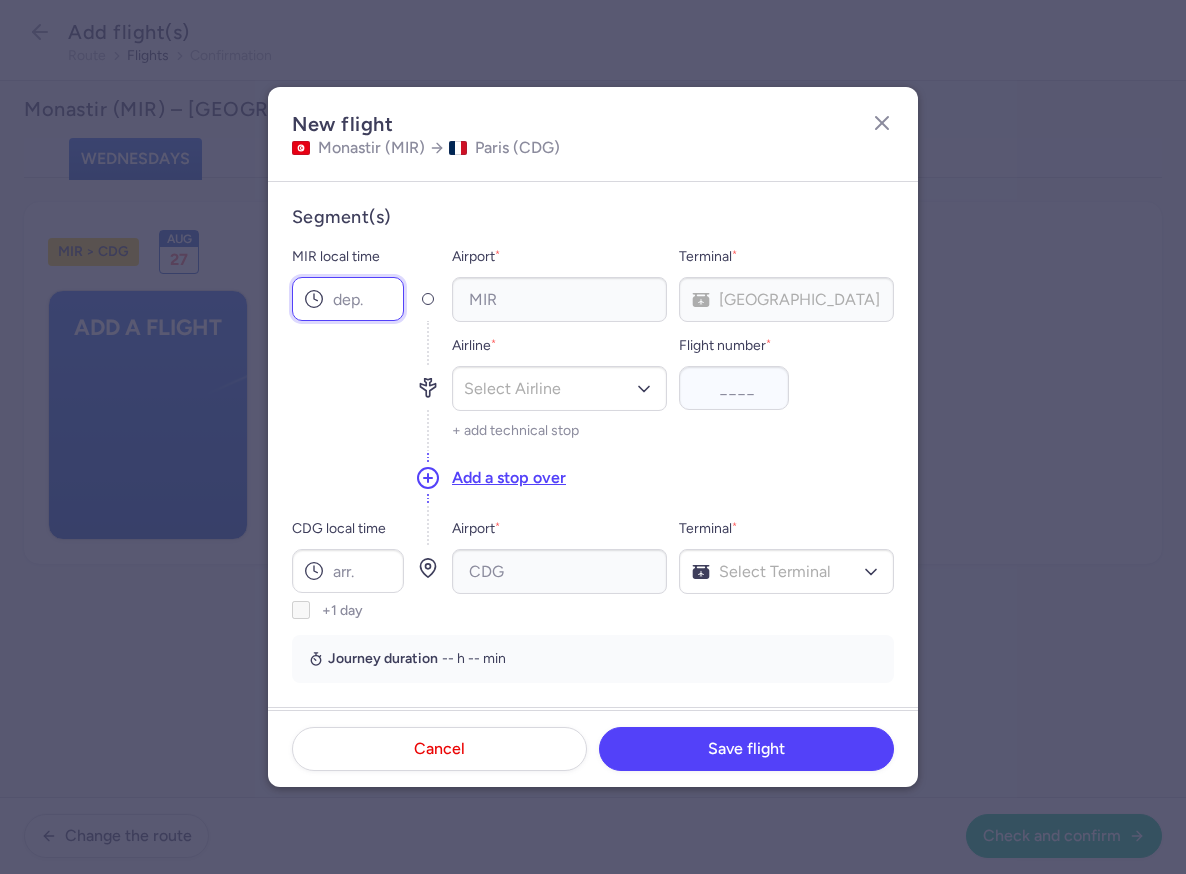 click on "MIR local time" at bounding box center [348, 299] 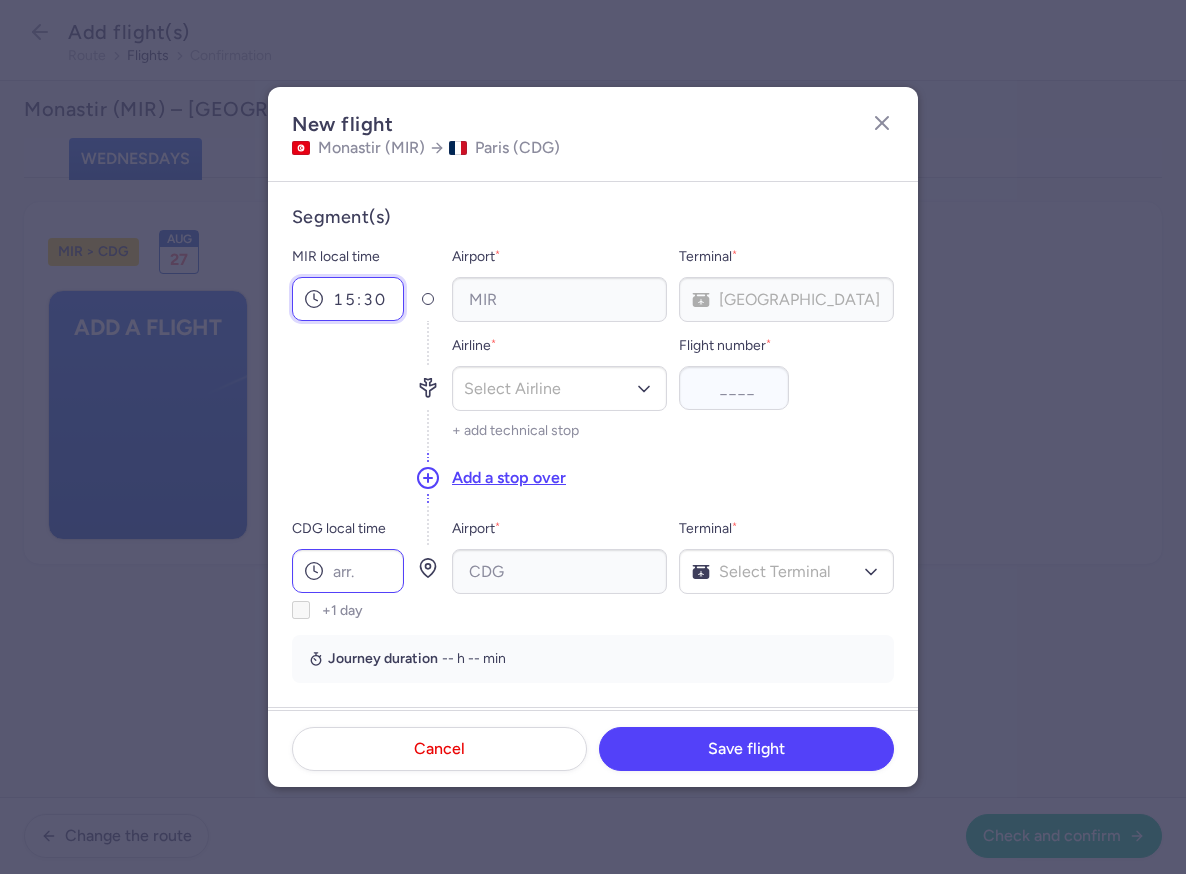 type on "15:30" 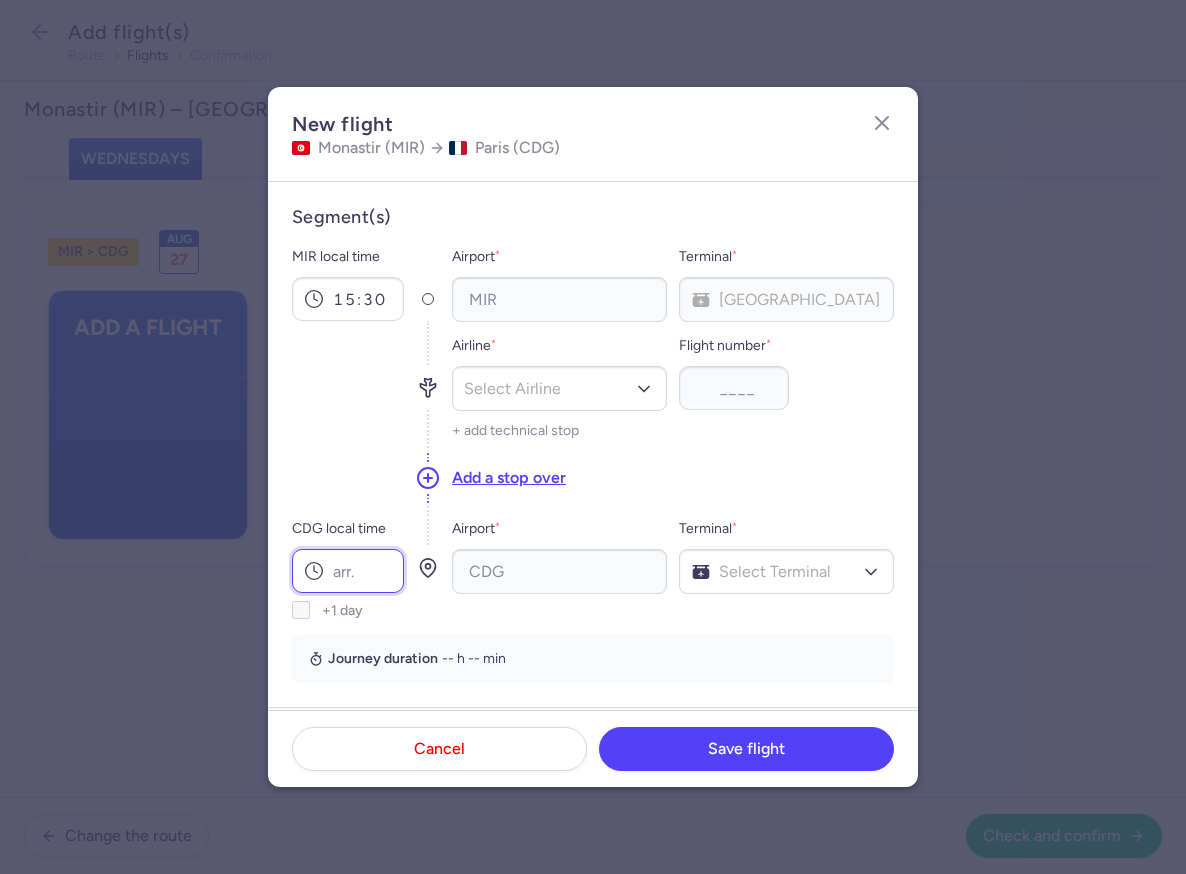 click on "CDG local time" at bounding box center [348, 571] 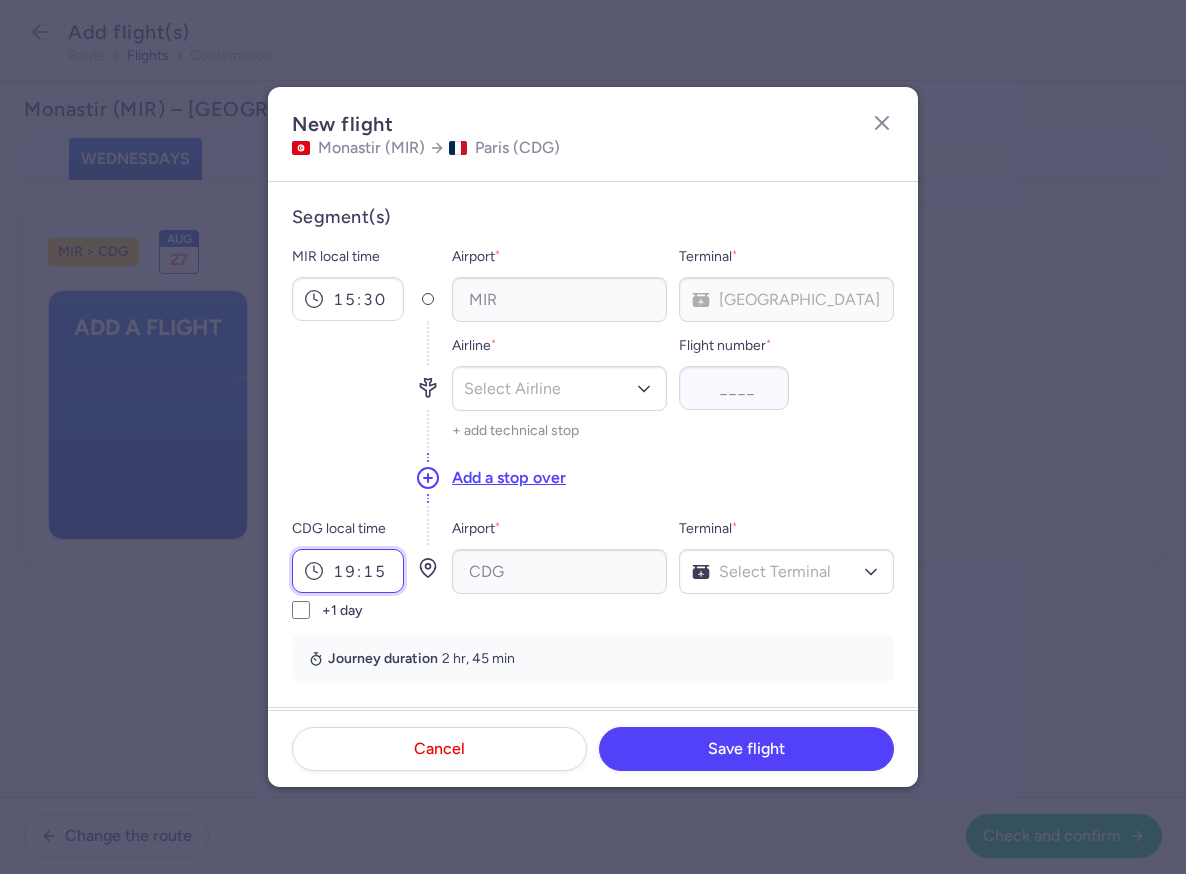 type on "19:15" 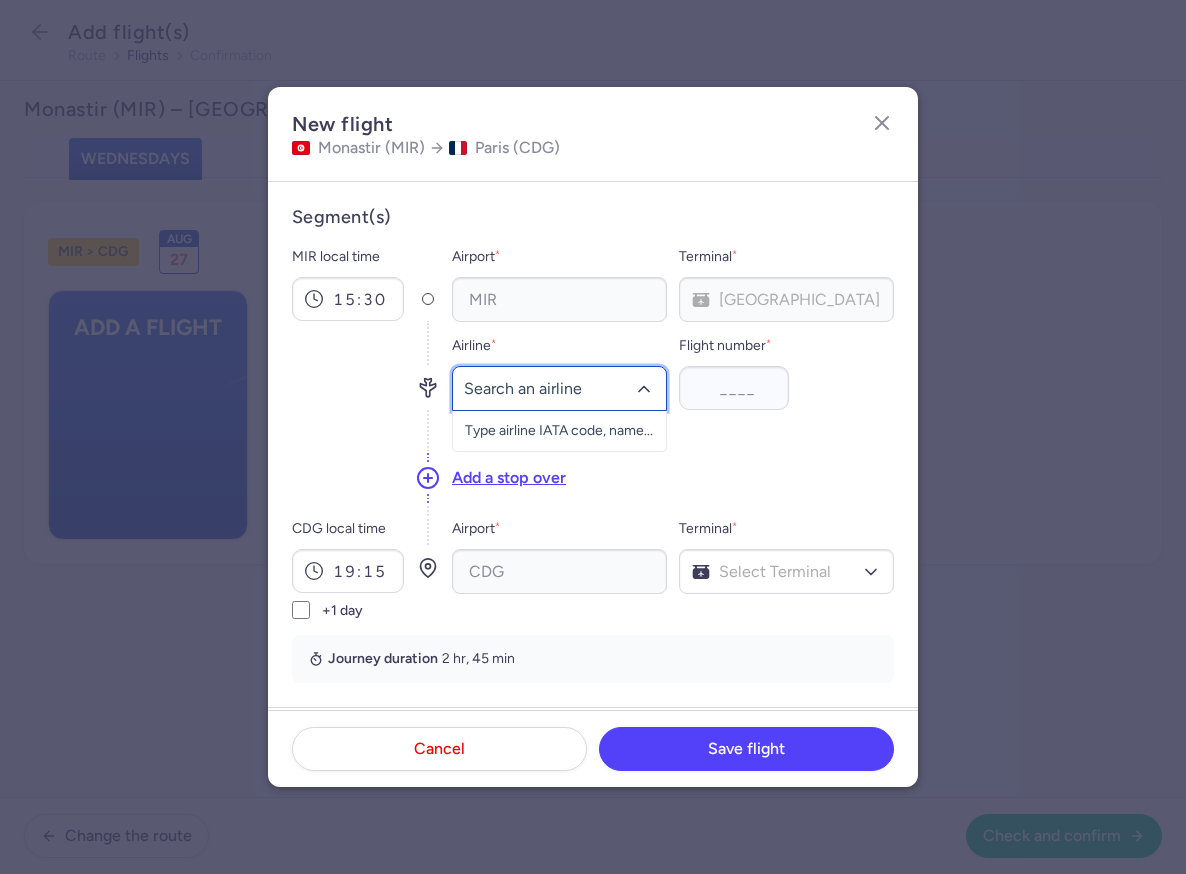 click on "Type airline IATA code, name..." at bounding box center (559, 431) 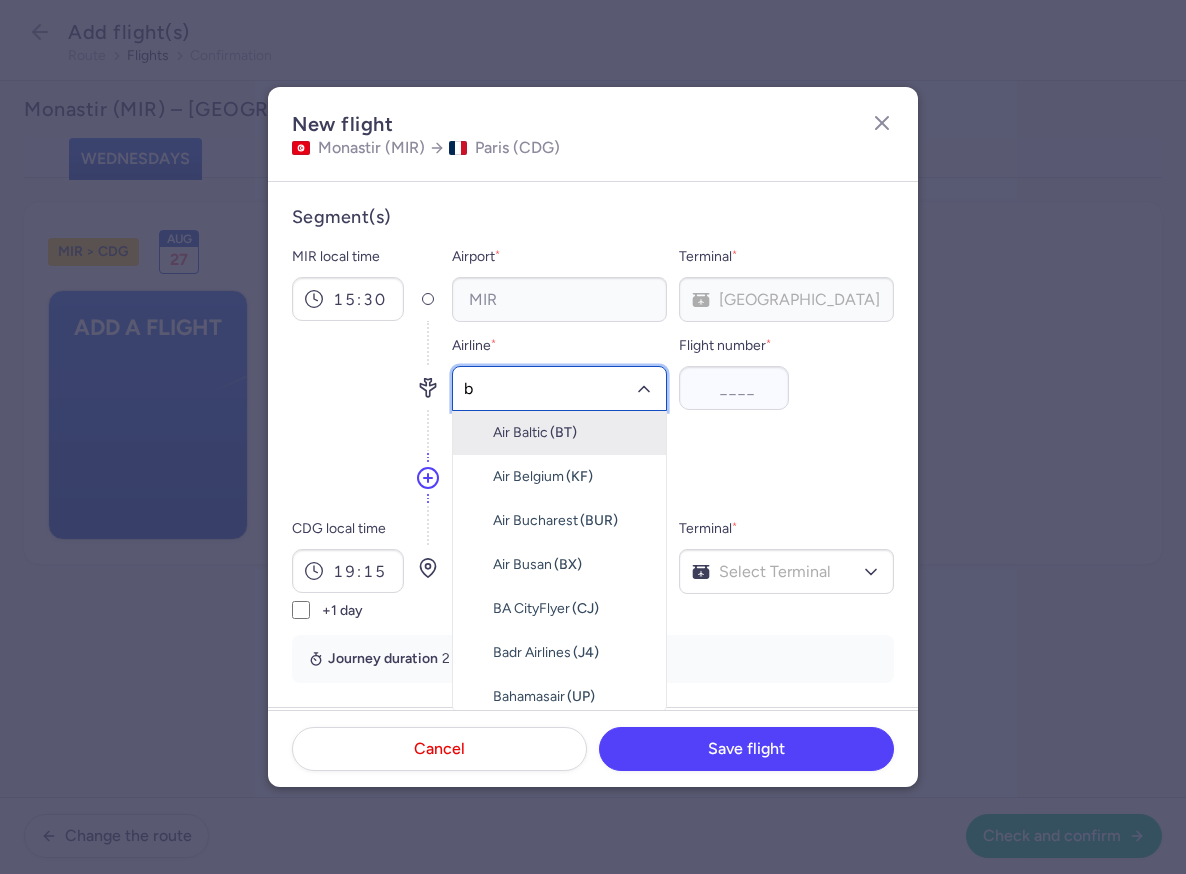 type on "bj" 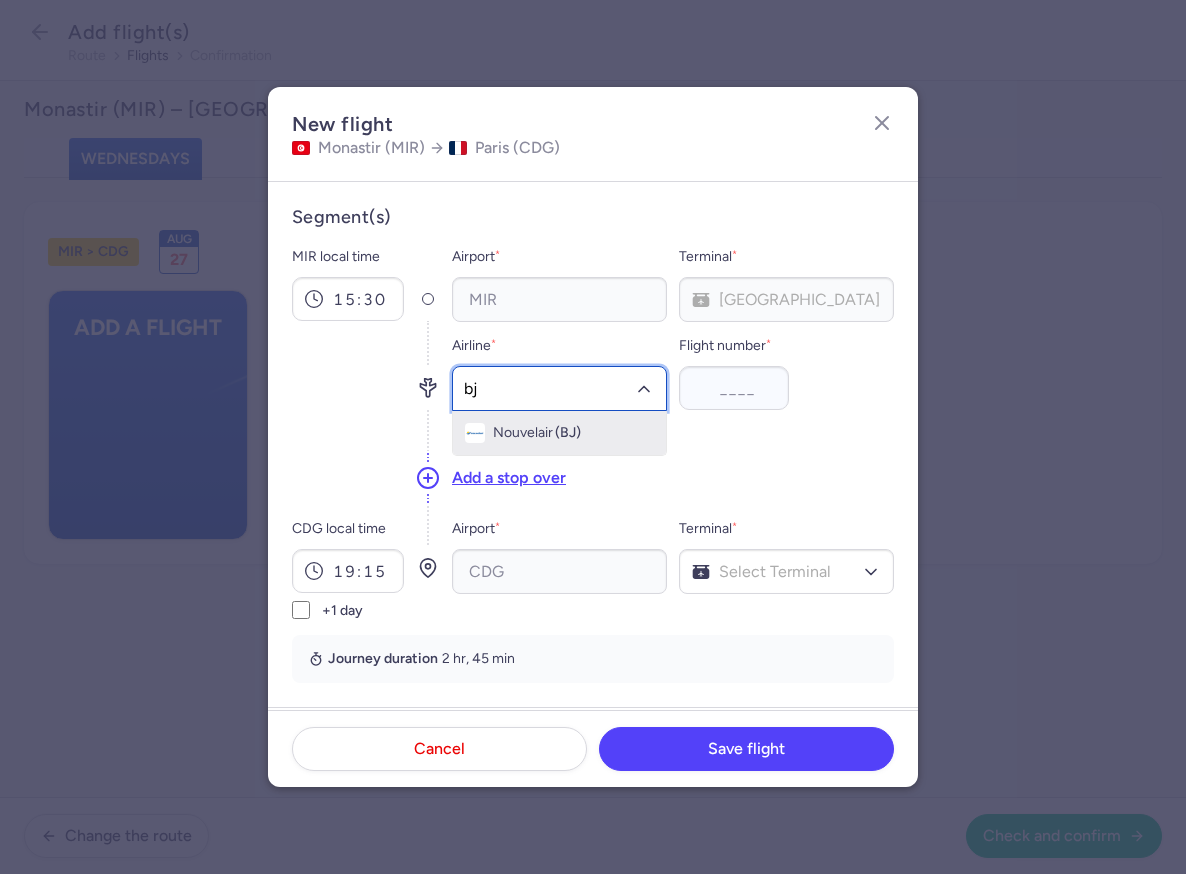 click on "Nouvelair (BJ)" at bounding box center (537, 433) 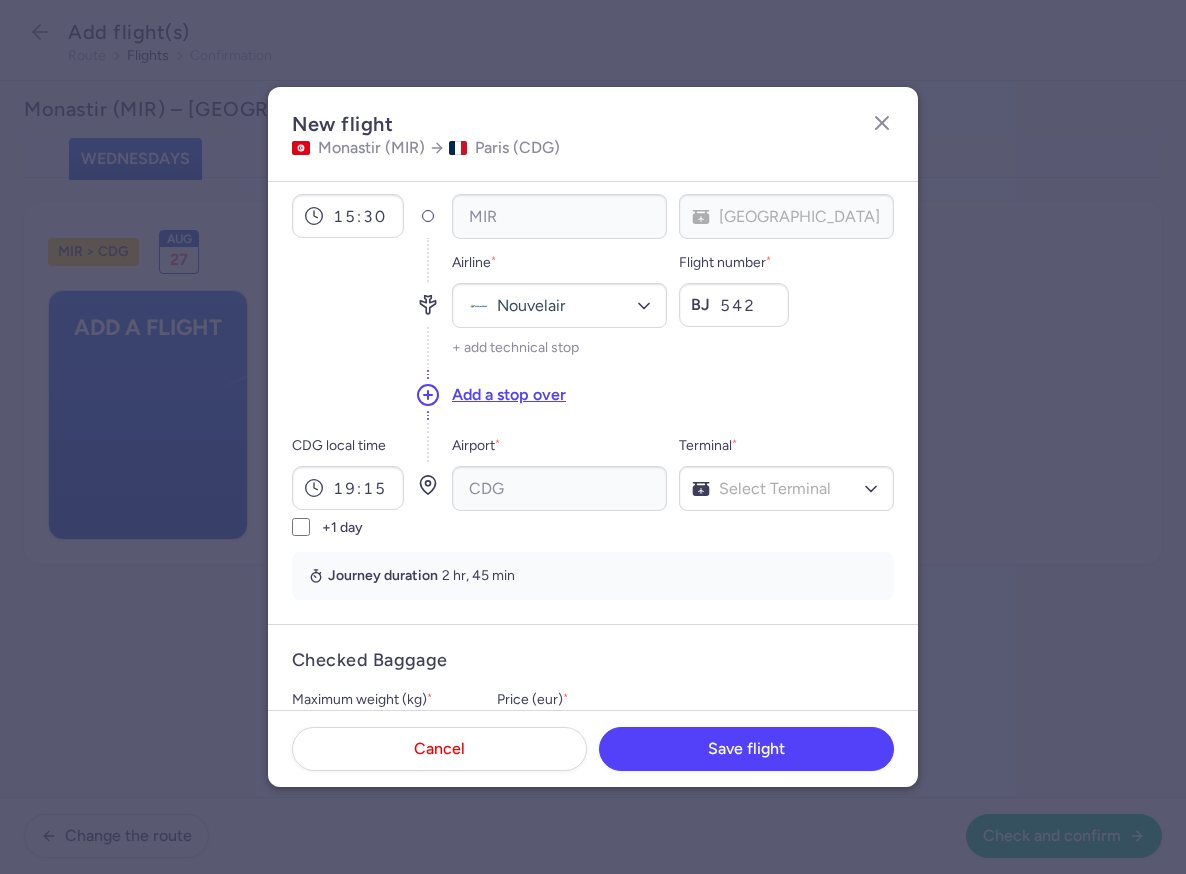 scroll, scrollTop: 114, scrollLeft: 0, axis: vertical 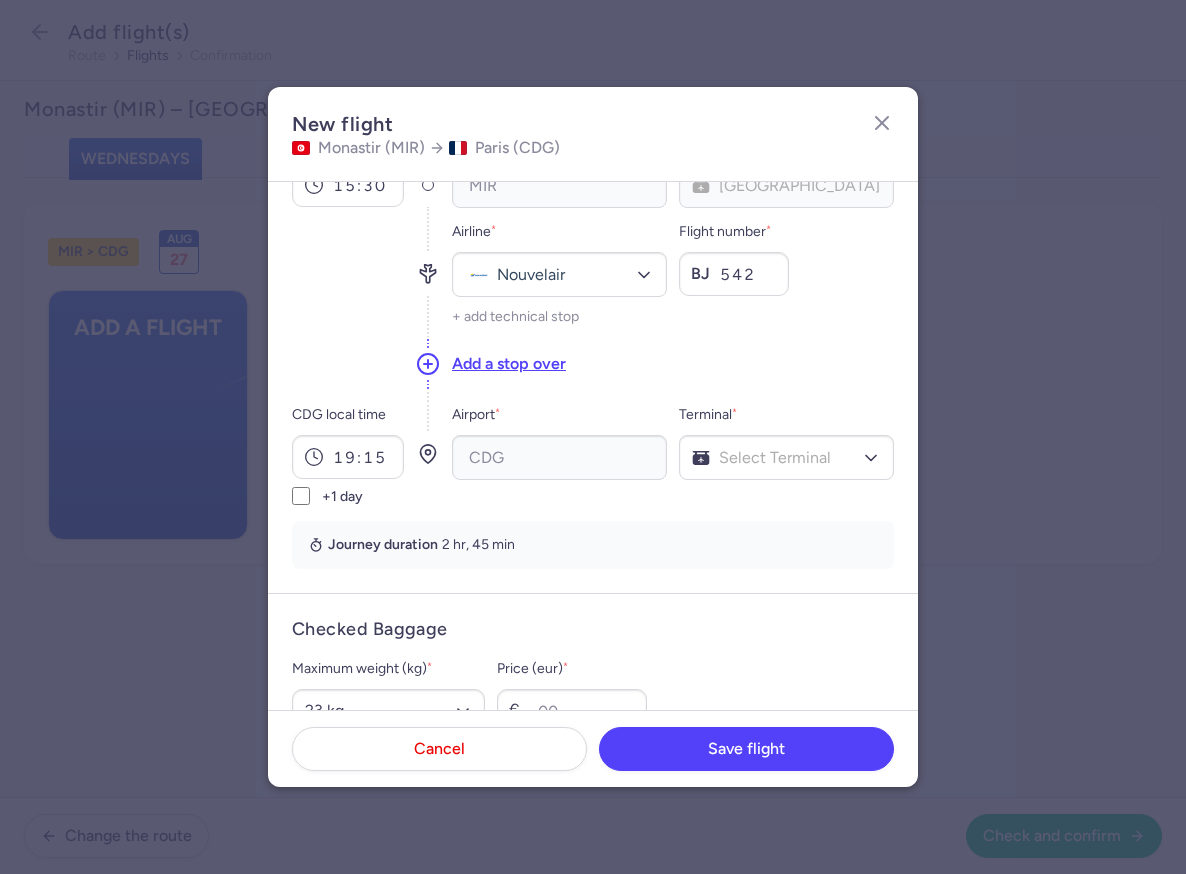 type on "542" 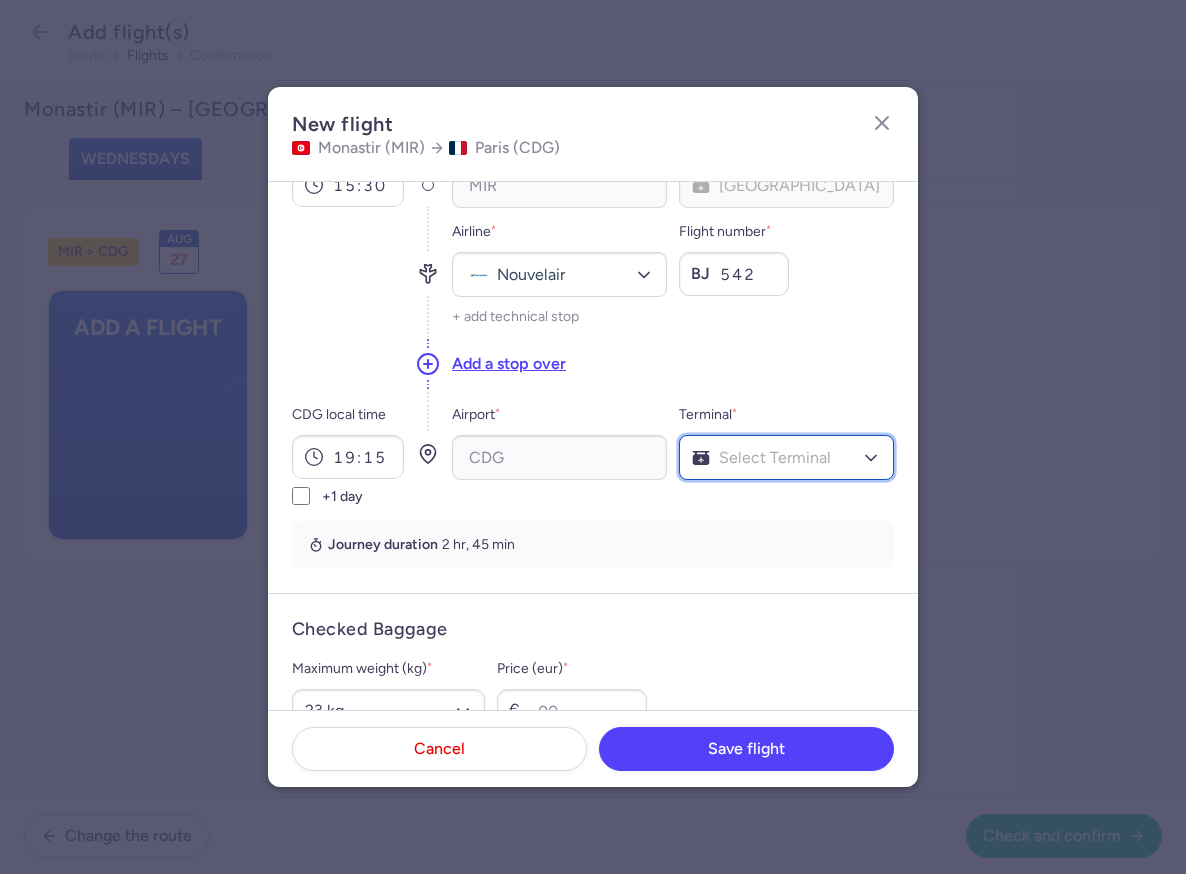 scroll, scrollTop: 61, scrollLeft: 0, axis: vertical 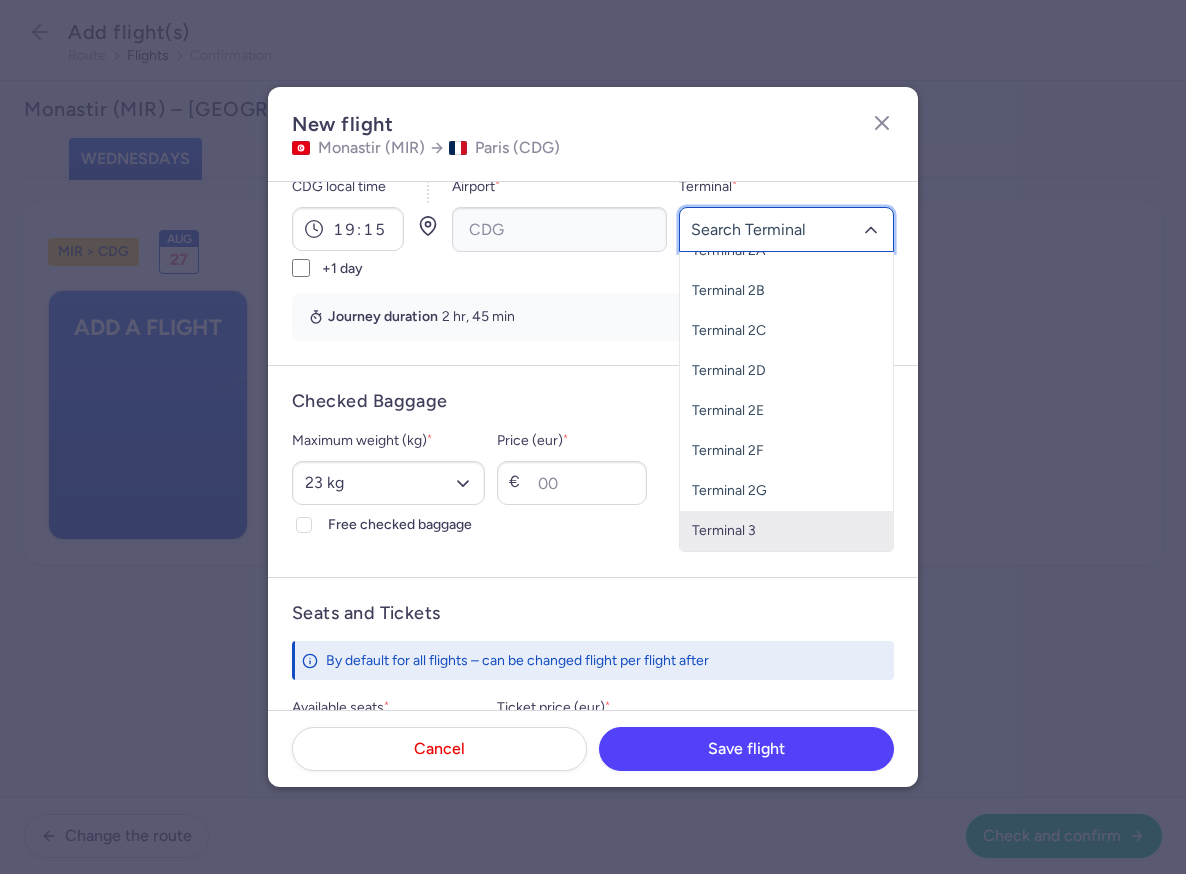 click on "Terminal 3" 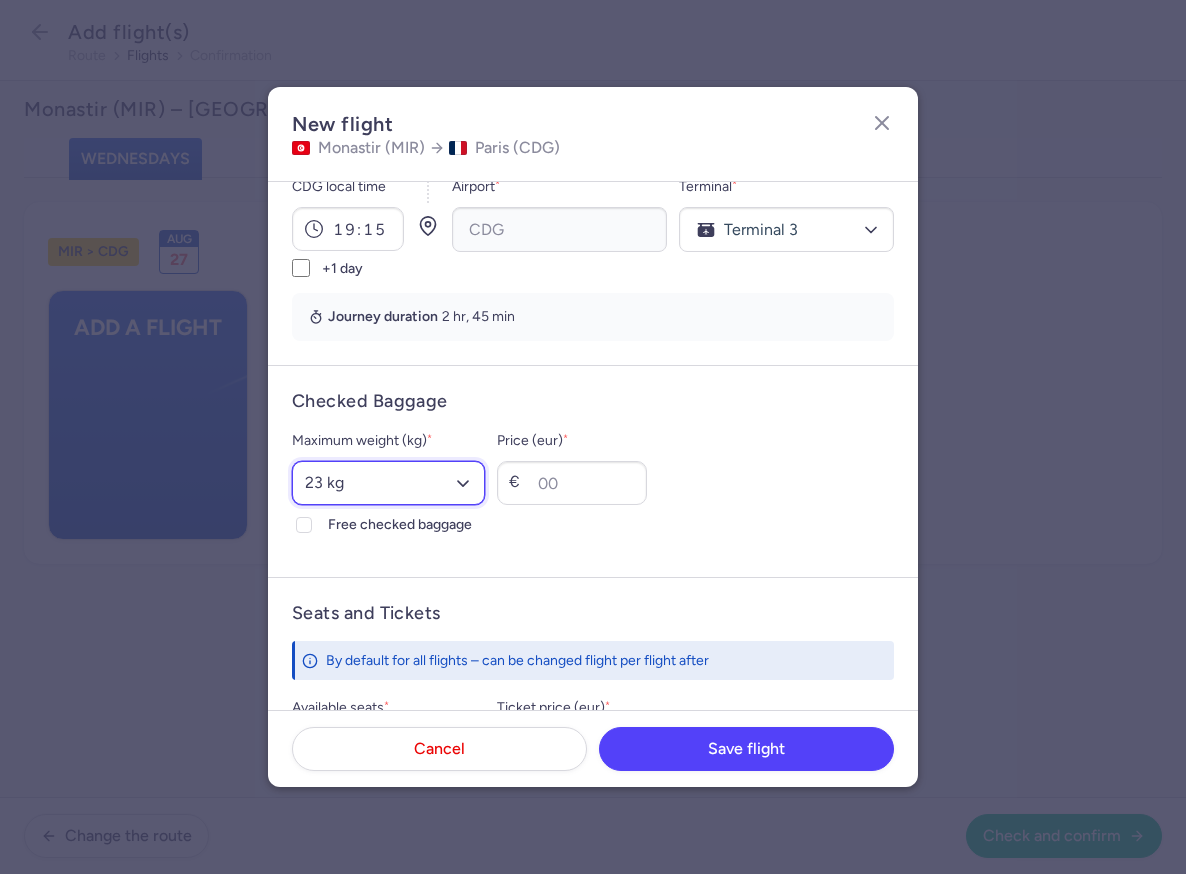 click on "Select an option 15 kg 16 kg 17 kg 18 kg 19 kg 20 kg 21 kg 22 kg 23 kg 24 kg 25 kg 26 kg 27 kg 28 kg 29 kg 30 kg 31 kg 32 kg 33 kg 34 kg 35 kg" at bounding box center [388, 483] 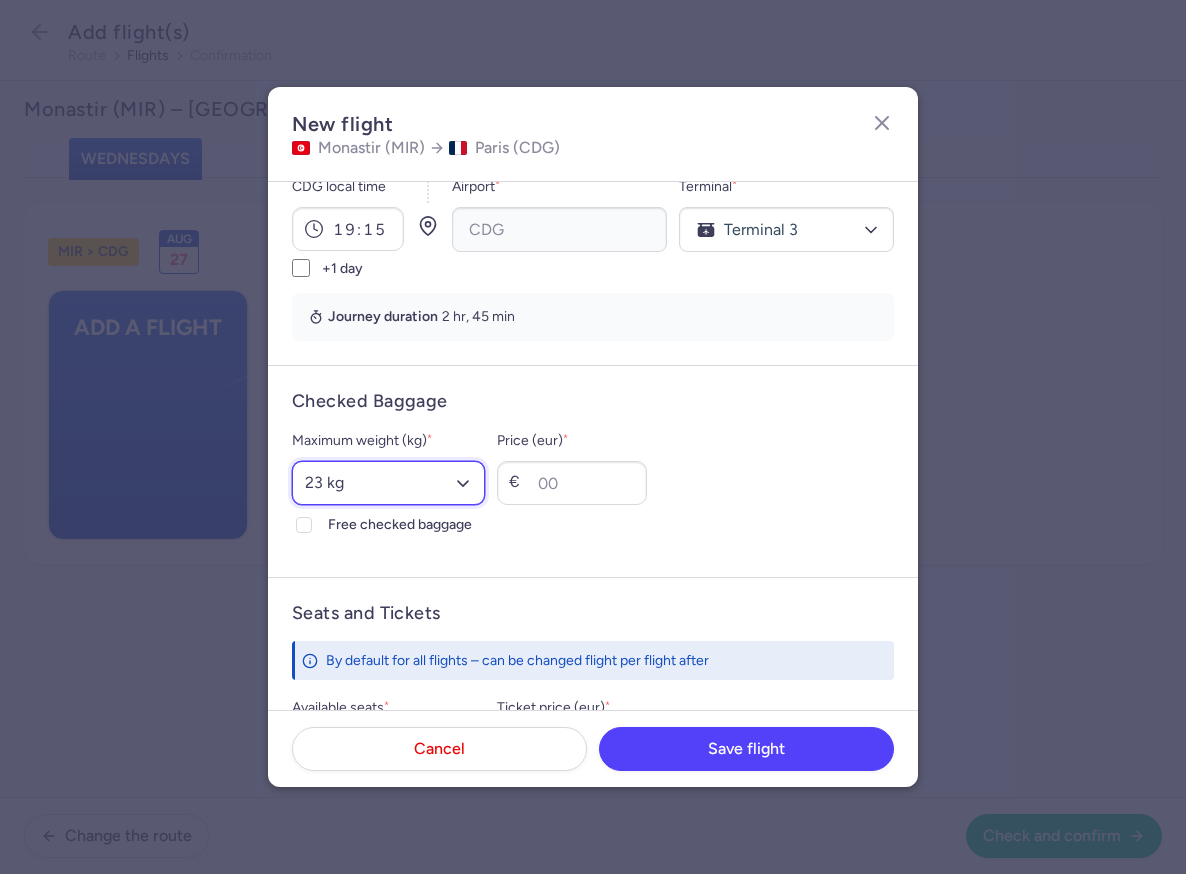 select on "25" 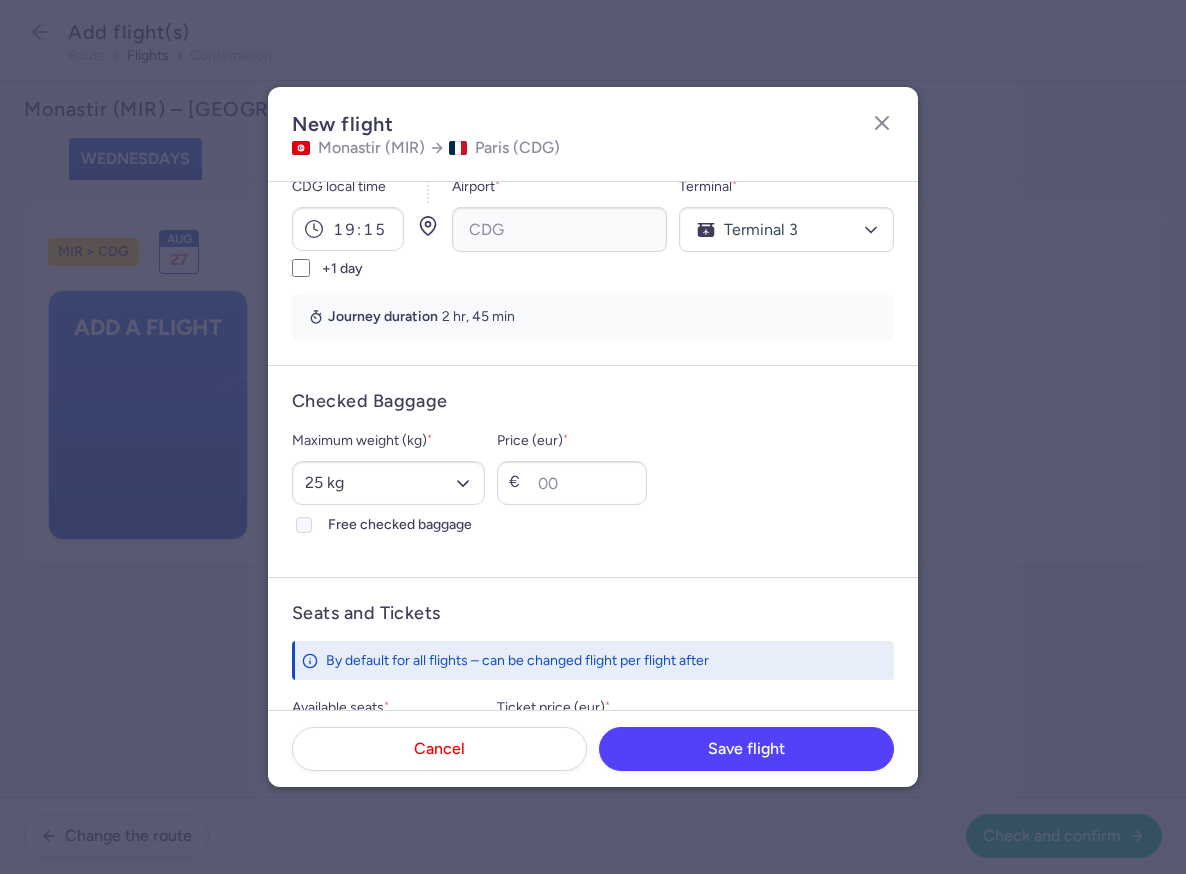 click 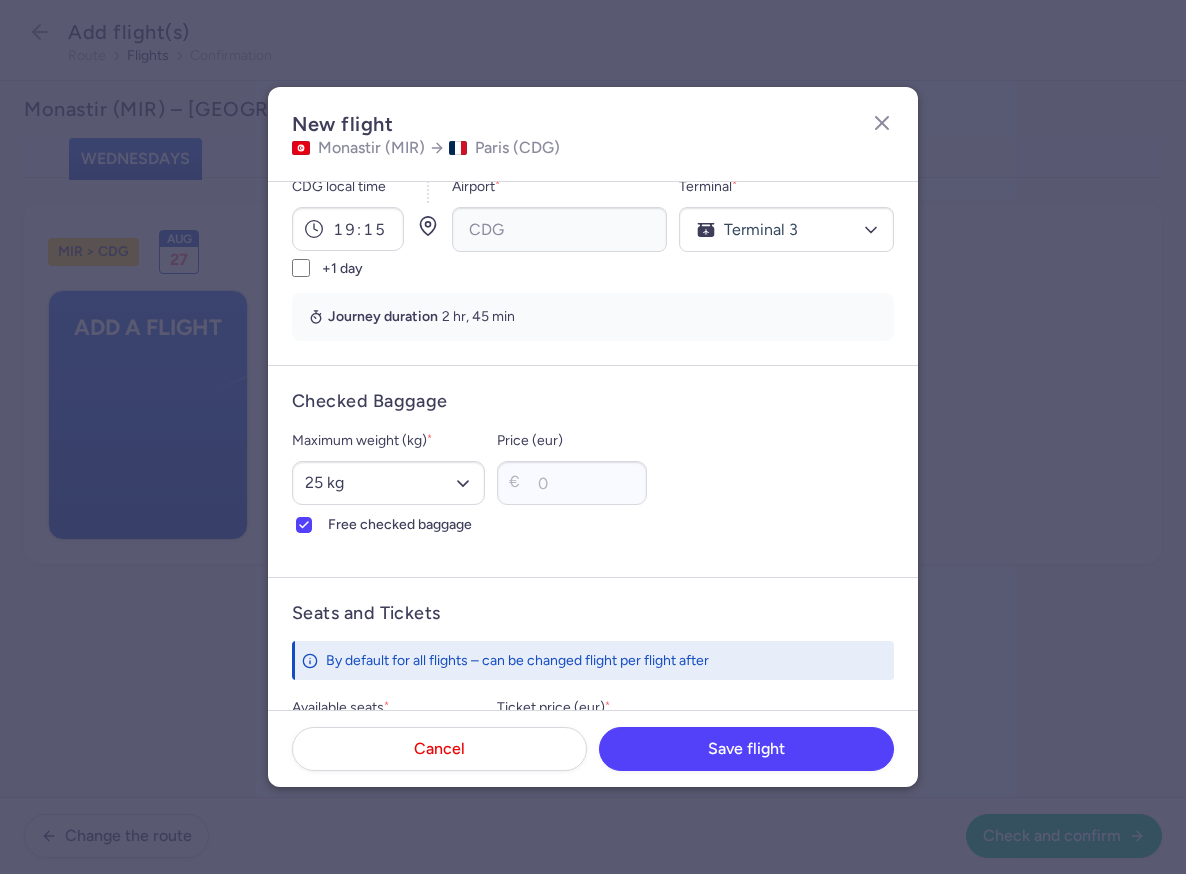 scroll, scrollTop: 570, scrollLeft: 0, axis: vertical 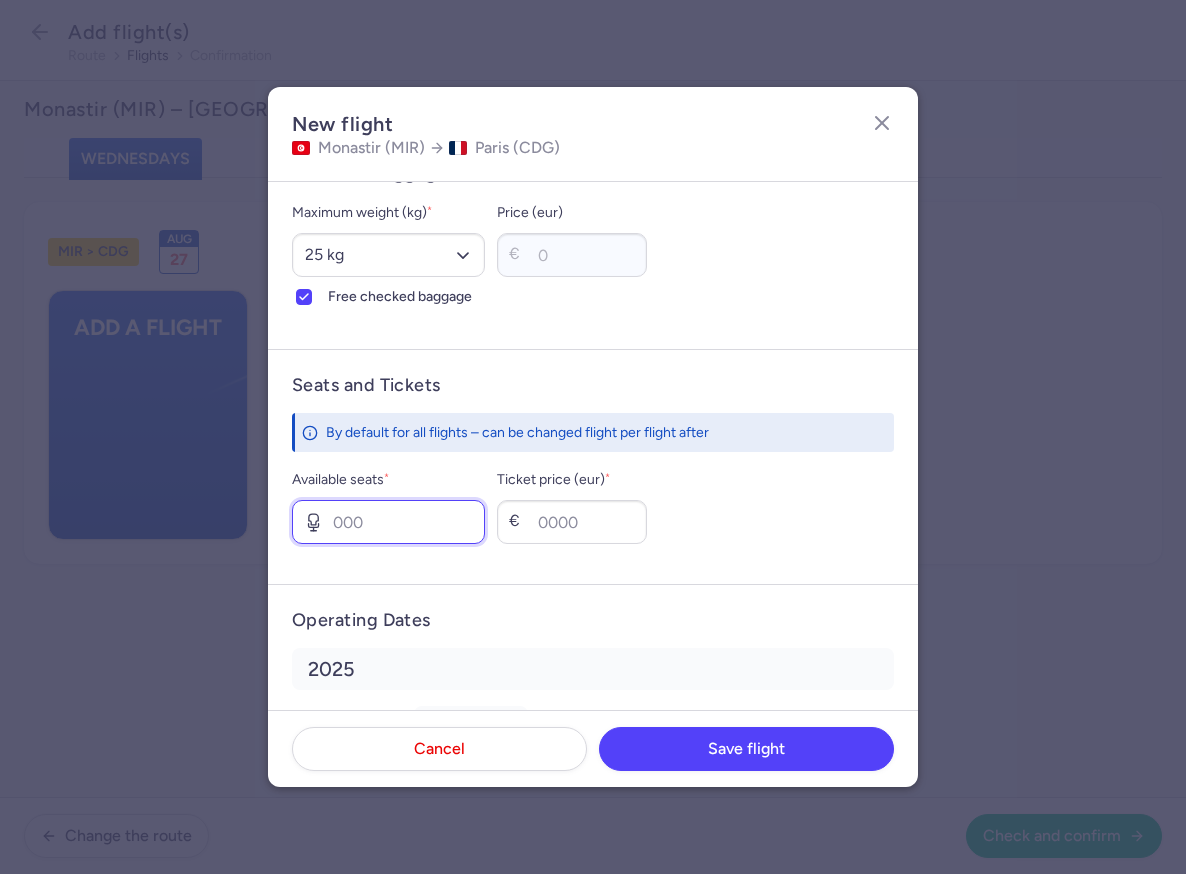click on "Available seats  *" at bounding box center (388, 522) 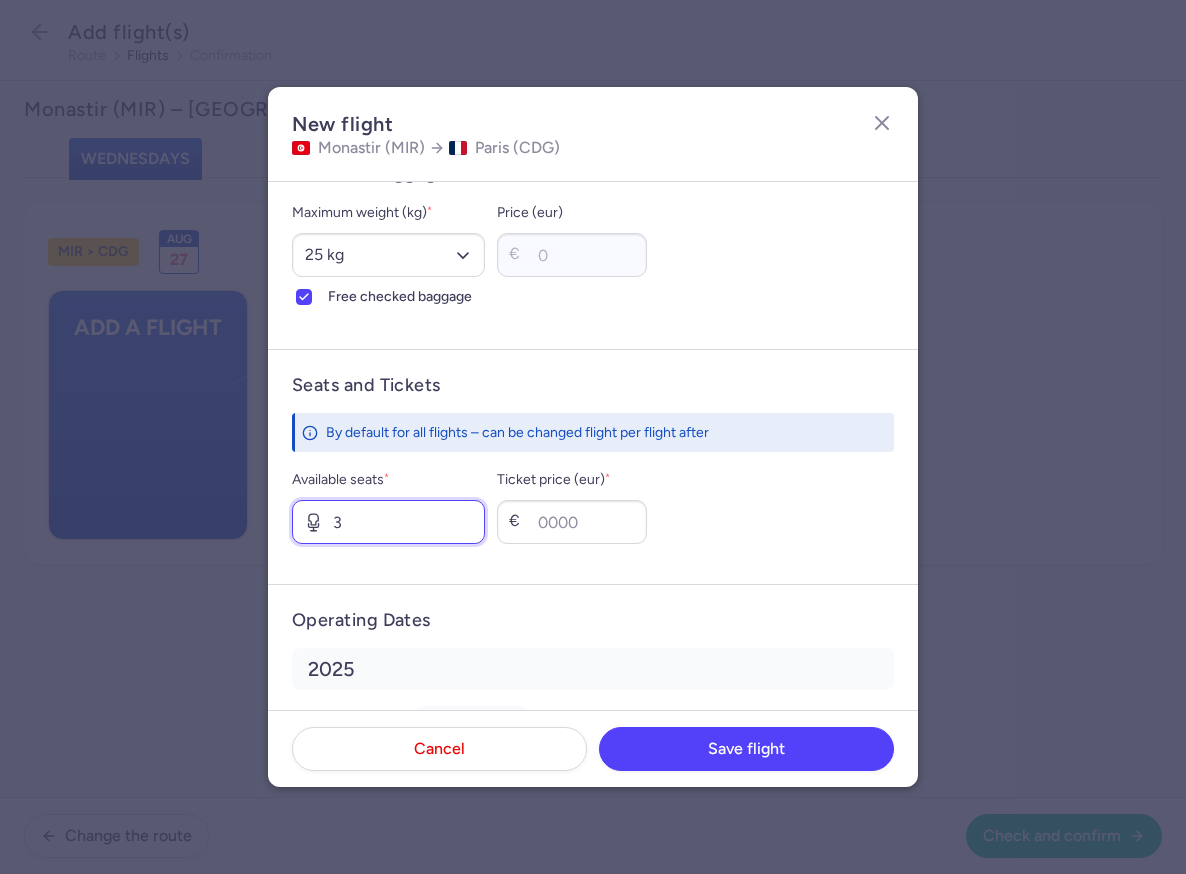 type on "3" 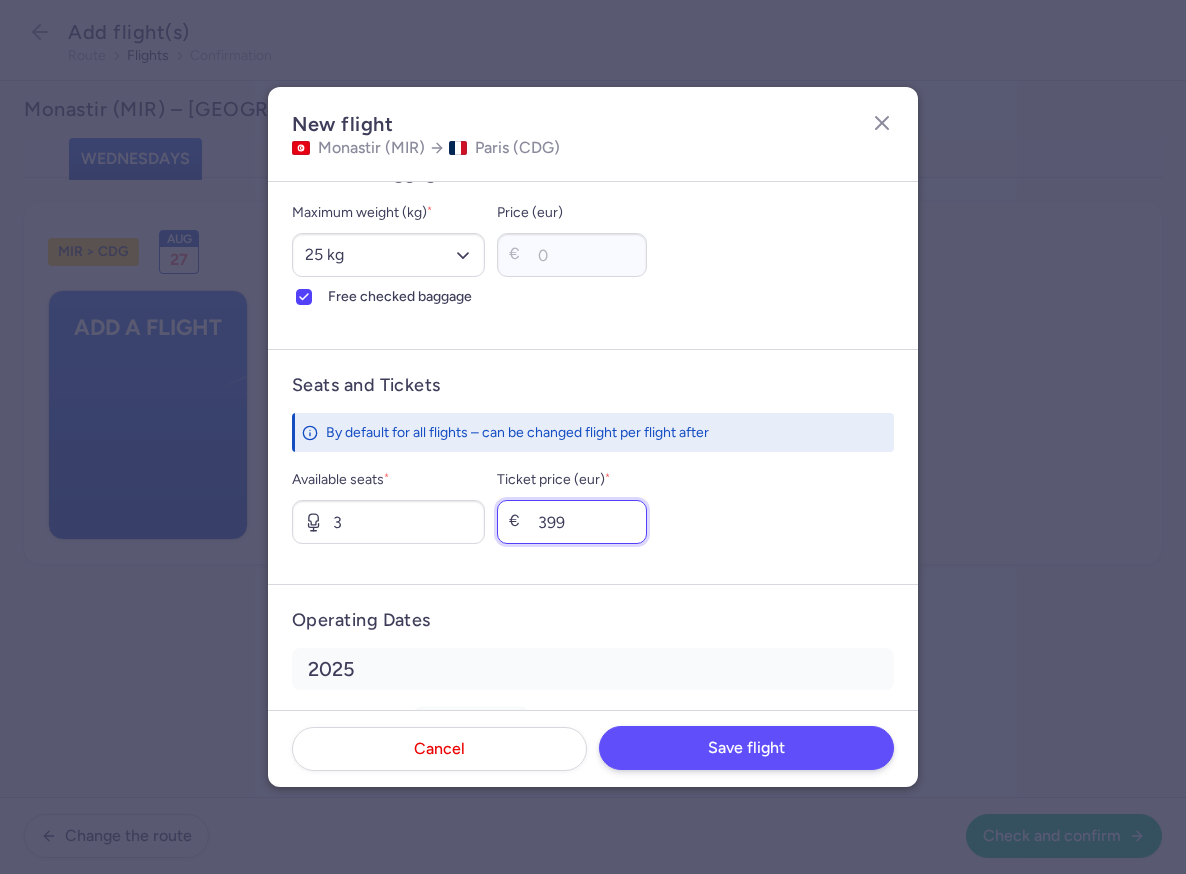 type on "399" 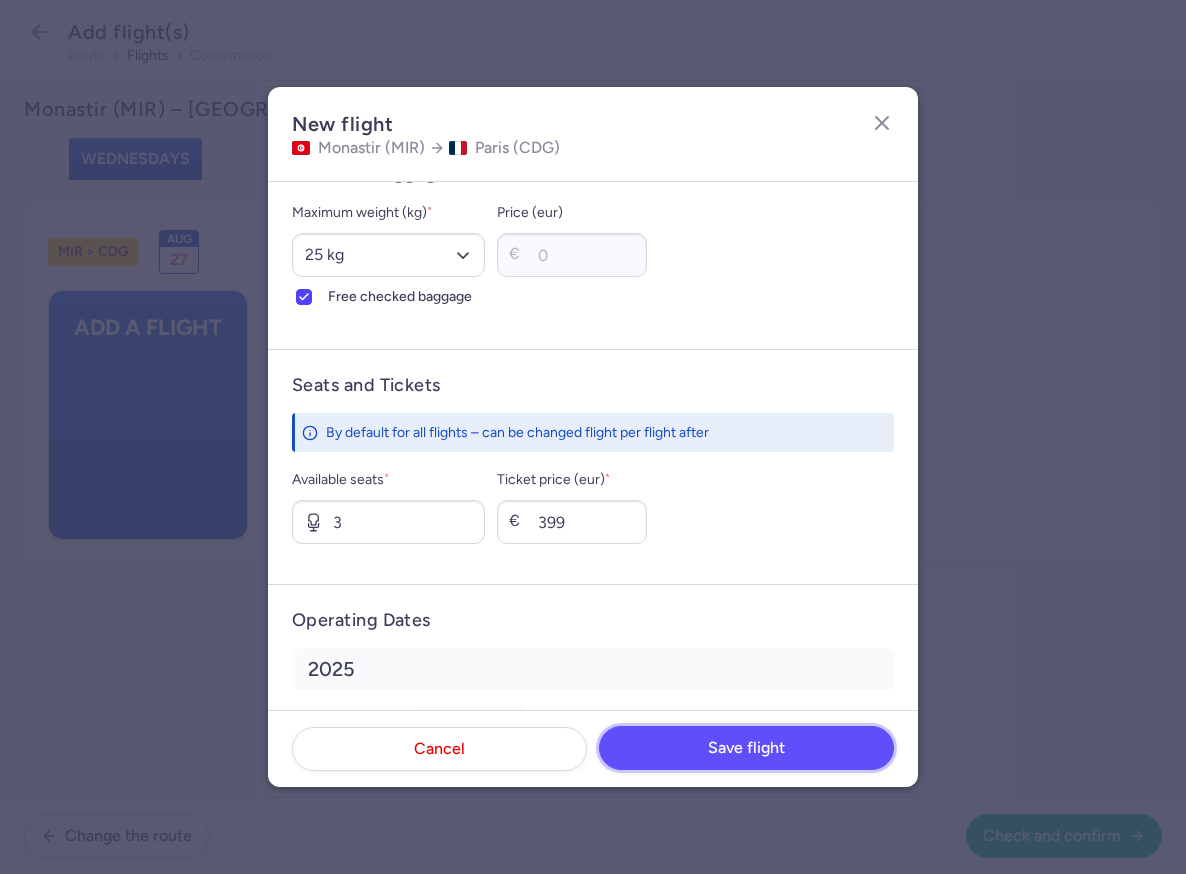 click on "Save flight" at bounding box center [746, 748] 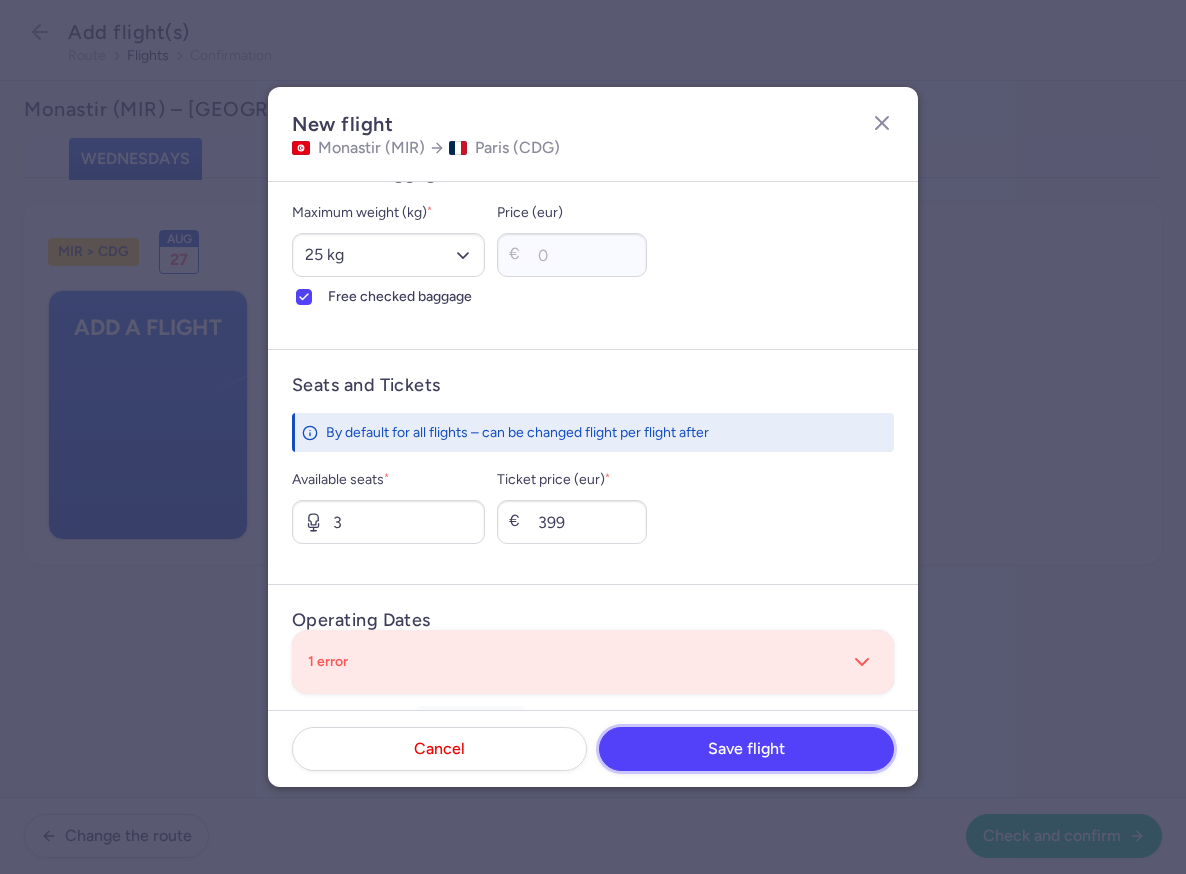 scroll, scrollTop: 0, scrollLeft: 0, axis: both 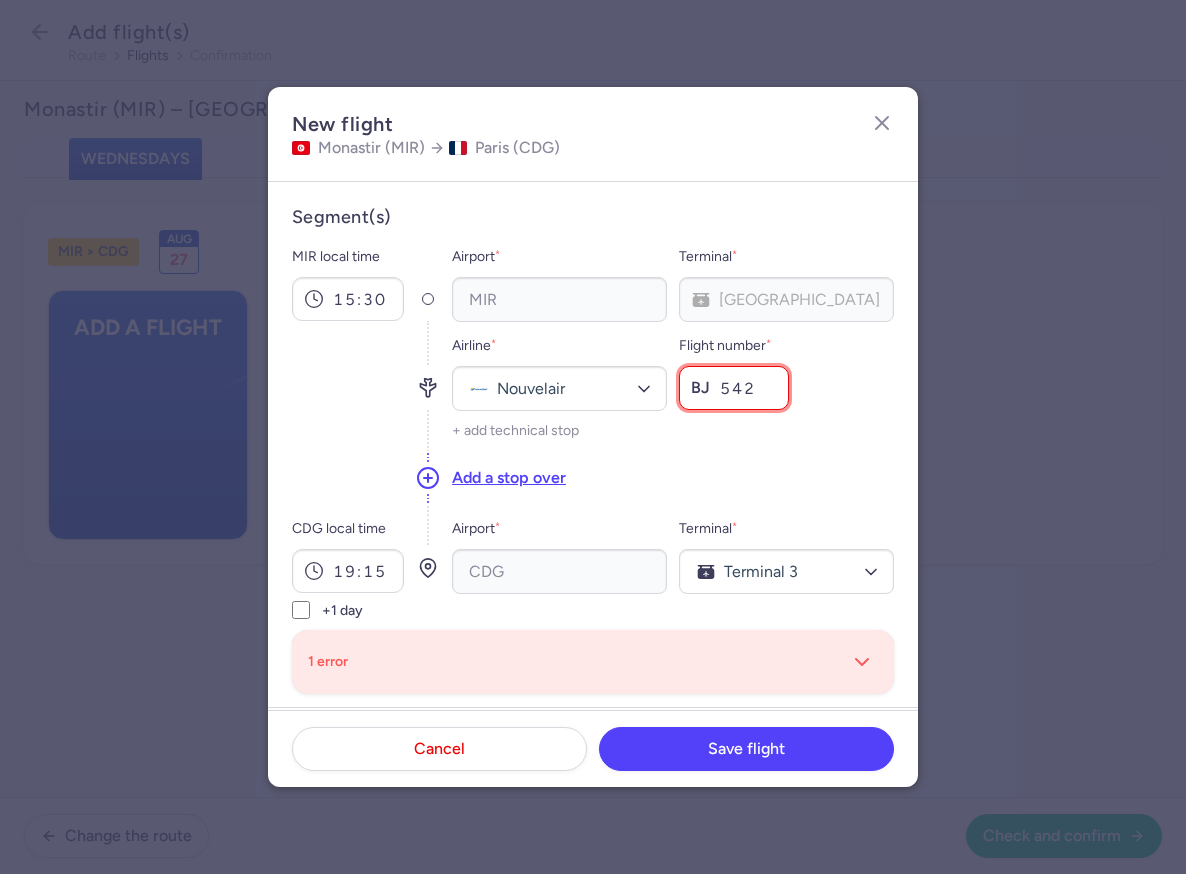 click on "542" at bounding box center (734, 388) 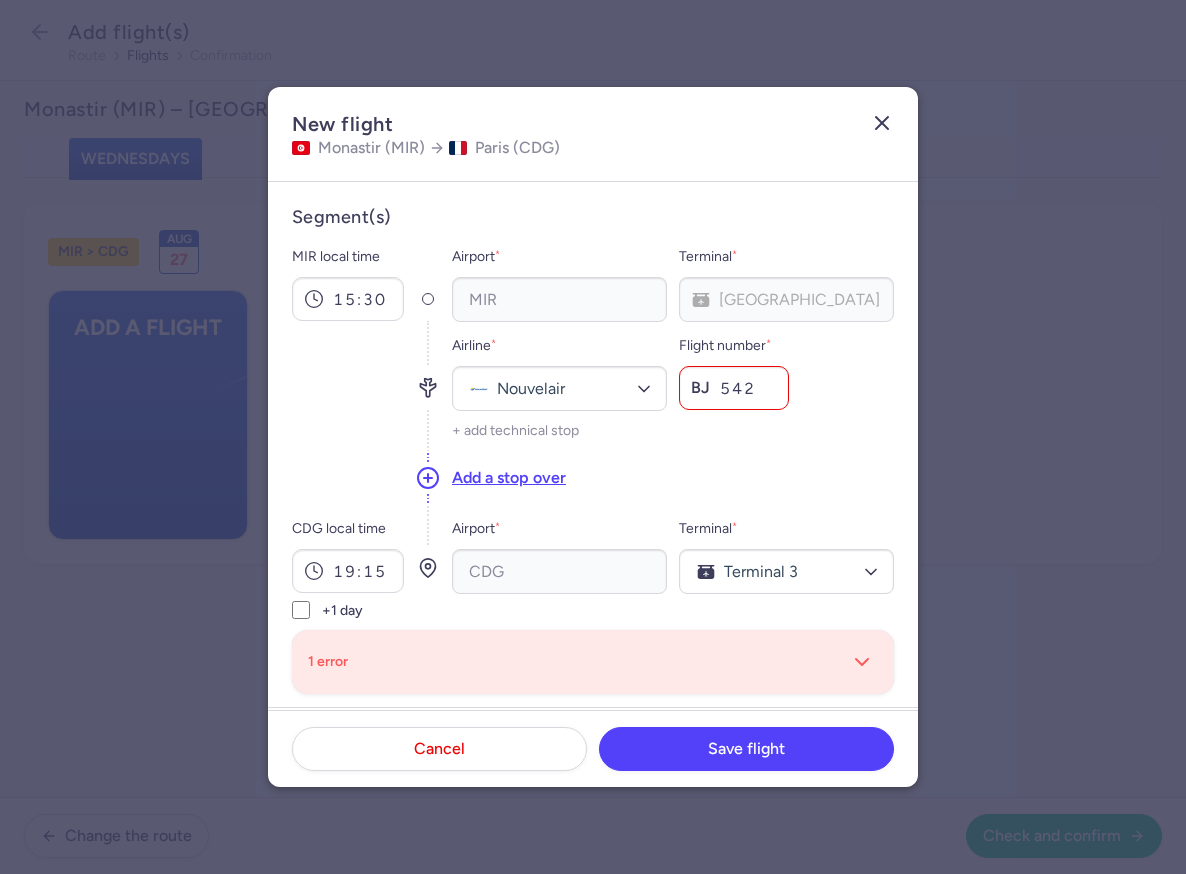 click 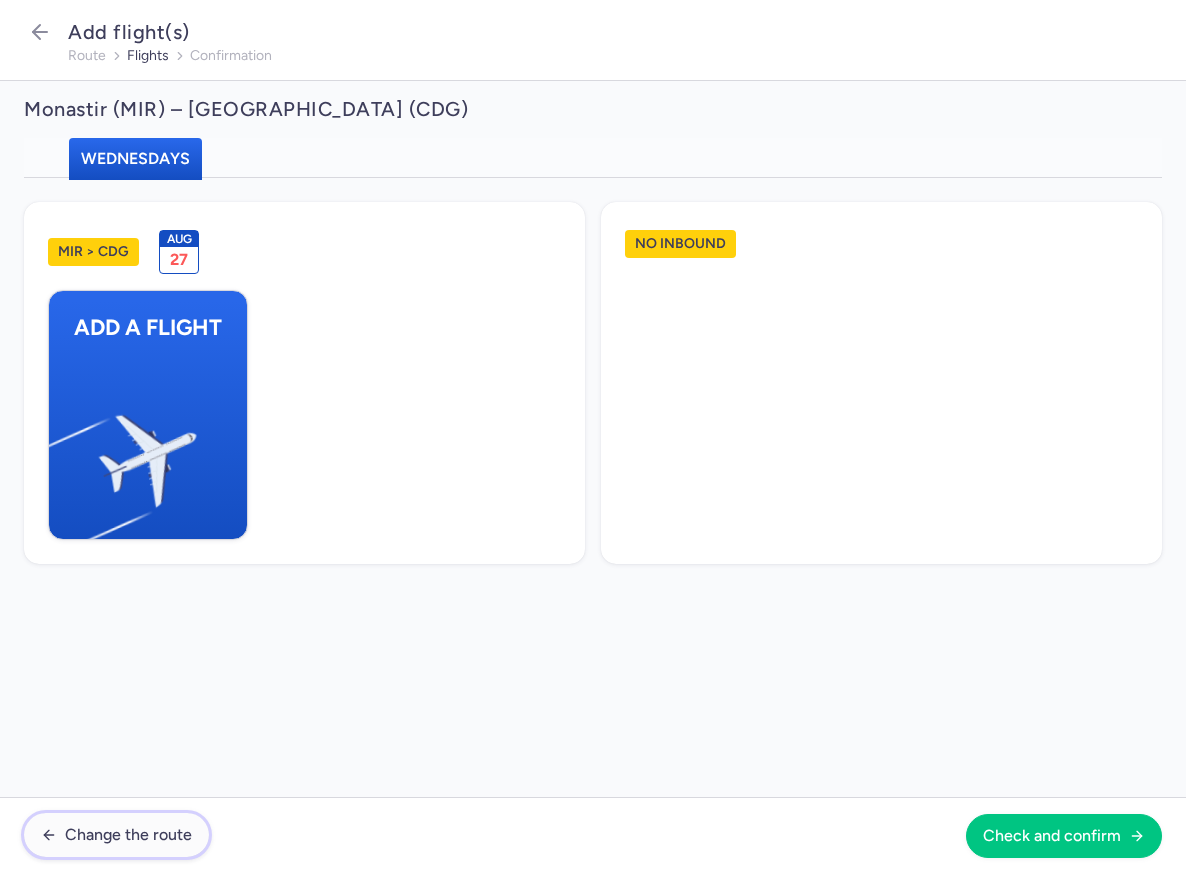 click on "Change the route" at bounding box center [116, 835] 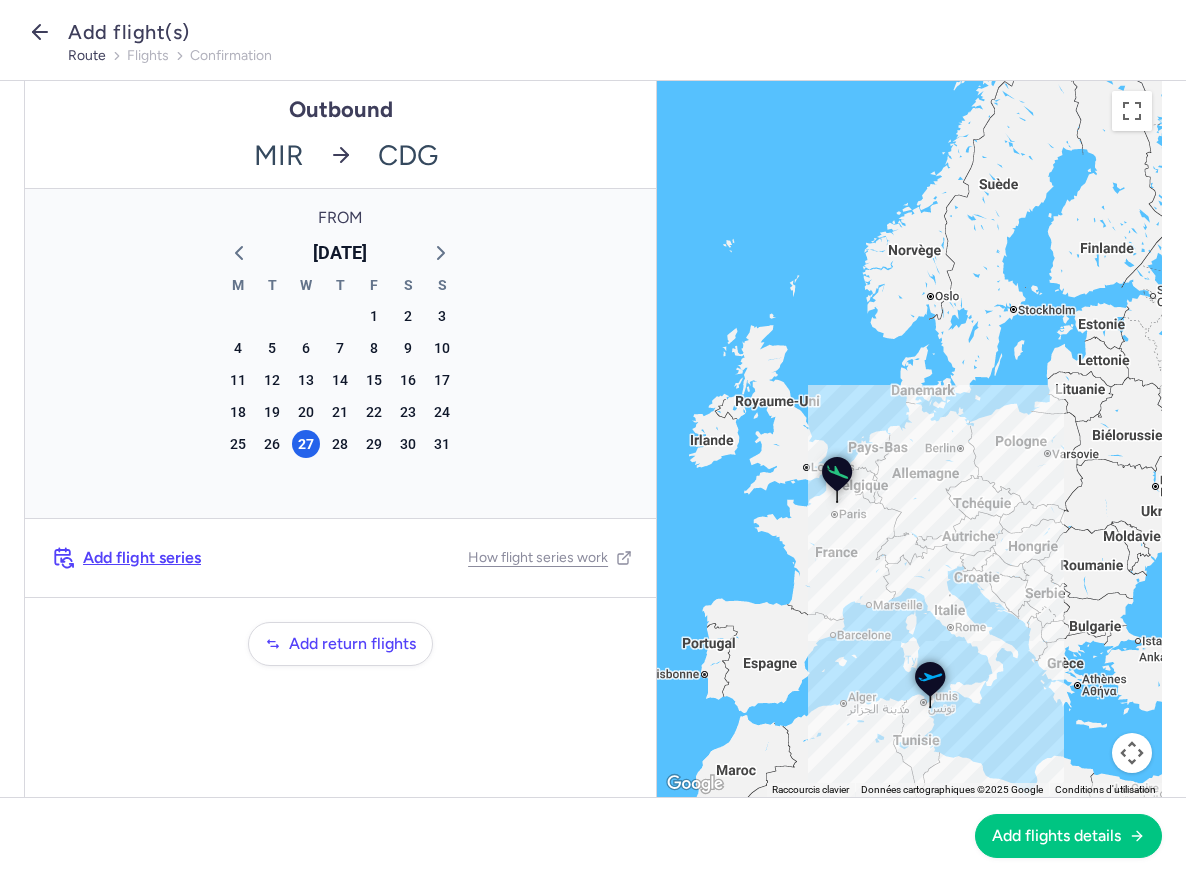 click 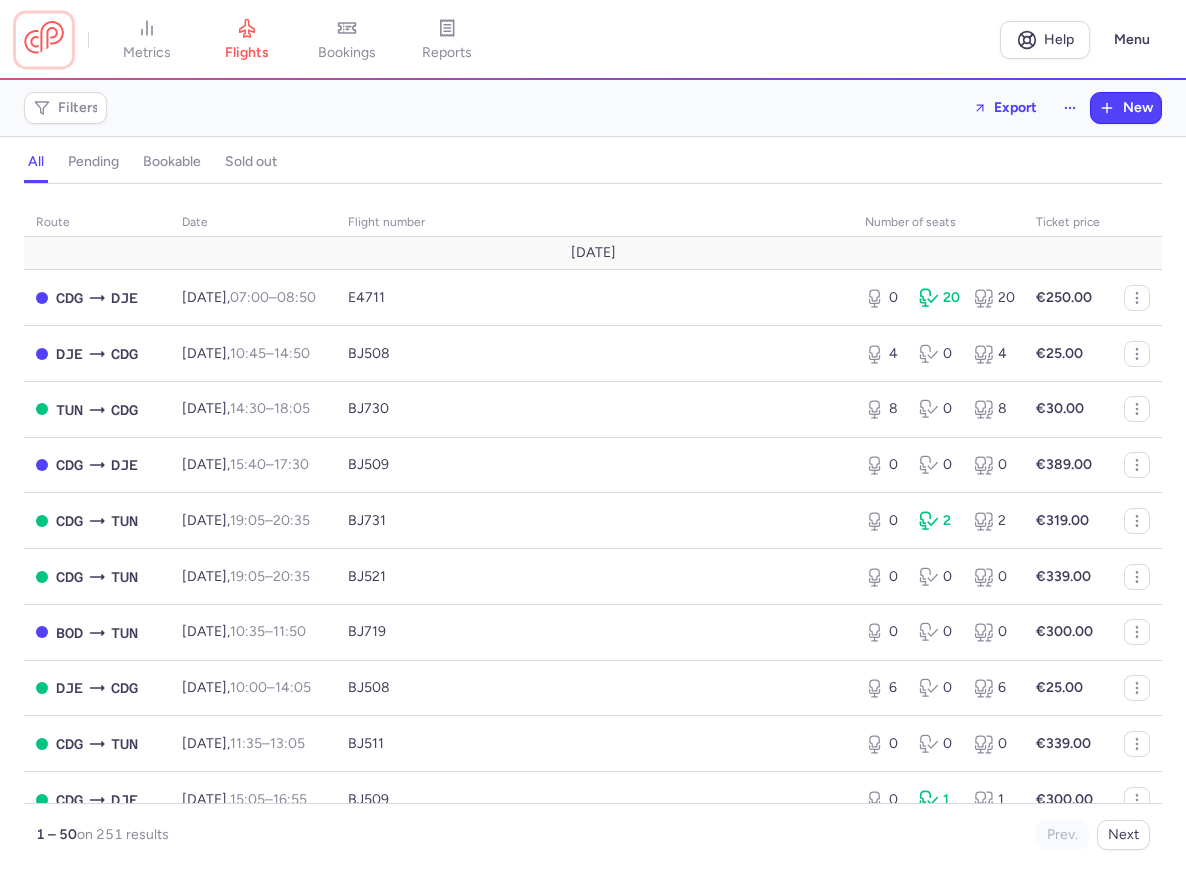 click at bounding box center (44, 39) 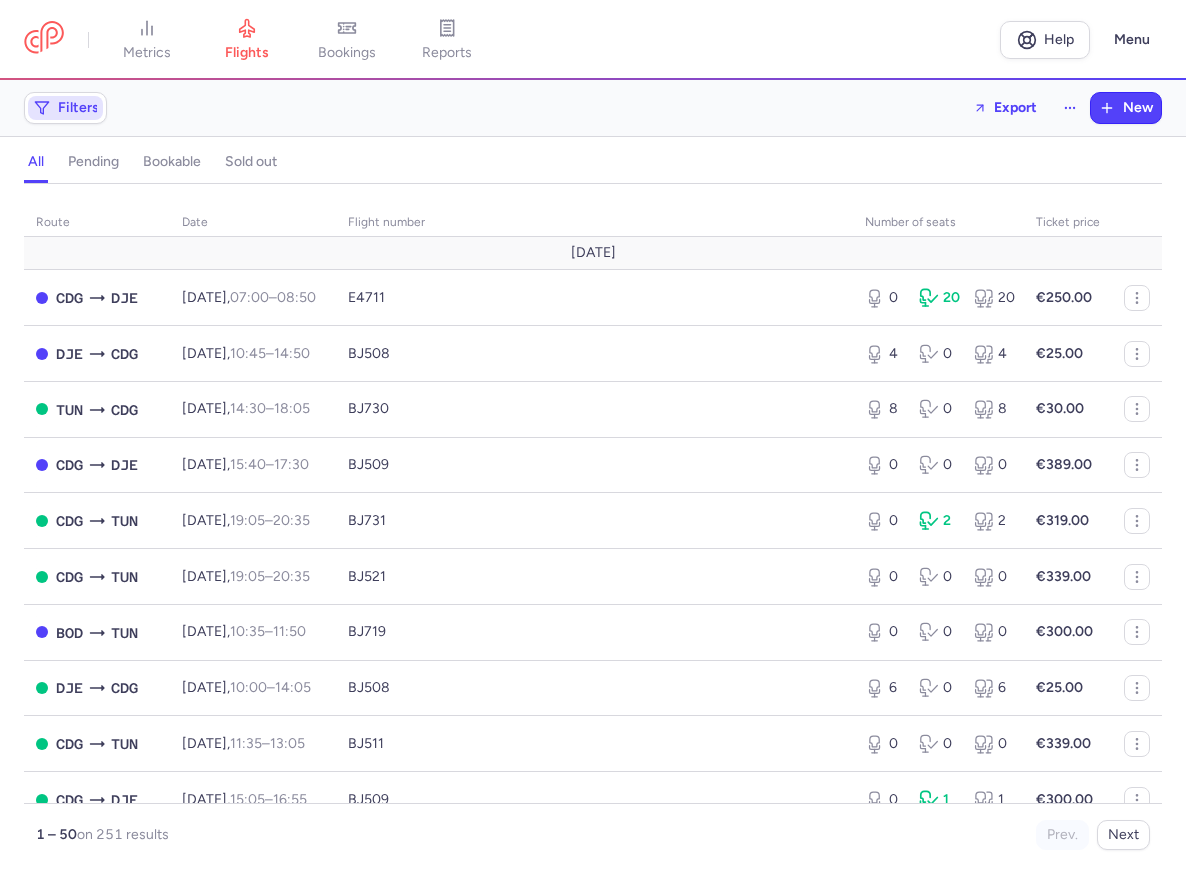 click on "Filters" at bounding box center (65, 108) 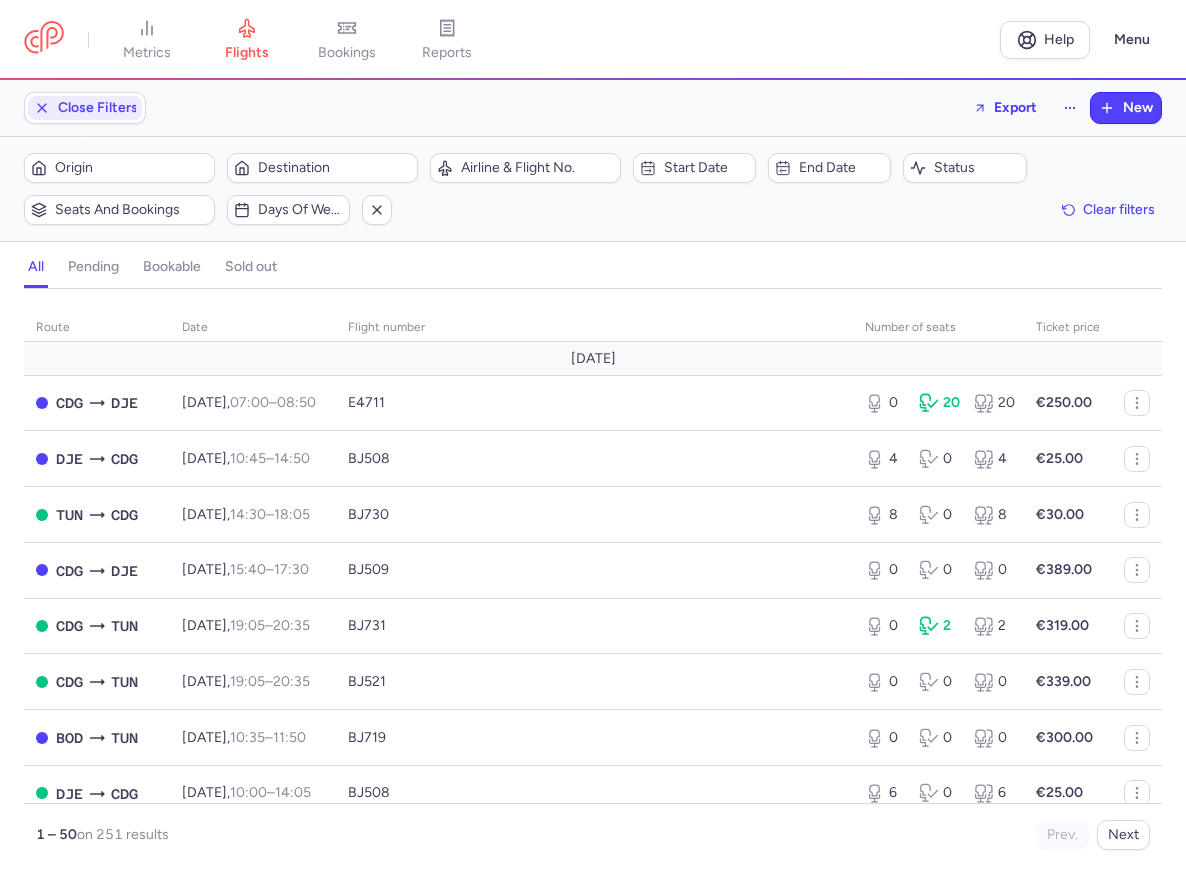 scroll, scrollTop: 0, scrollLeft: 0, axis: both 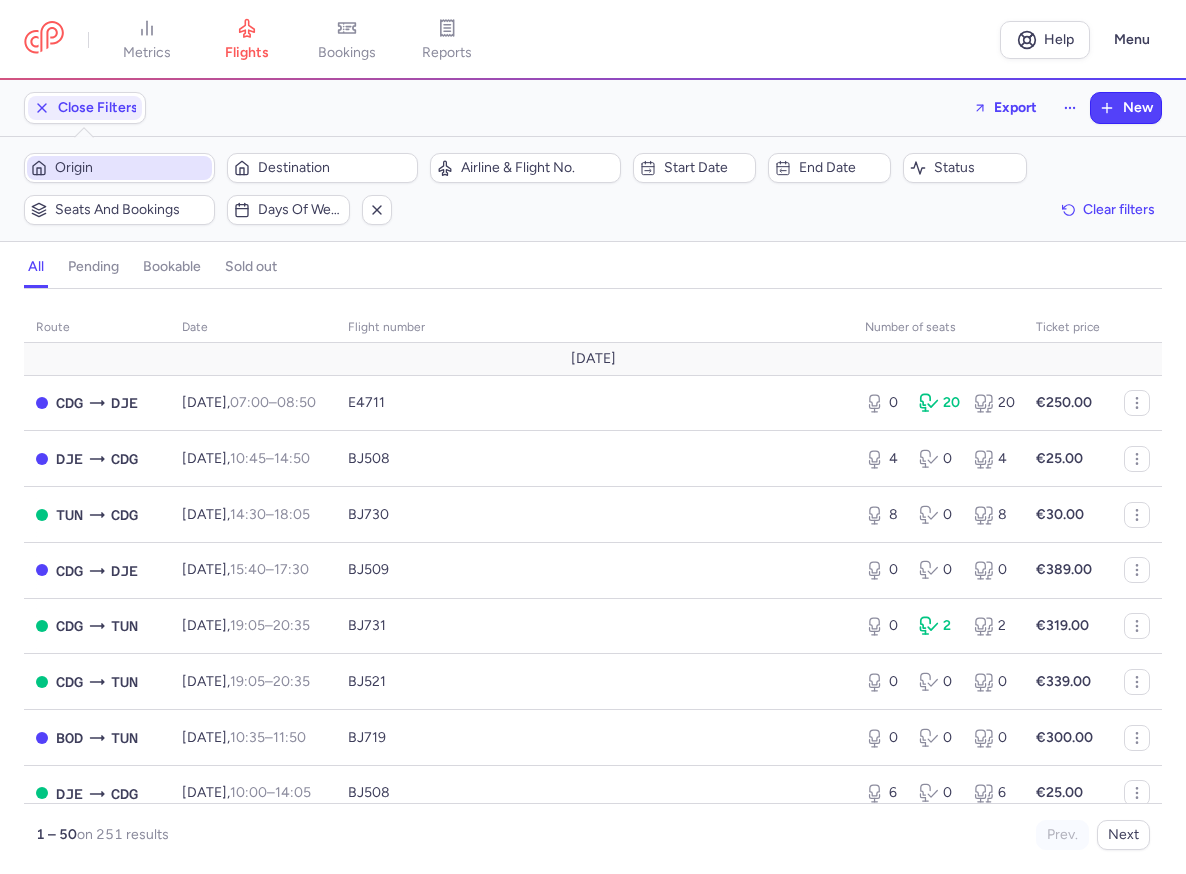 click on "Origin" at bounding box center (131, 168) 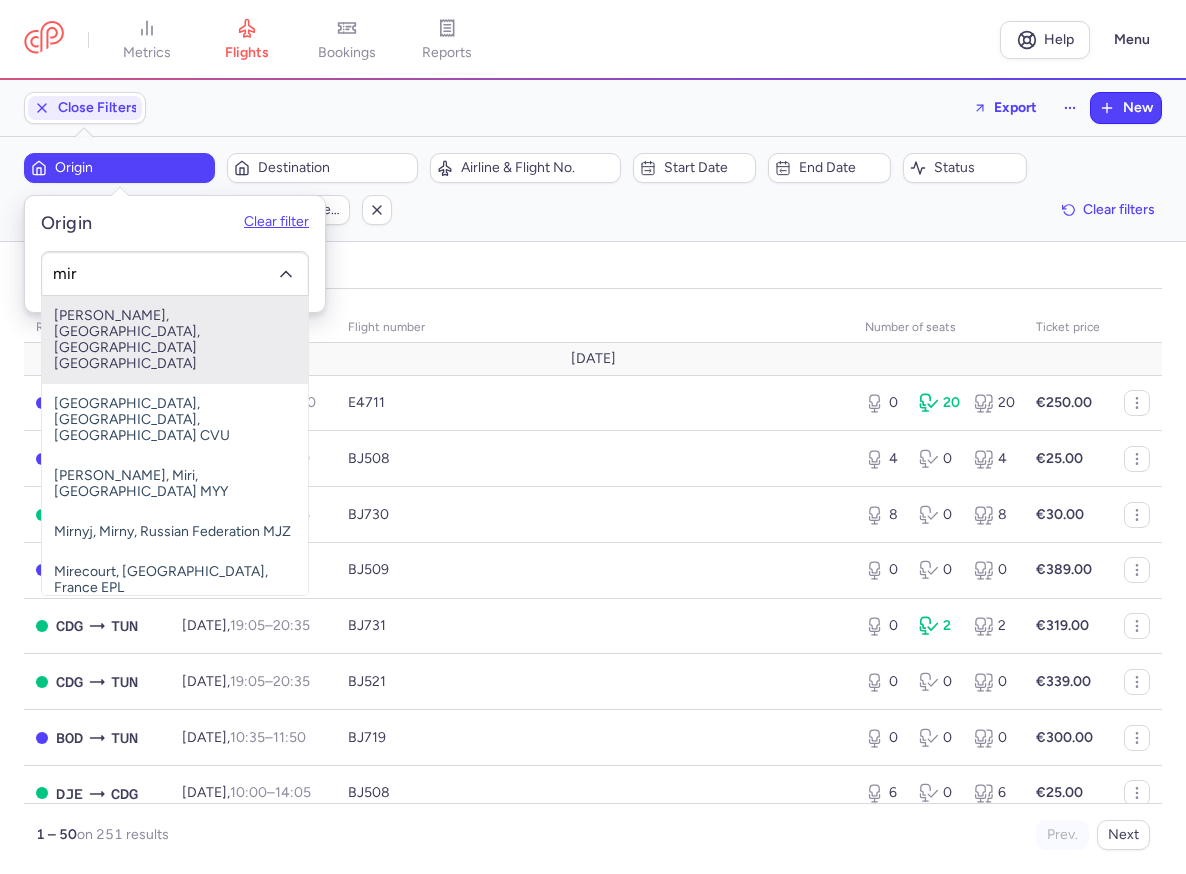 drag, startPoint x: 166, startPoint y: 321, endPoint x: 298, endPoint y: 227, distance: 162.04938 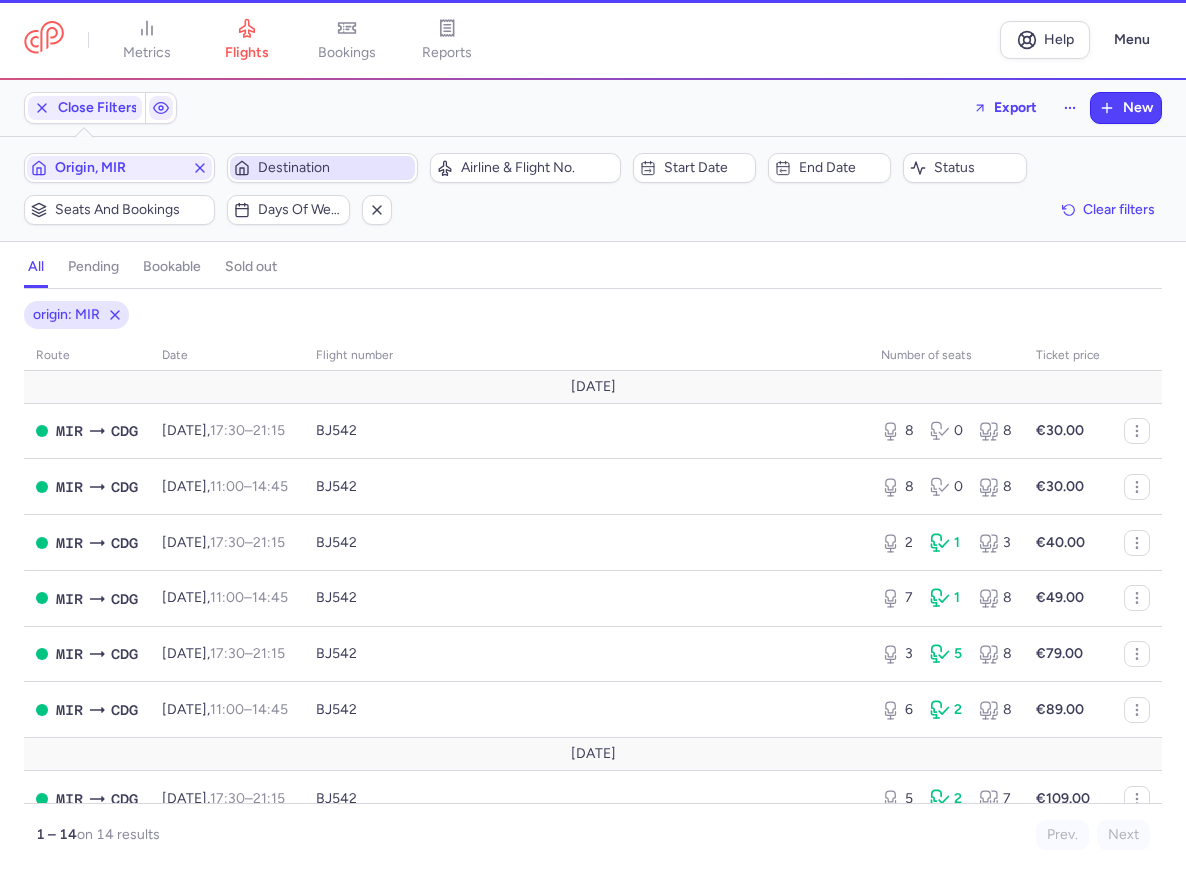 click on "Destination" at bounding box center (334, 168) 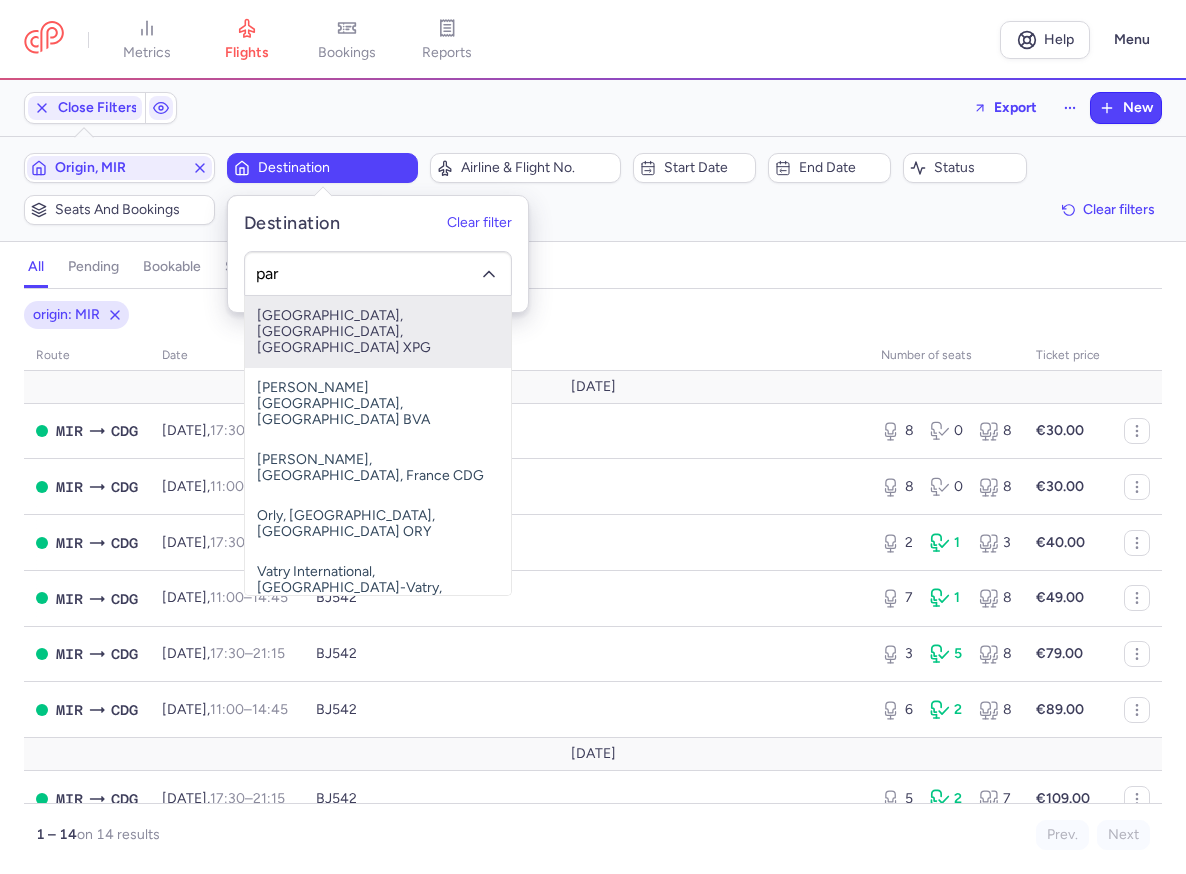 drag, startPoint x: 244, startPoint y: 273, endPoint x: 221, endPoint y: 273, distance: 23 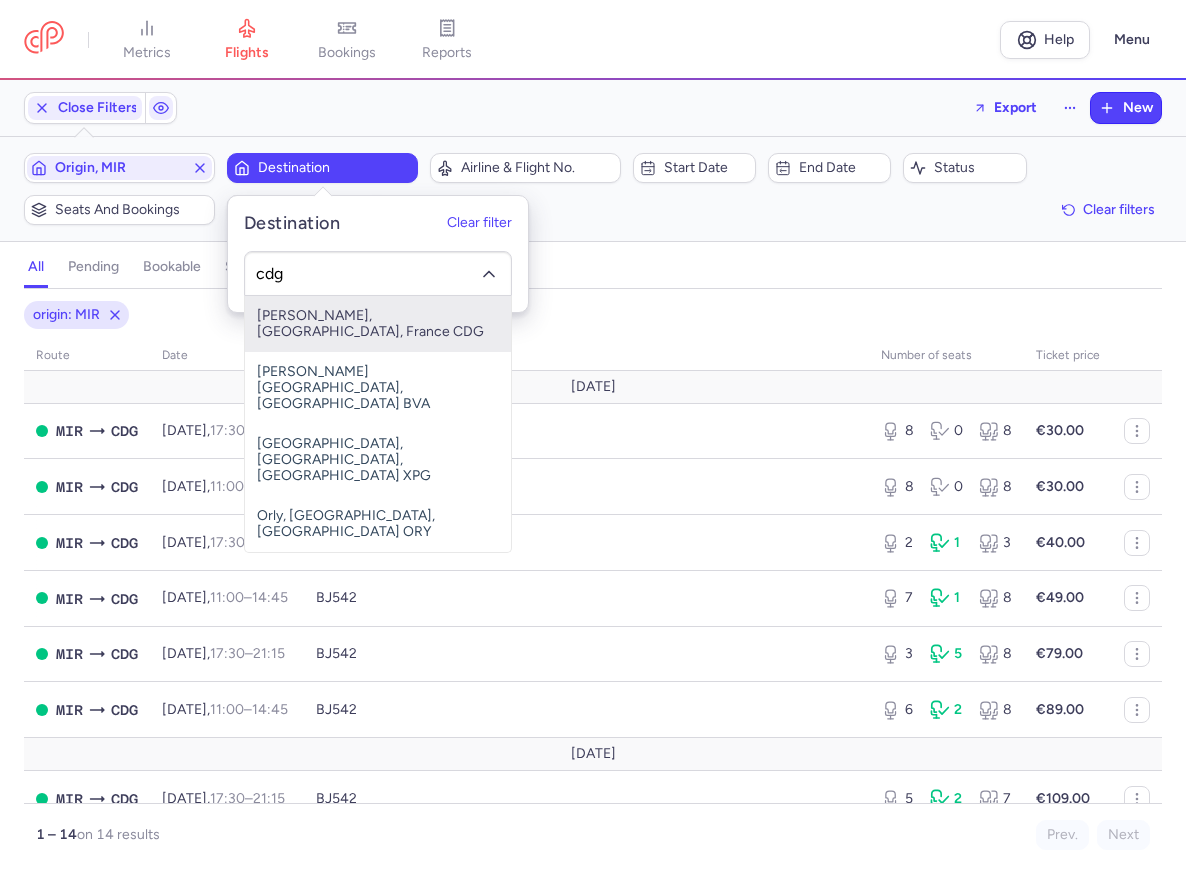 click on "Charles De Gaulle, Paris, France CDG" at bounding box center [378, 324] 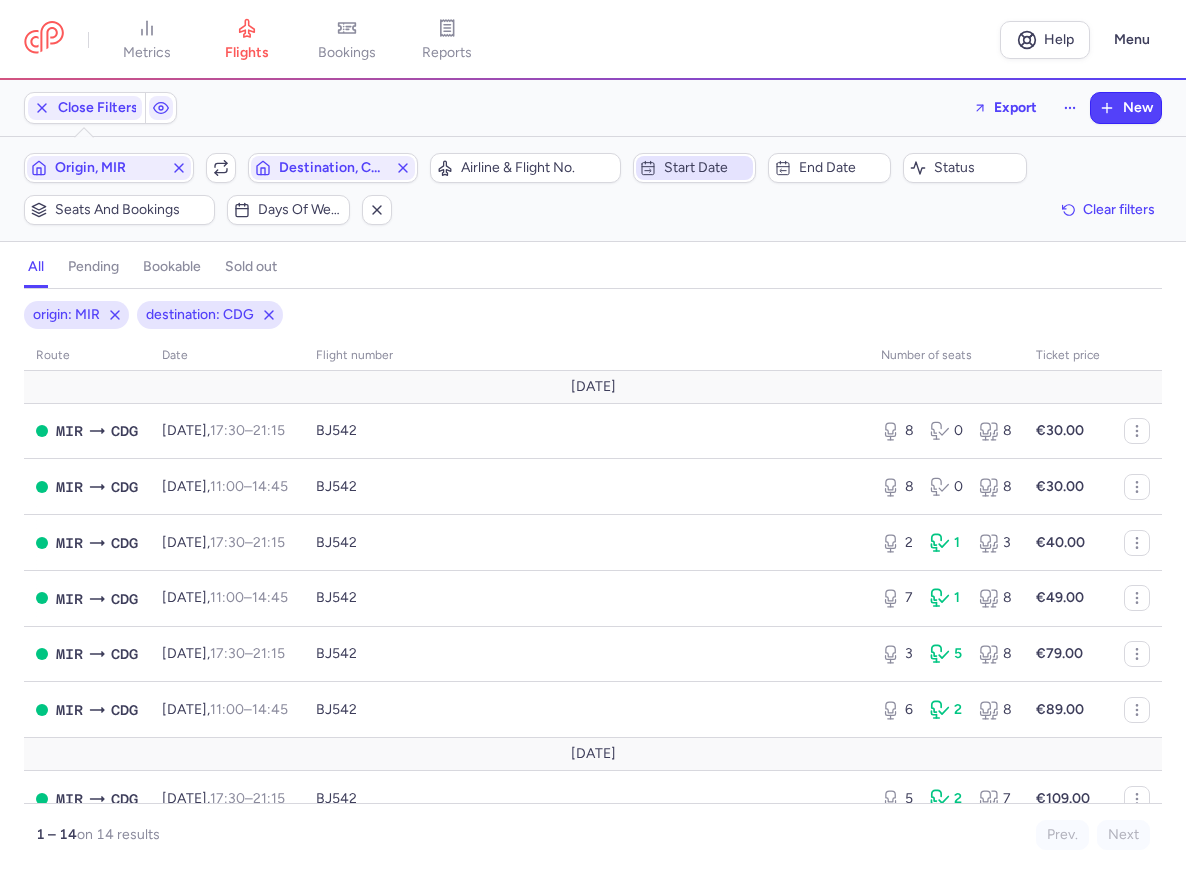 click on "Start date" at bounding box center [706, 168] 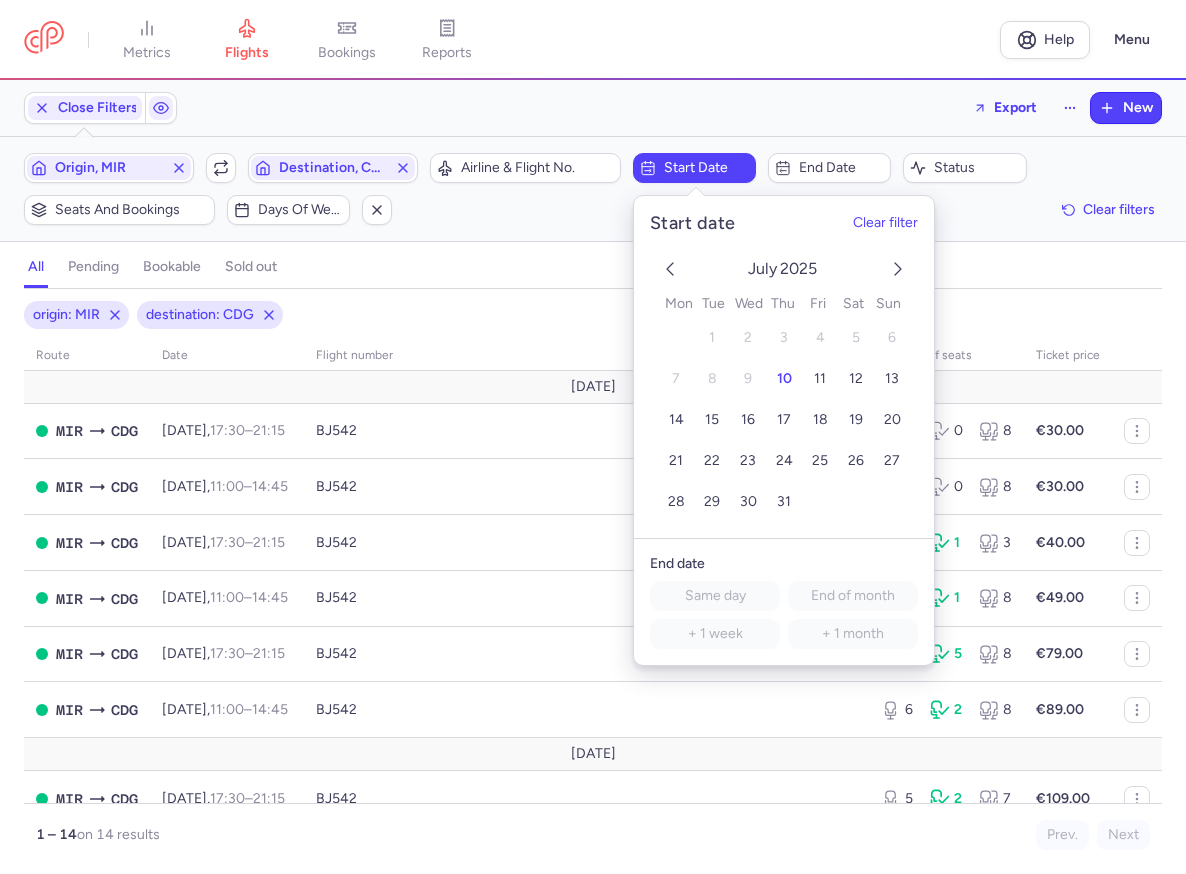click 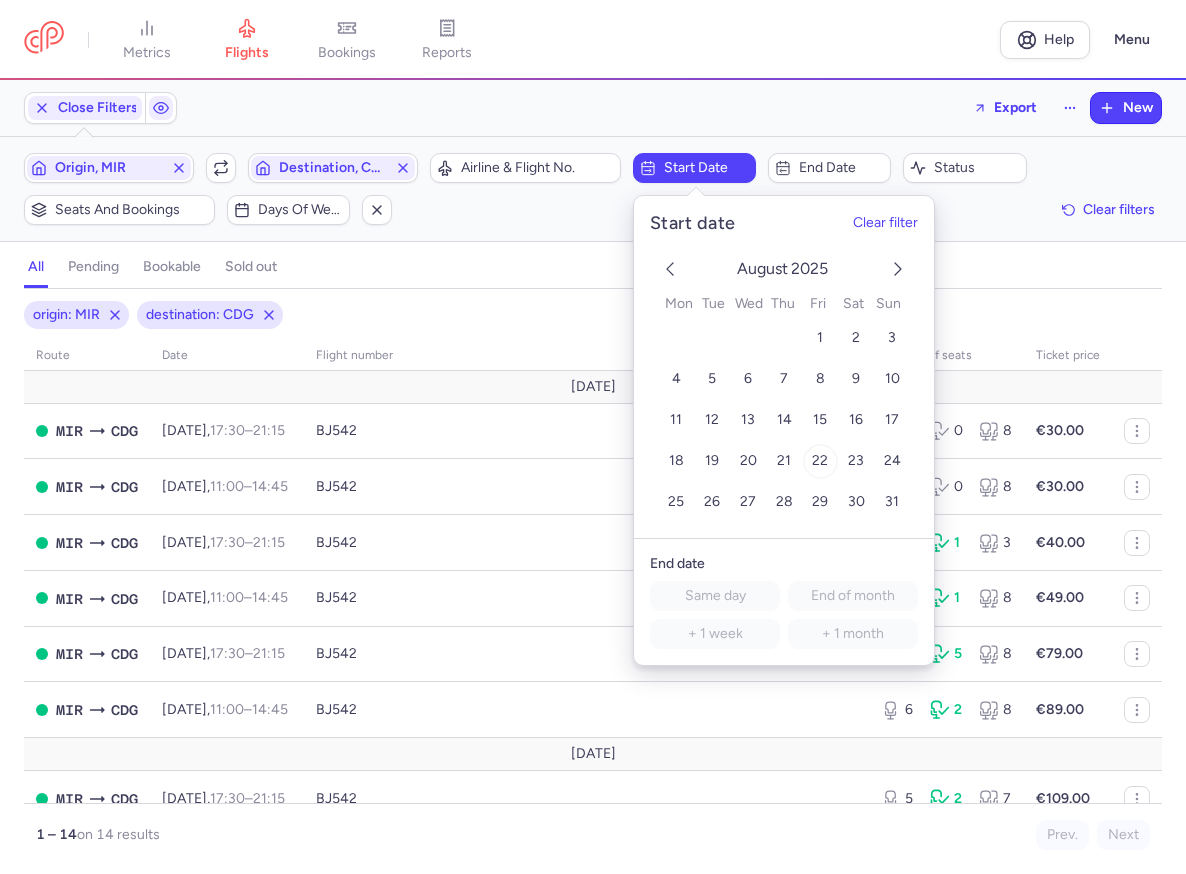 click on "22" at bounding box center [820, 461] 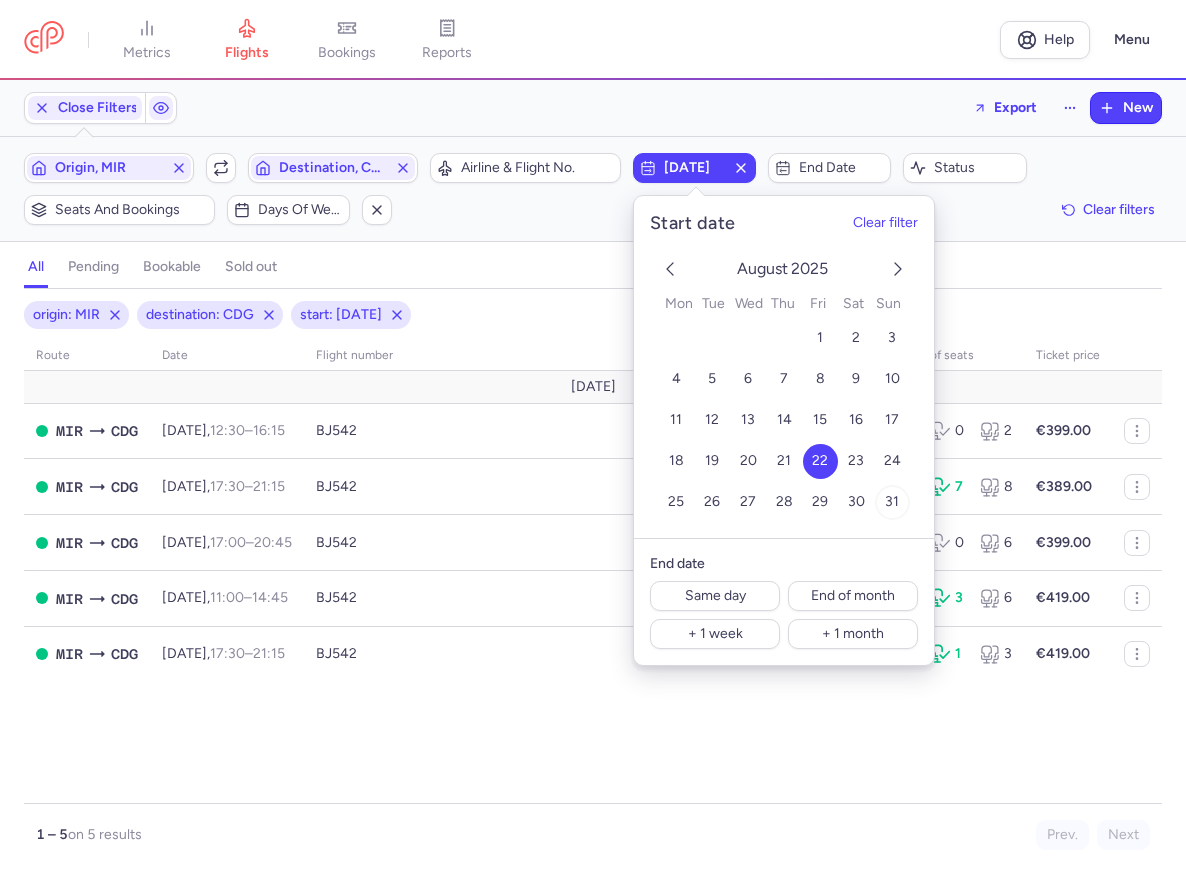 click on "31" at bounding box center (892, 502) 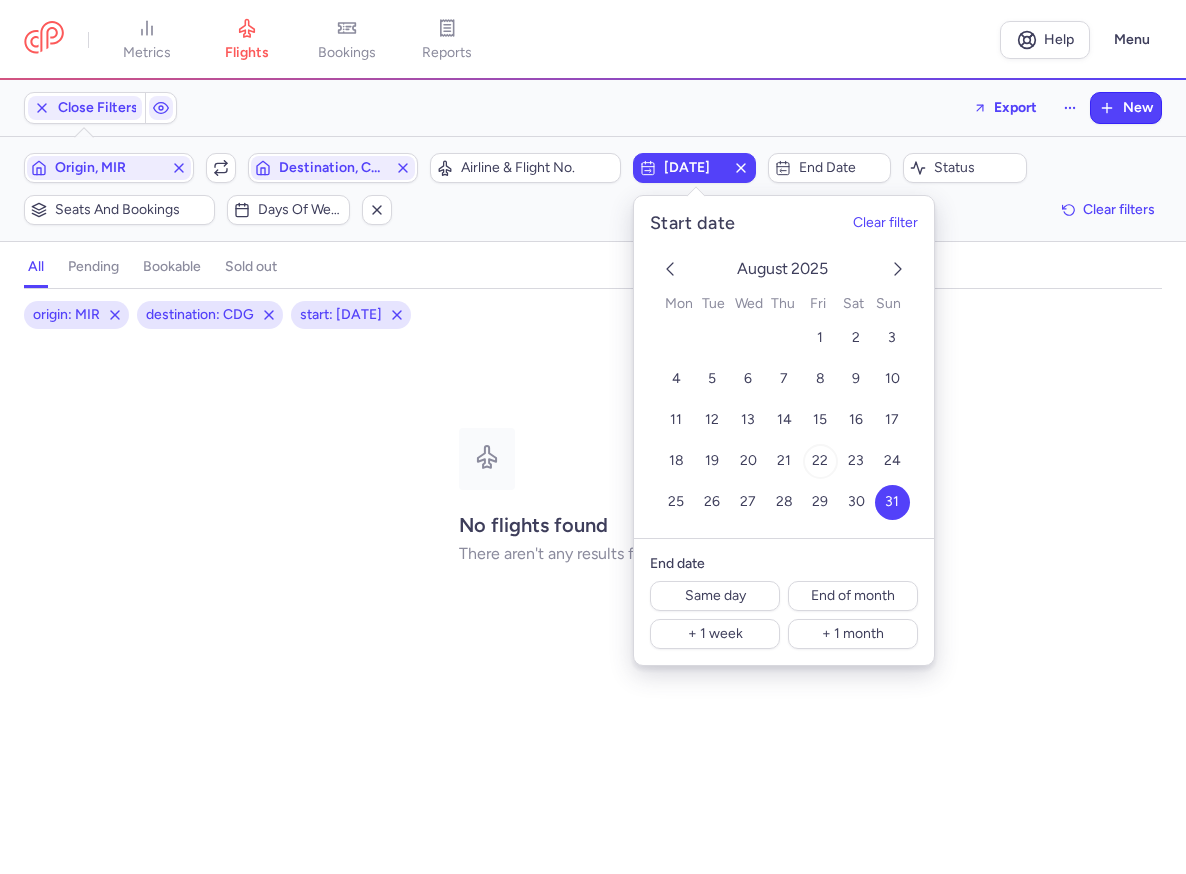 click on "22" at bounding box center (820, 461) 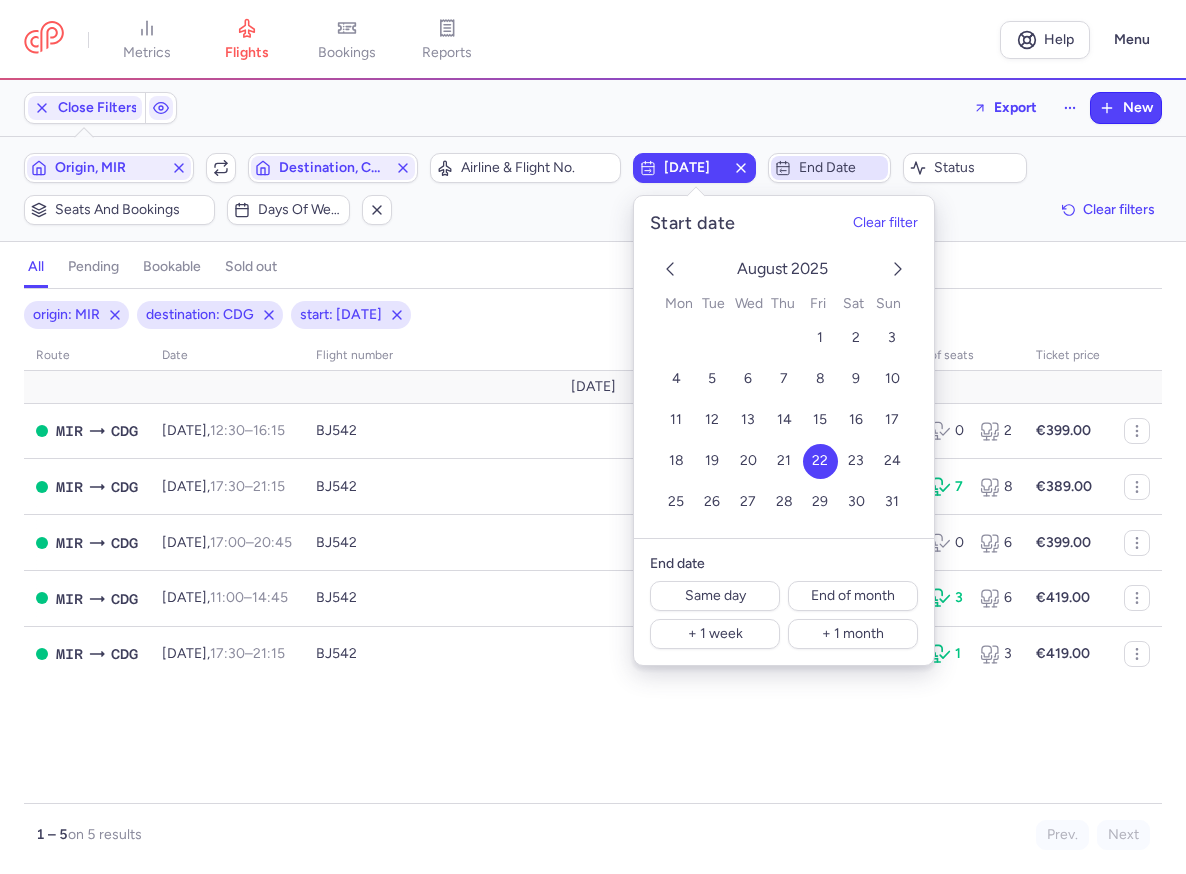 click on "End date" at bounding box center [829, 168] 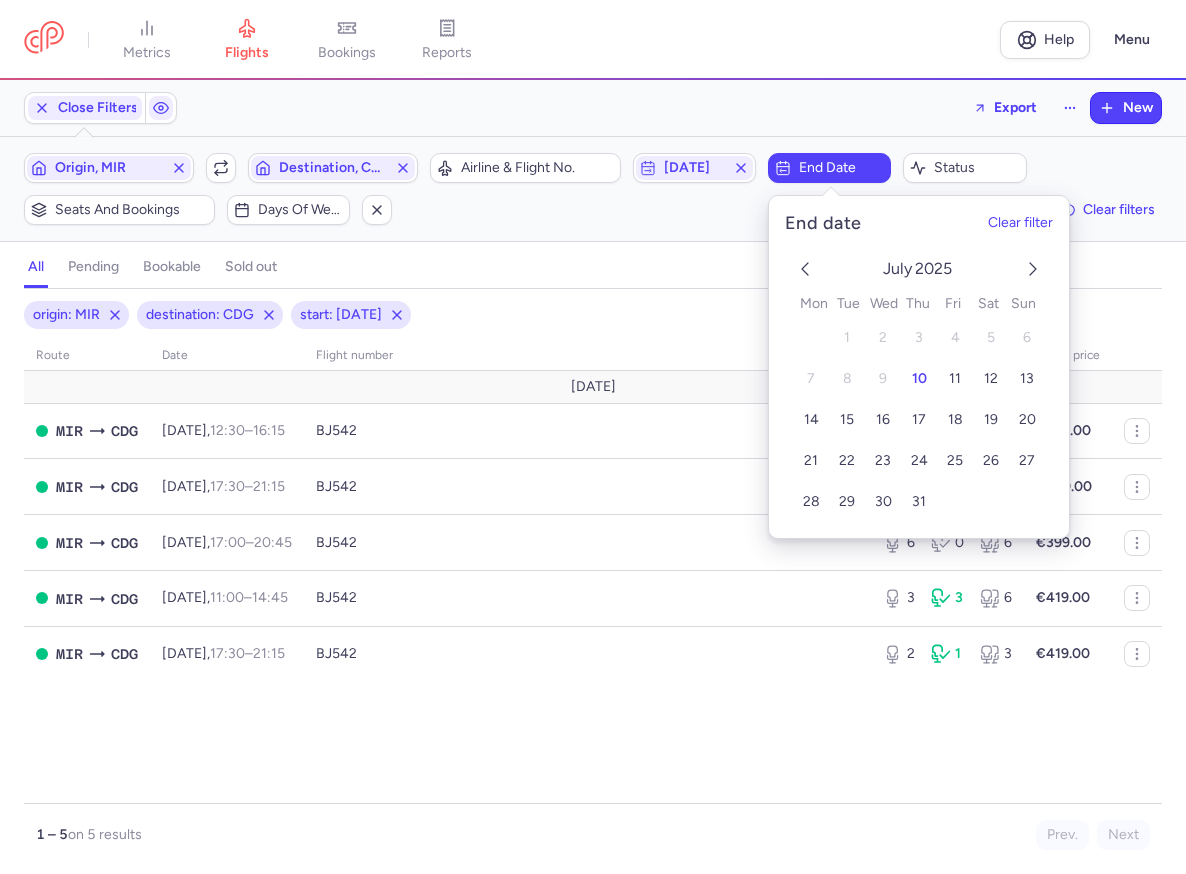 click 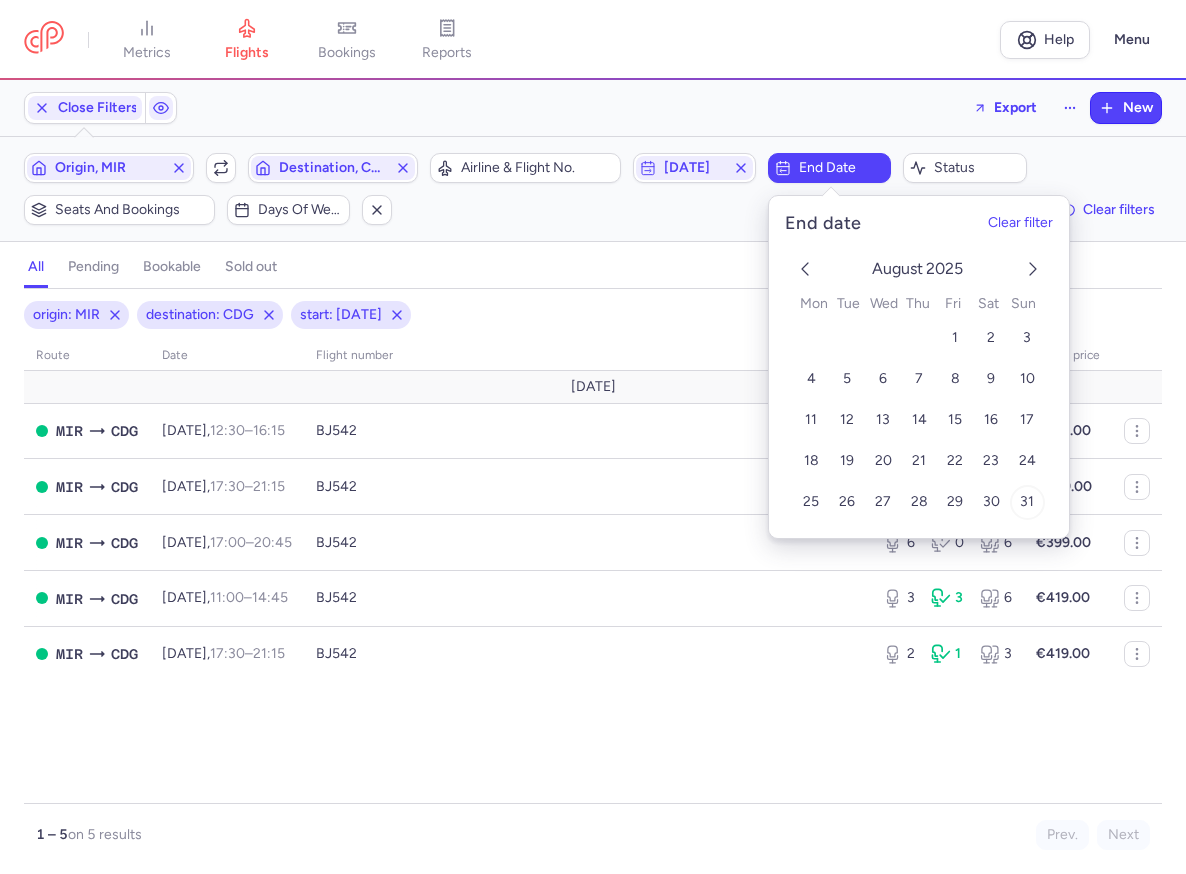 click on "31" at bounding box center (1027, 502) 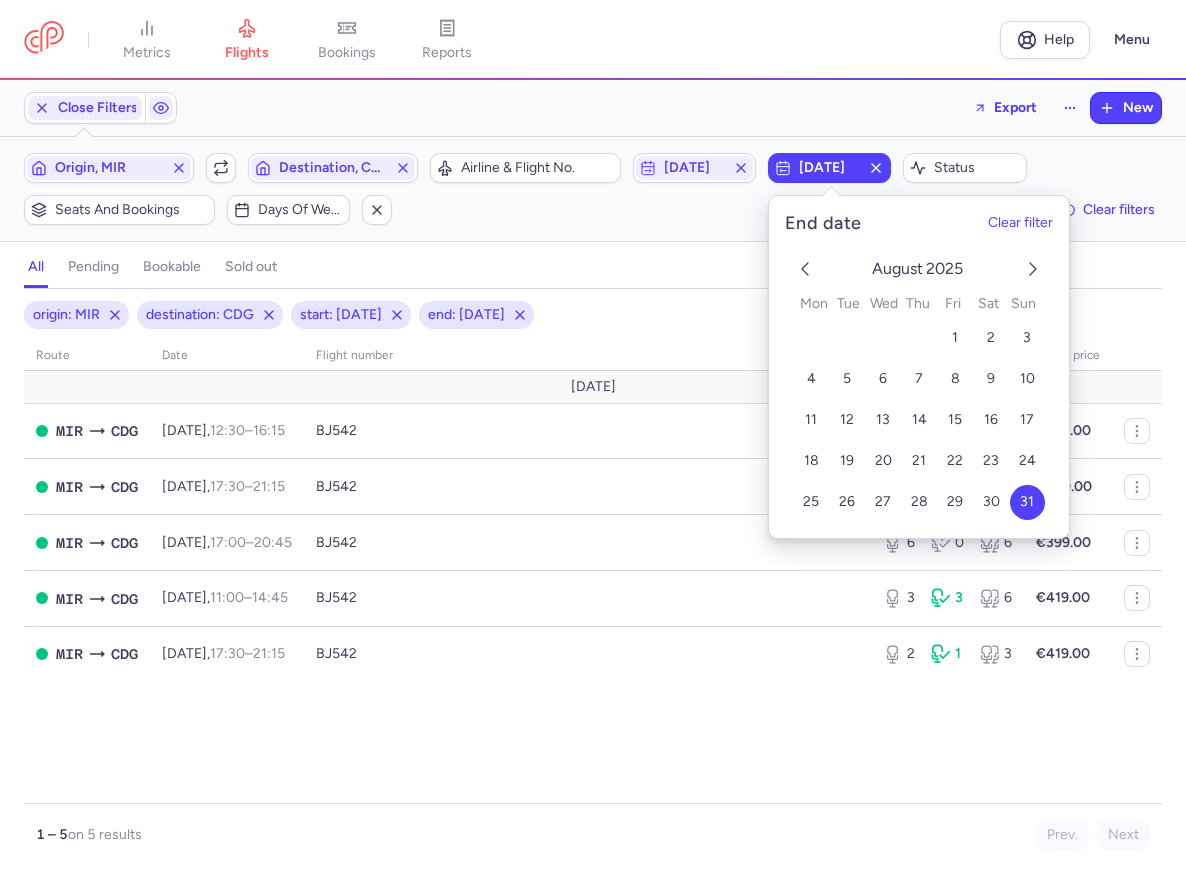 click on "Origin, MIR  Include return  Destination, CDG  Airline & Flight No.  2025-08-22  2025-08-31  Status  Seats and bookings  Days of week  Clear filters" 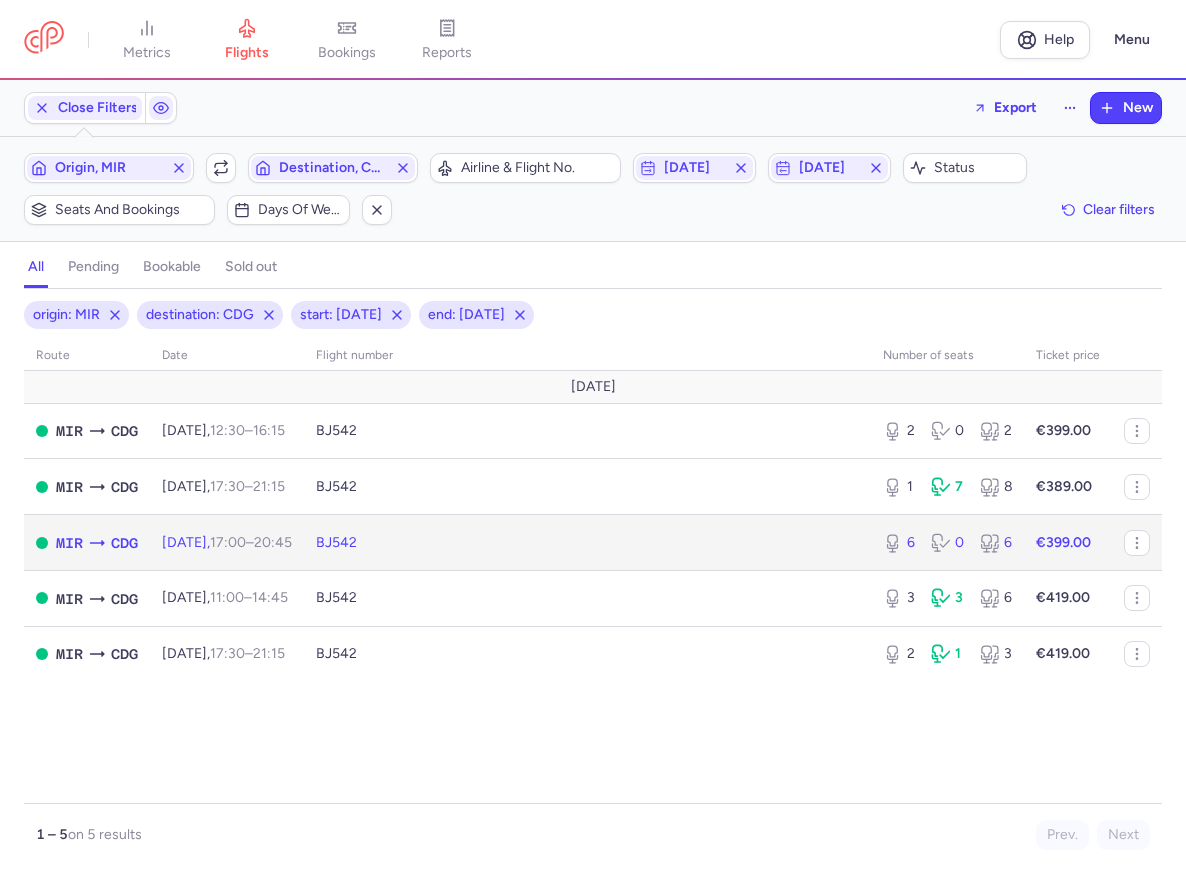 click on "BJ542" 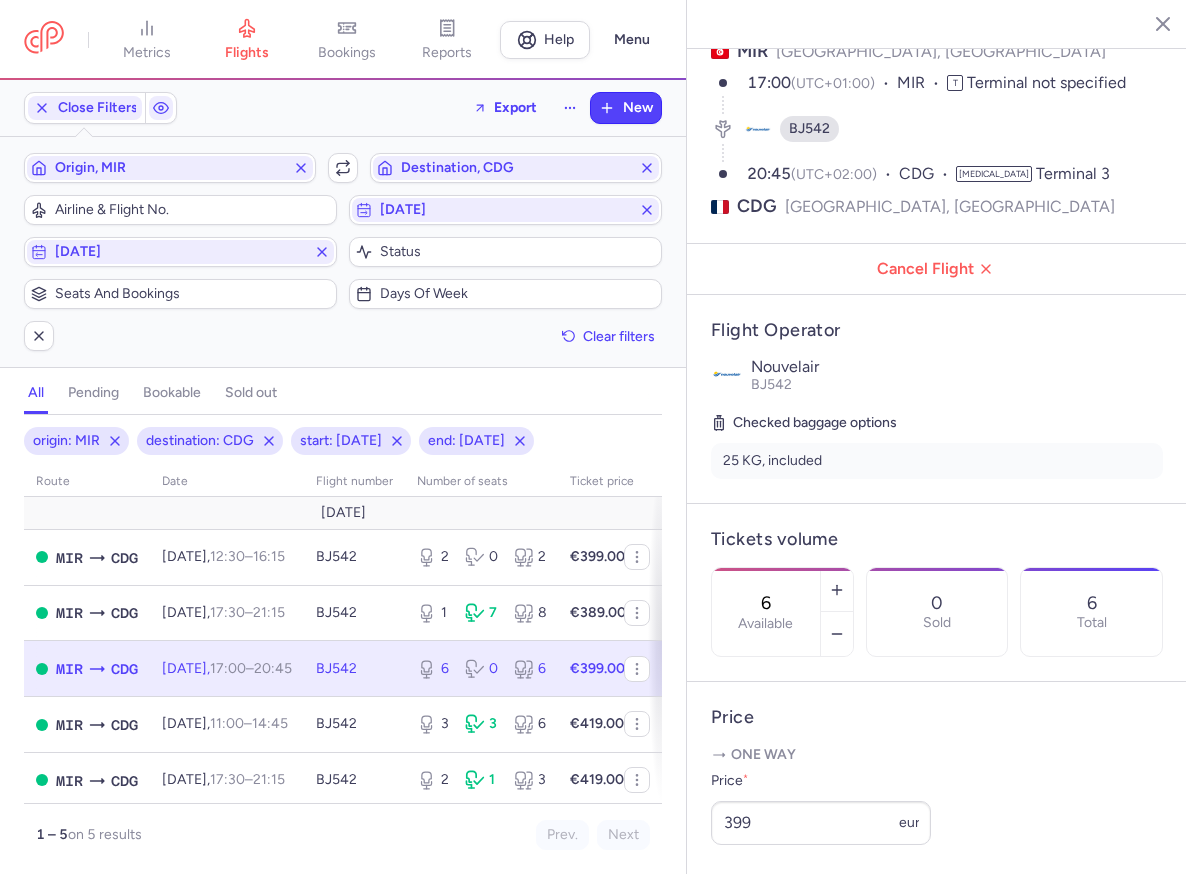 scroll, scrollTop: 228, scrollLeft: 0, axis: vertical 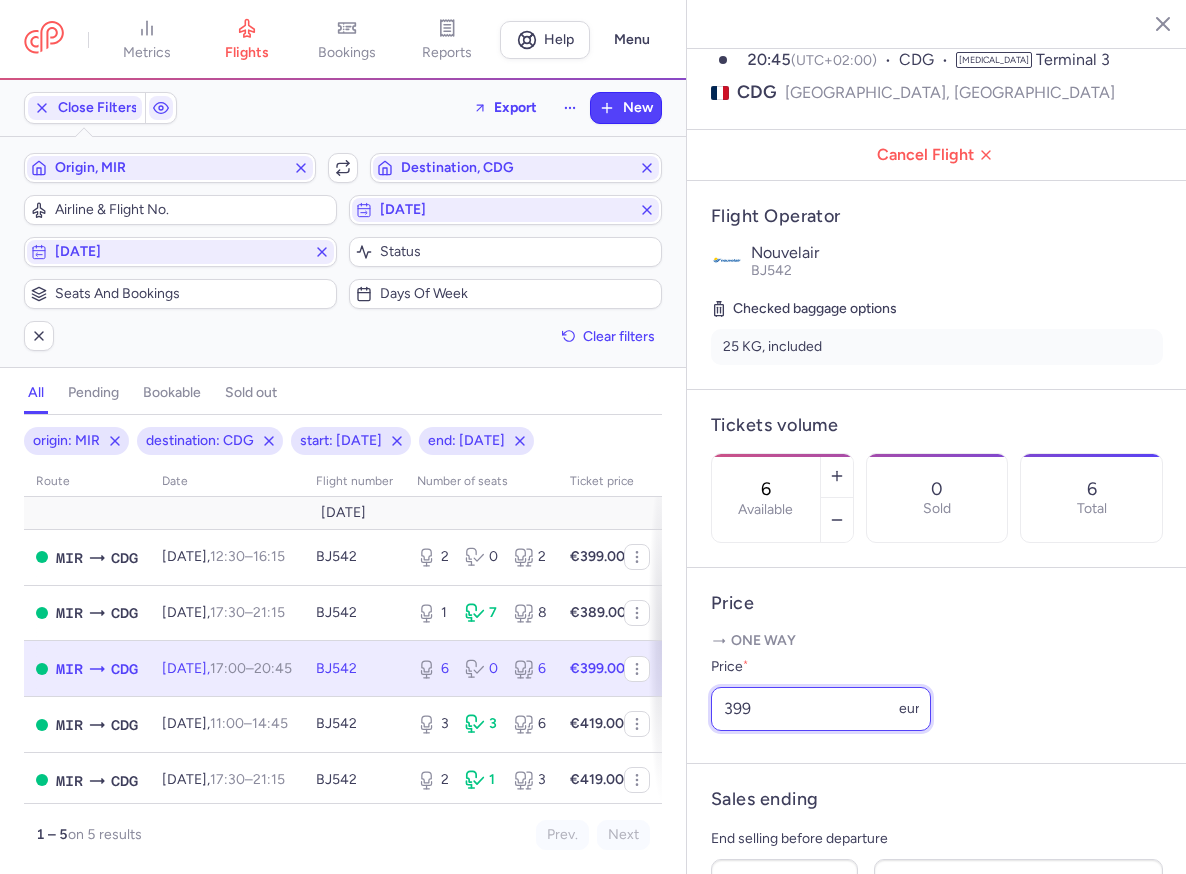 drag, startPoint x: 757, startPoint y: 660, endPoint x: 673, endPoint y: 666, distance: 84.21401 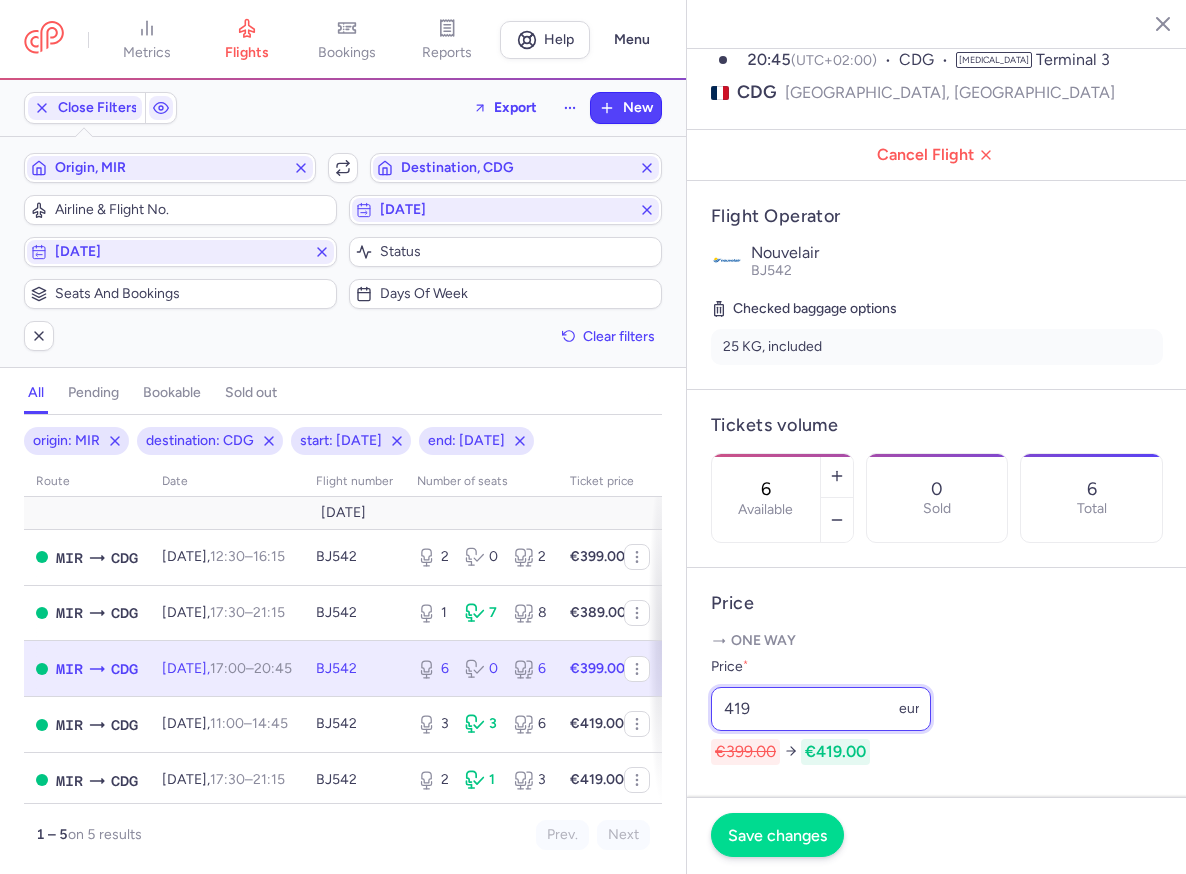 type on "419" 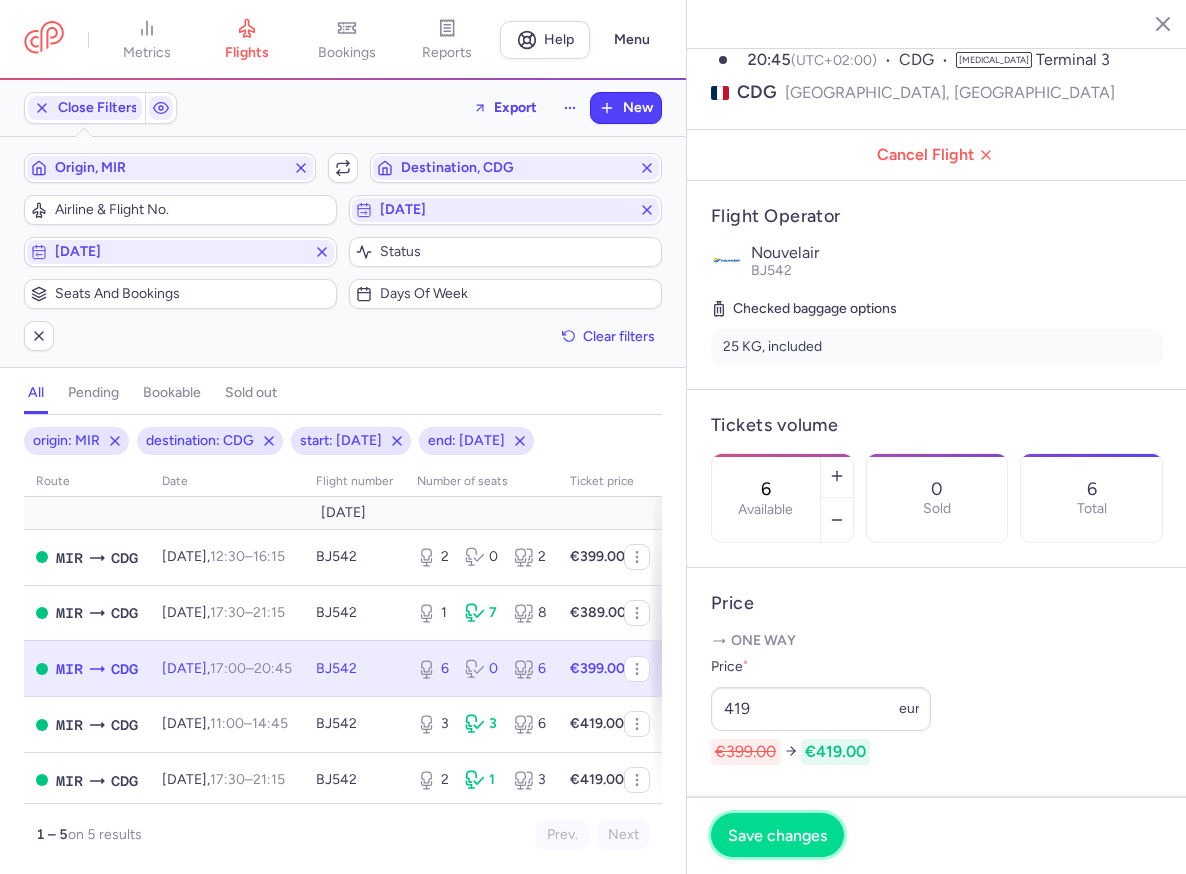 click on "Save changes" at bounding box center (777, 835) 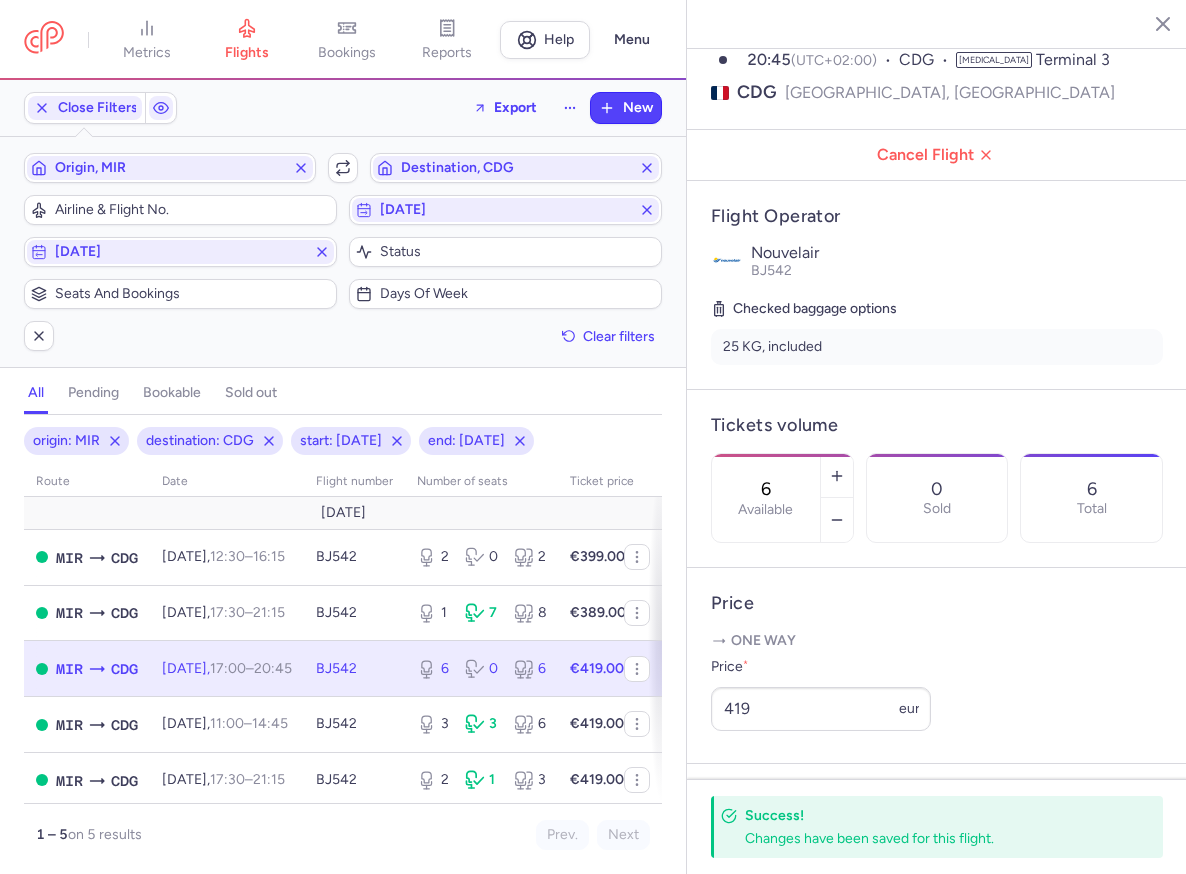 click 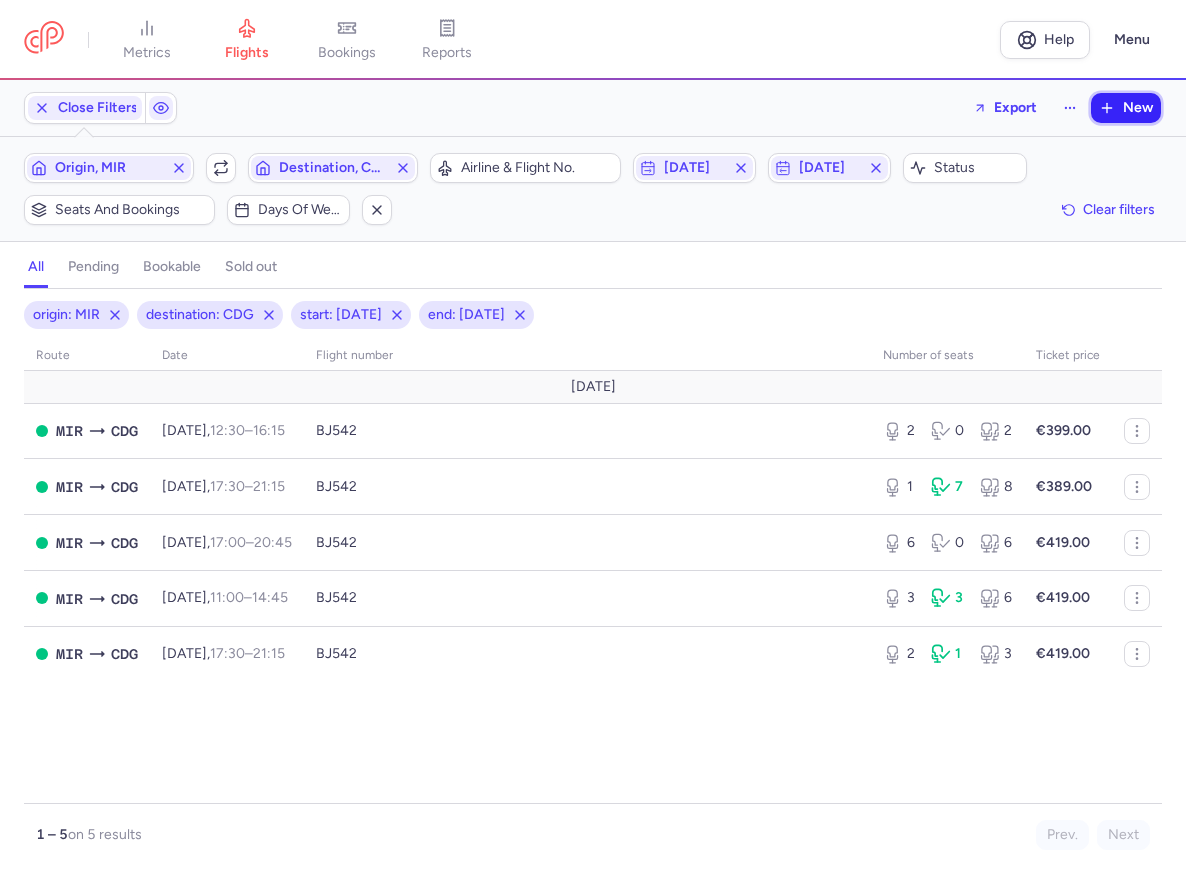 click on "New" at bounding box center (1126, 108) 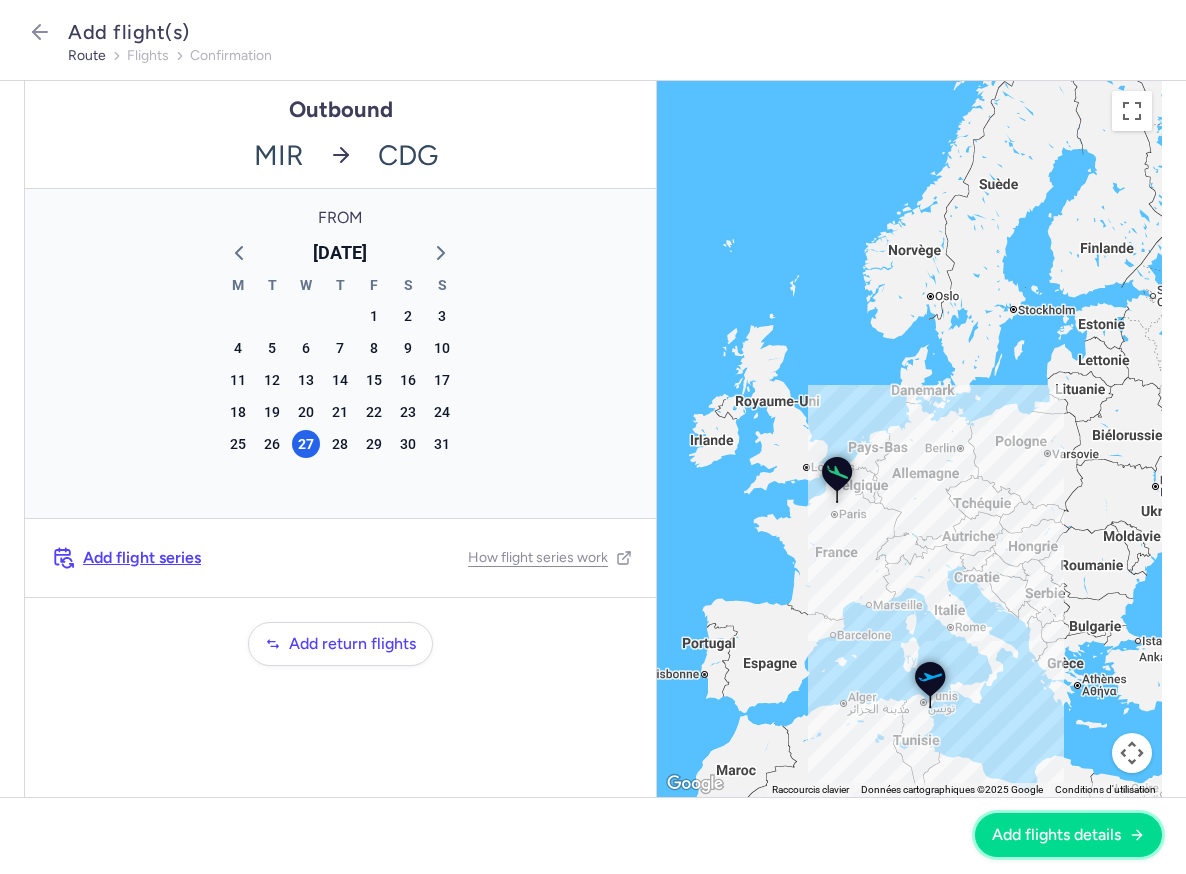 click on "Add flights details" at bounding box center (1056, 835) 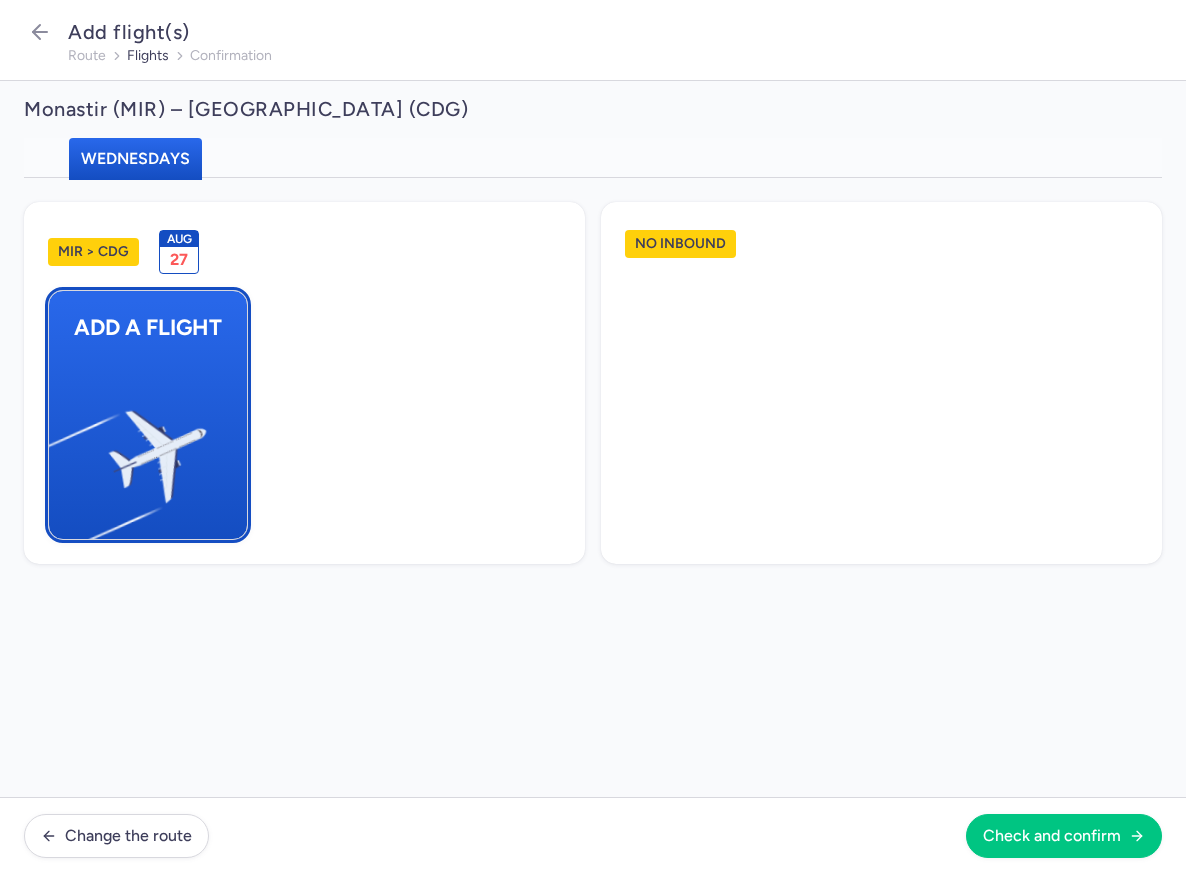click at bounding box center (59, 448) 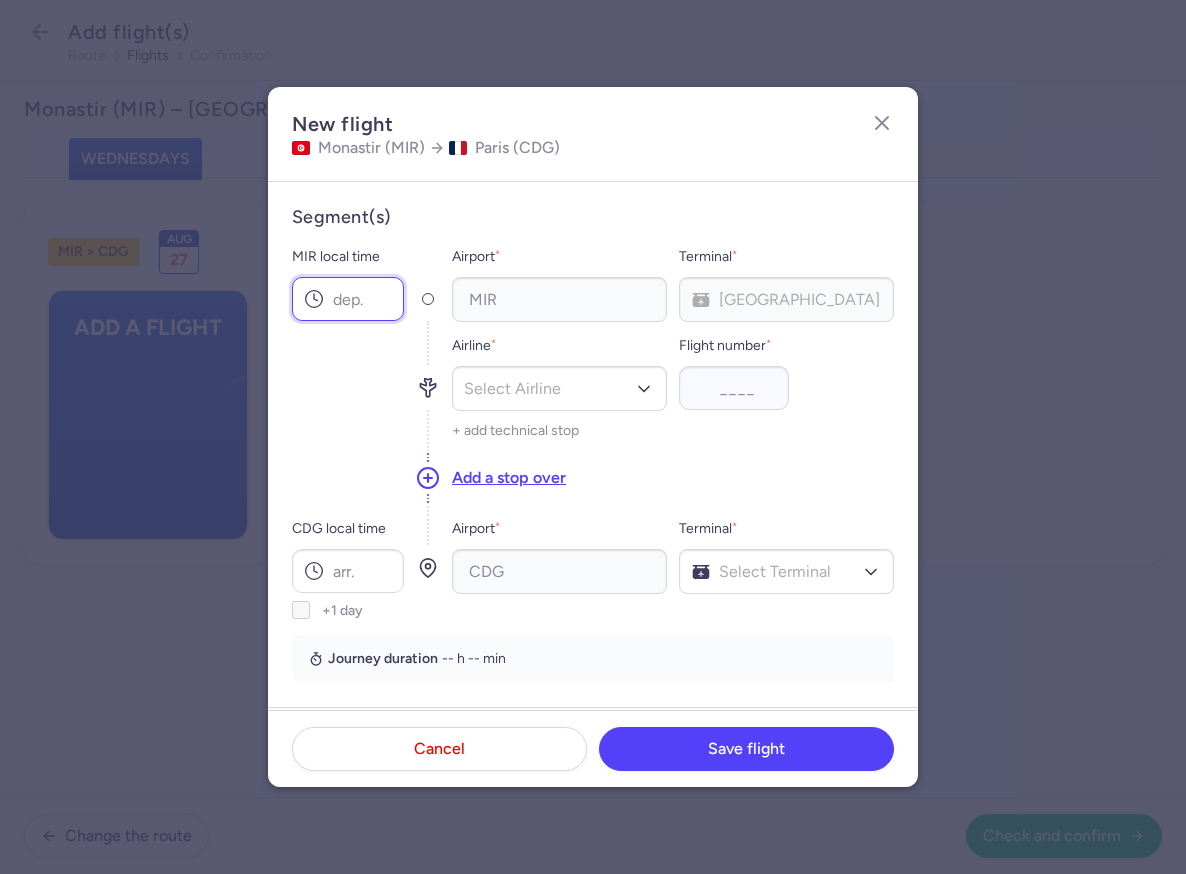 click on "MIR local time" at bounding box center (348, 299) 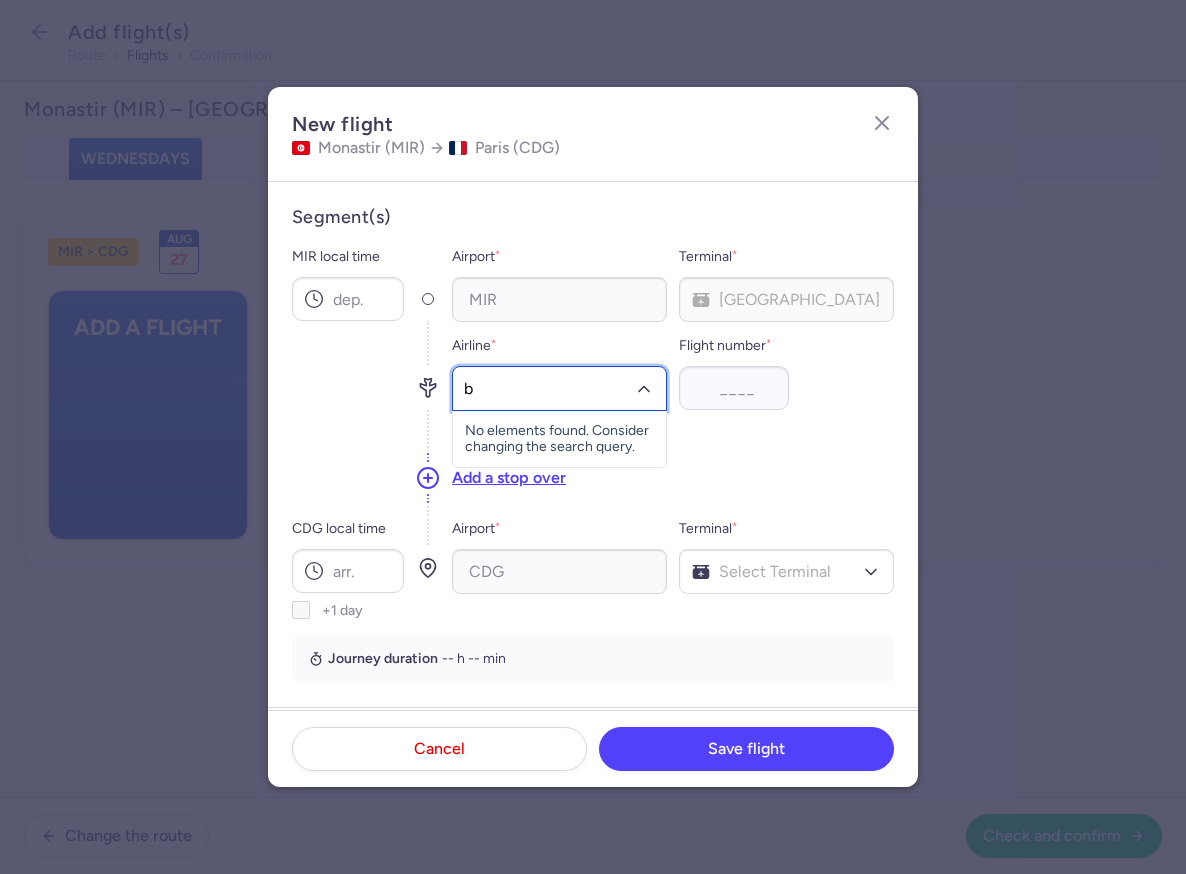 type on "bj" 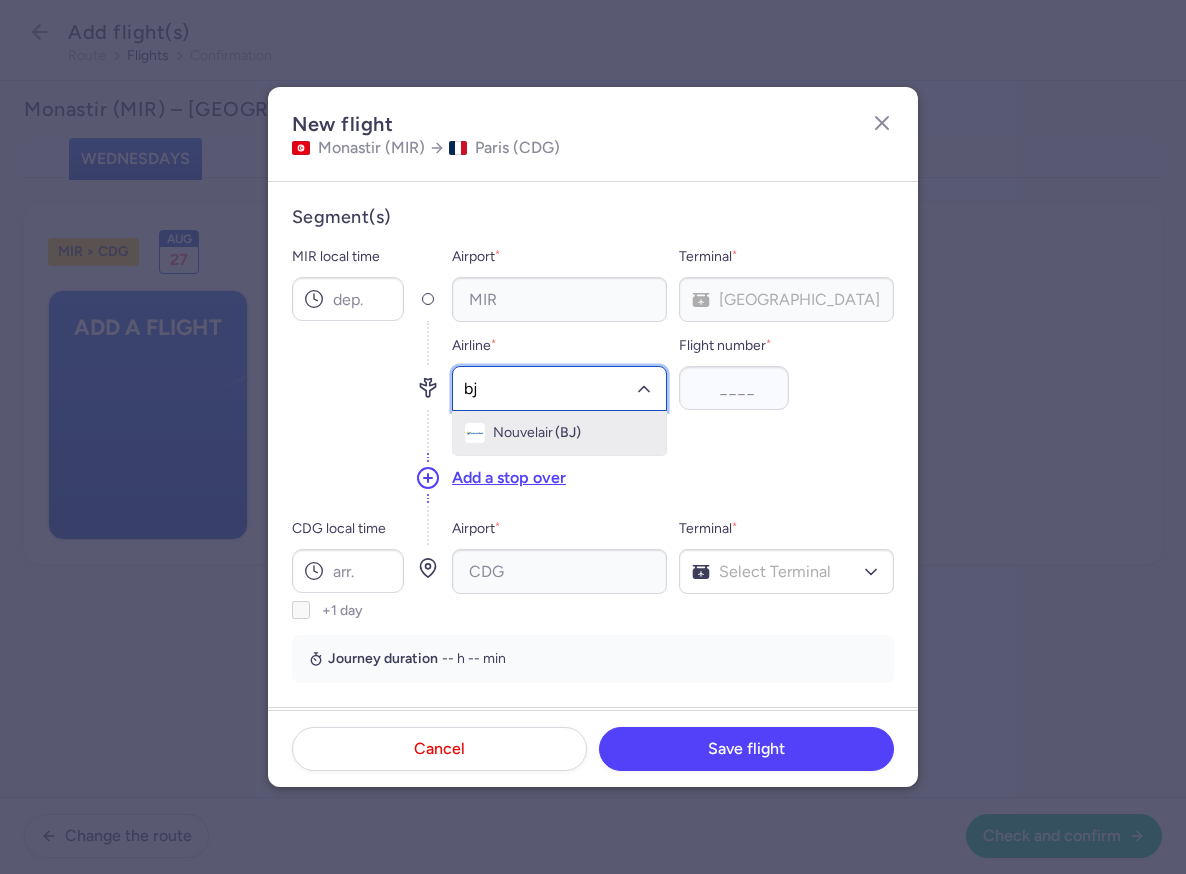 click on "Nouvelair" at bounding box center [523, 433] 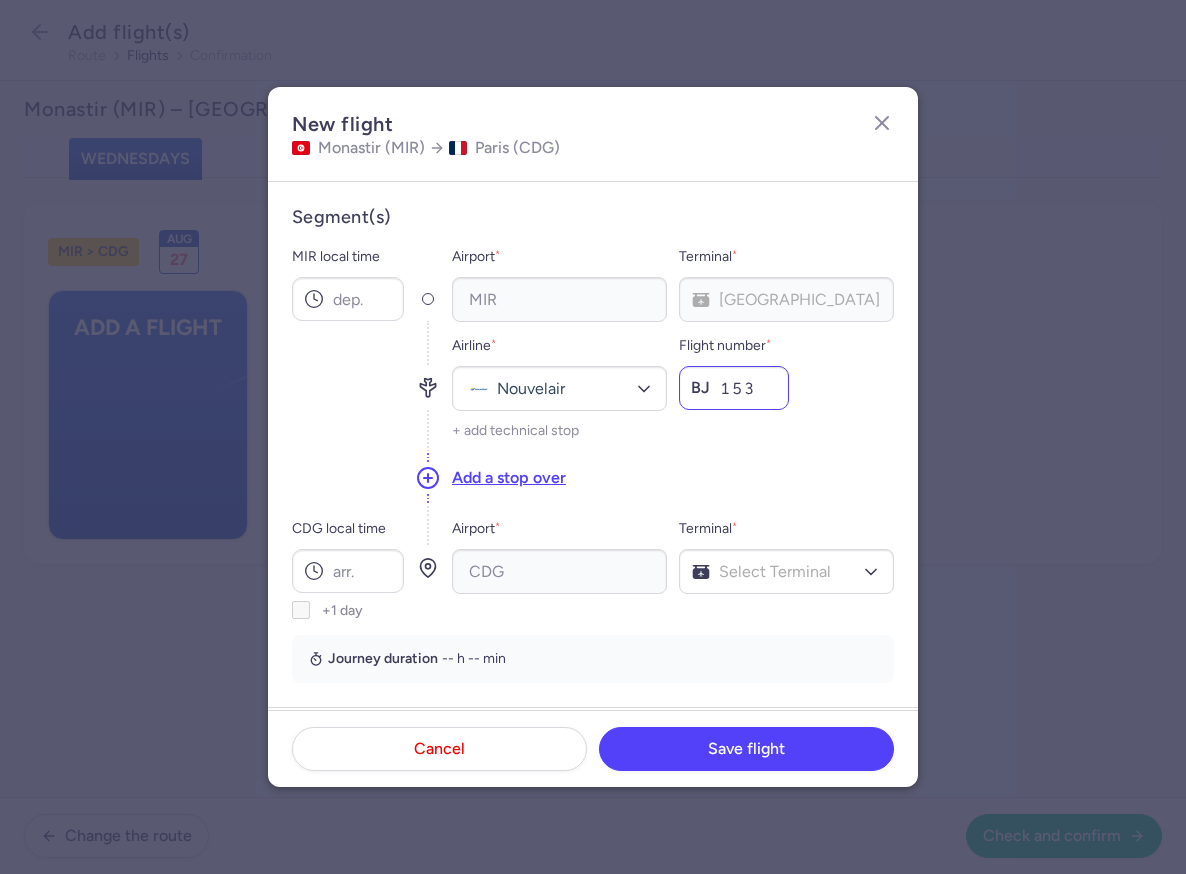 type on "1530" 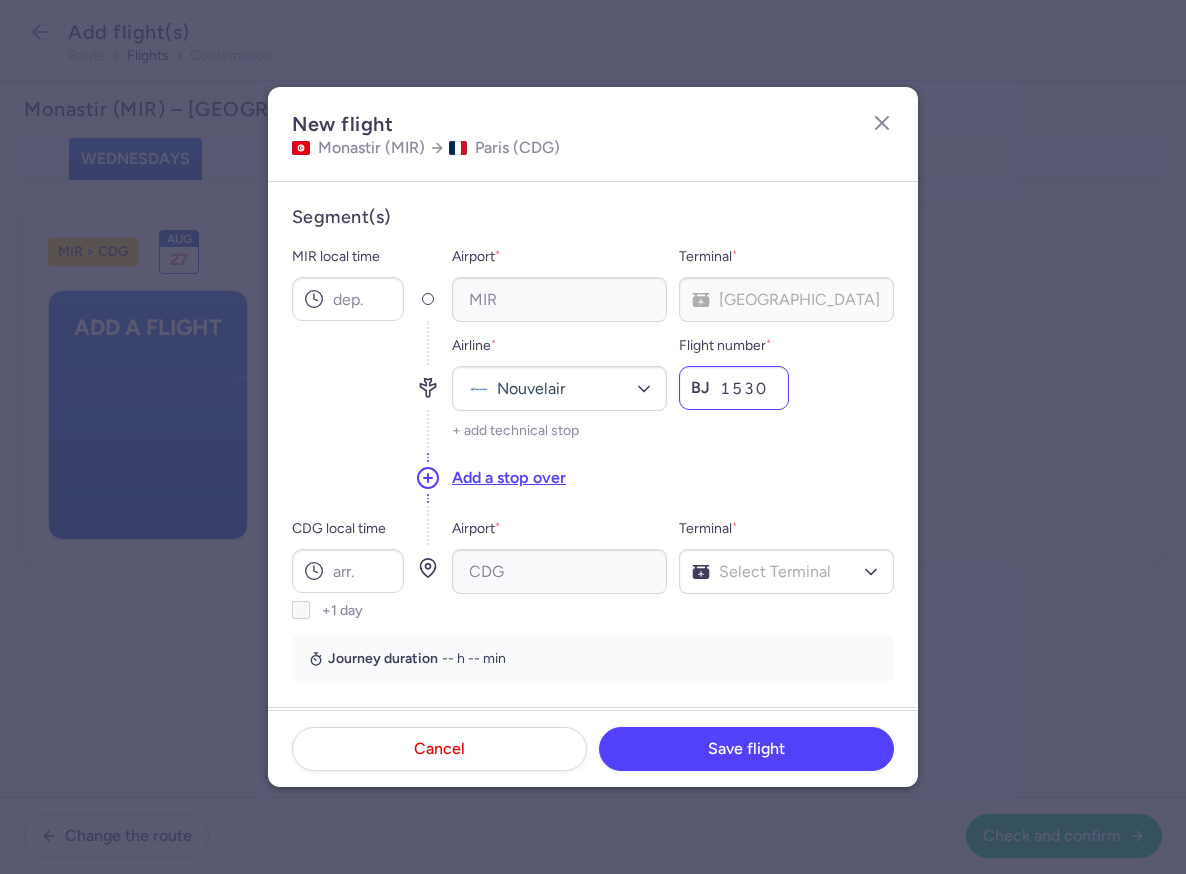 drag, startPoint x: 767, startPoint y: 391, endPoint x: 722, endPoint y: 386, distance: 45.276924 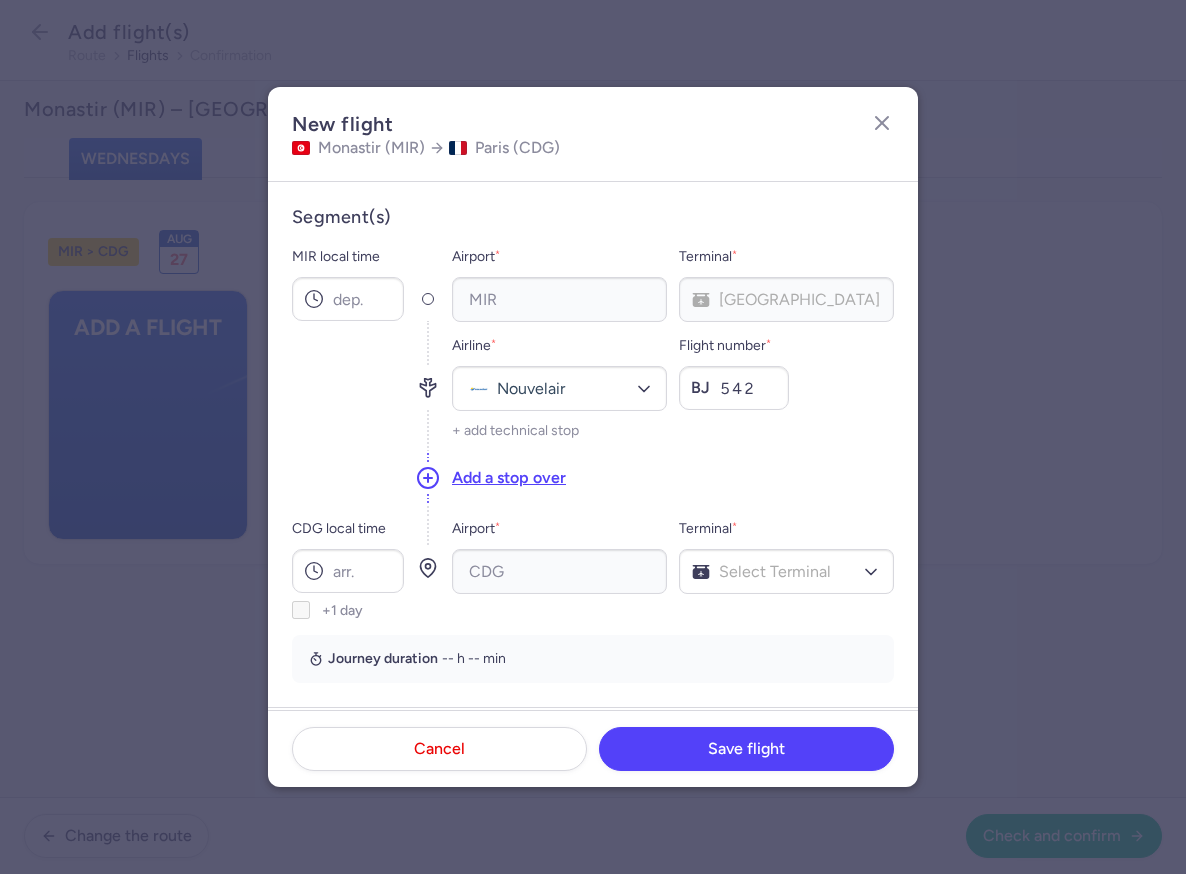 type on "542" 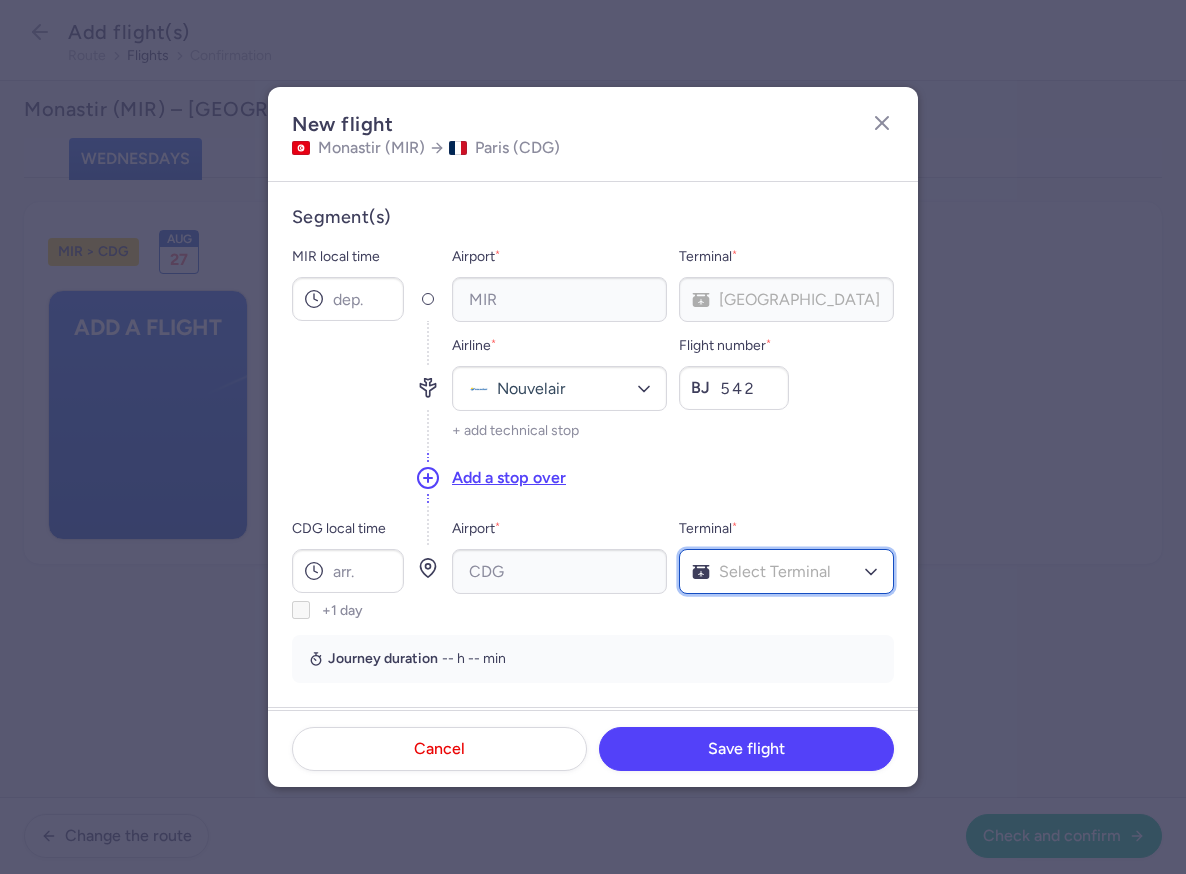 scroll, scrollTop: 61, scrollLeft: 0, axis: vertical 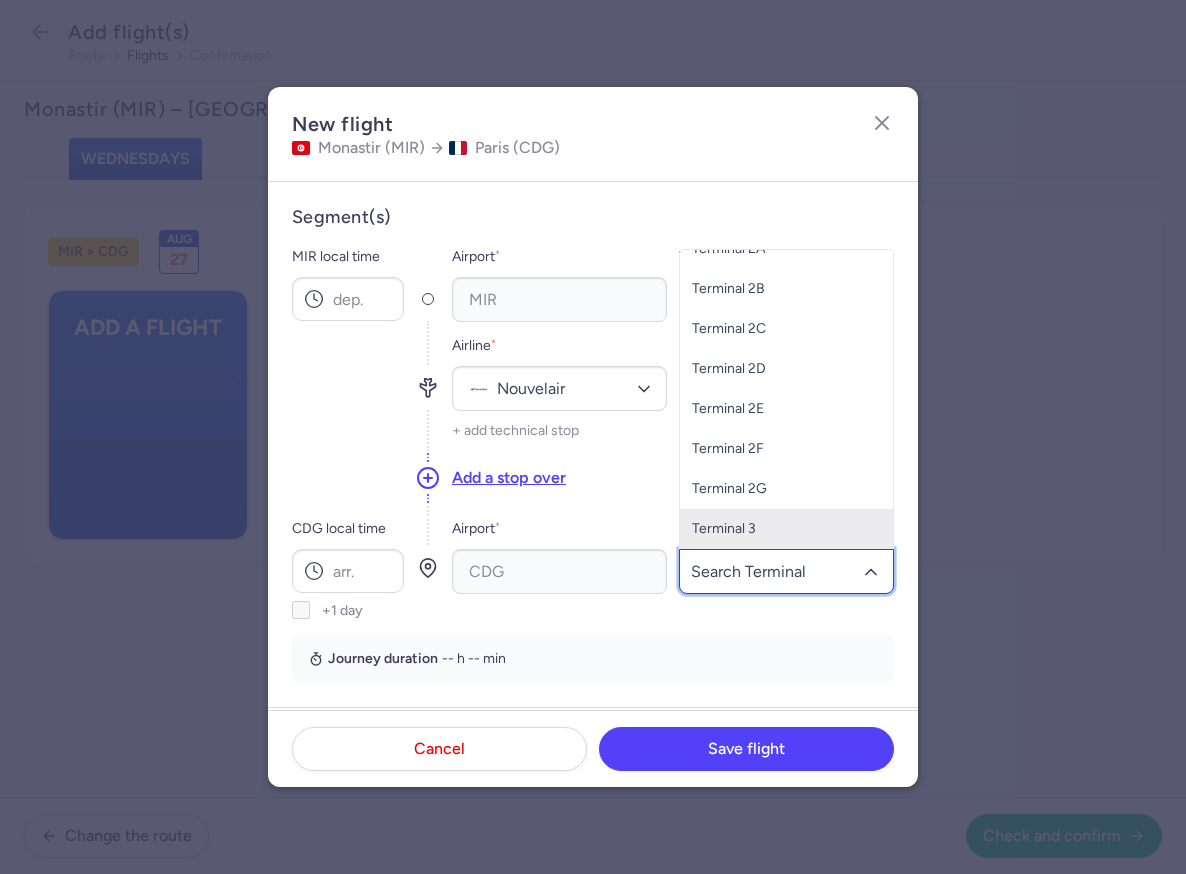 click on "Terminal 3" 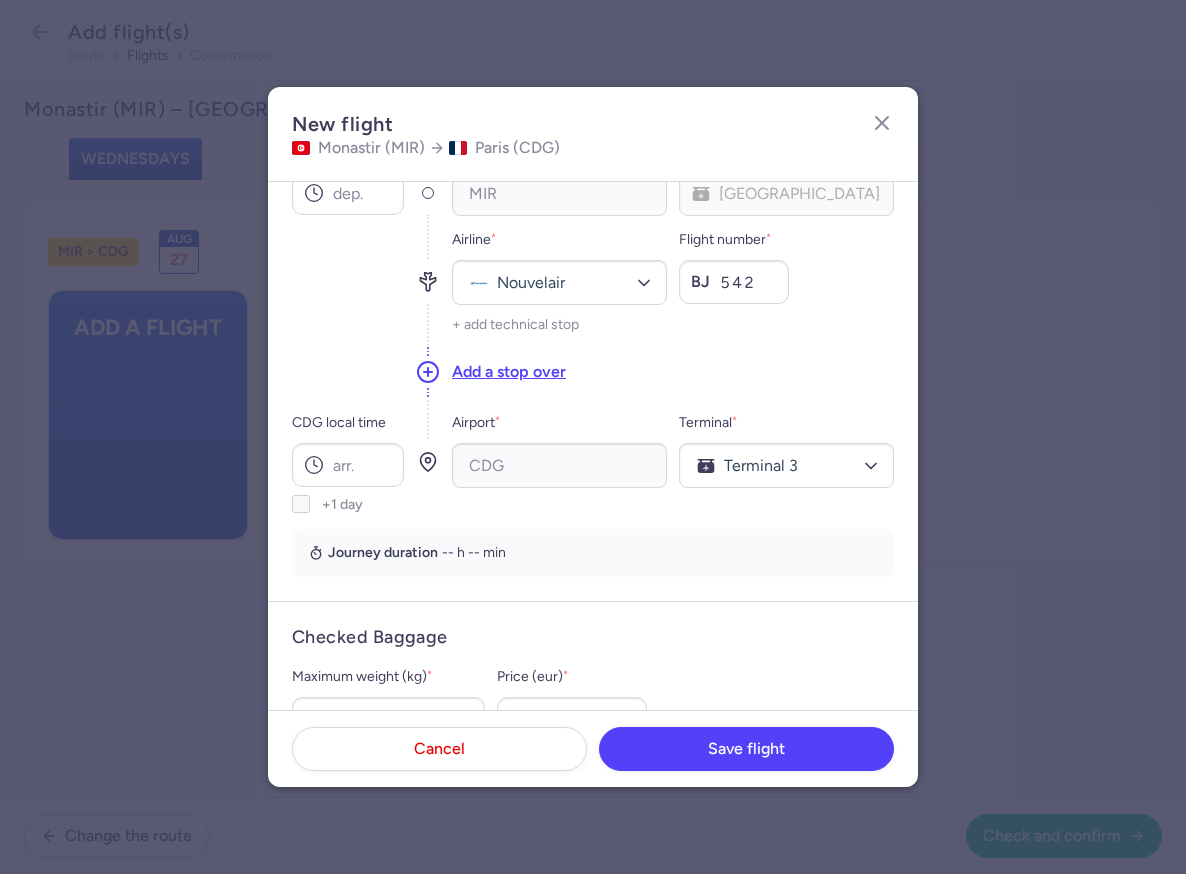 scroll, scrollTop: 342, scrollLeft: 0, axis: vertical 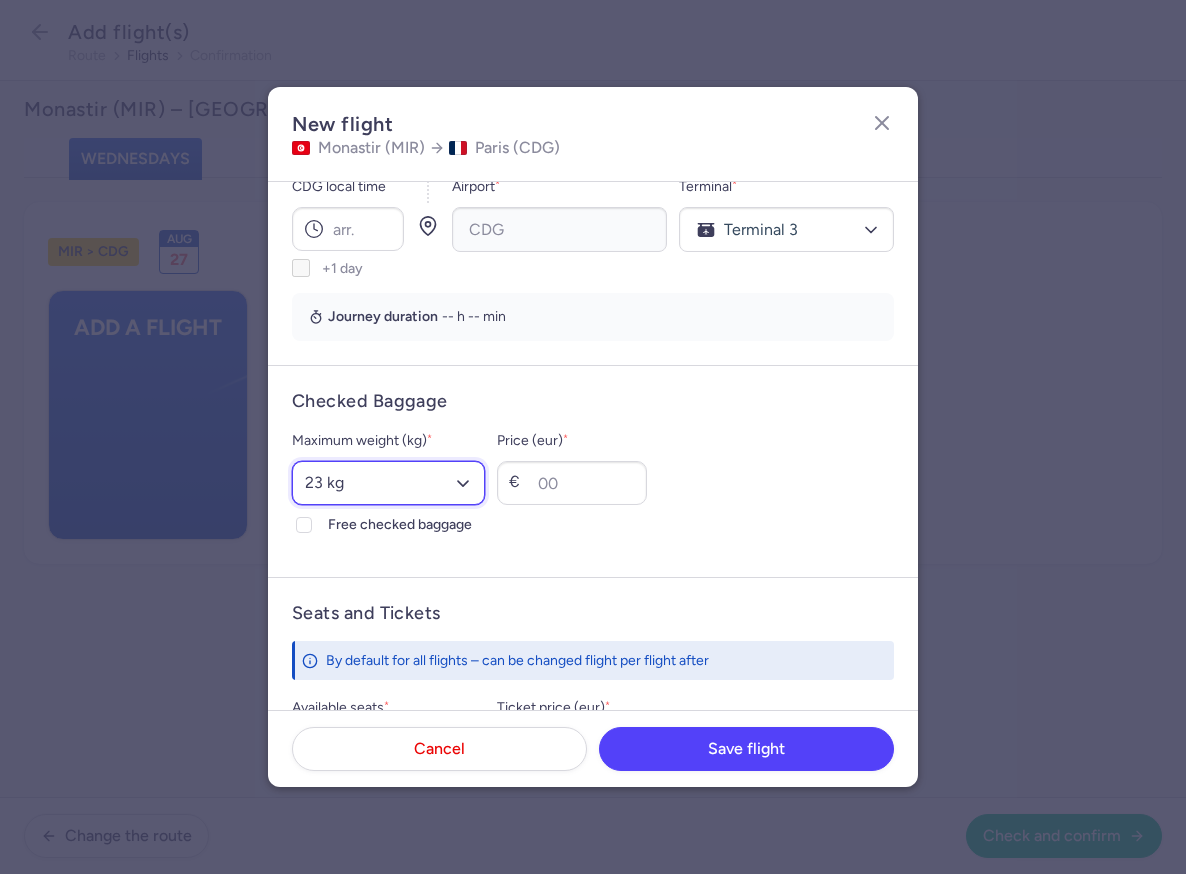 click on "Select an option 15 kg 16 kg 17 kg 18 kg 19 kg 20 kg 21 kg 22 kg 23 kg 24 kg 25 kg 26 kg 27 kg 28 kg 29 kg 30 kg 31 kg 32 kg 33 kg 34 kg 35 kg" at bounding box center [388, 483] 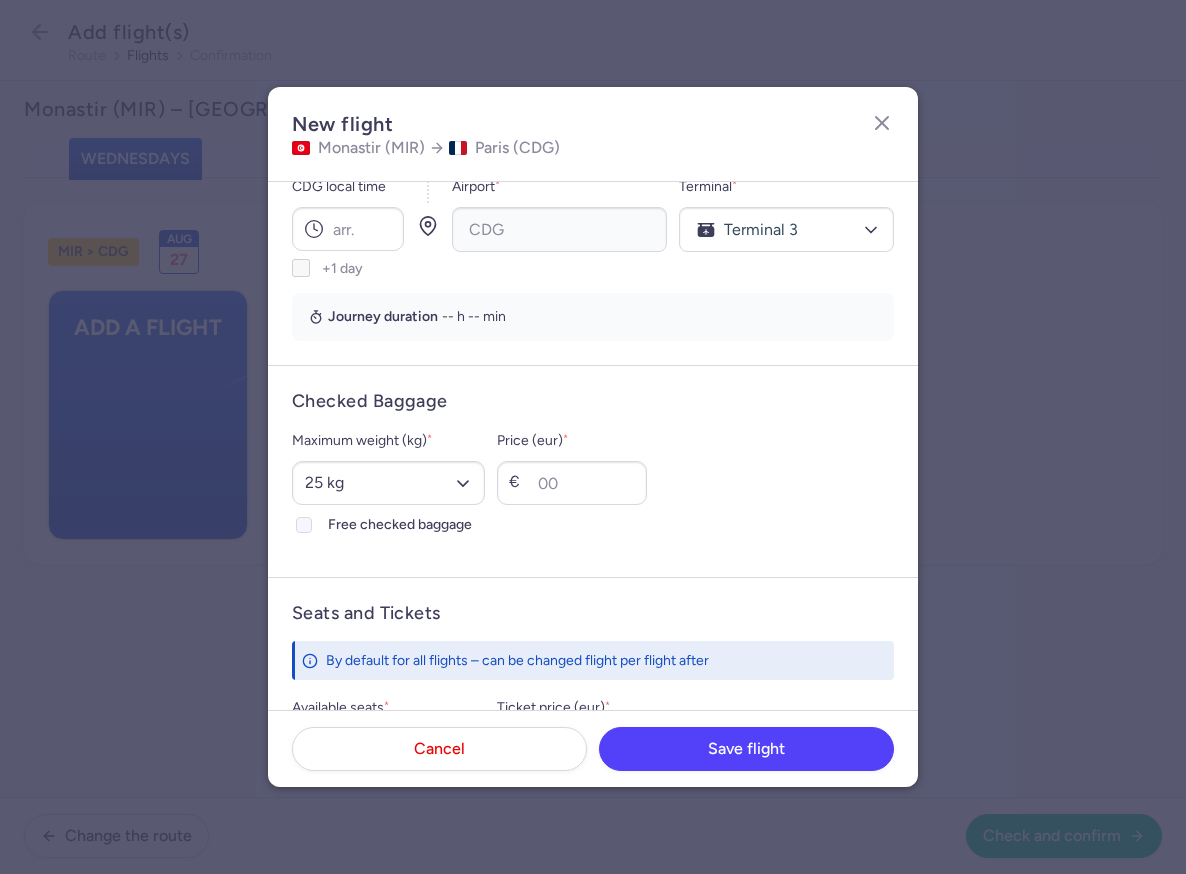 click 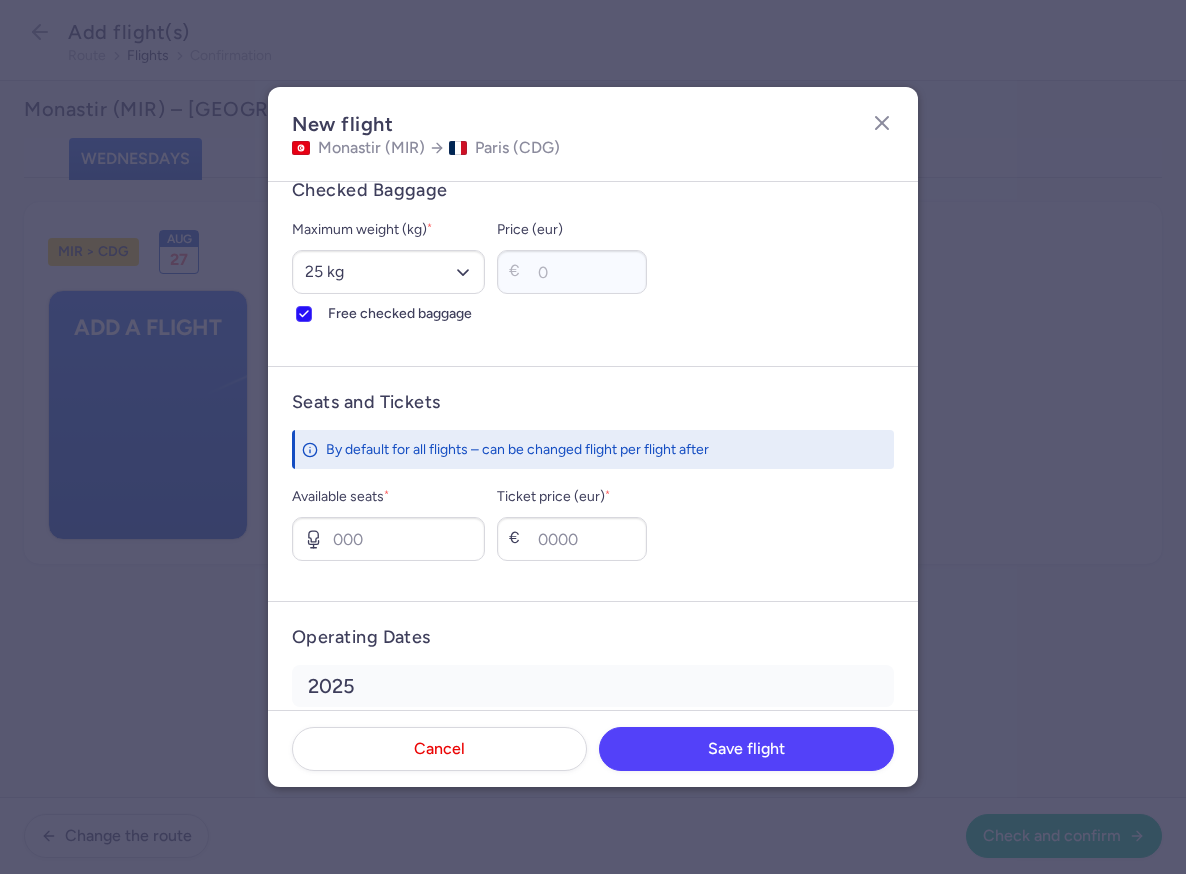 scroll, scrollTop: 570, scrollLeft: 0, axis: vertical 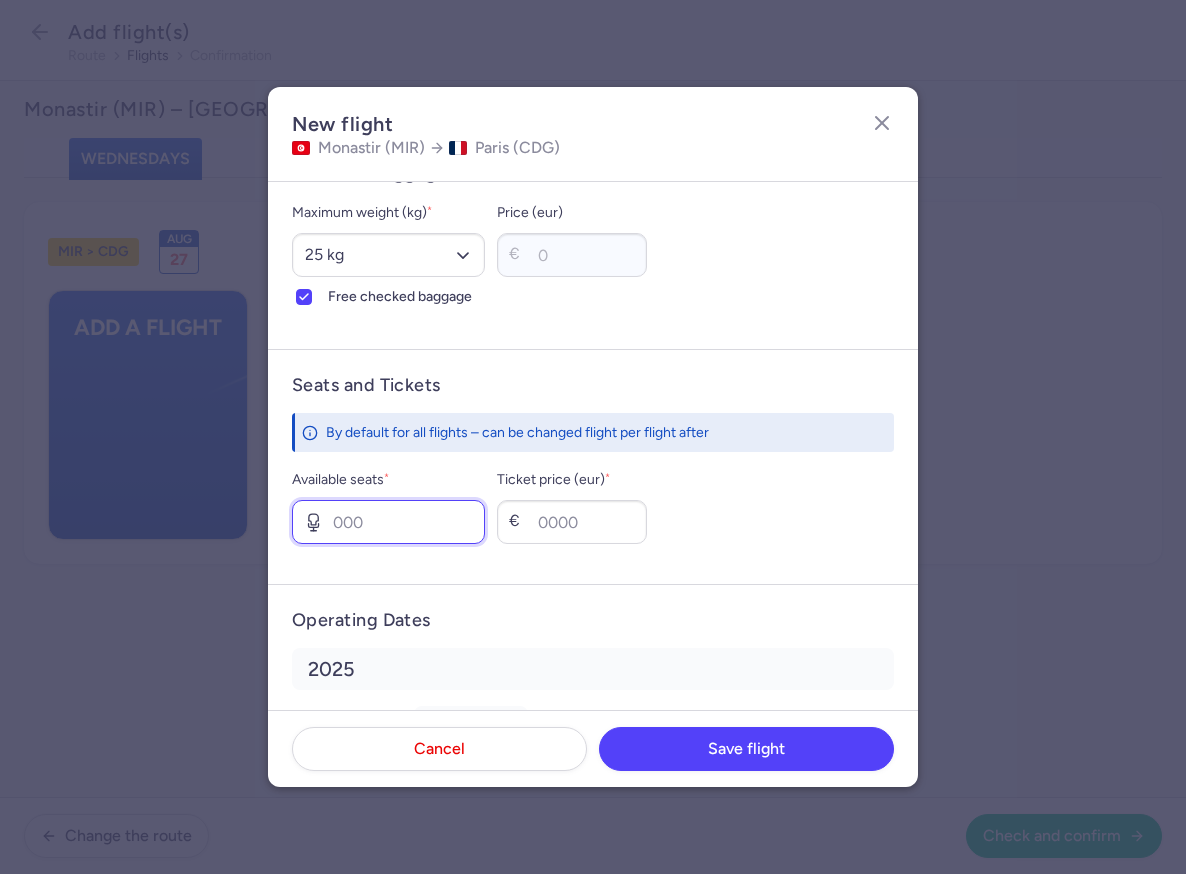 click on "Available seats  *" at bounding box center [388, 522] 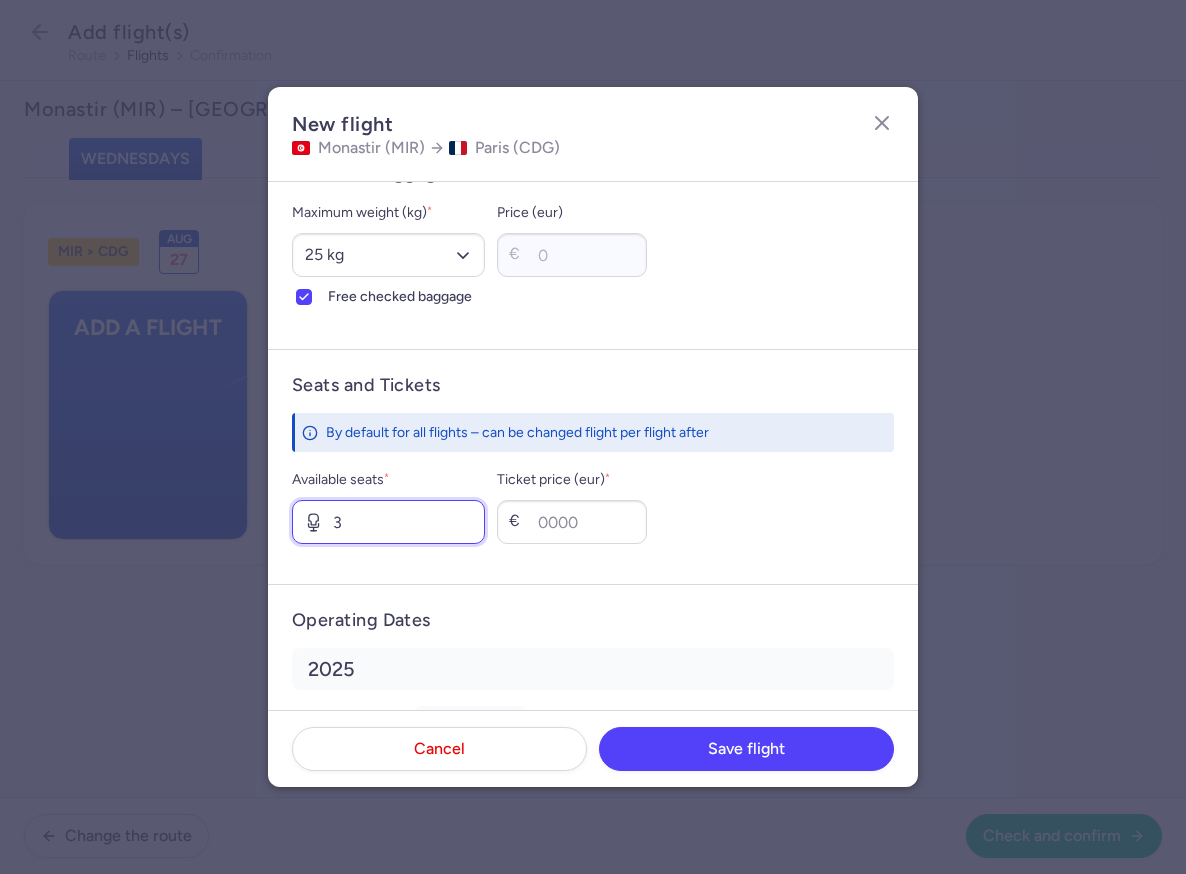 type on "3" 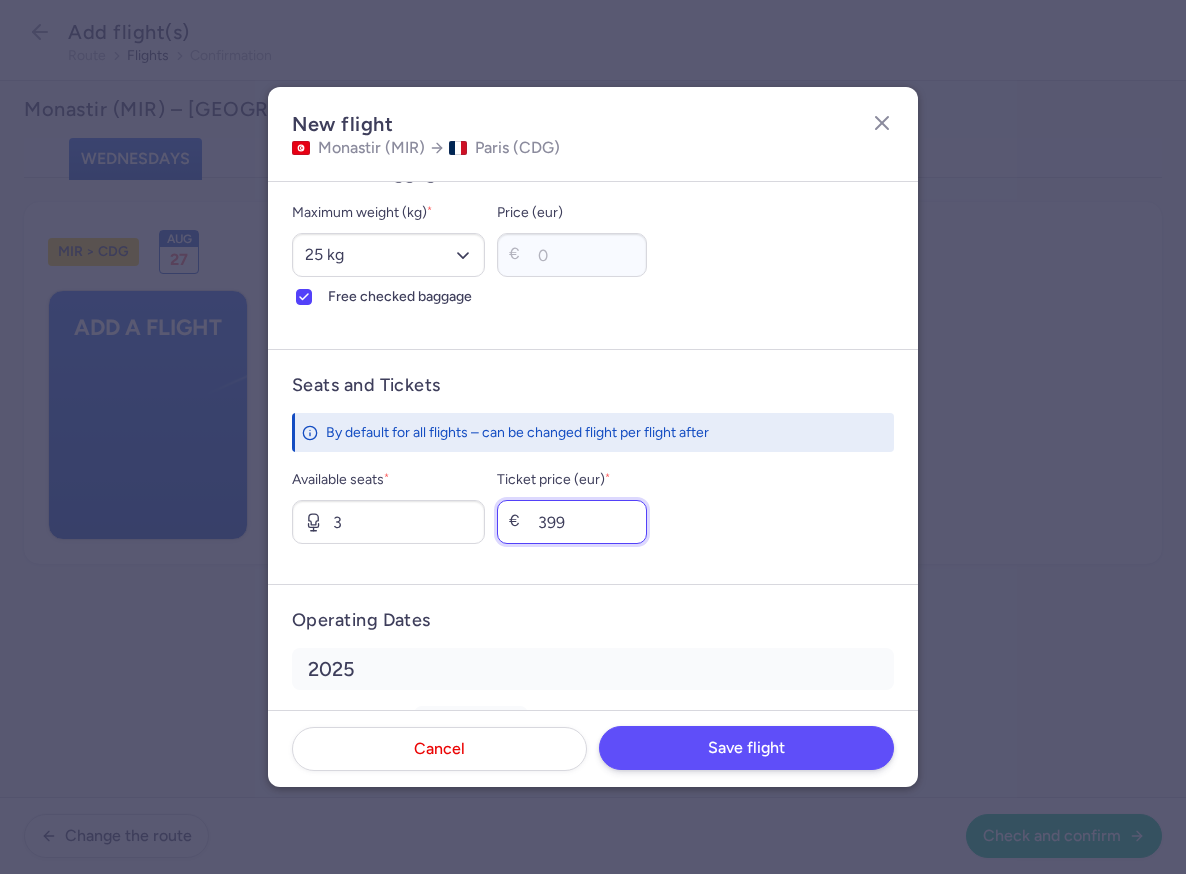 type on "399" 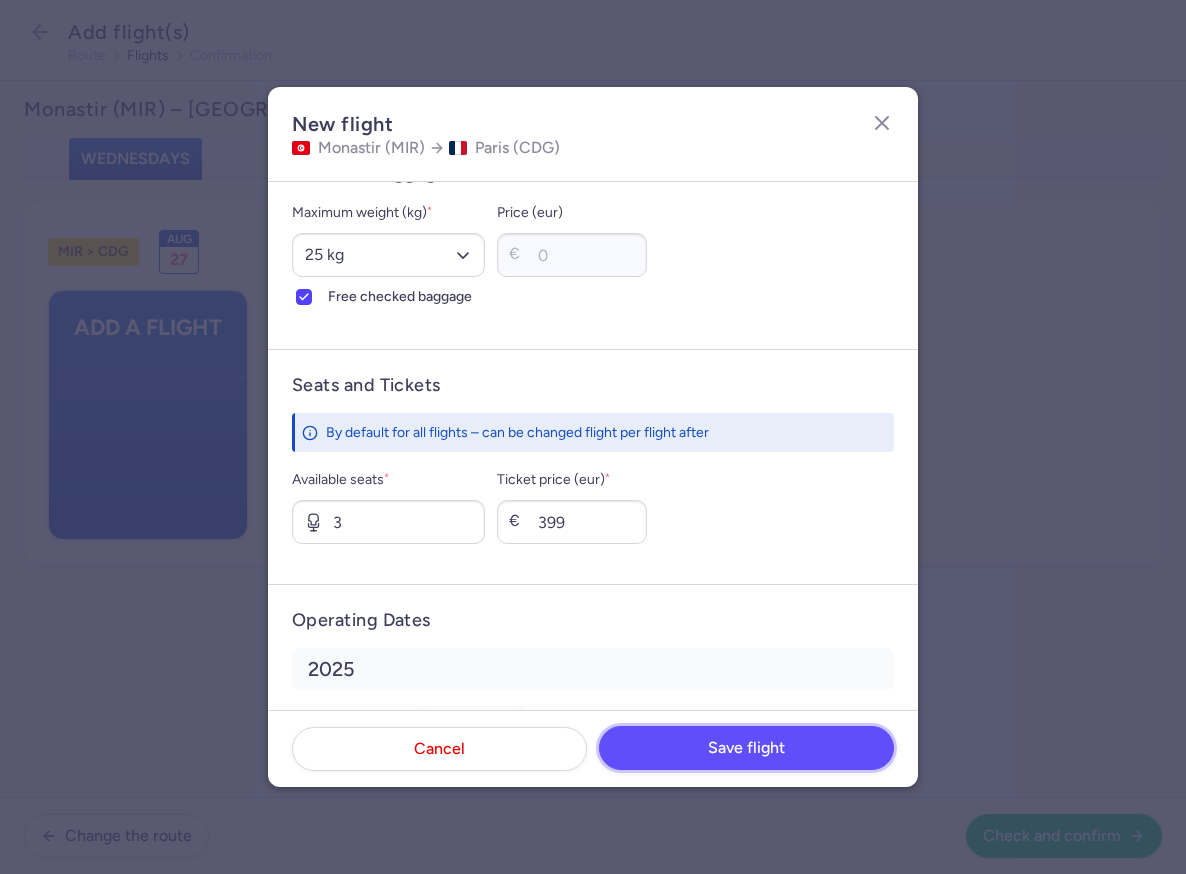 click on "Save flight" at bounding box center (746, 748) 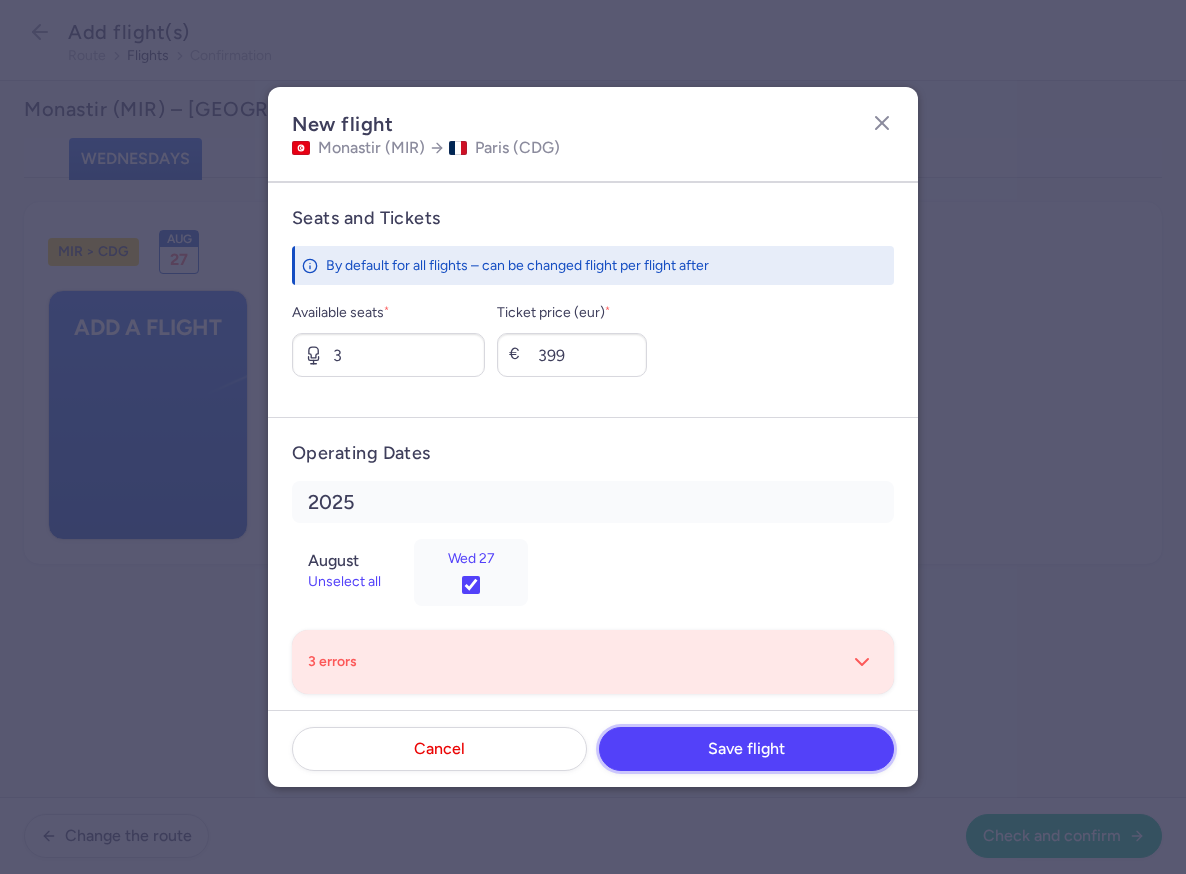 scroll, scrollTop: 167, scrollLeft: 0, axis: vertical 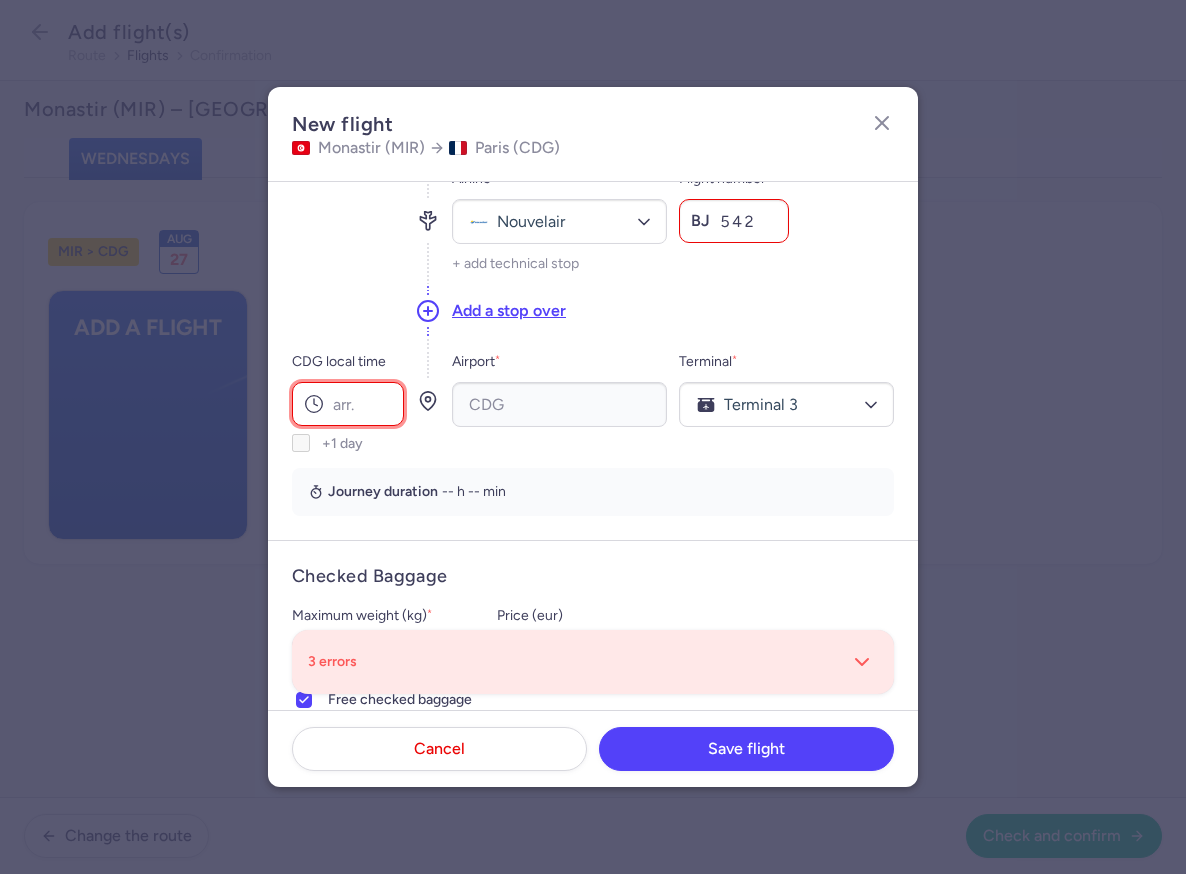 click on "CDG local time" at bounding box center (348, 404) 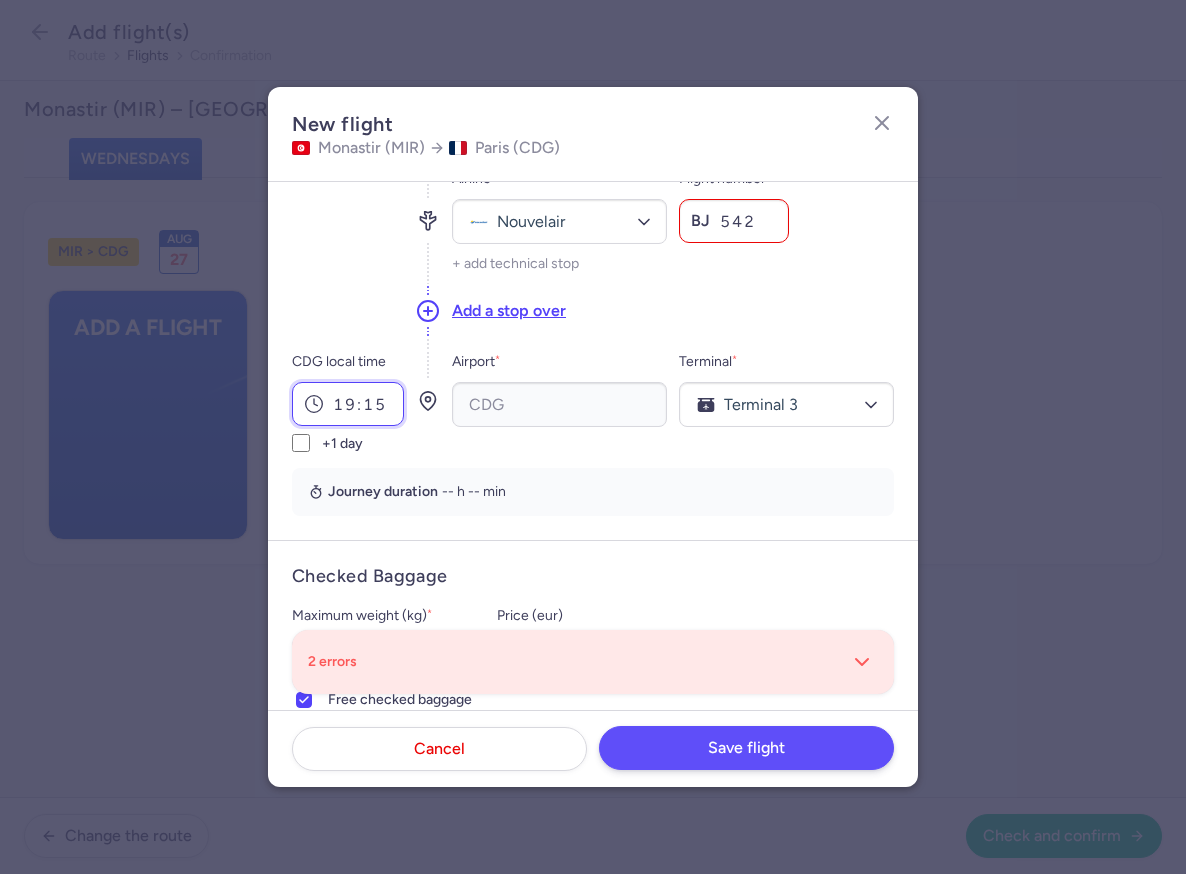 type on "19:15" 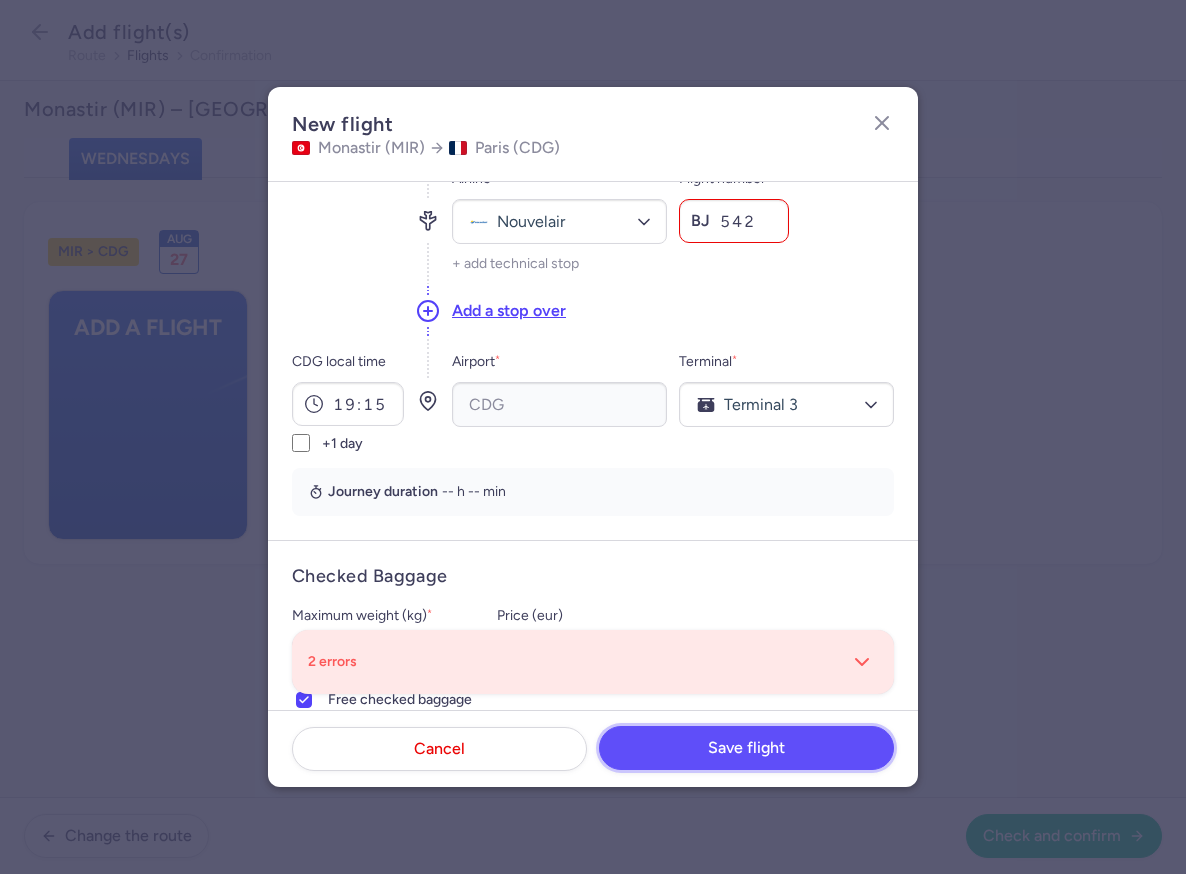 click on "Save flight" at bounding box center (746, 748) 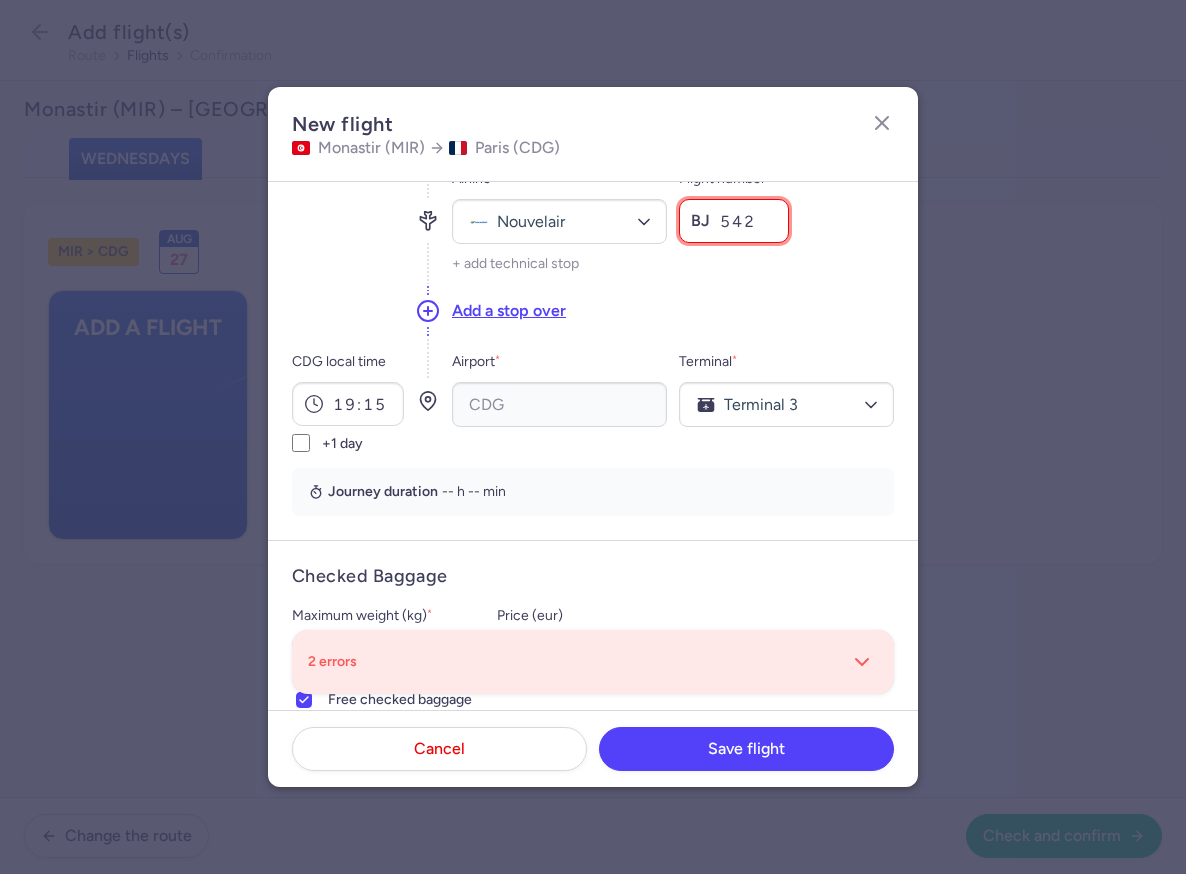 click on "542" at bounding box center [734, 221] 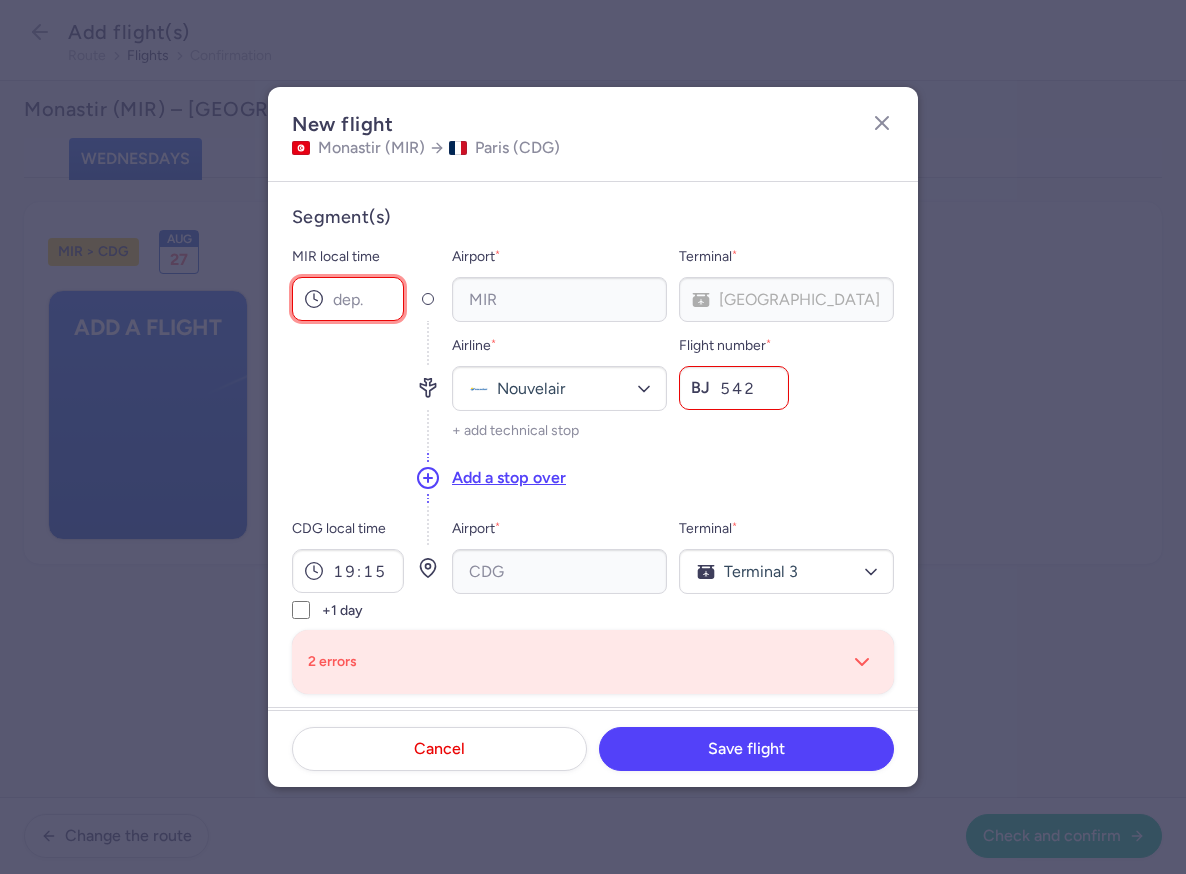 click on "MIR local time" at bounding box center [348, 299] 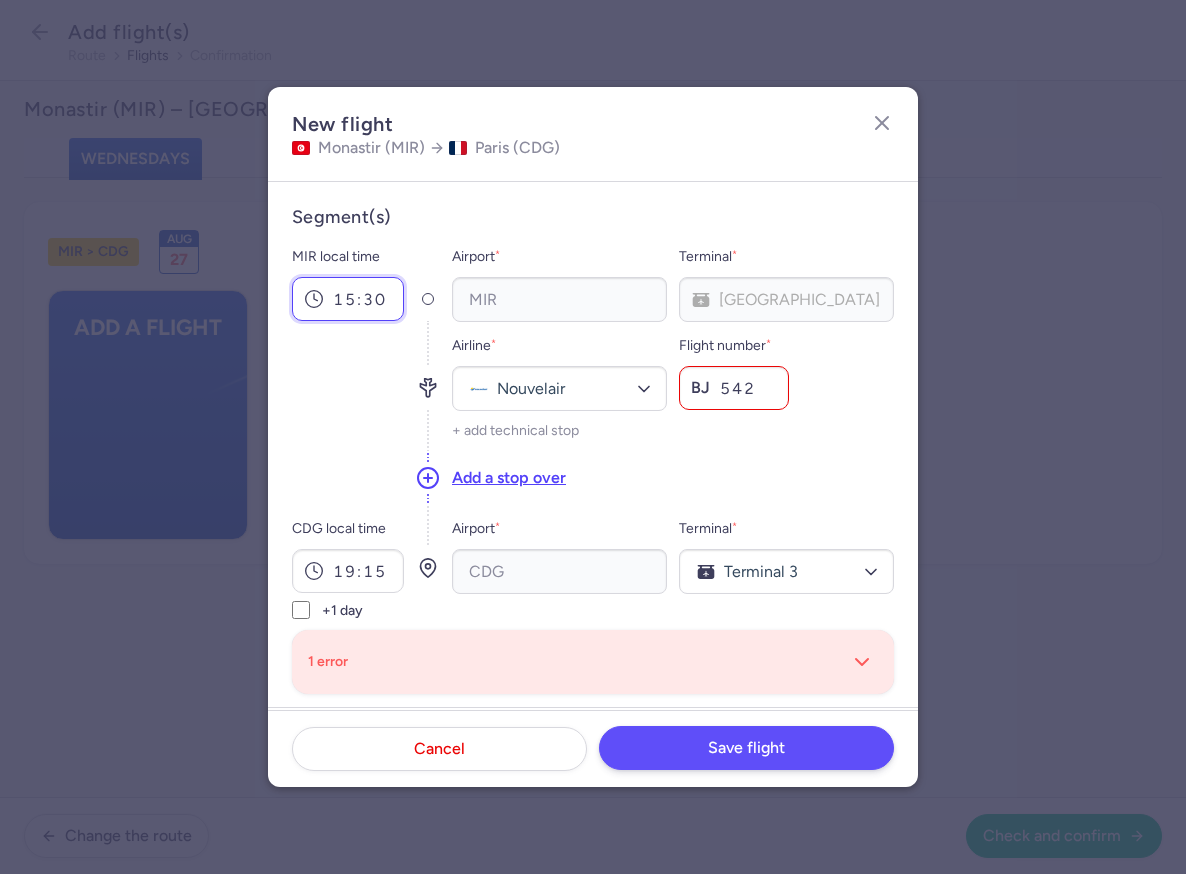 type on "15:30" 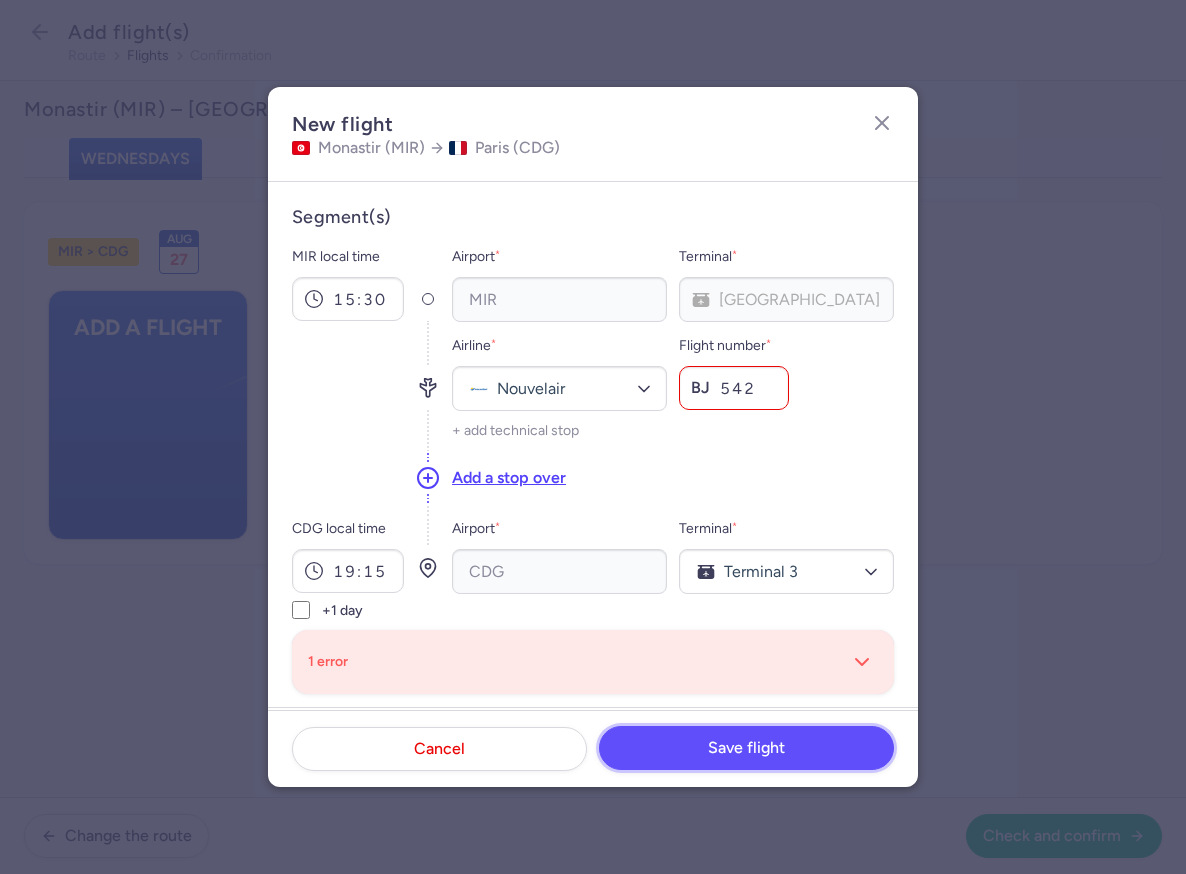 click on "Save flight" at bounding box center [746, 748] 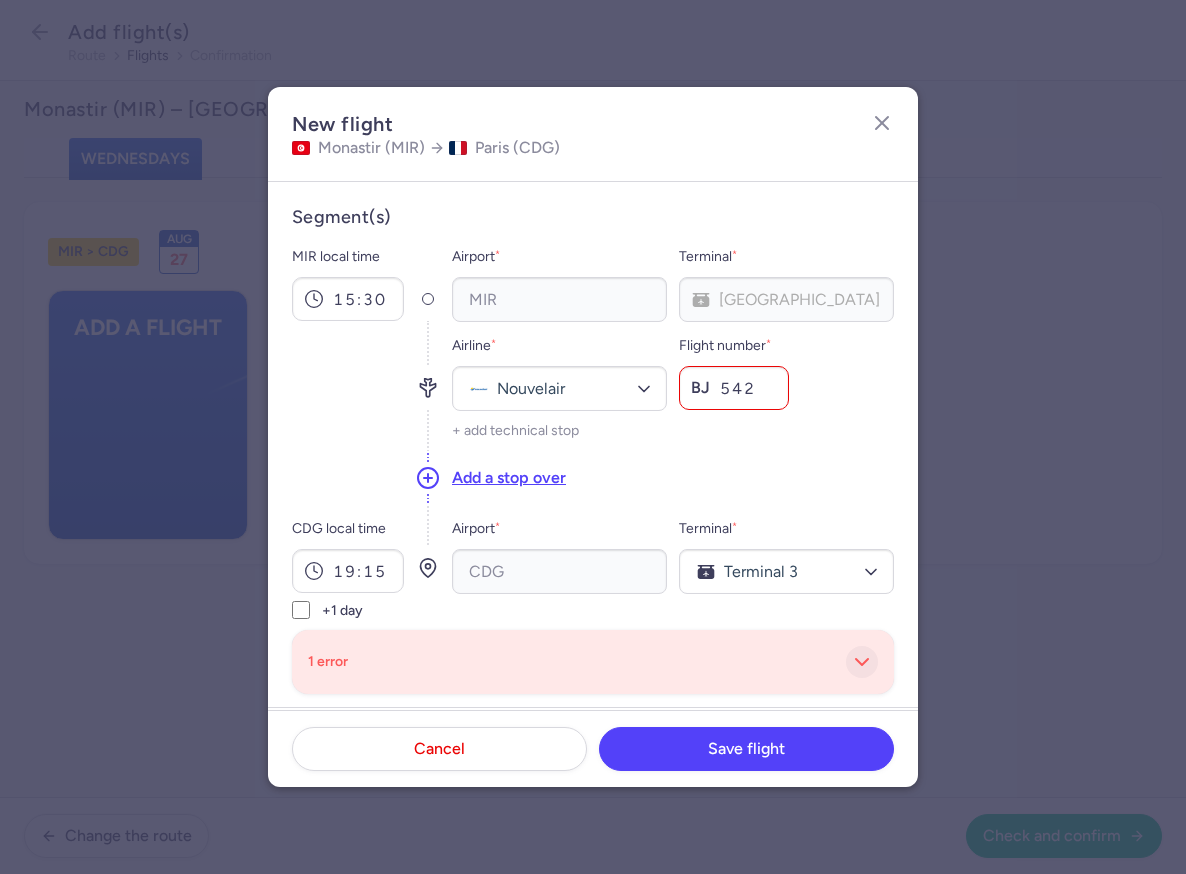 click 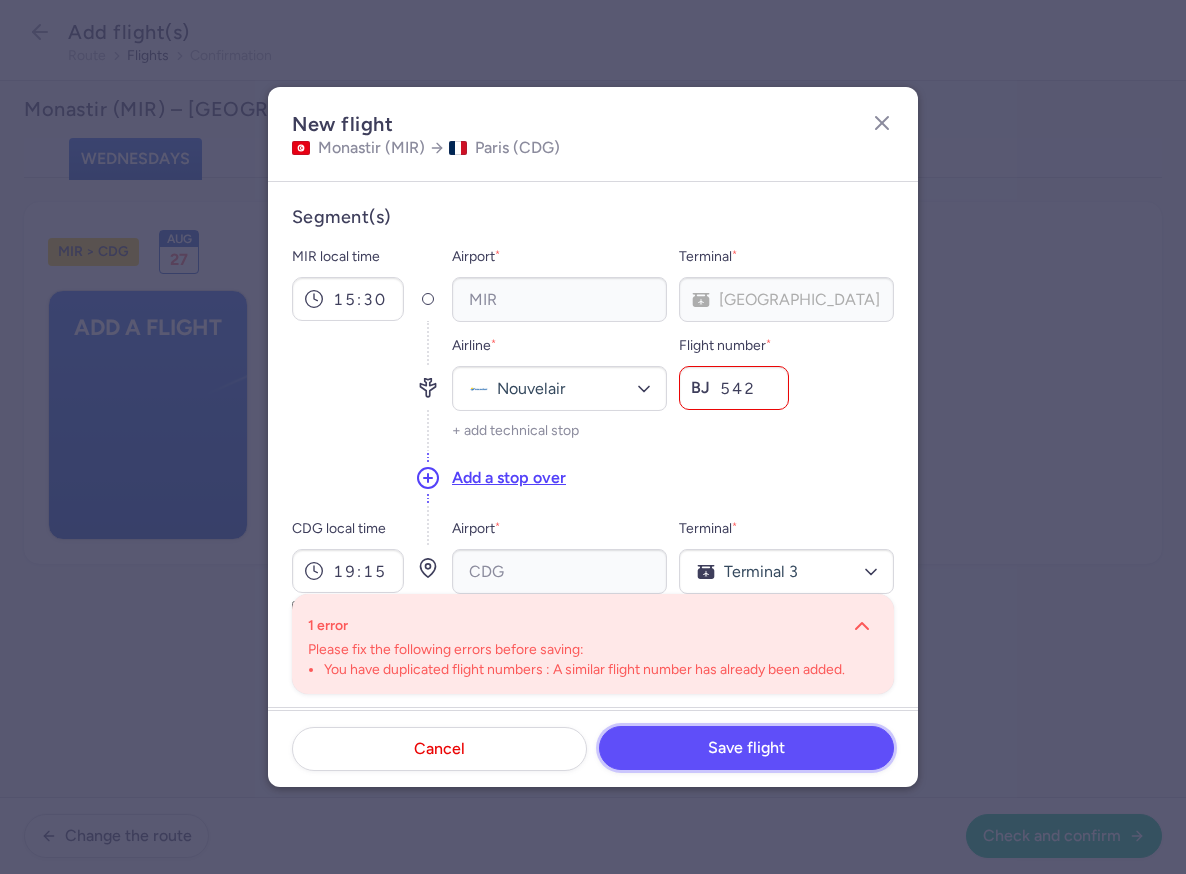 click on "Save flight" at bounding box center (746, 748) 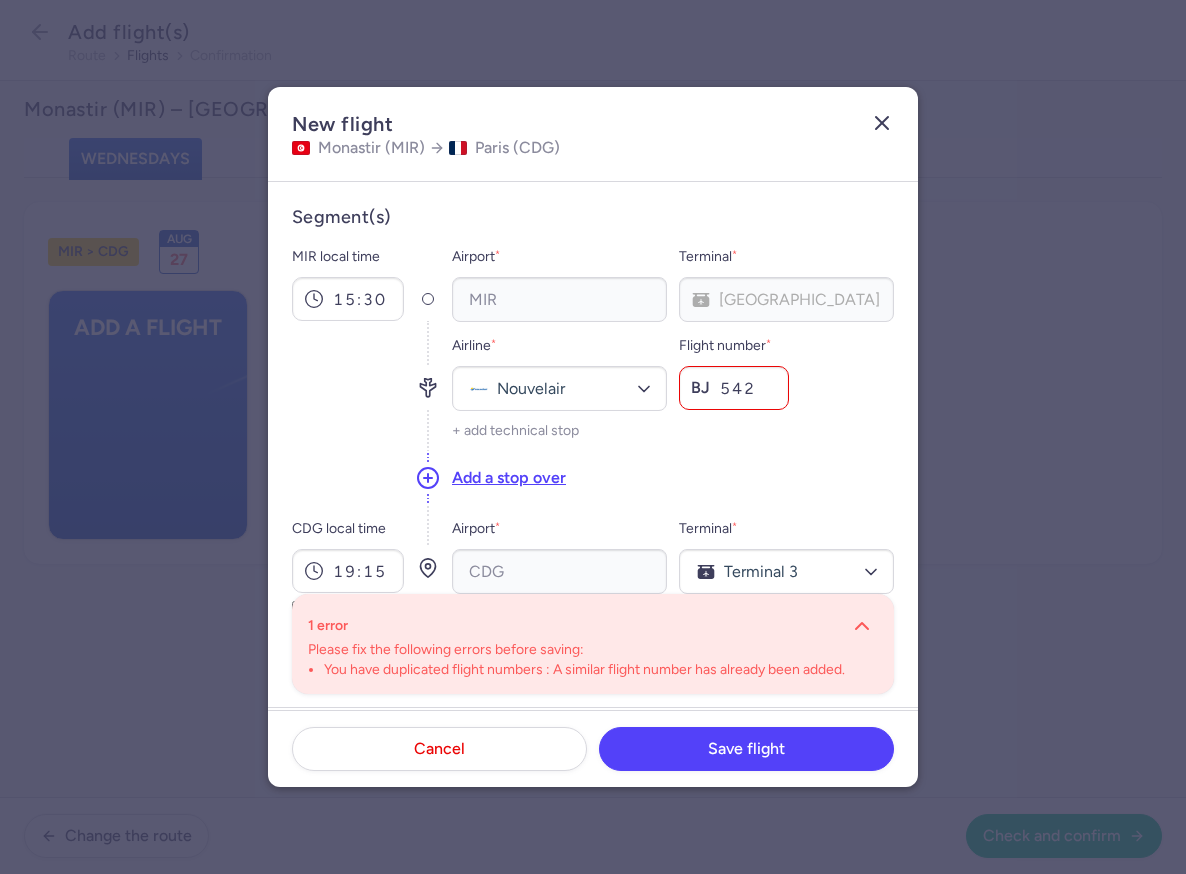 click 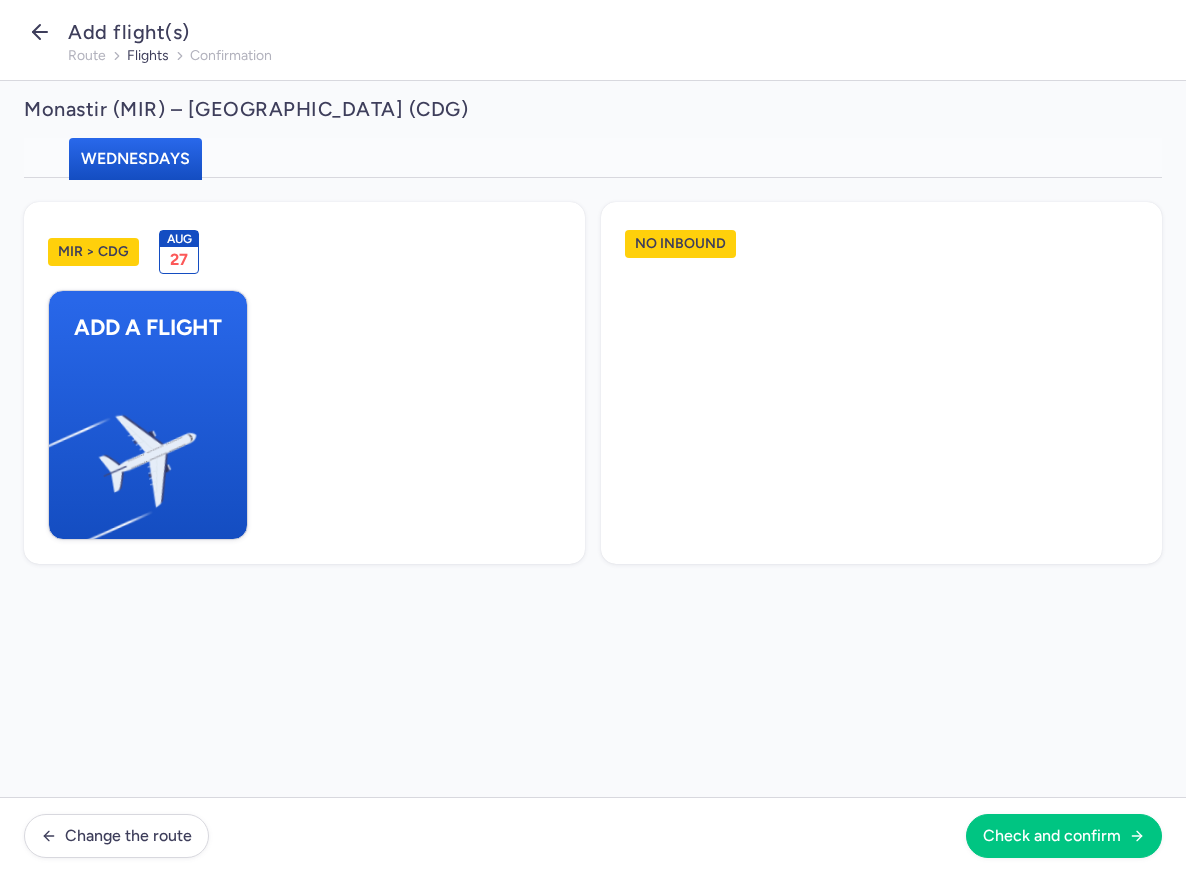 click 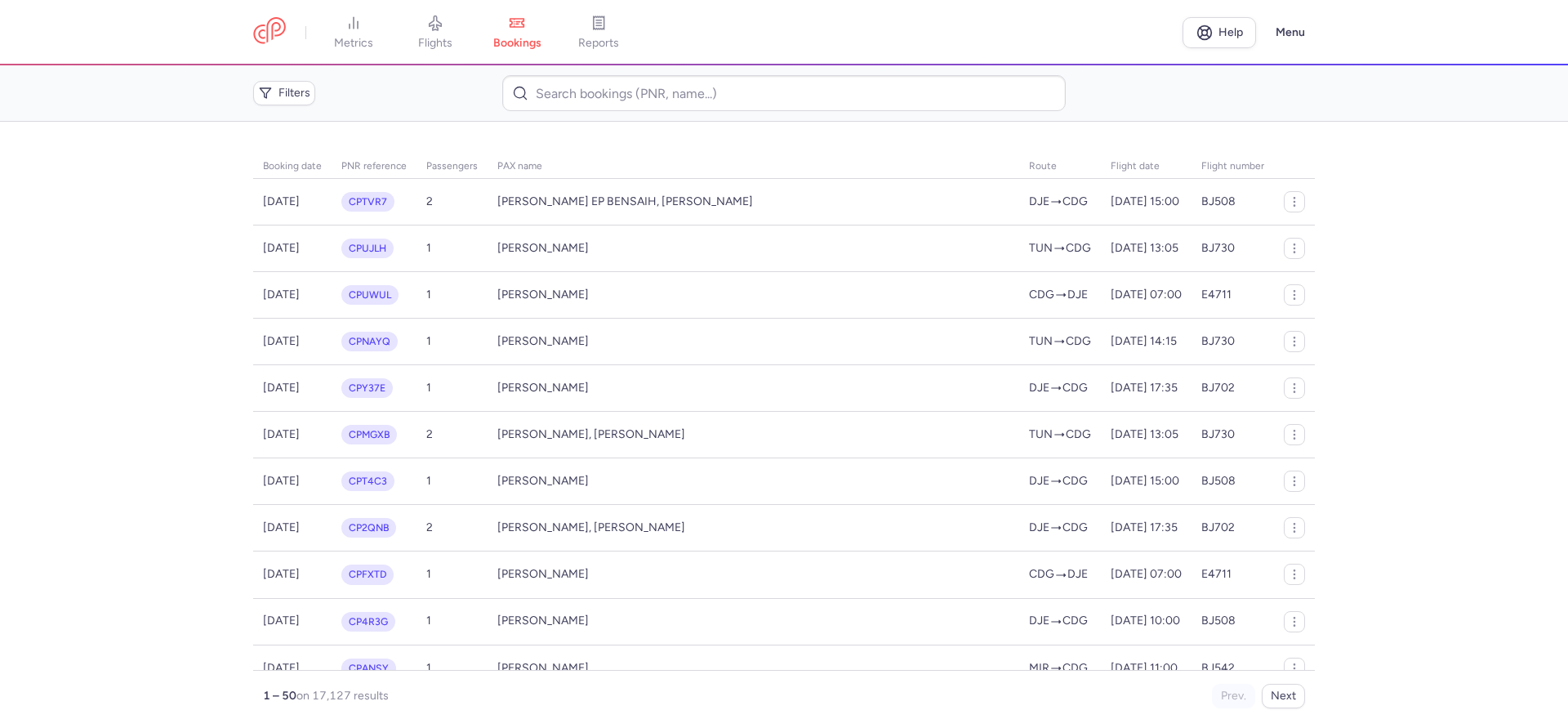 scroll, scrollTop: 0, scrollLeft: 0, axis: both 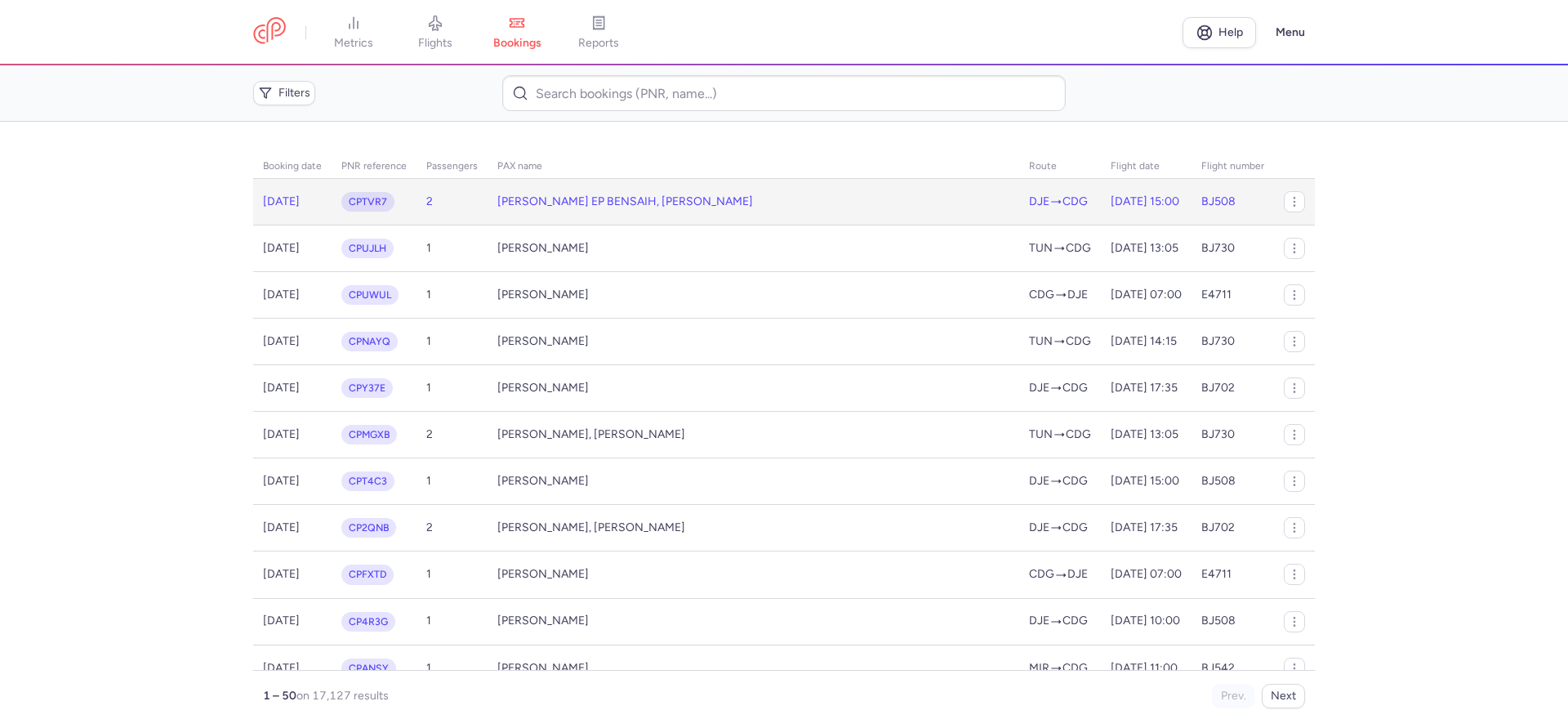 click on "DJE   CDG" at bounding box center [1060, 202] 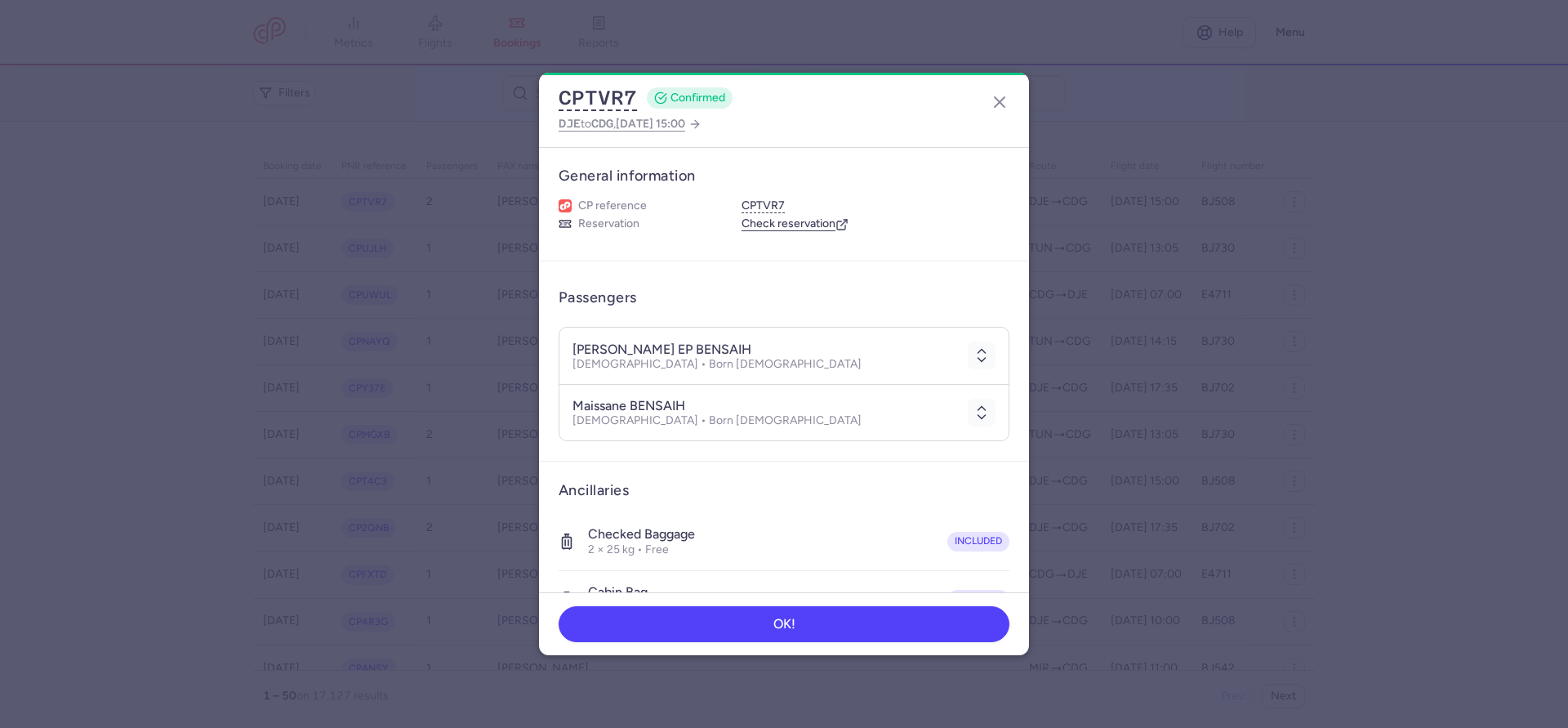 scroll, scrollTop: 0, scrollLeft: 0, axis: both 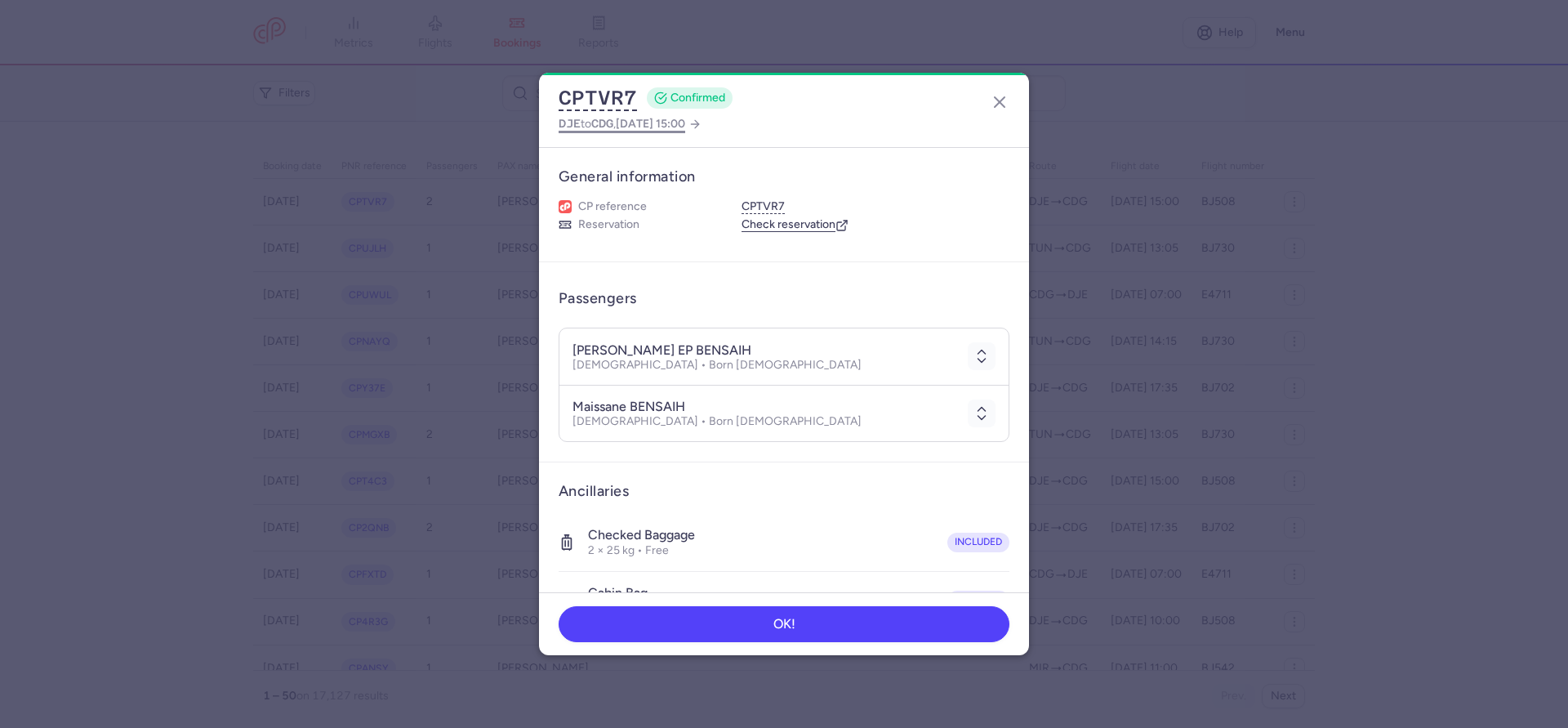 click on "[DATE] 15:00" at bounding box center (650, 123) 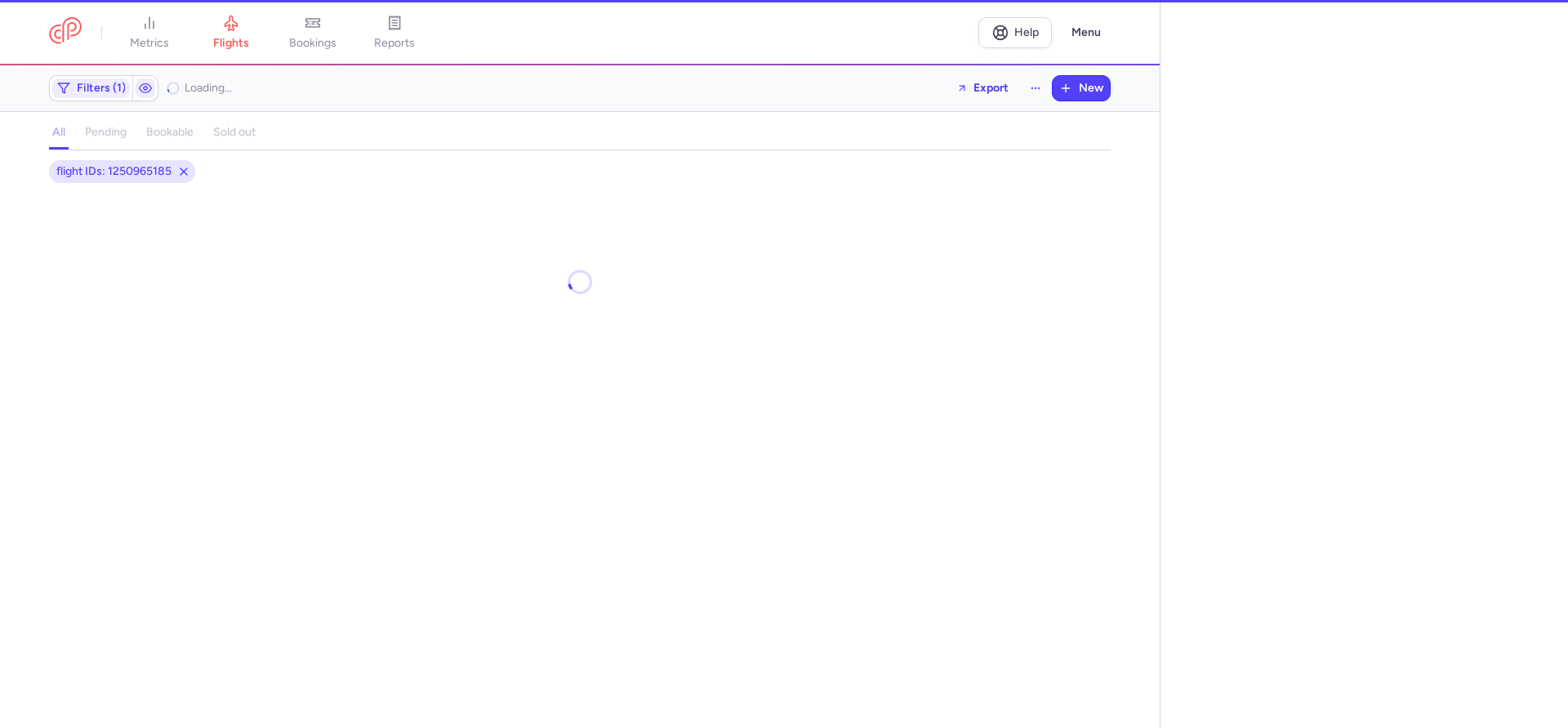 select on "hours" 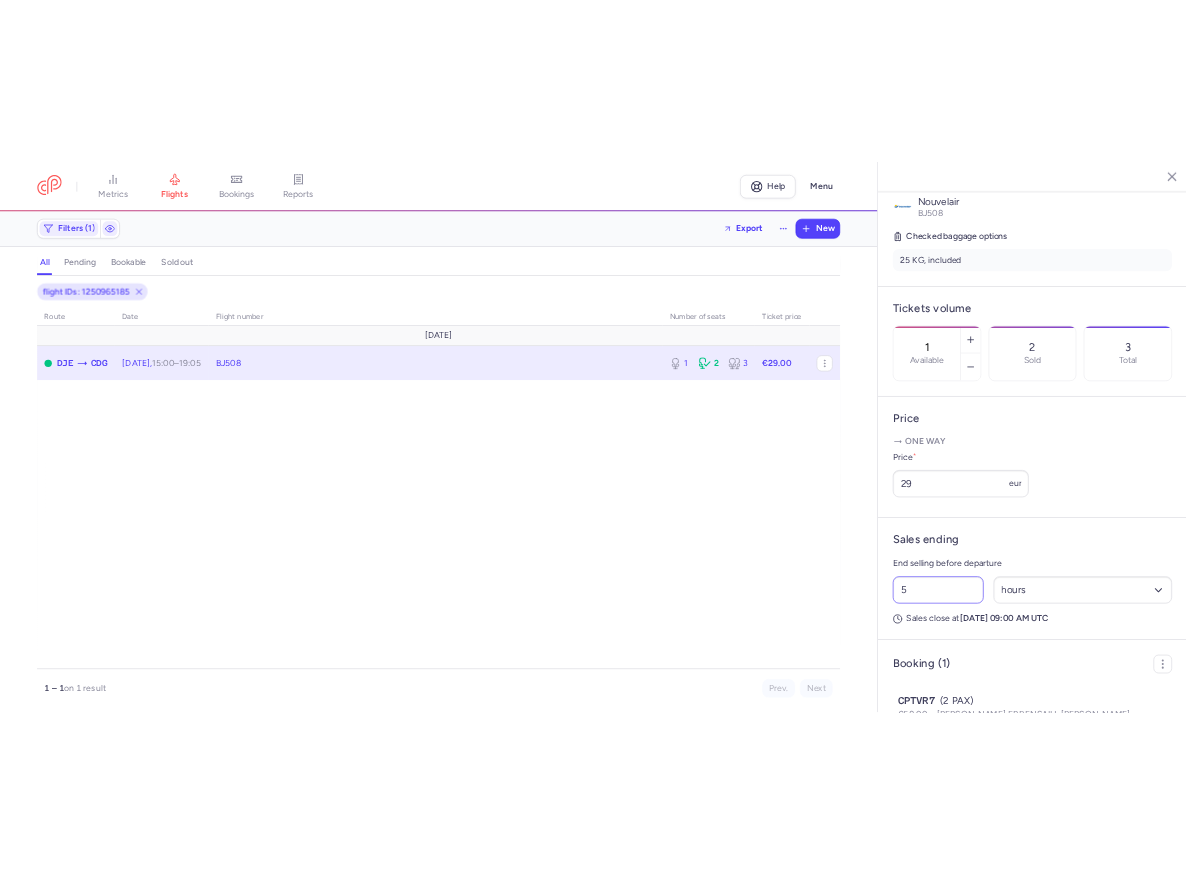 scroll, scrollTop: 441, scrollLeft: 0, axis: vertical 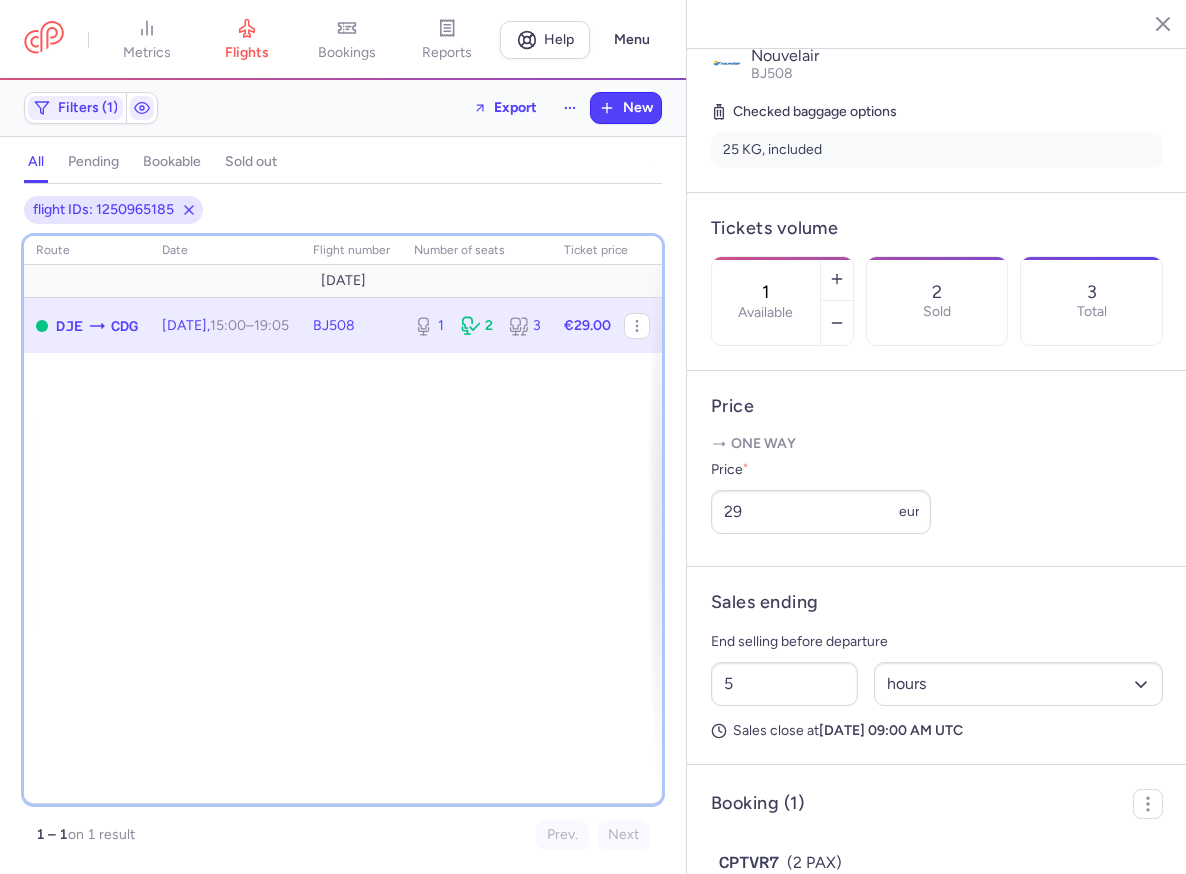 click on "route date Flight number number of seats Ticket price [DATE]  DJE  CDG [DATE]  15:00  –  19:05  +0  BJ508  1 2 3 €29.00" at bounding box center [343, 520] 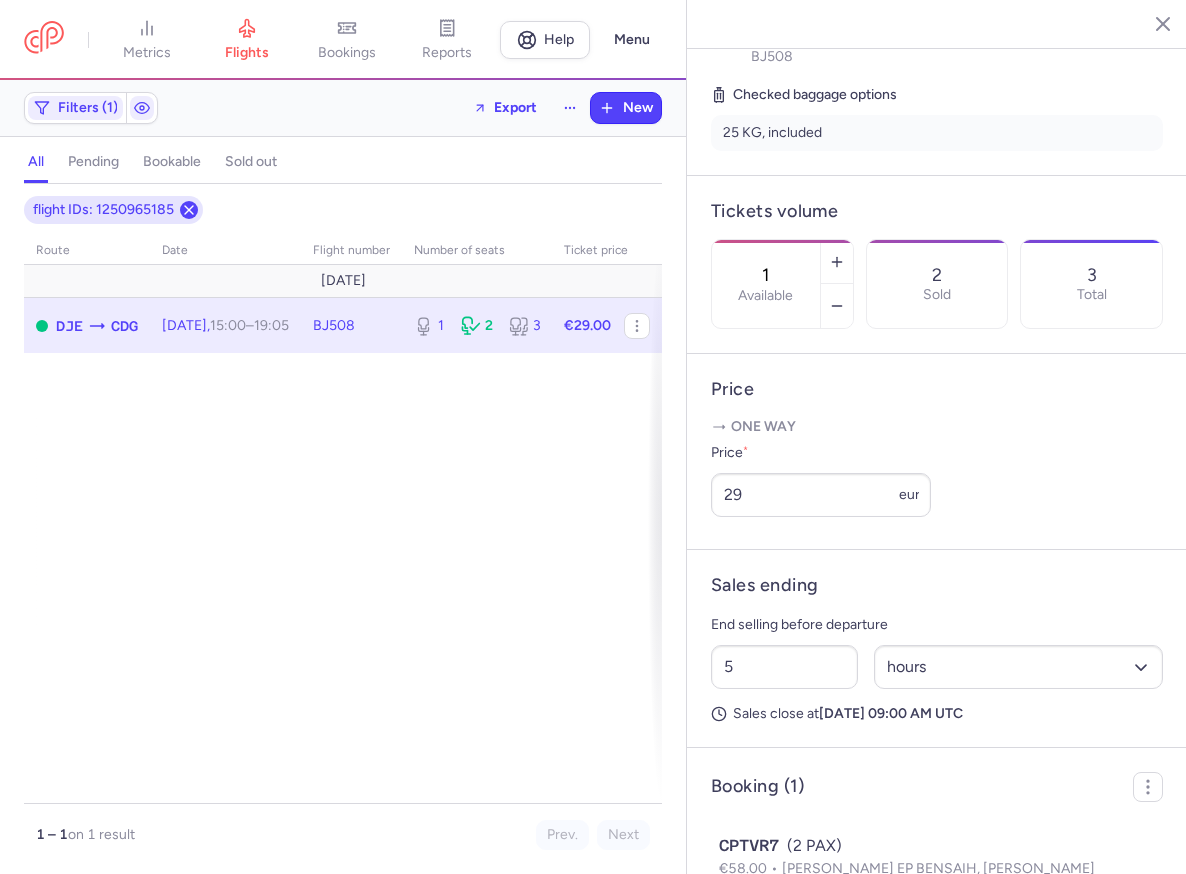 click 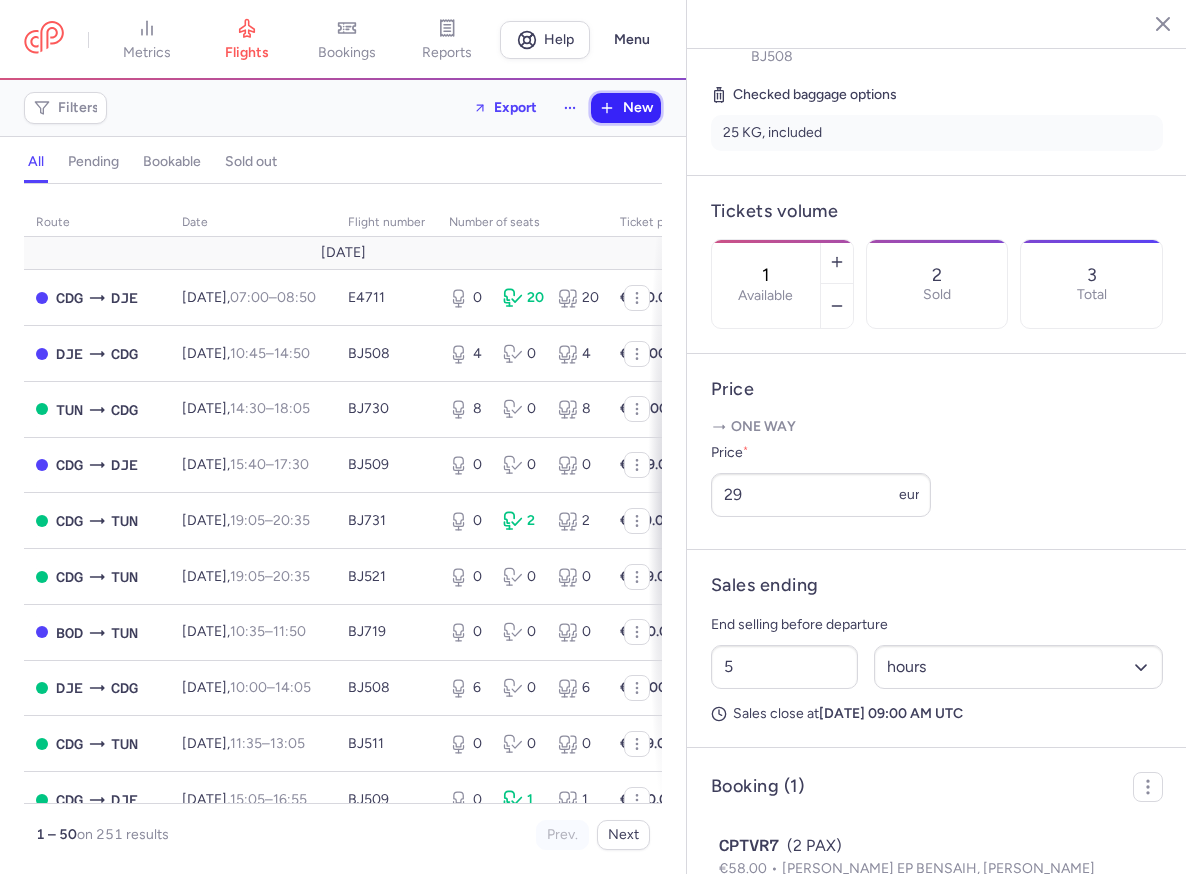 click on "New" at bounding box center (638, 108) 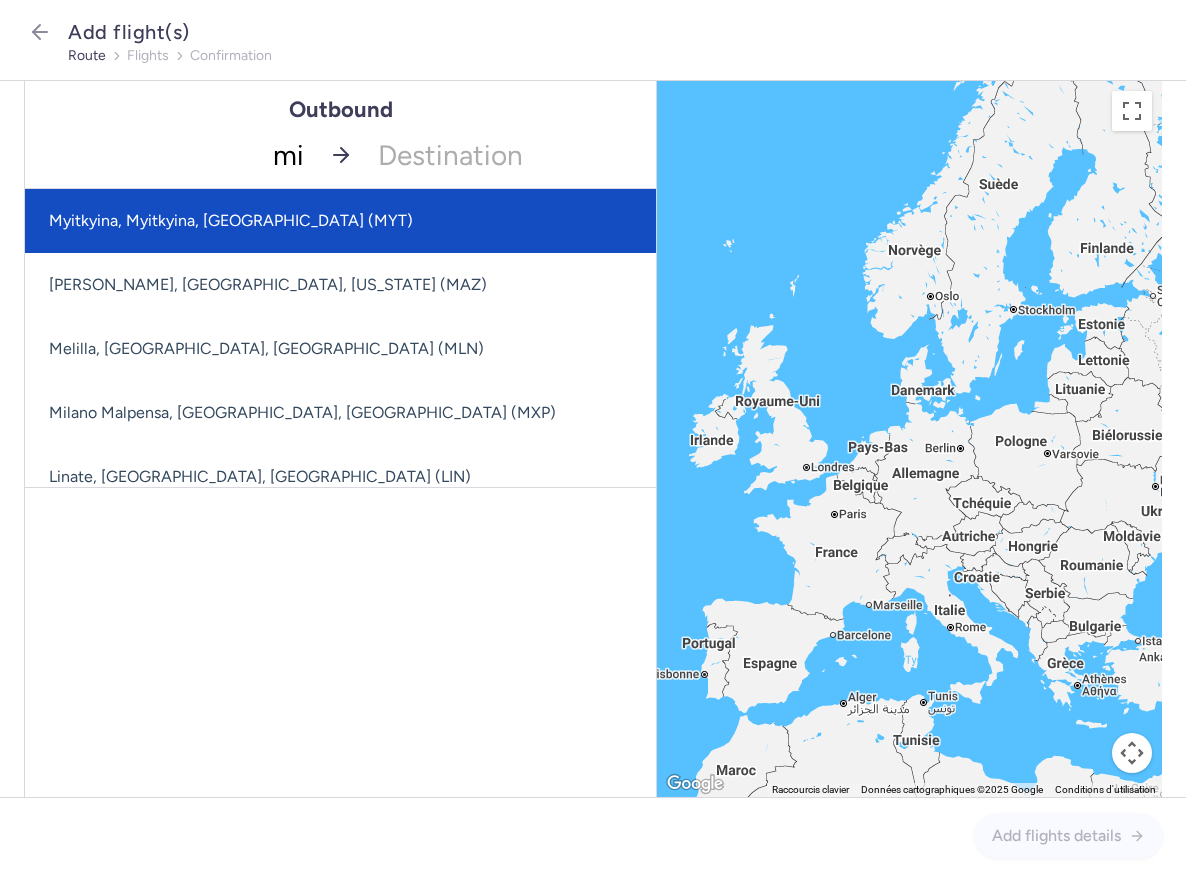 type on "mir" 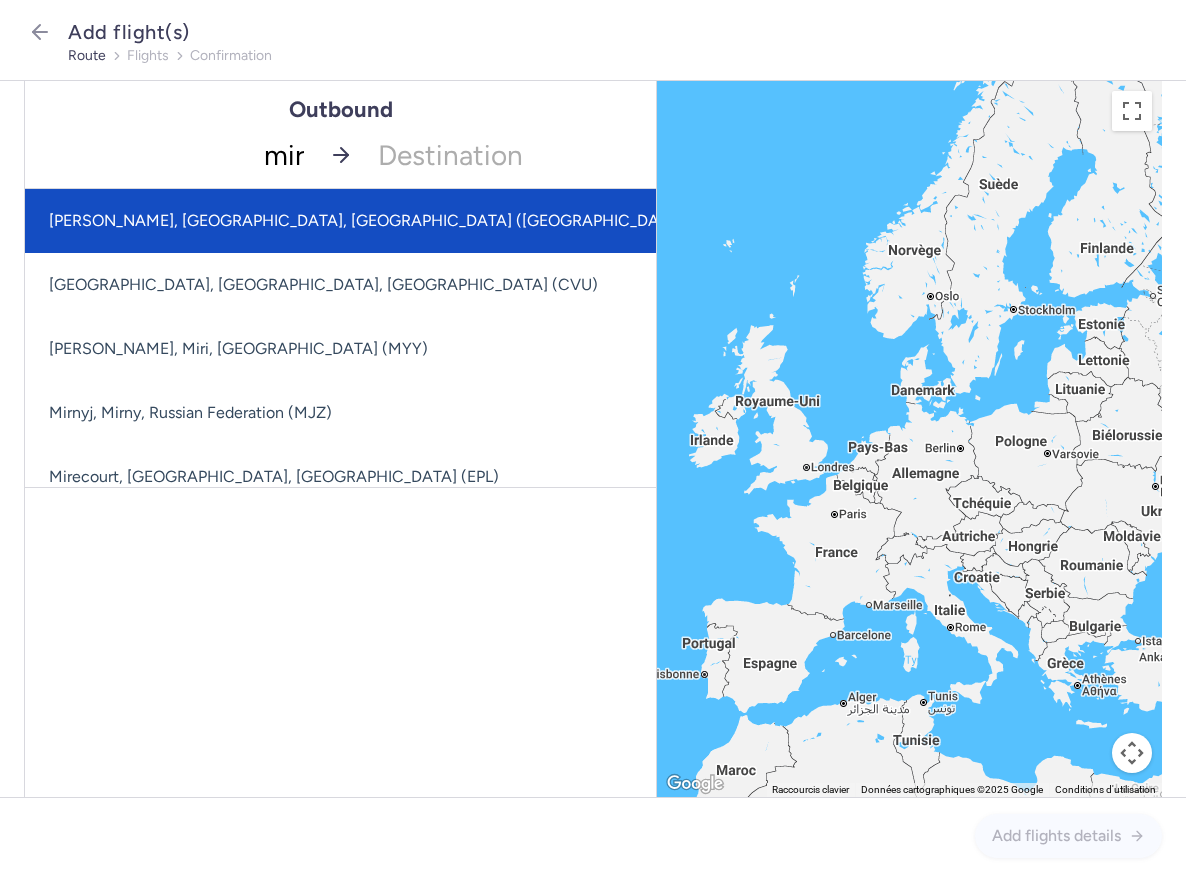 click on "[PERSON_NAME], [GEOGRAPHIC_DATA], [GEOGRAPHIC_DATA] ([GEOGRAPHIC_DATA])" at bounding box center (456, 221) 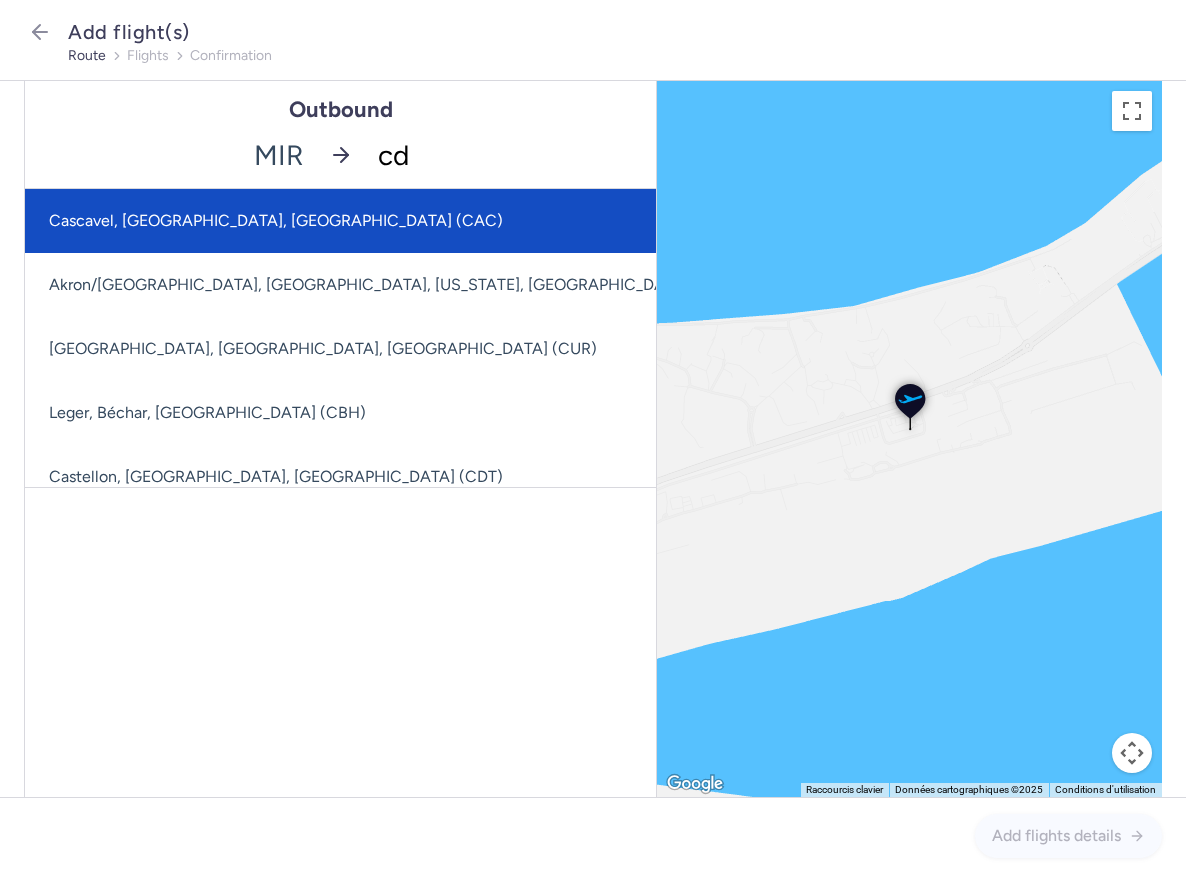 type on "cdg" 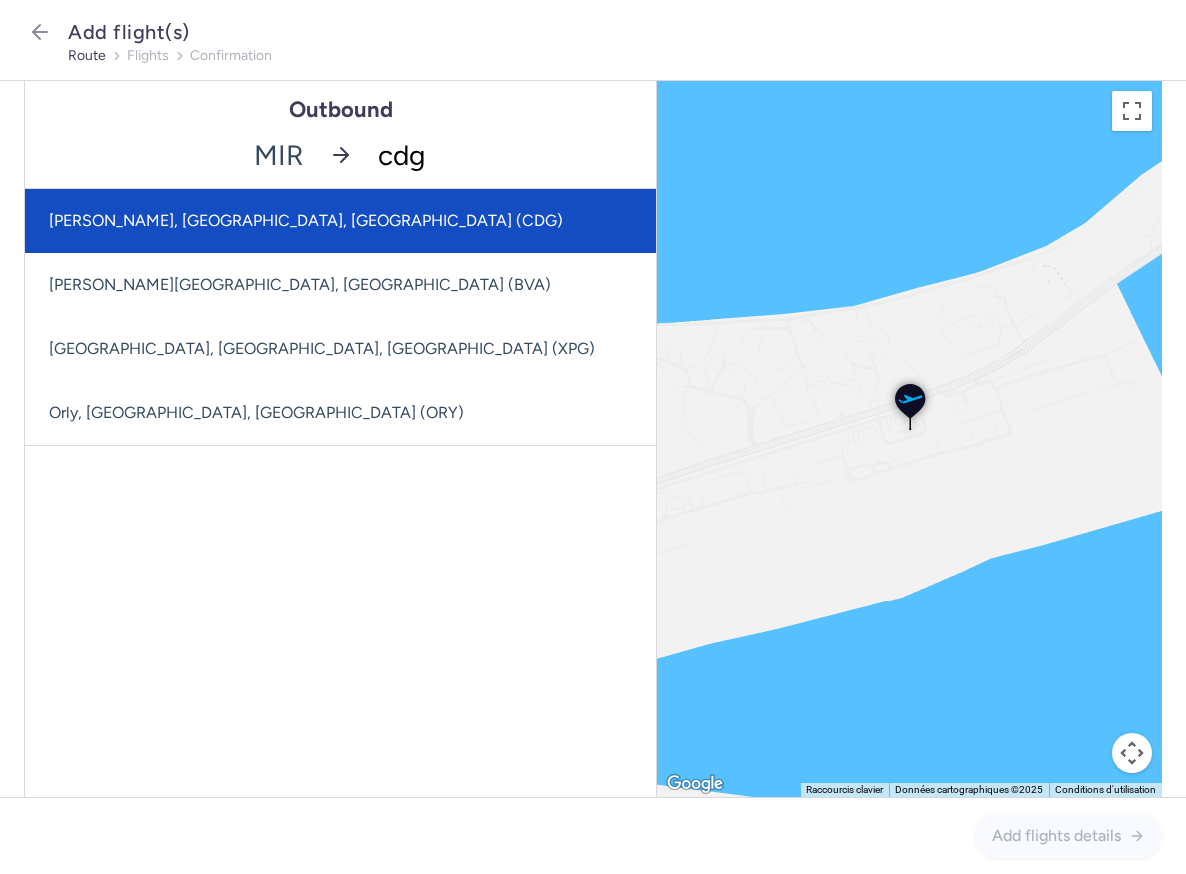 click on "[PERSON_NAME], [GEOGRAPHIC_DATA], [GEOGRAPHIC_DATA] (CDG)" at bounding box center (340, 221) 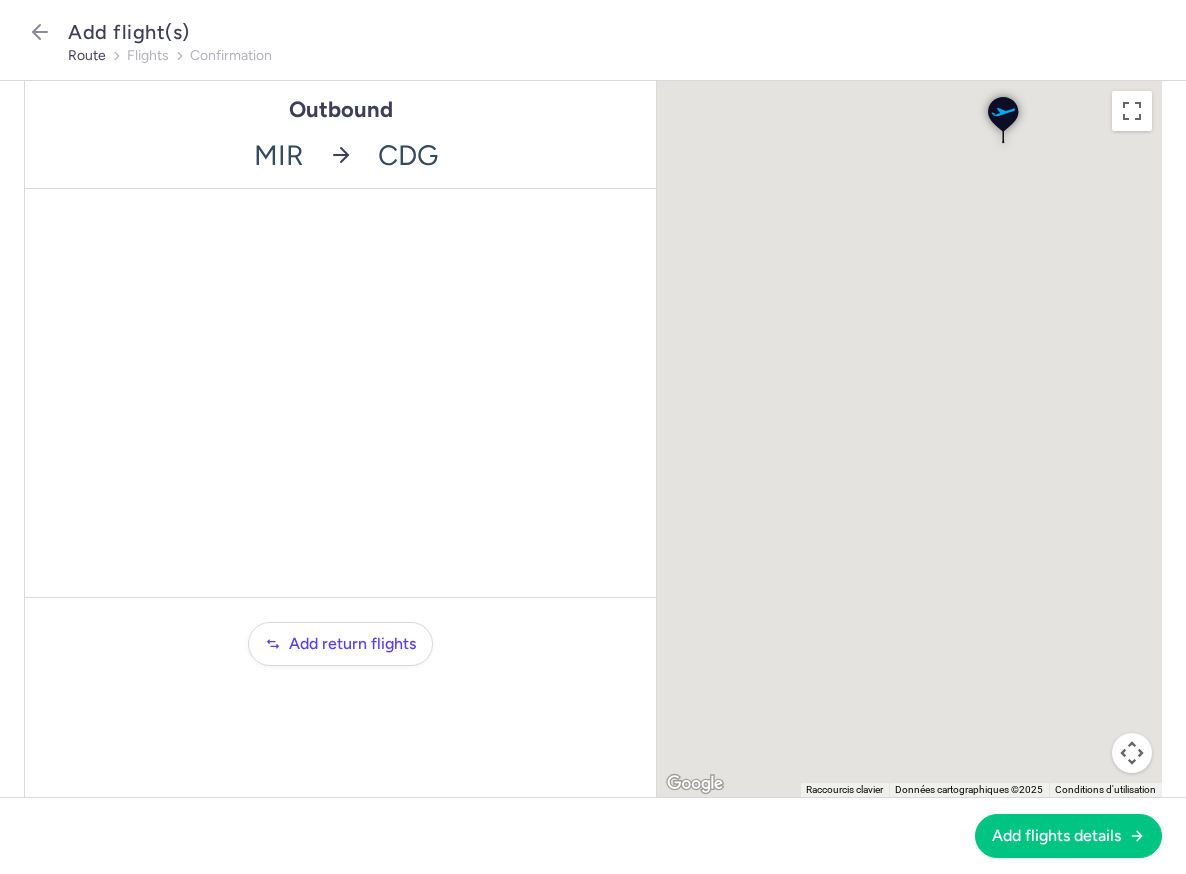 click on "Type an IATA code, a city, an airport name..." at bounding box center [340, 221] 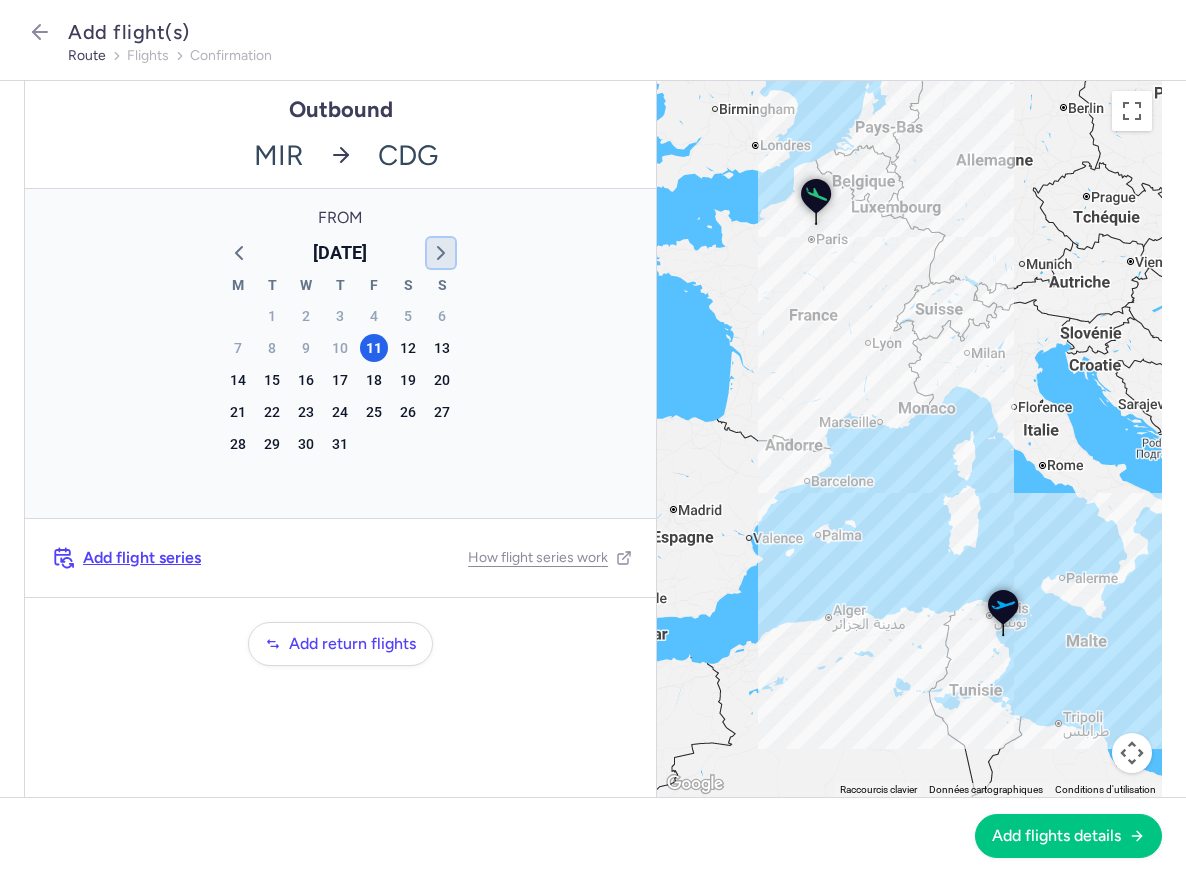 click 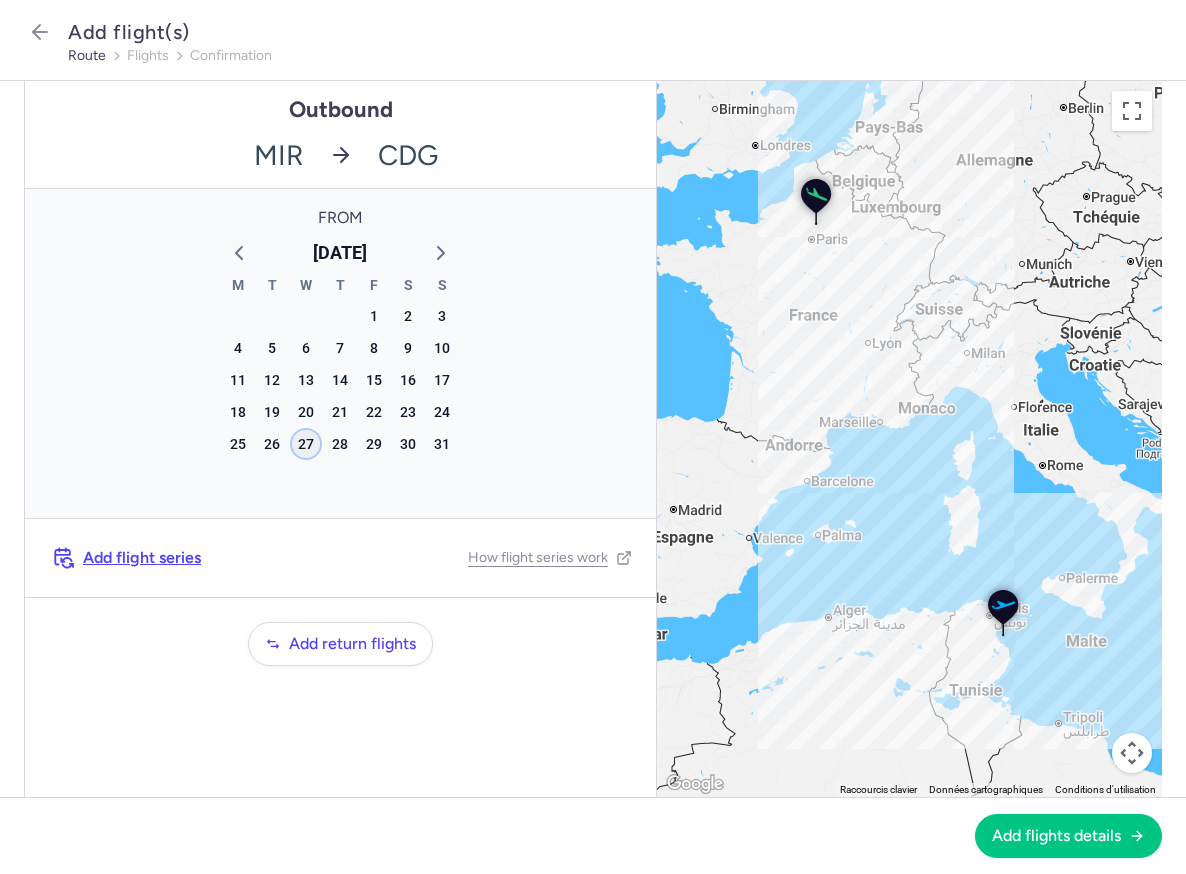 click on "27" 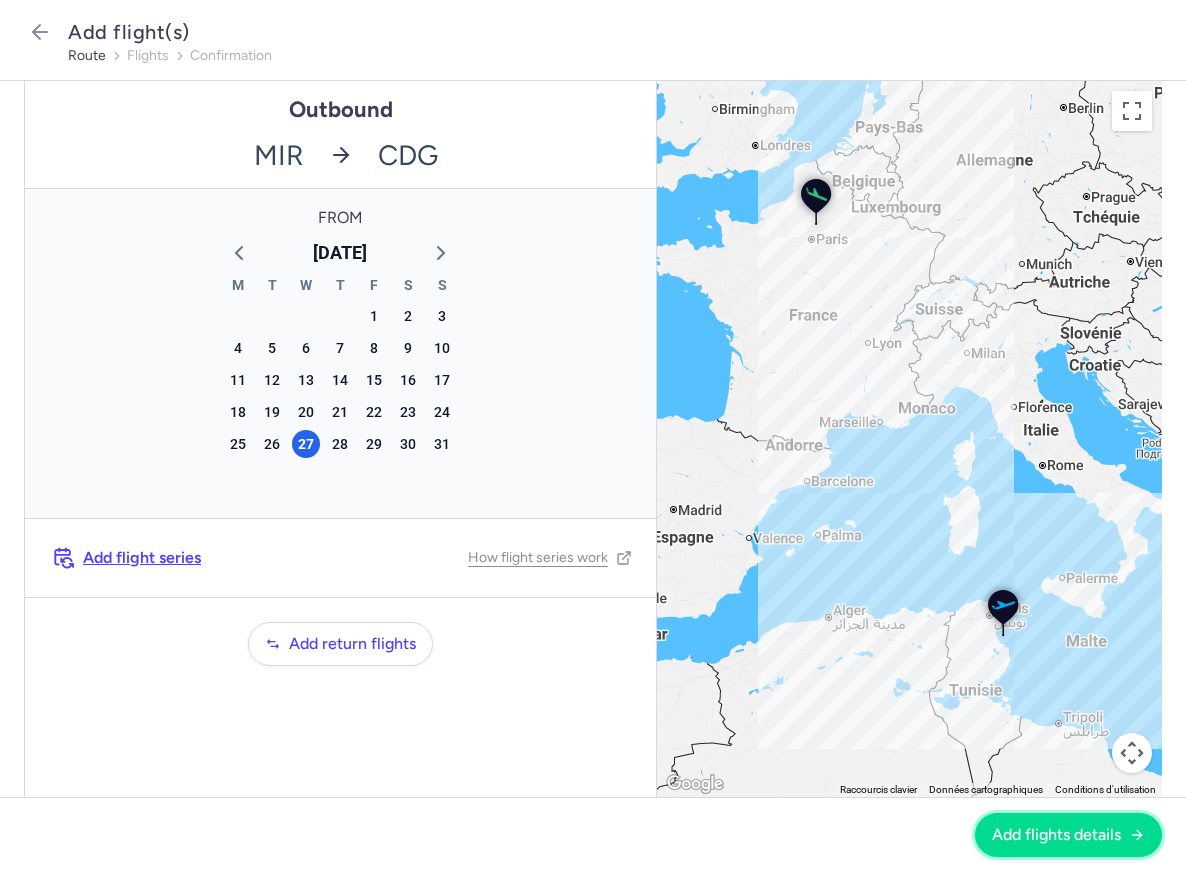 click on "Add flights details" at bounding box center [1068, 835] 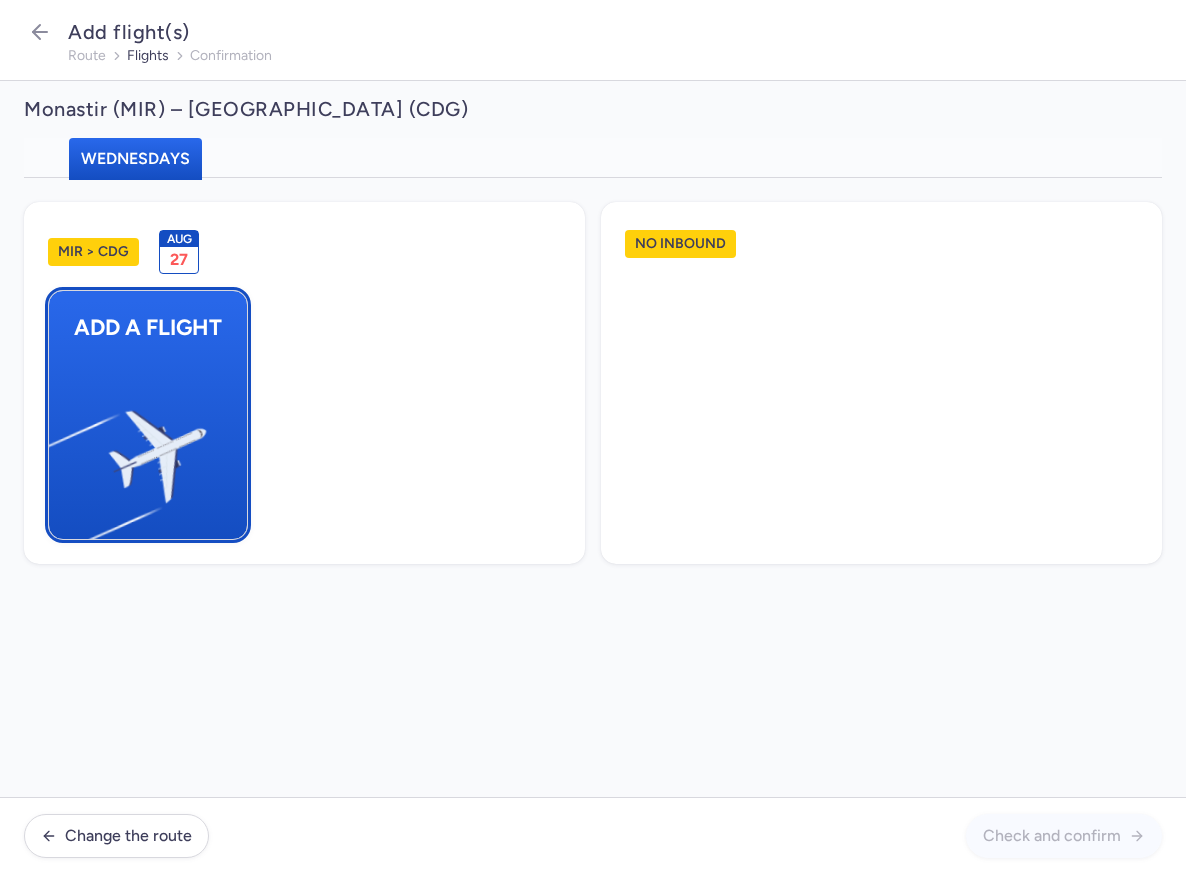 click at bounding box center [59, 448] 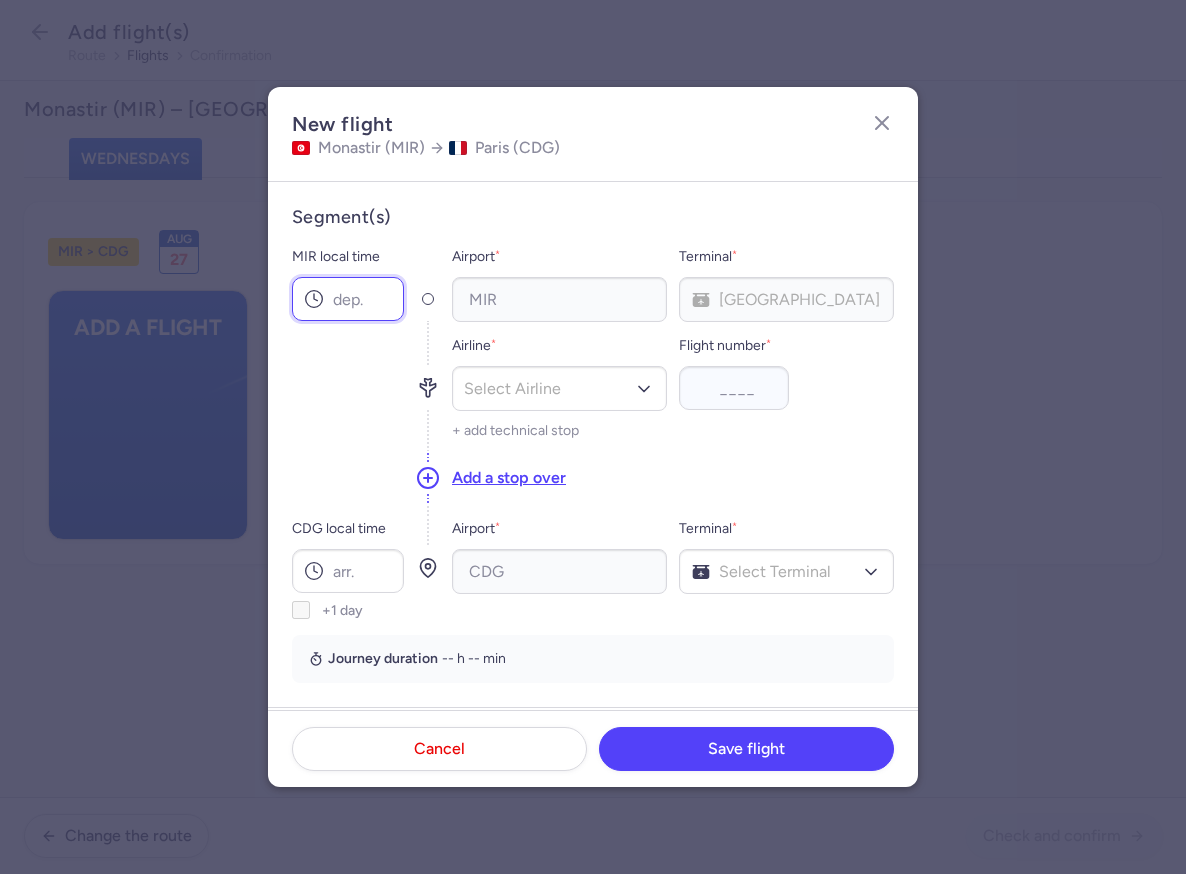 click on "MIR local time" at bounding box center [348, 299] 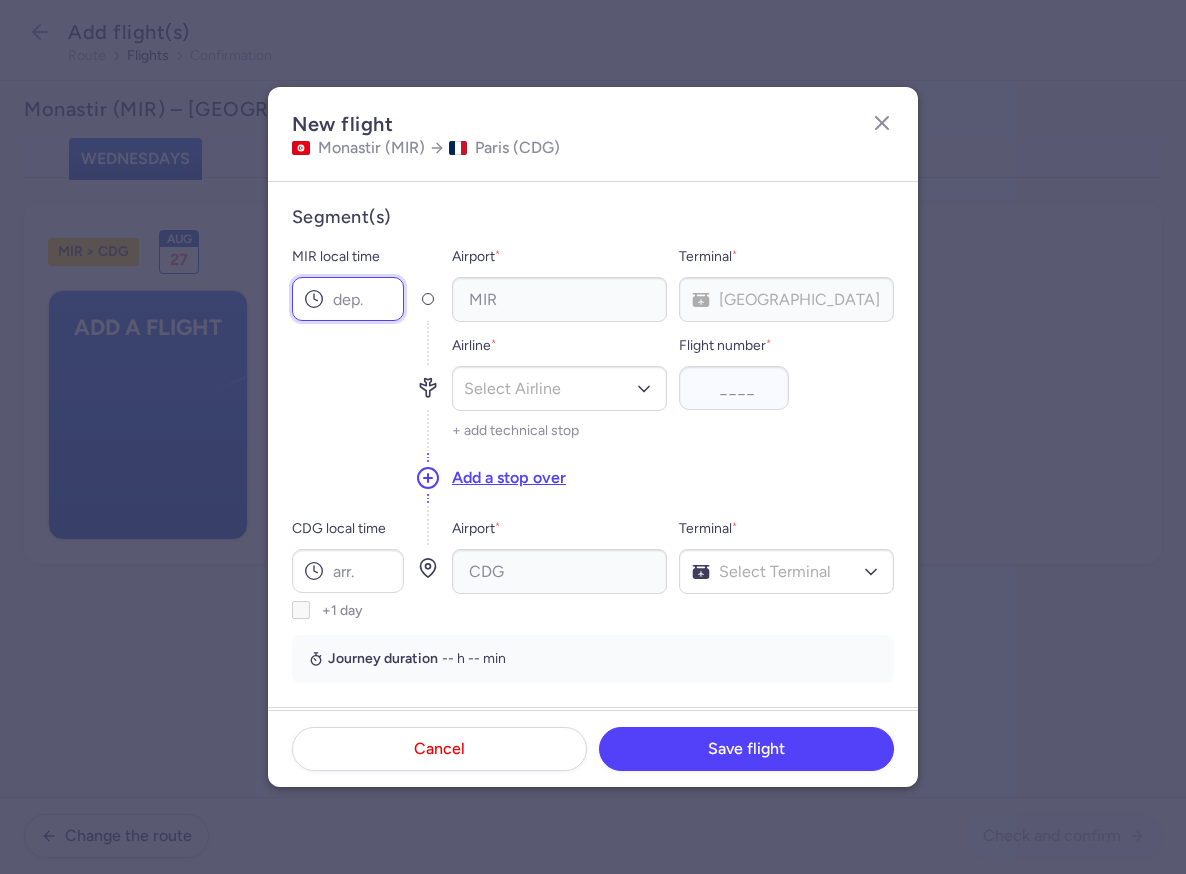 click on "MIR local time" at bounding box center (348, 299) 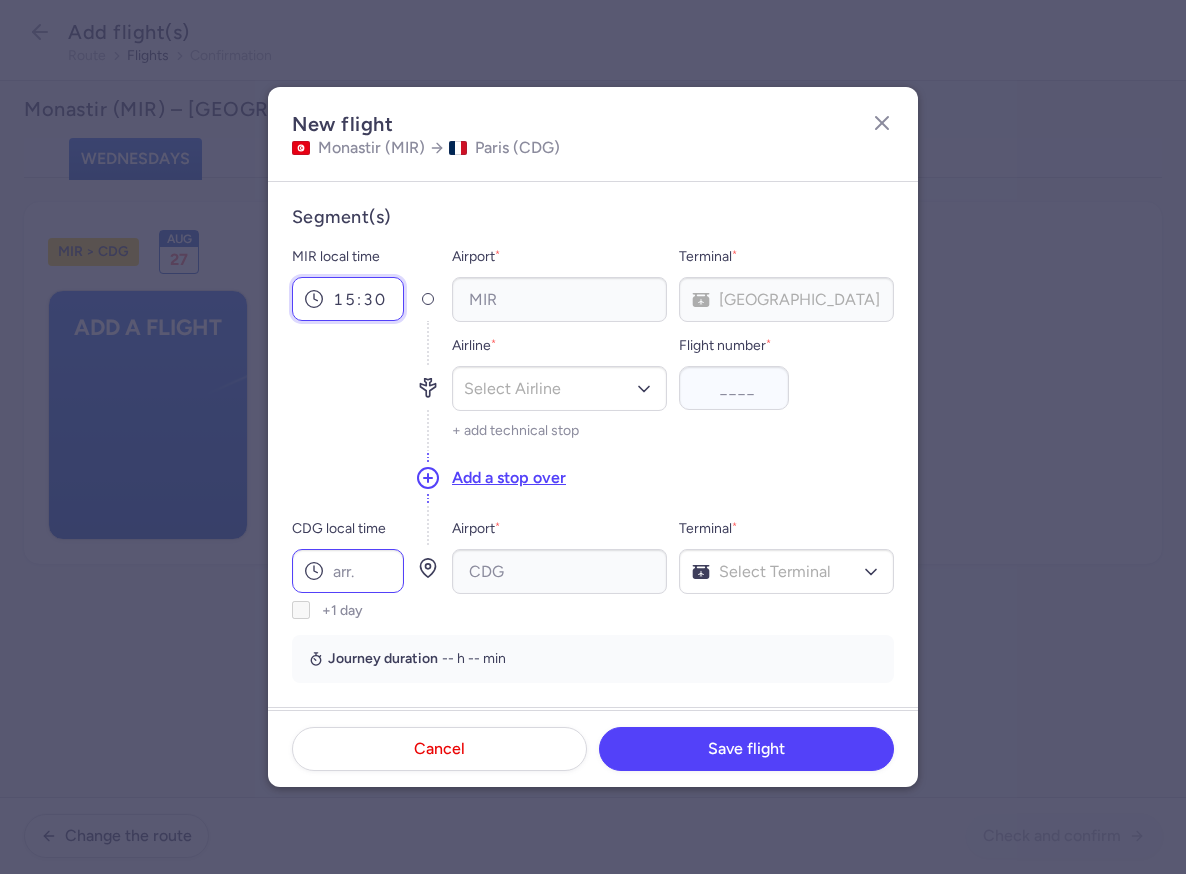 type on "15:30" 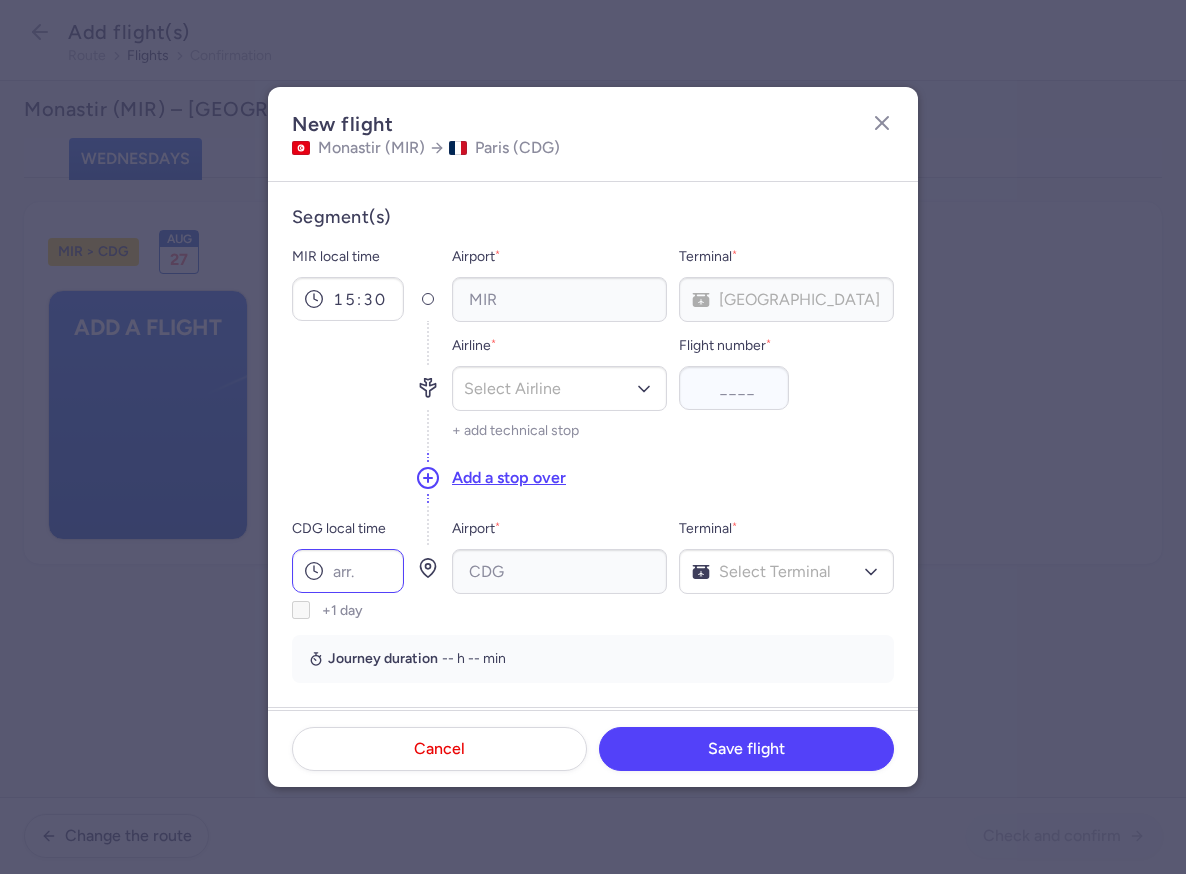 click 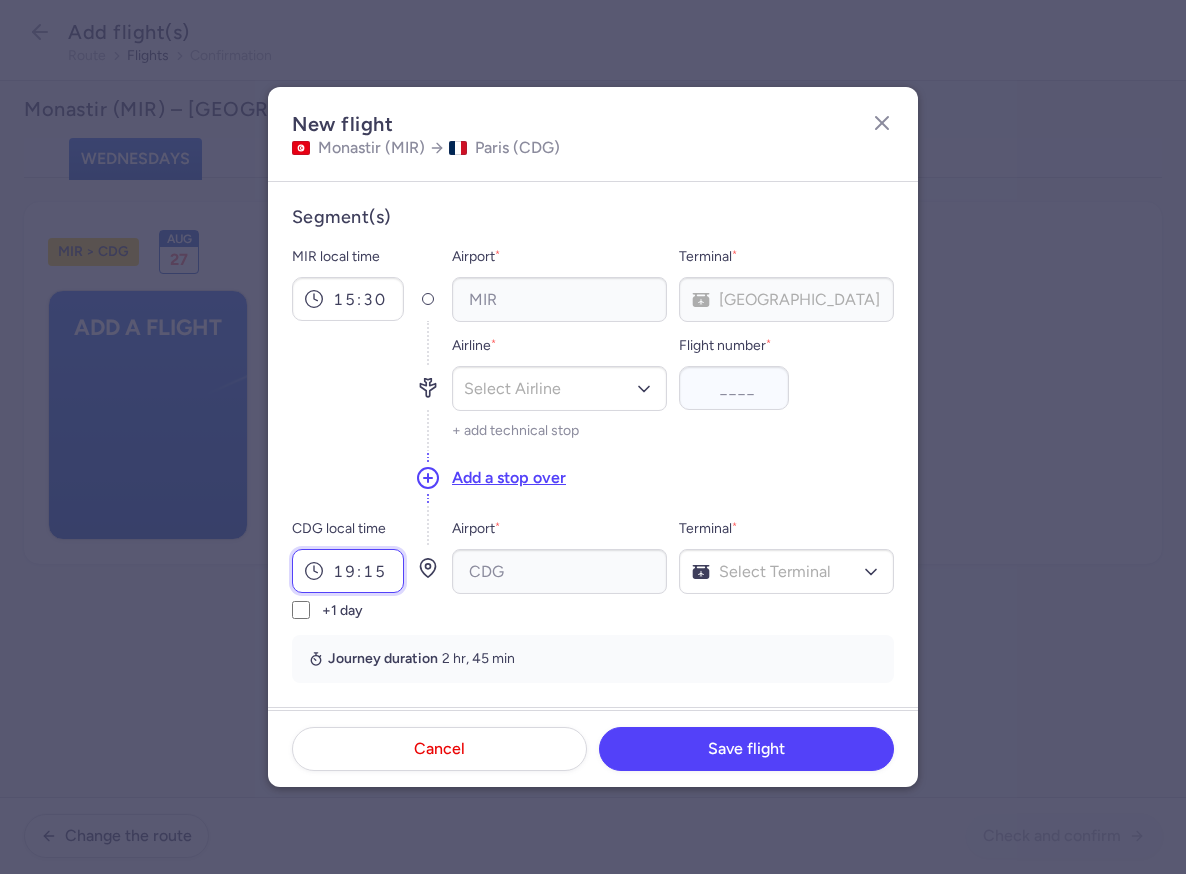 type on "19:15" 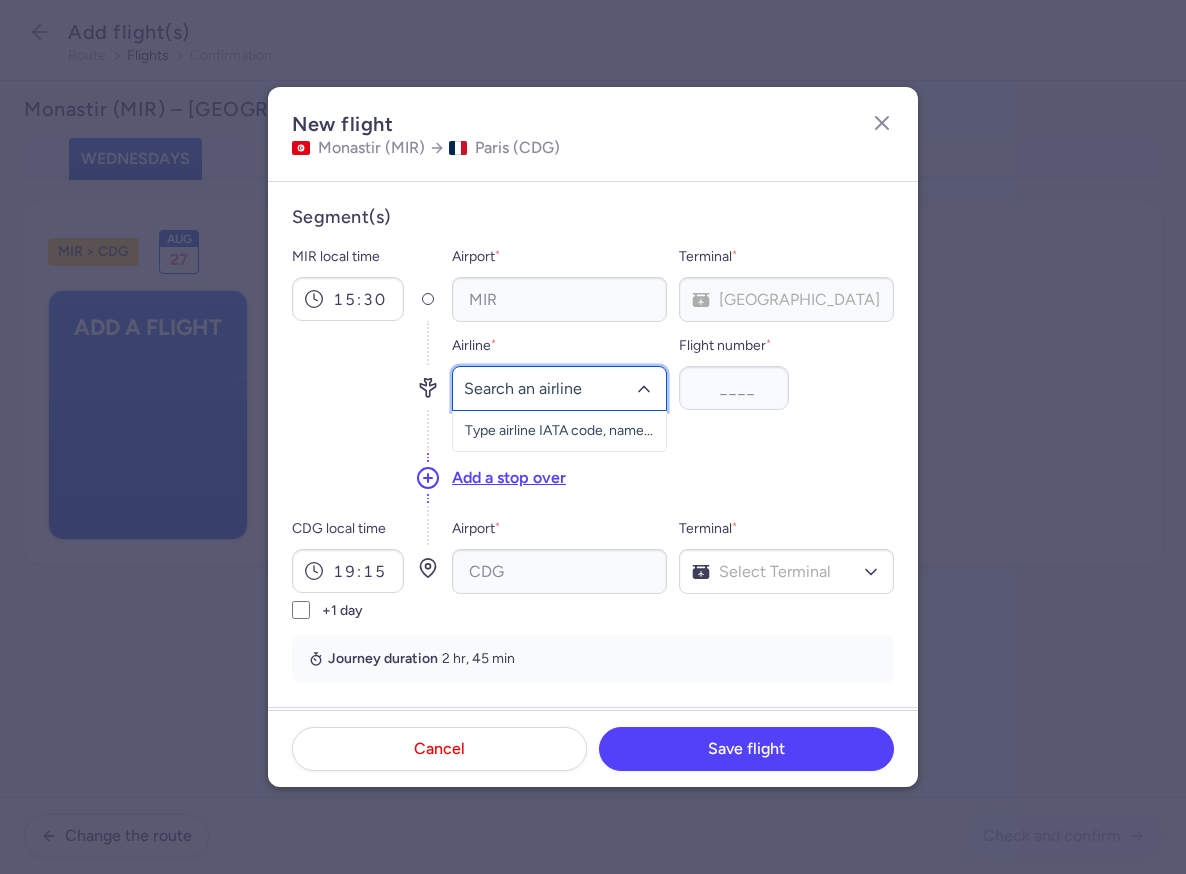 click on "Type airline IATA code, name..." at bounding box center (559, 431) 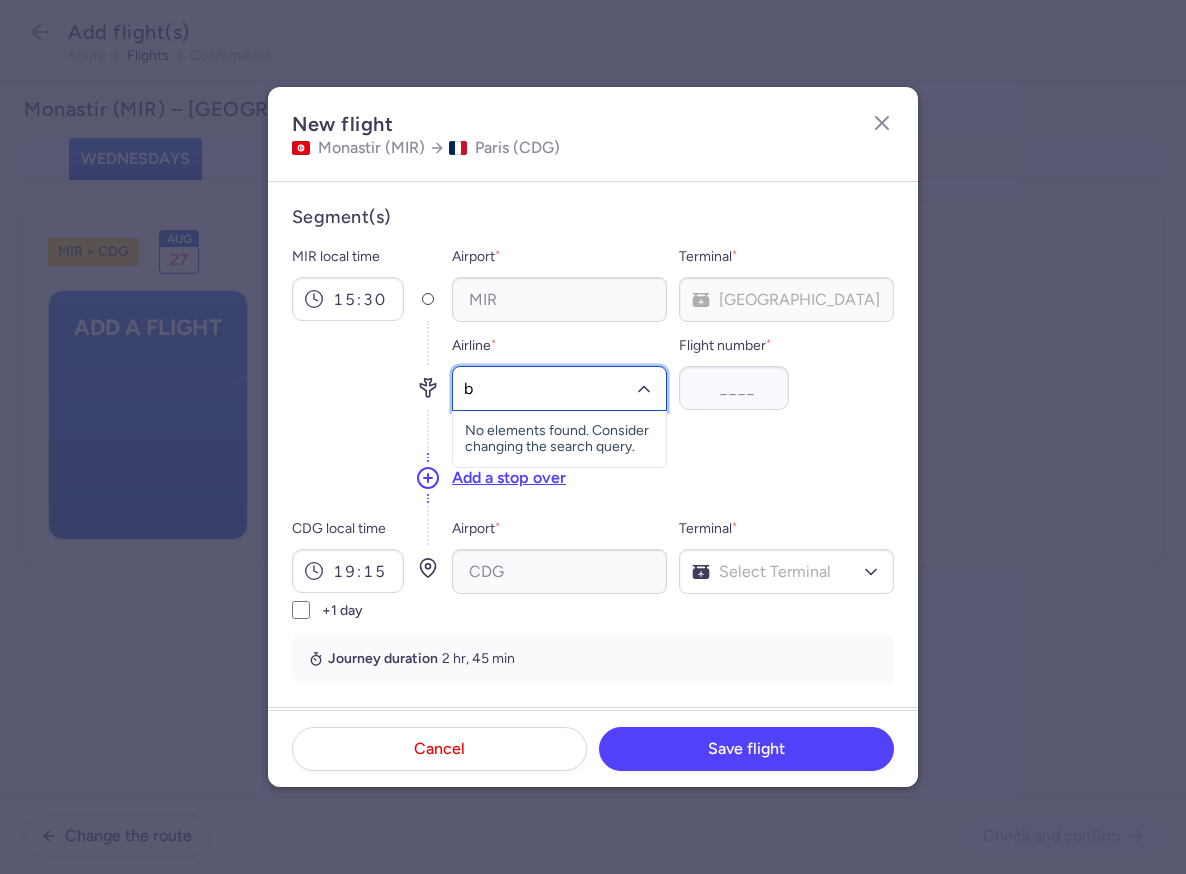 type on "bj" 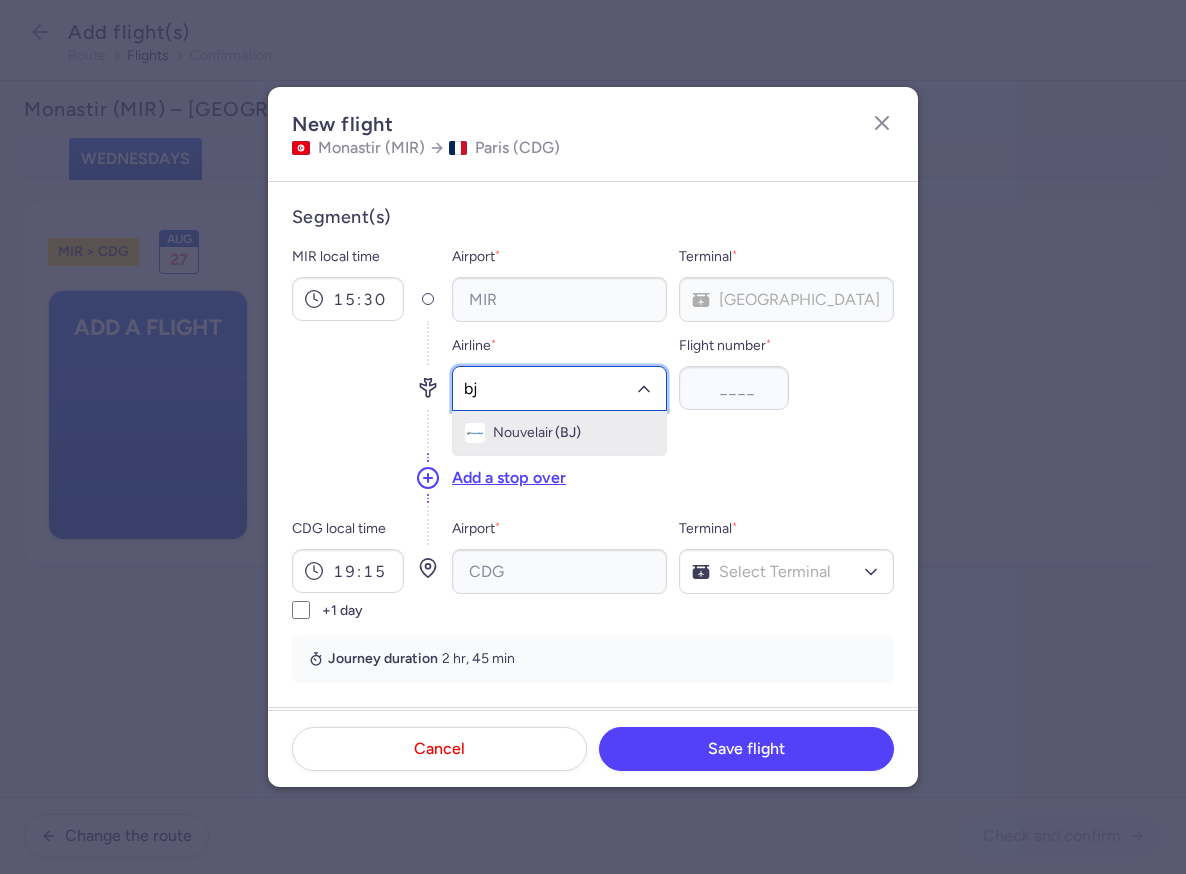 click on "Nouvelair (BJ)" 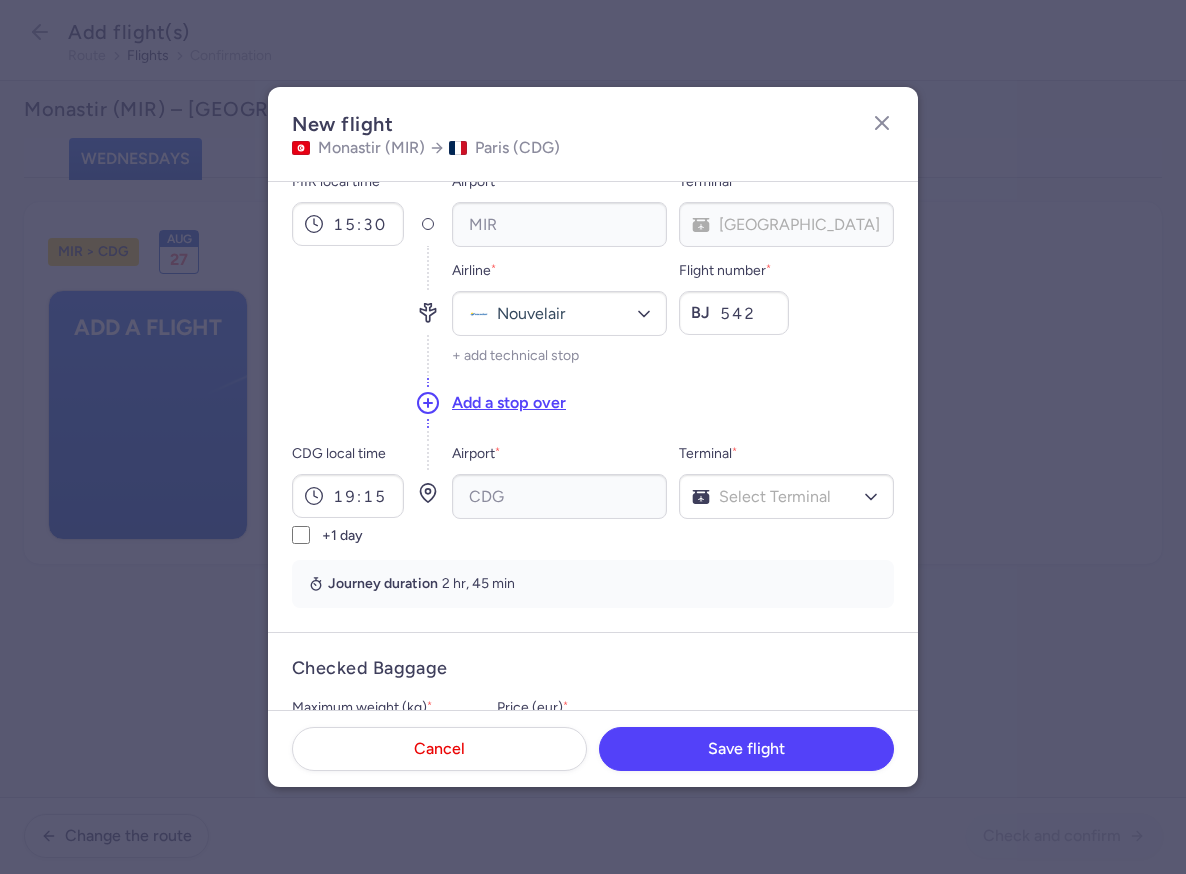 scroll, scrollTop: 114, scrollLeft: 0, axis: vertical 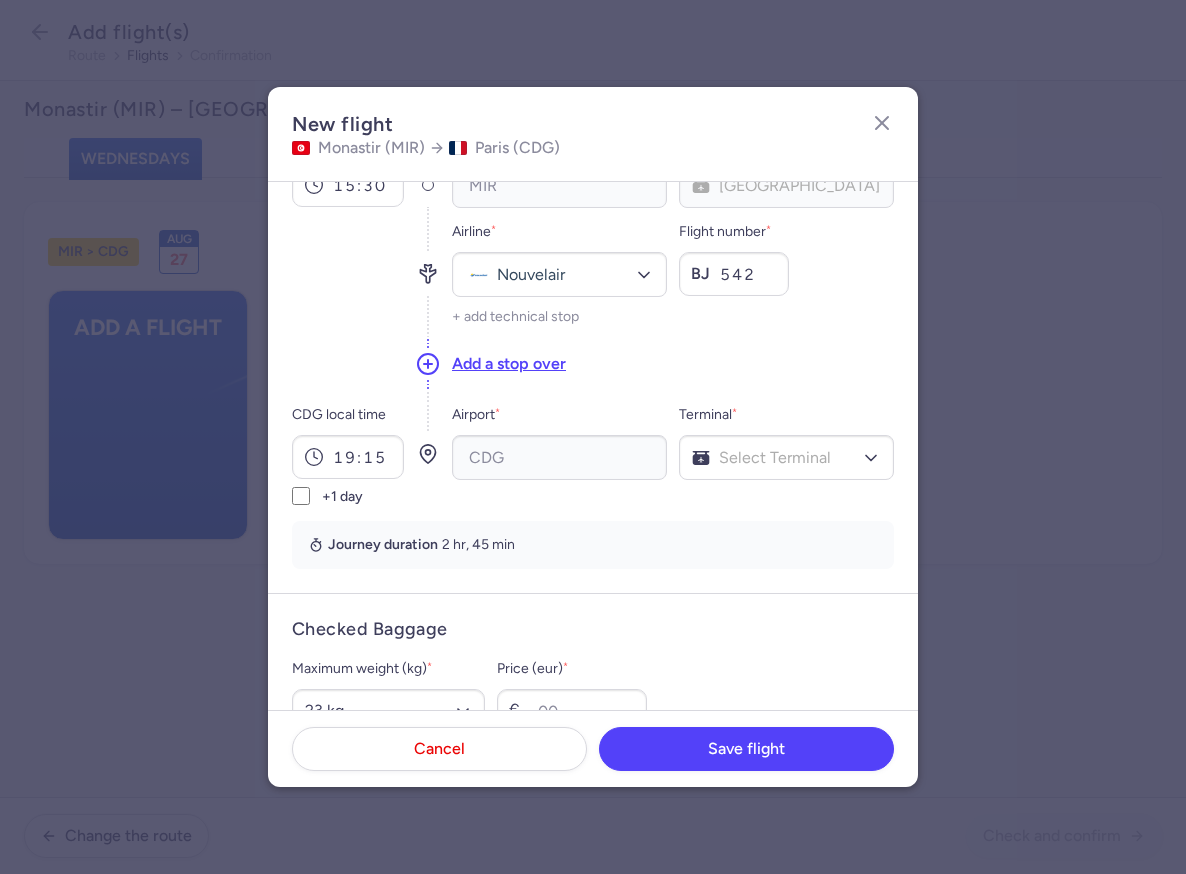 type on "542" 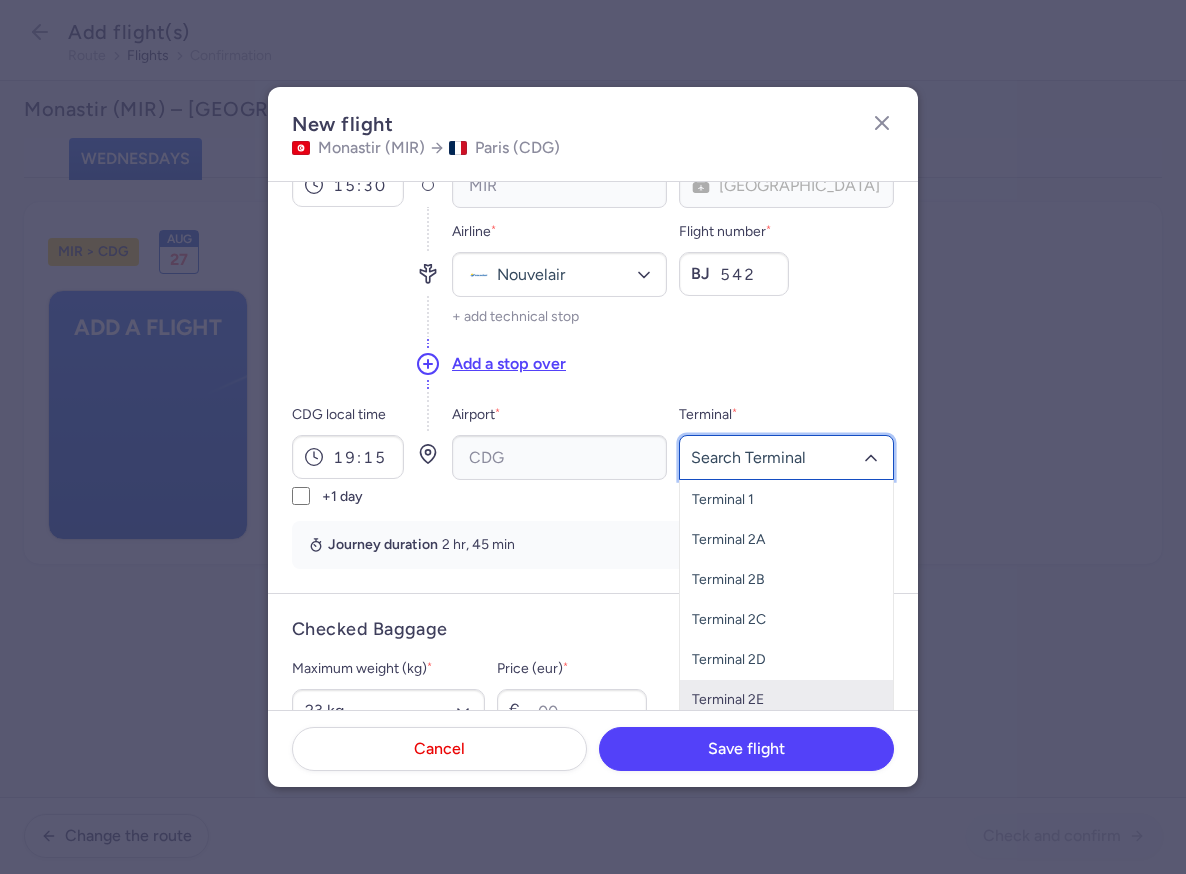 click on "Terminal 2E" 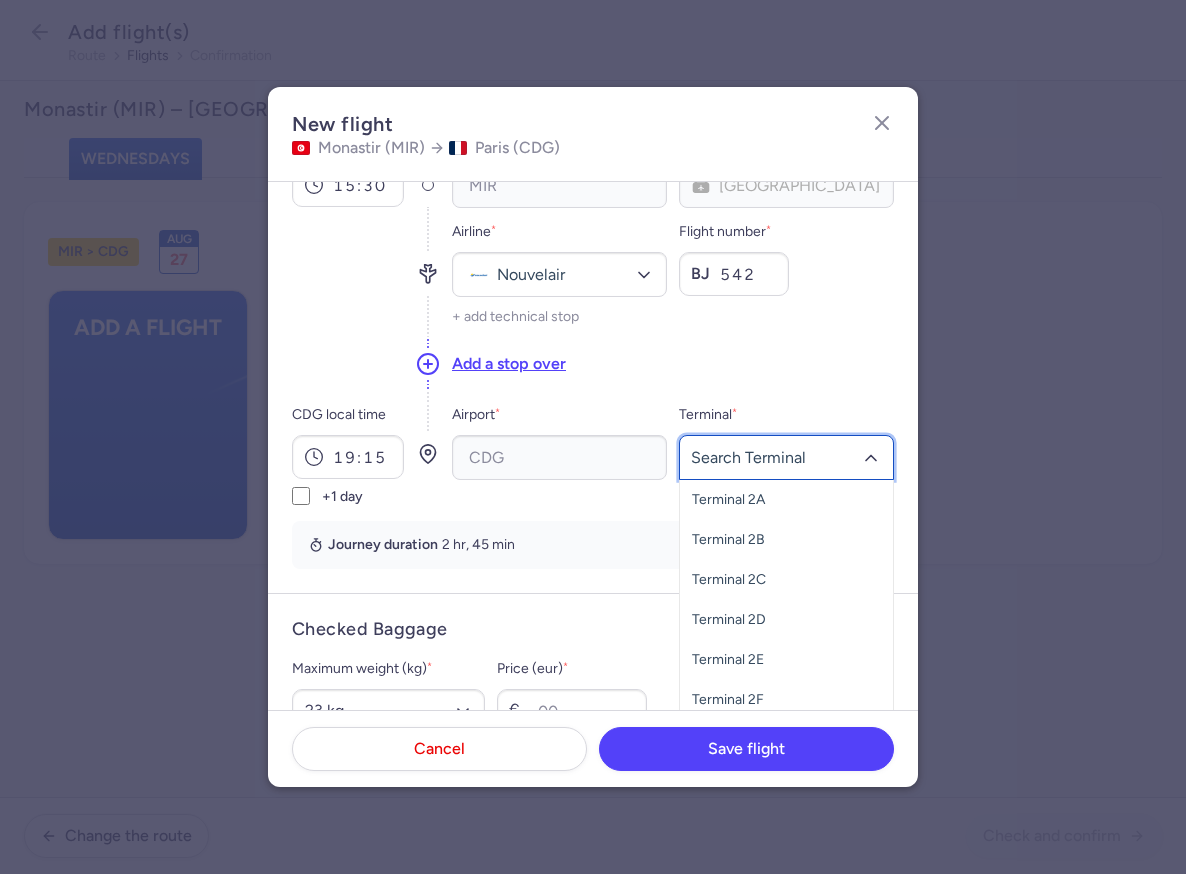 scroll, scrollTop: 61, scrollLeft: 0, axis: vertical 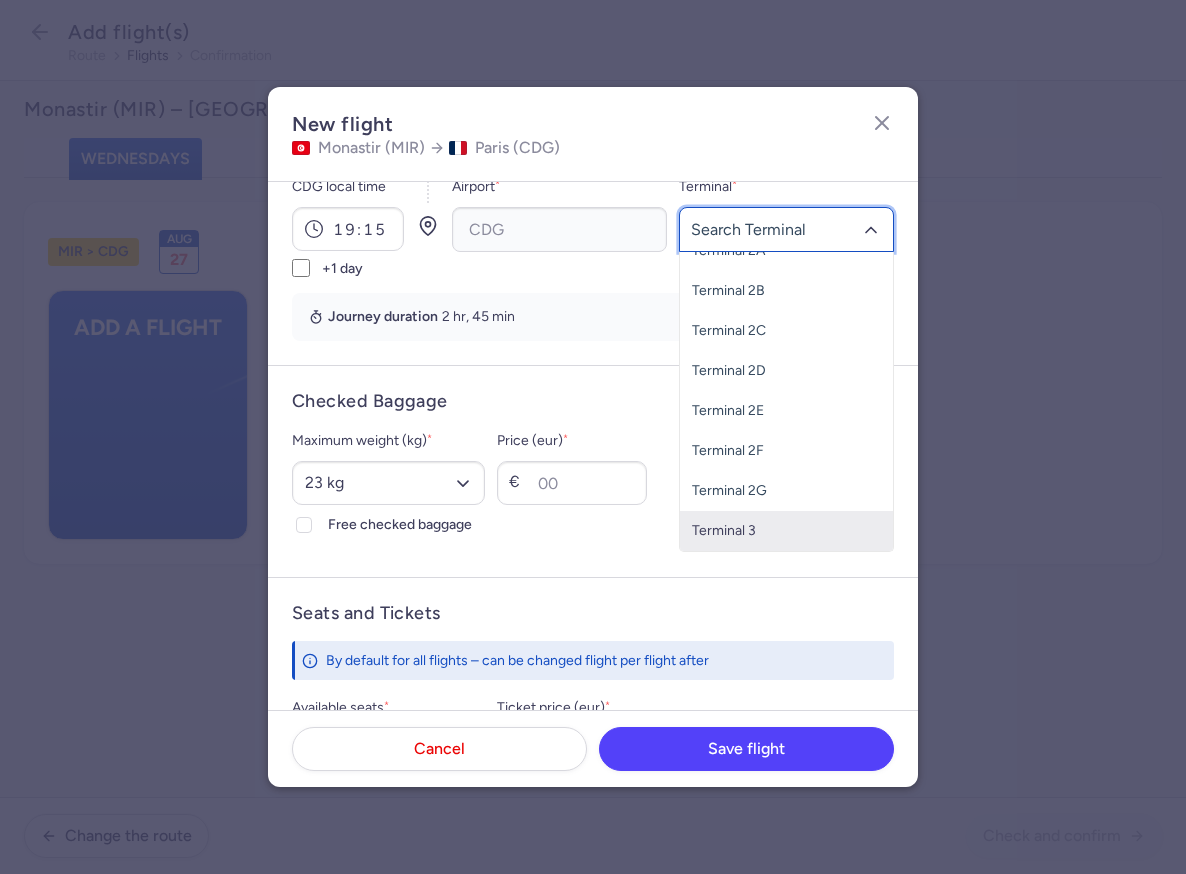 click on "Terminal 3" 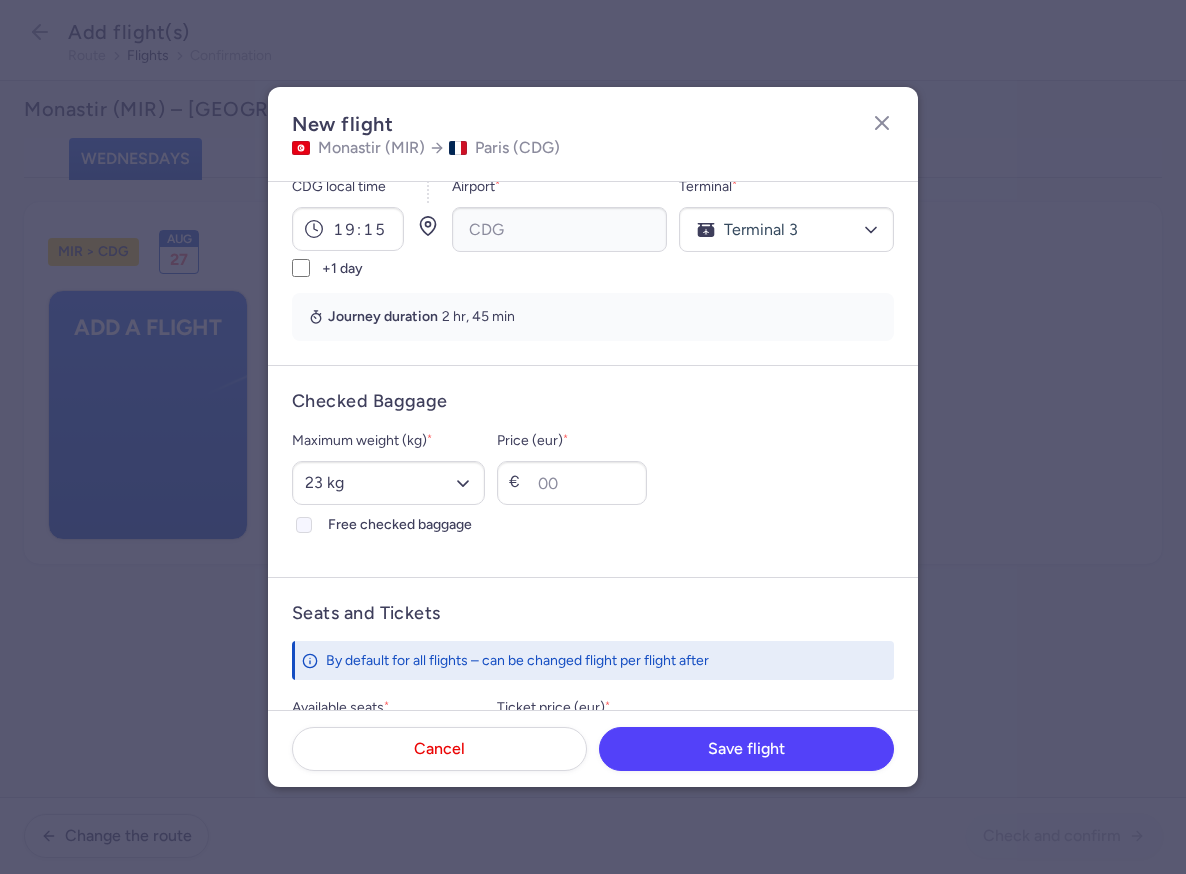 click at bounding box center (304, 525) 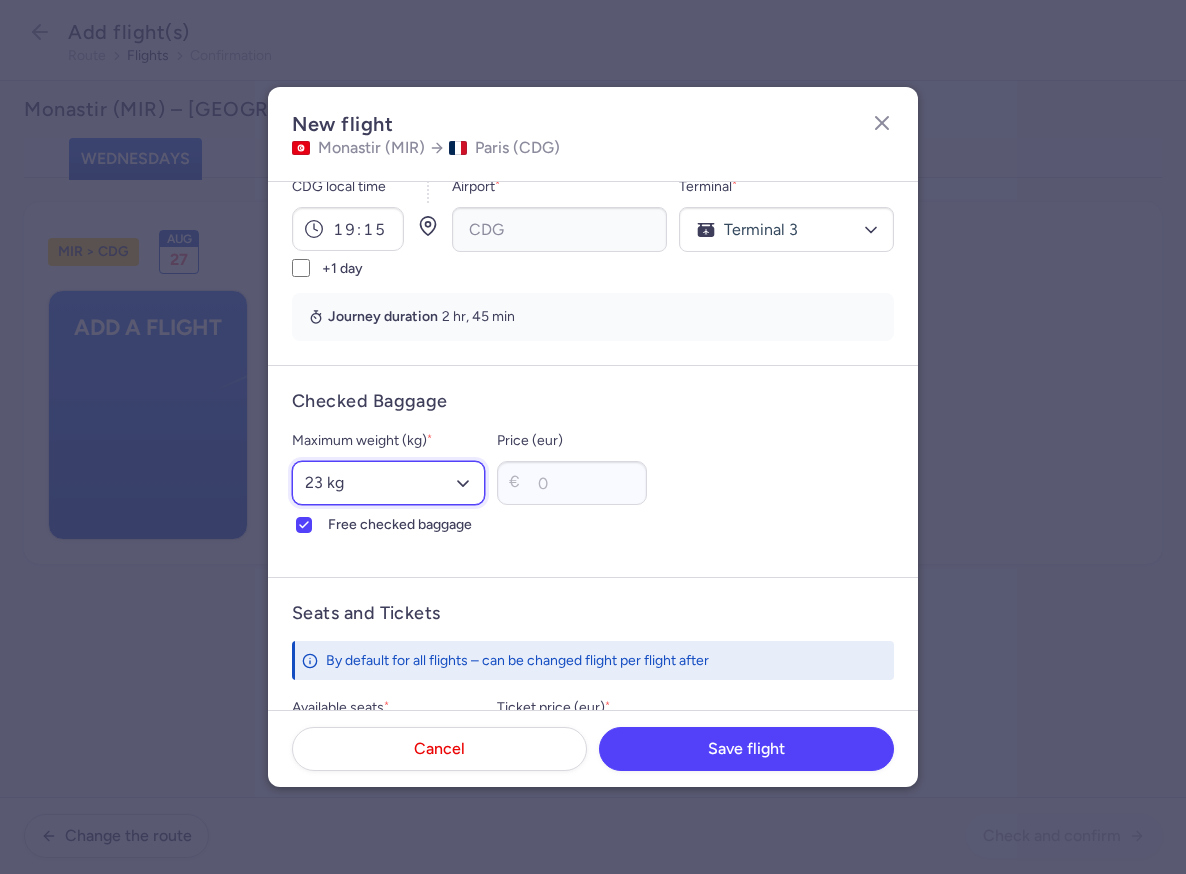click on "Select an option 15 kg 16 kg 17 kg 18 kg 19 kg 20 kg 21 kg 22 kg 23 kg 24 kg 25 kg 26 kg 27 kg 28 kg 29 kg 30 kg 31 kg 32 kg 33 kg 34 kg 35 kg" at bounding box center [388, 483] 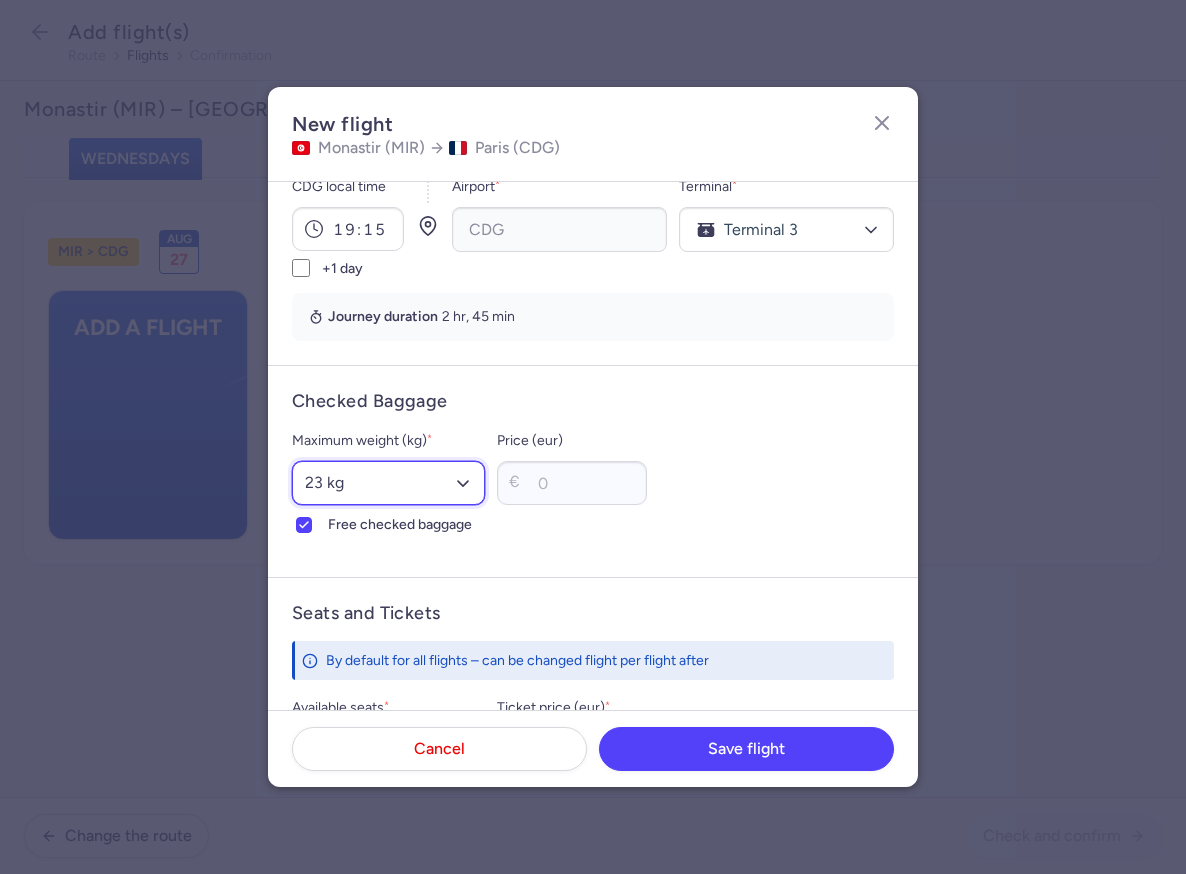 select on "25" 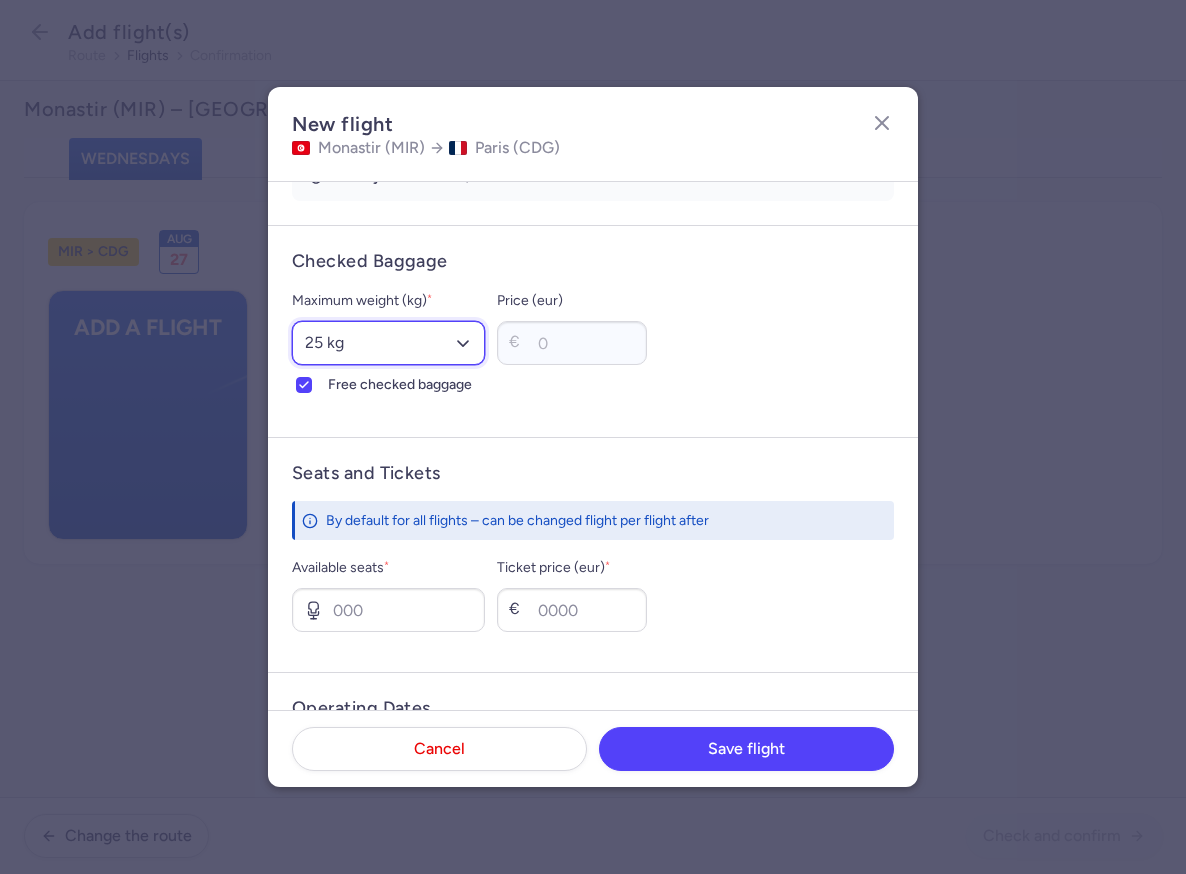 scroll, scrollTop: 673, scrollLeft: 0, axis: vertical 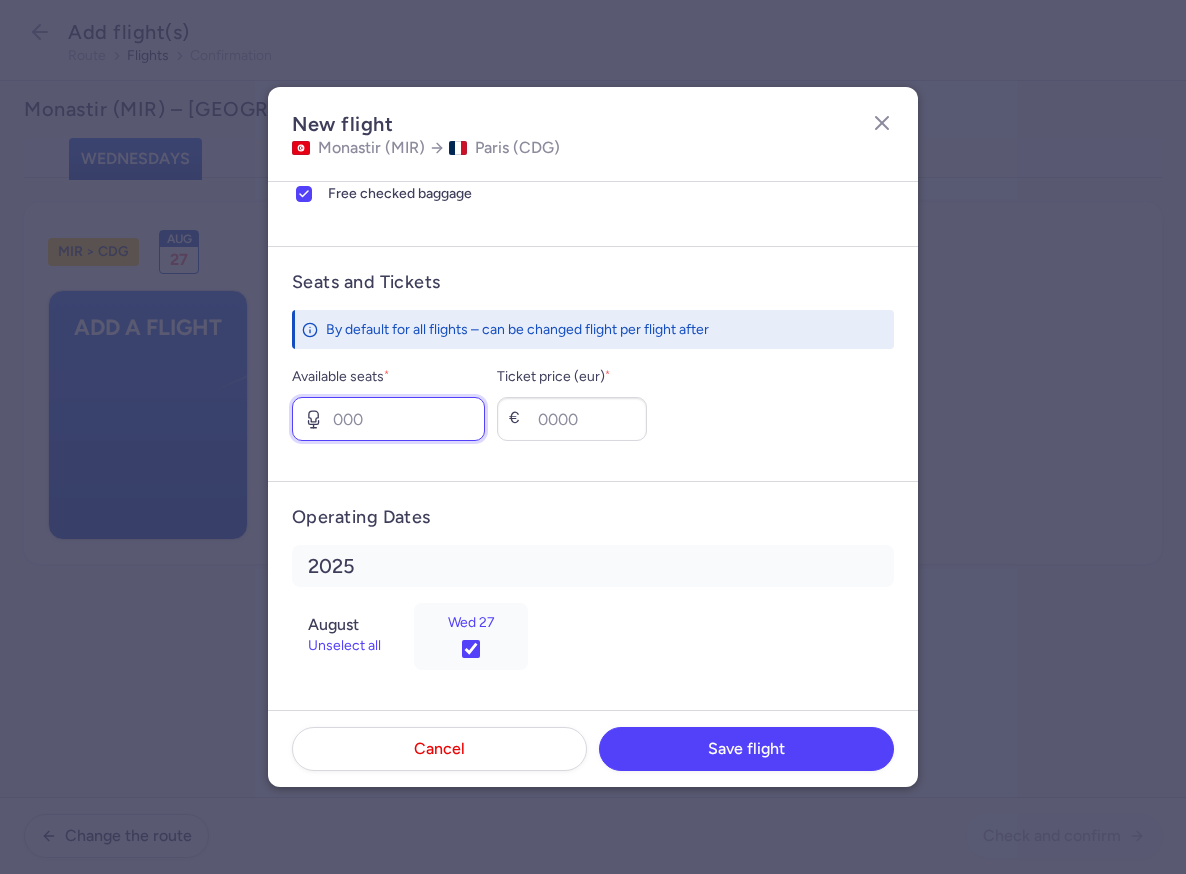 click on "Available seats  *" at bounding box center [388, 419] 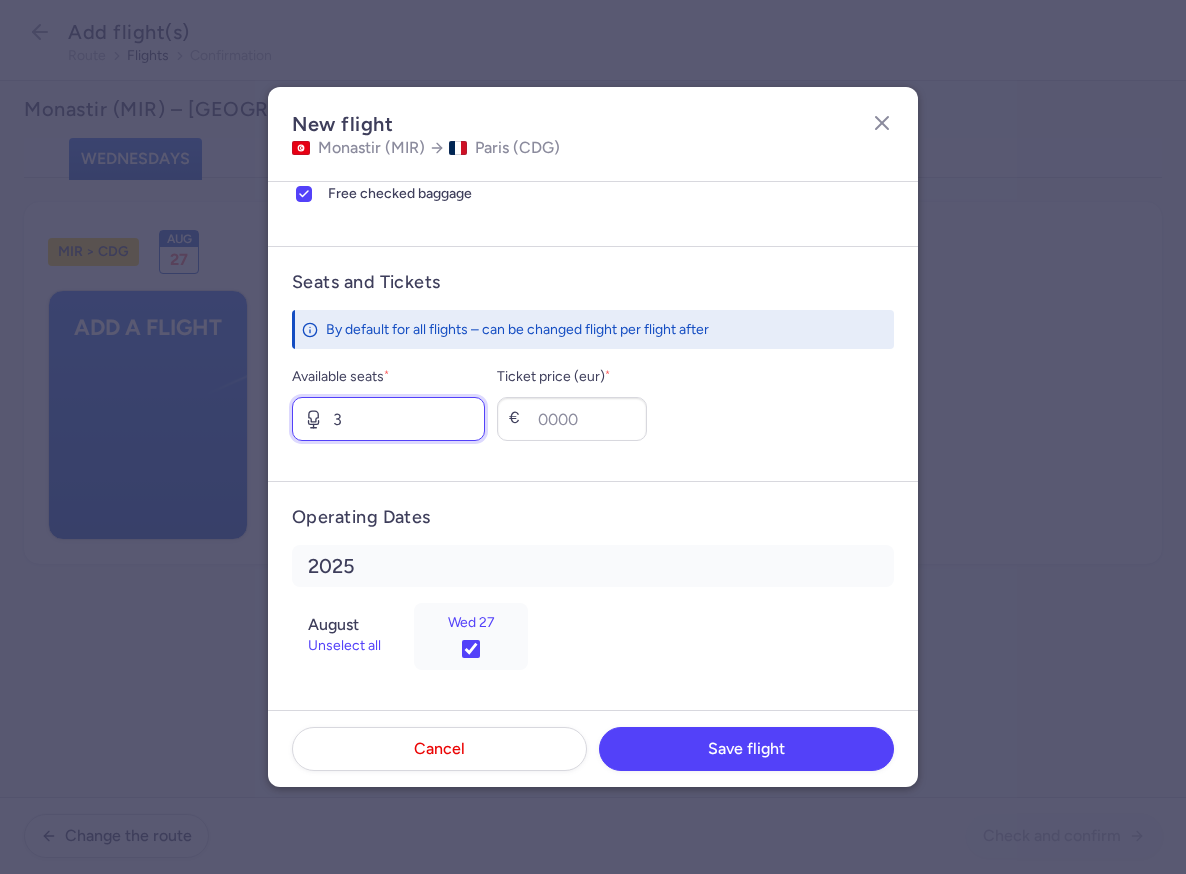 type on "3" 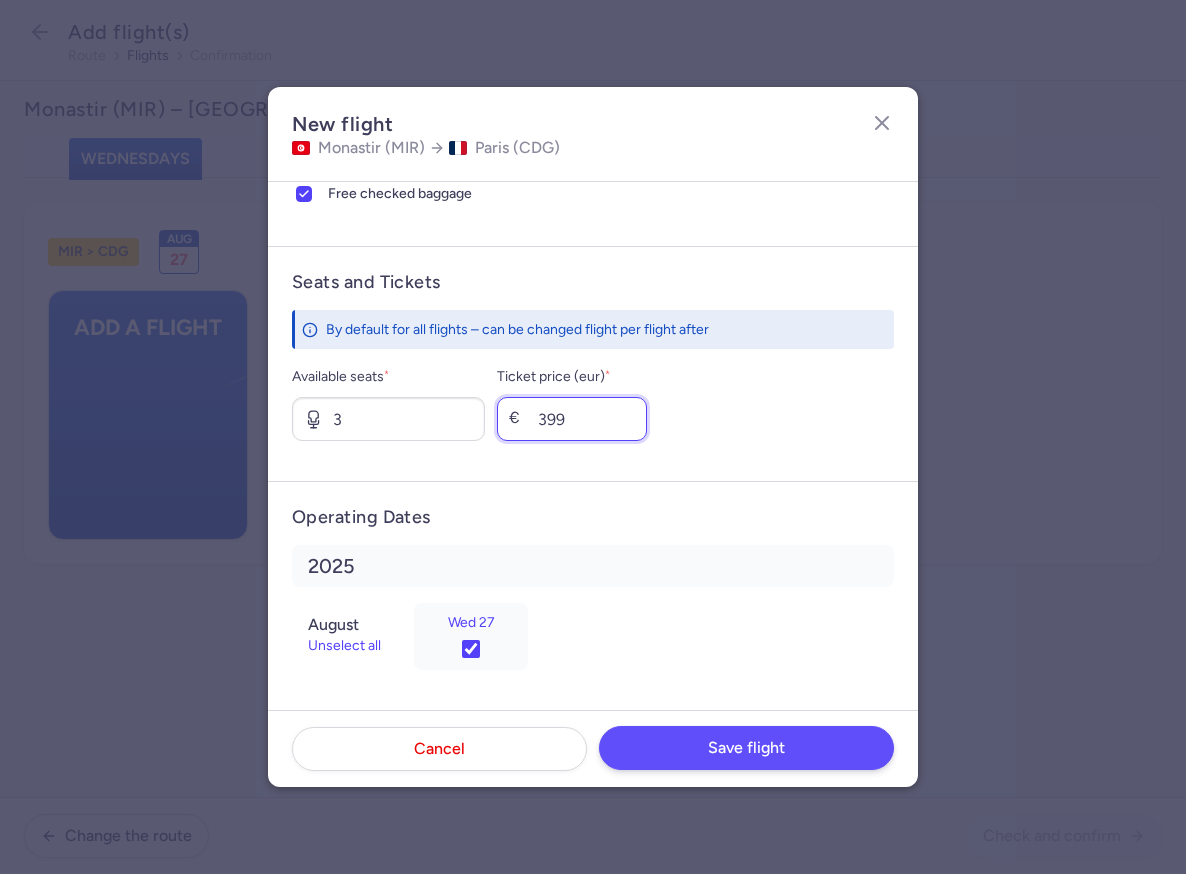 type on "399" 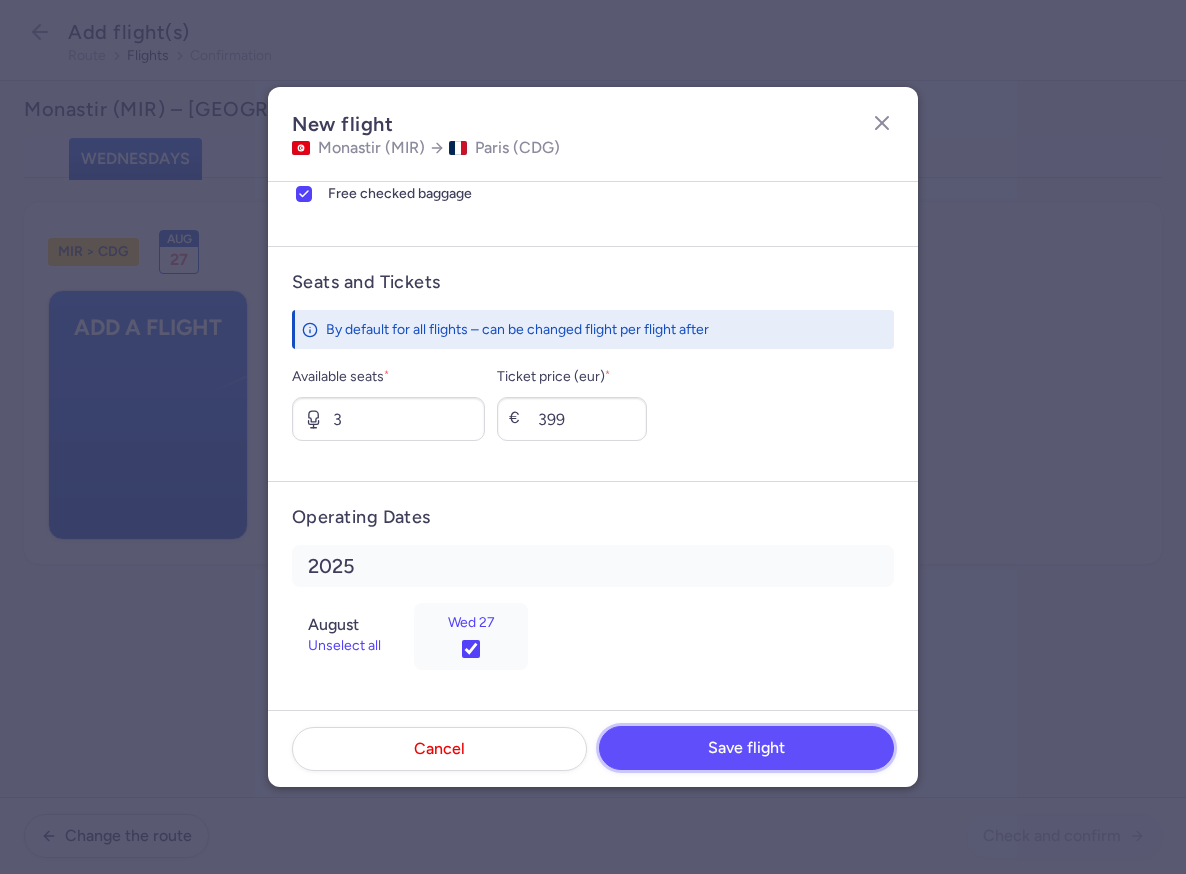 click on "Save flight" at bounding box center (746, 748) 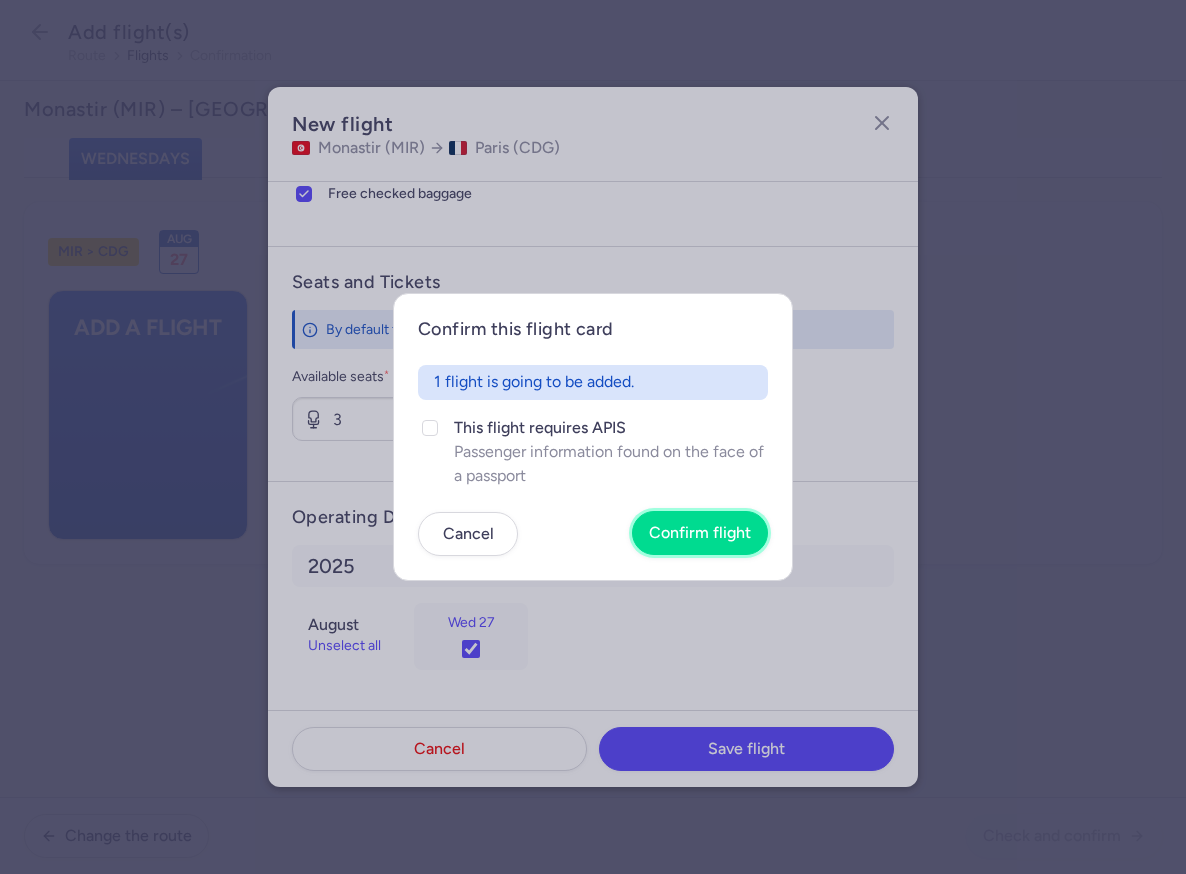 click on "Confirm flight" at bounding box center [700, 533] 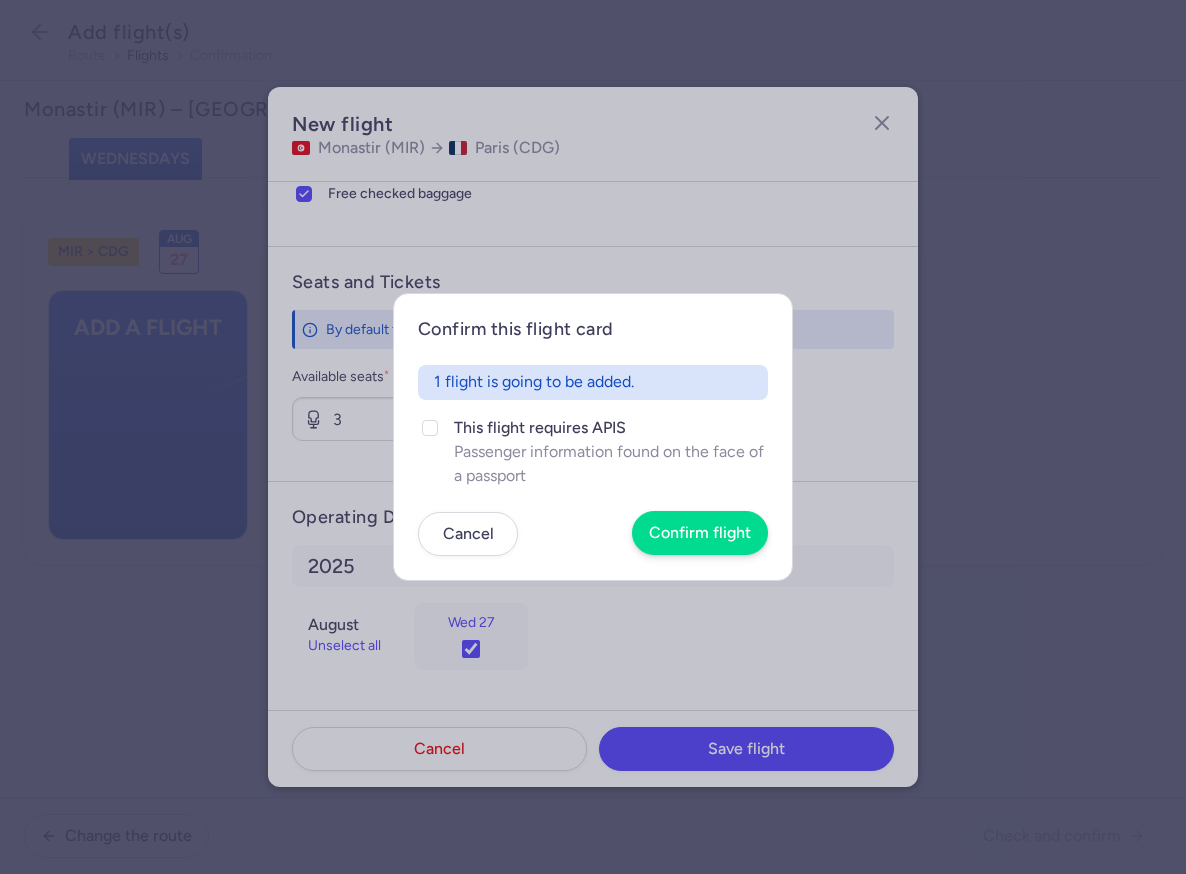 scroll, scrollTop: 673, scrollLeft: 0, axis: vertical 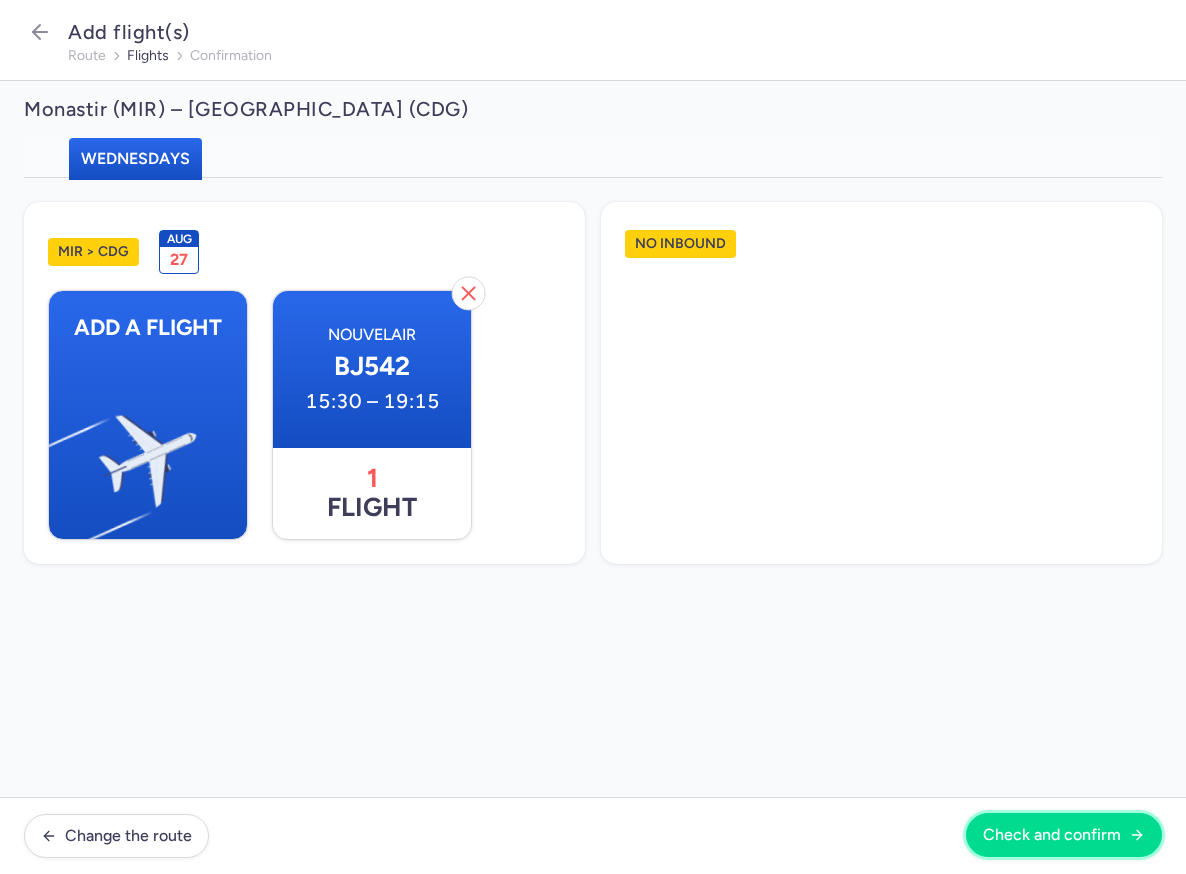 click on "Check and confirm" at bounding box center [1052, 835] 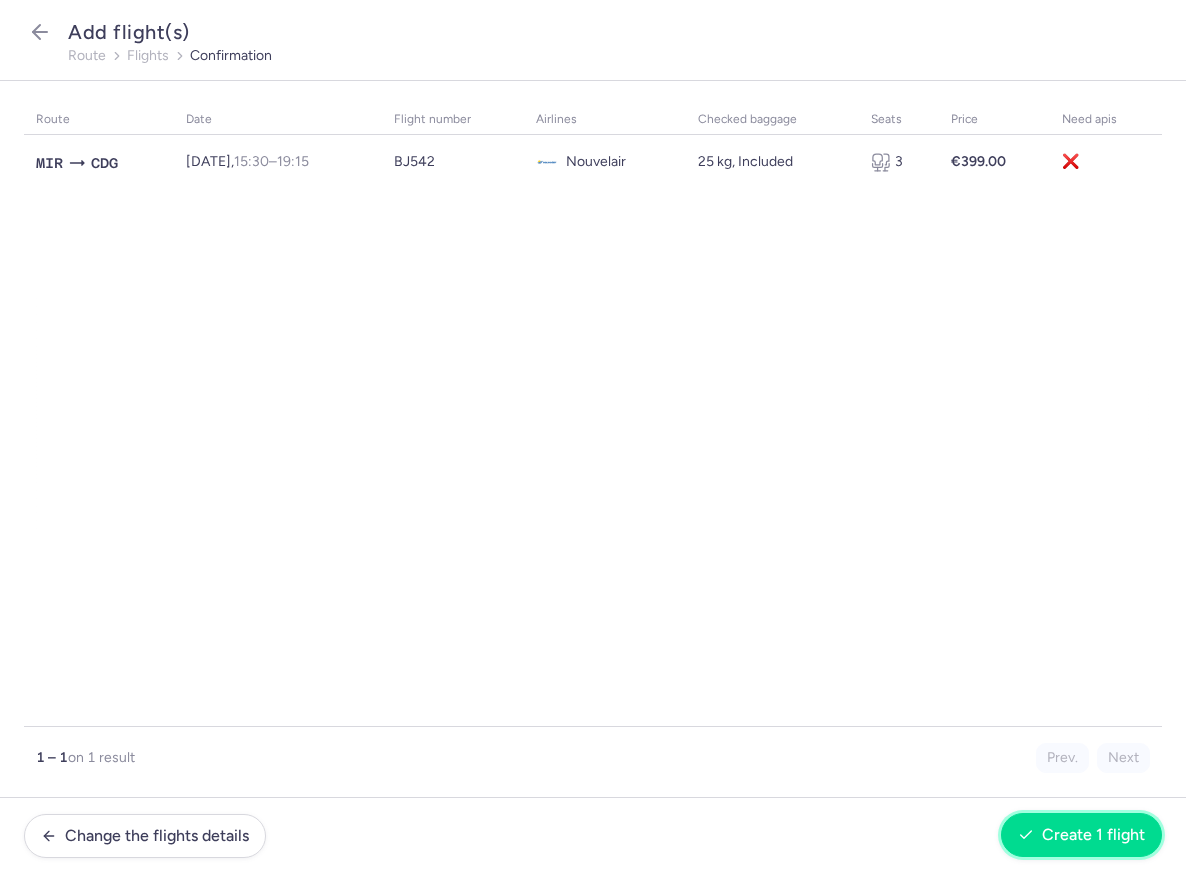 click on "Create 1 flight" at bounding box center (1093, 835) 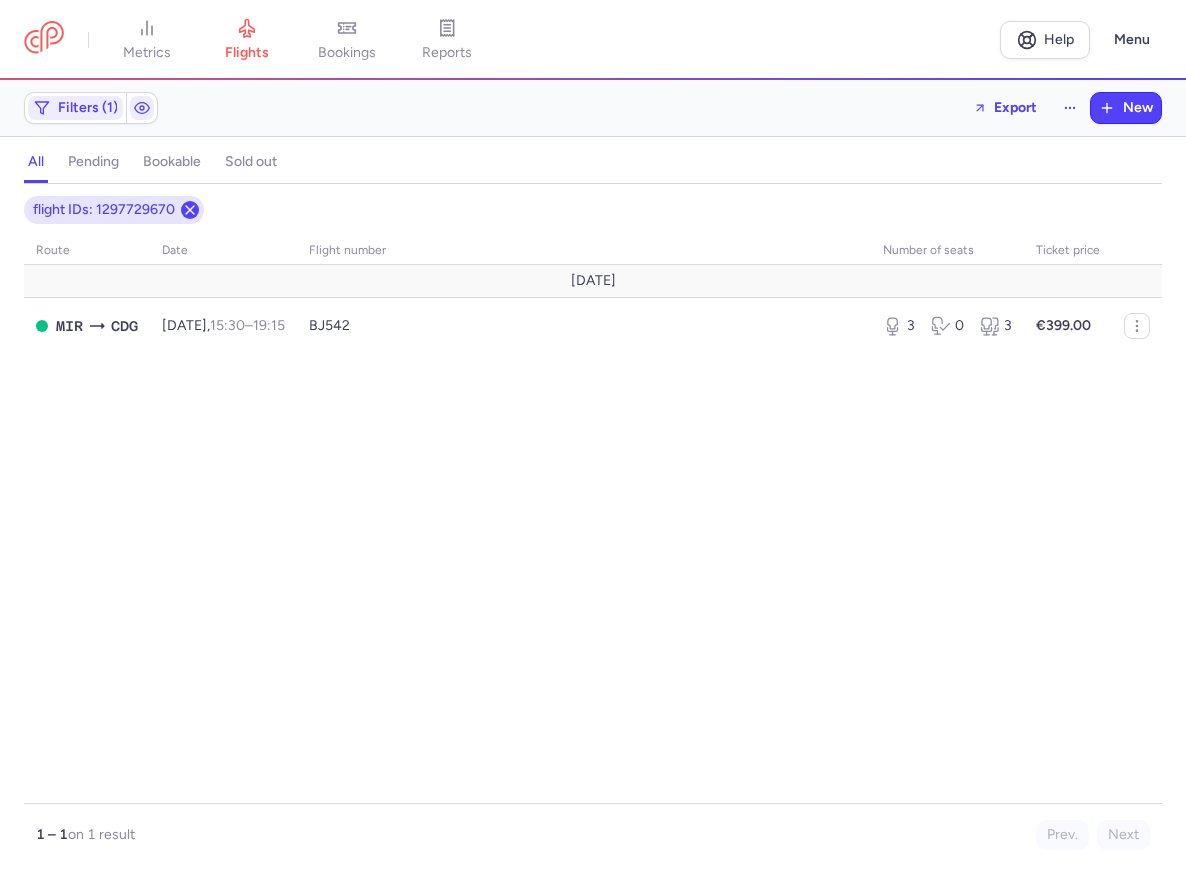 click 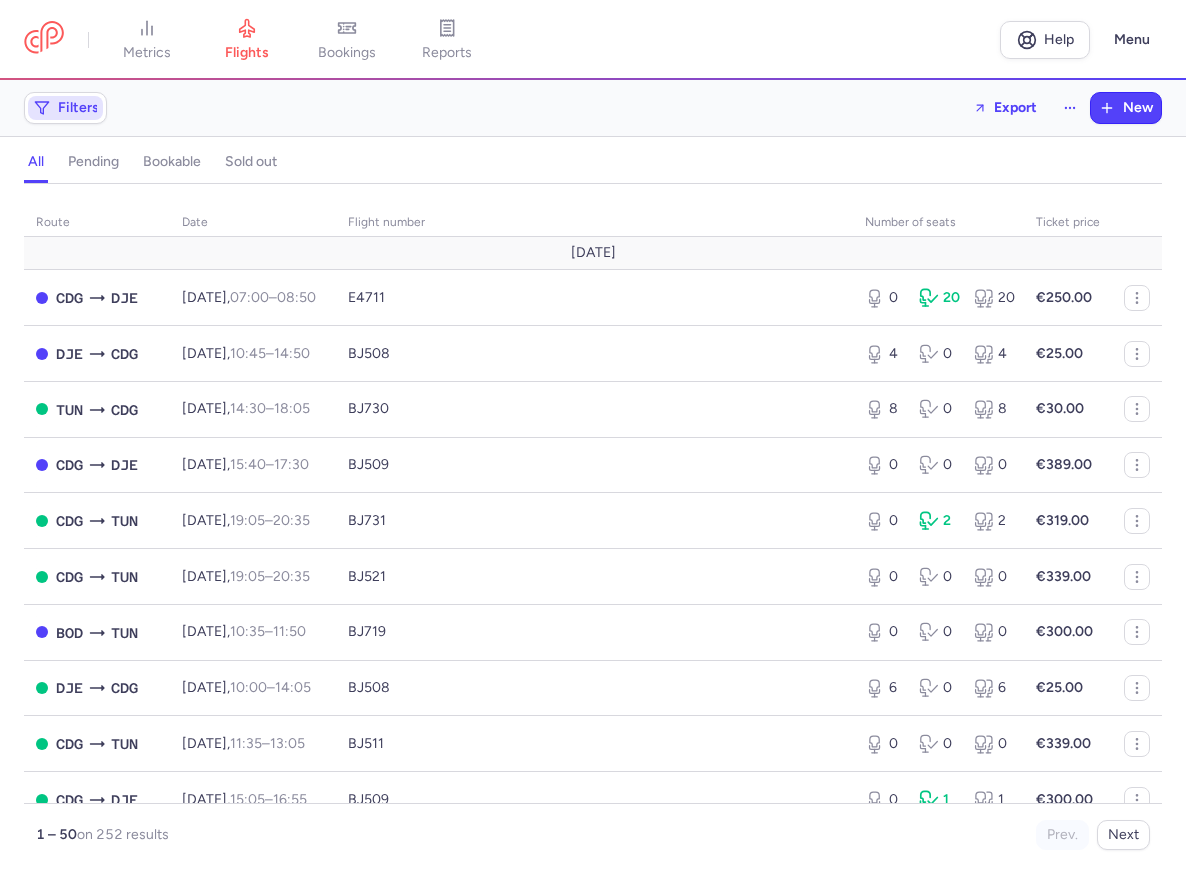 click on "Filters" 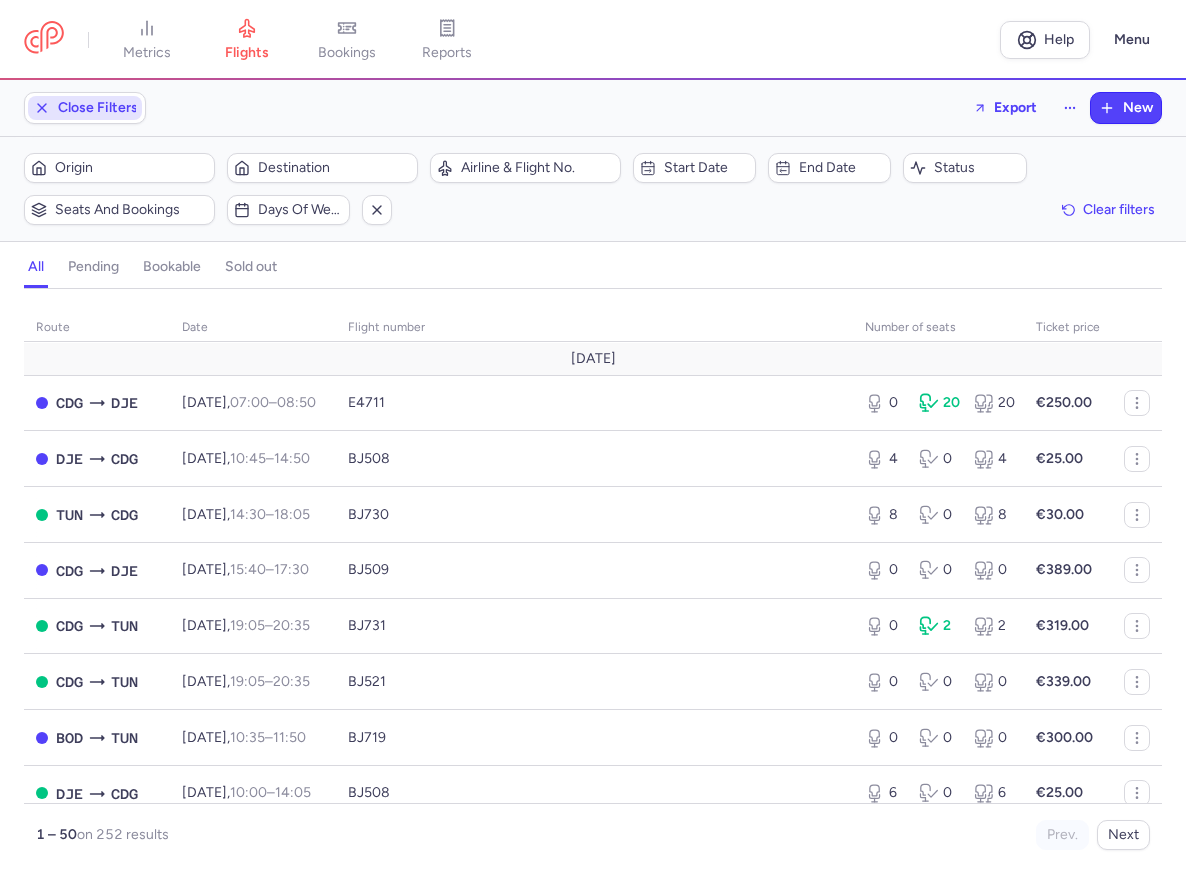 scroll, scrollTop: 0, scrollLeft: 0, axis: both 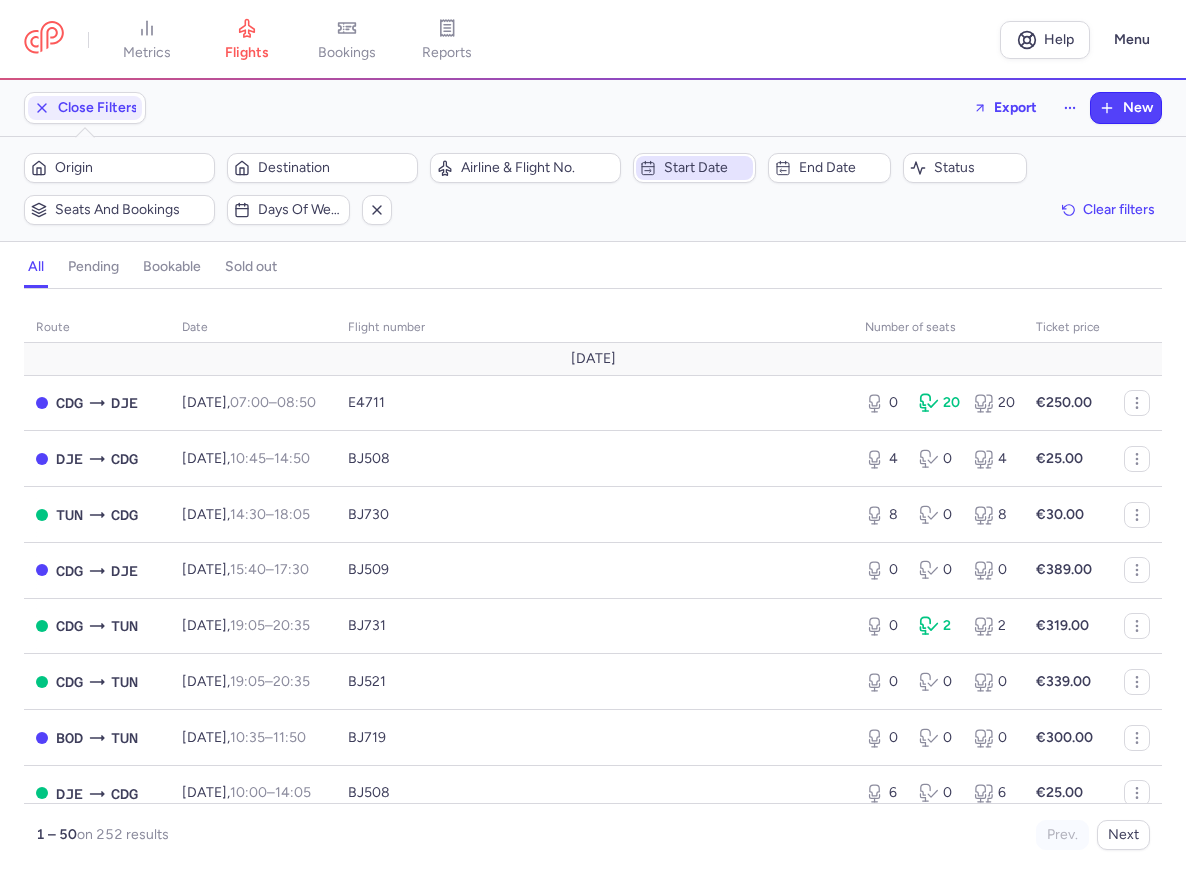 click on "Start date" at bounding box center (706, 168) 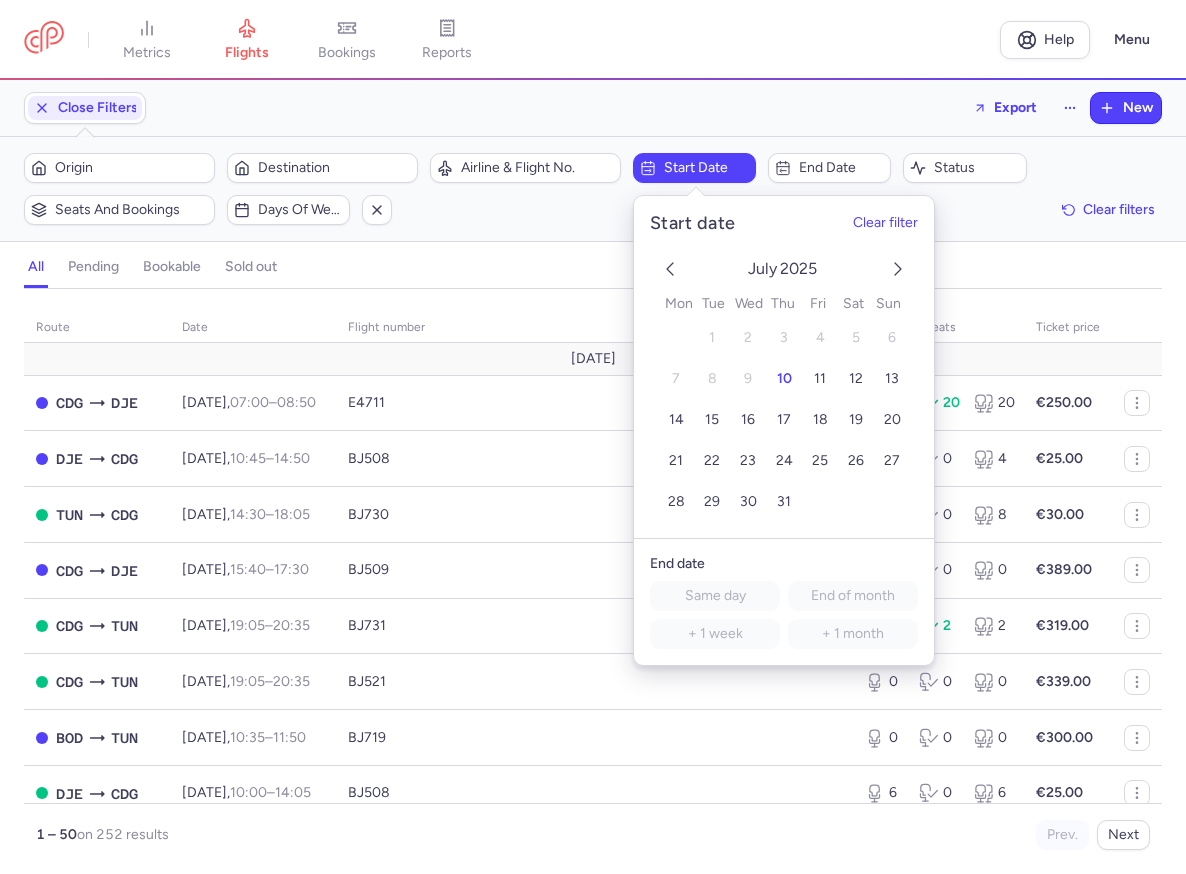 click 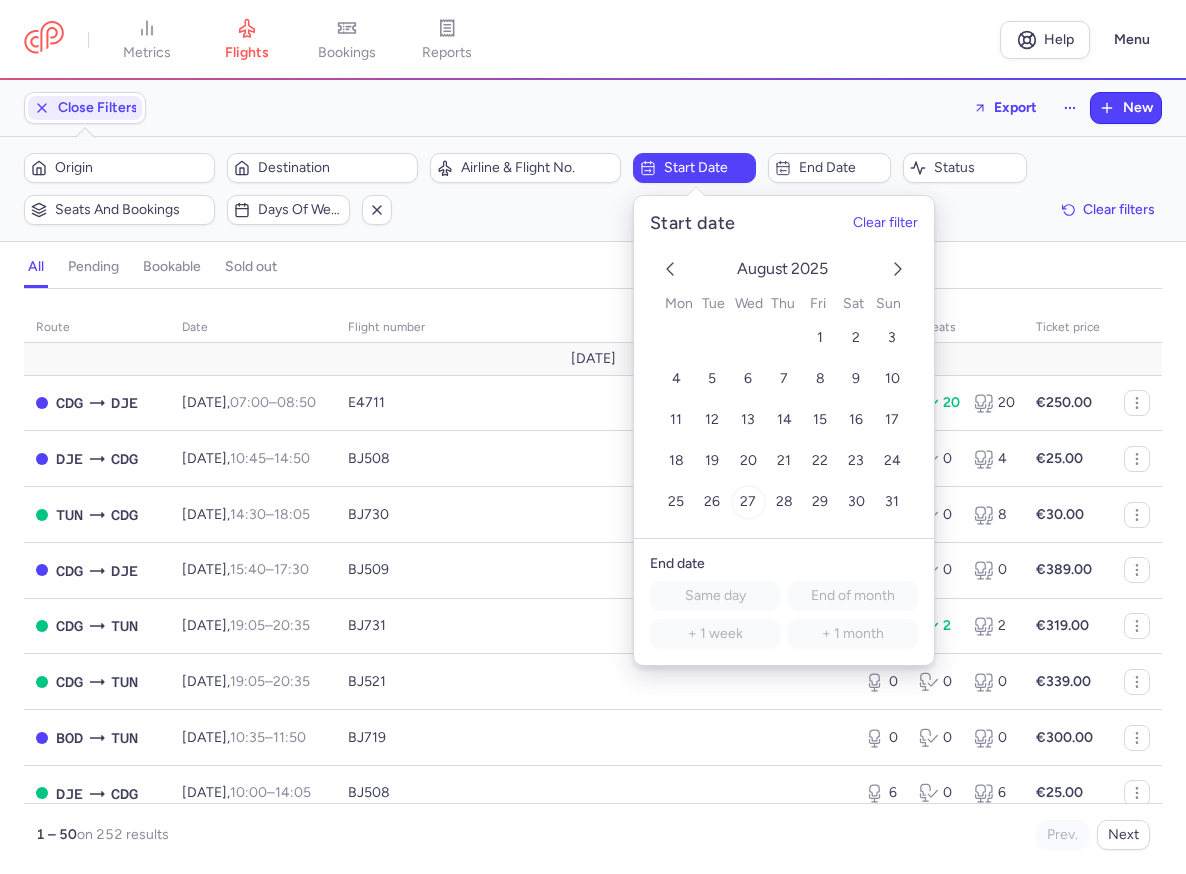 click on "27" at bounding box center (748, 502) 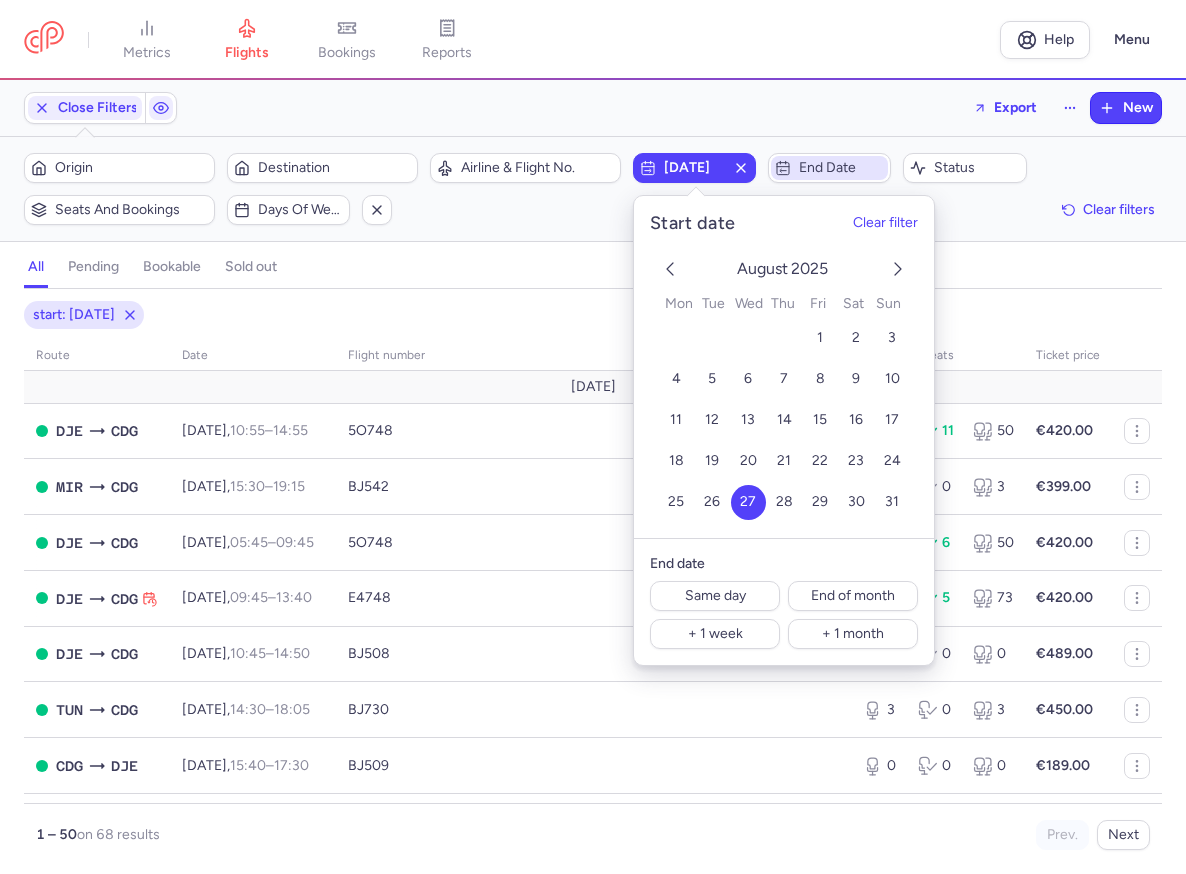click on "End date" at bounding box center (841, 168) 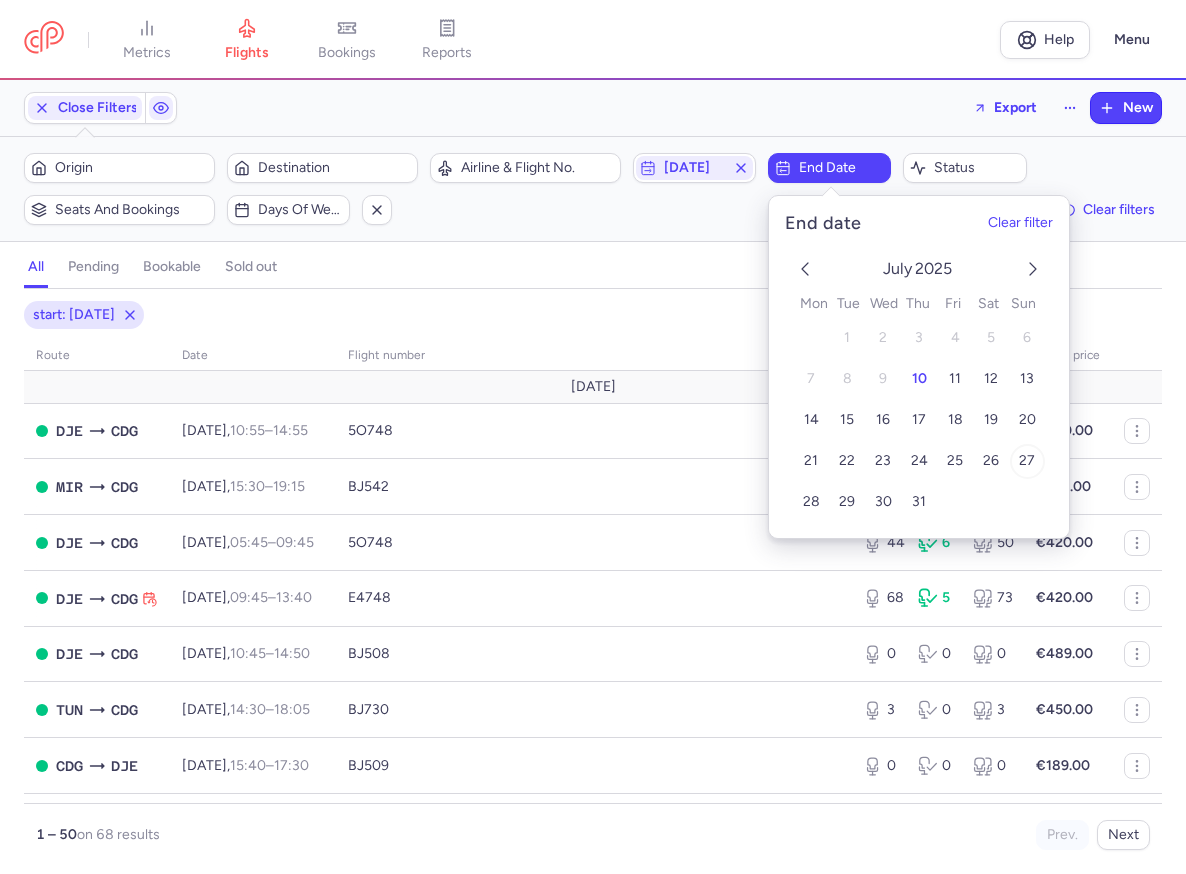 click on "27" at bounding box center [1027, 461] 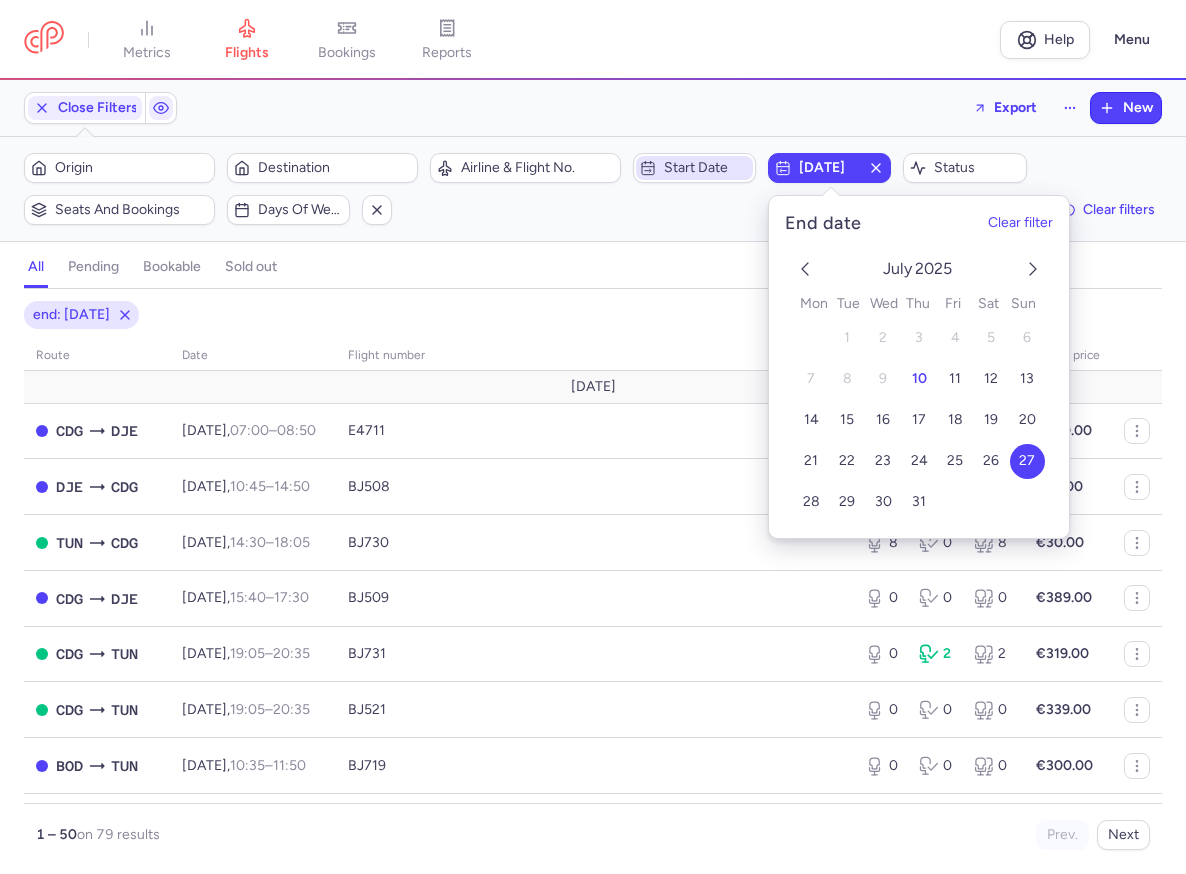 click on "Start date" at bounding box center [706, 168] 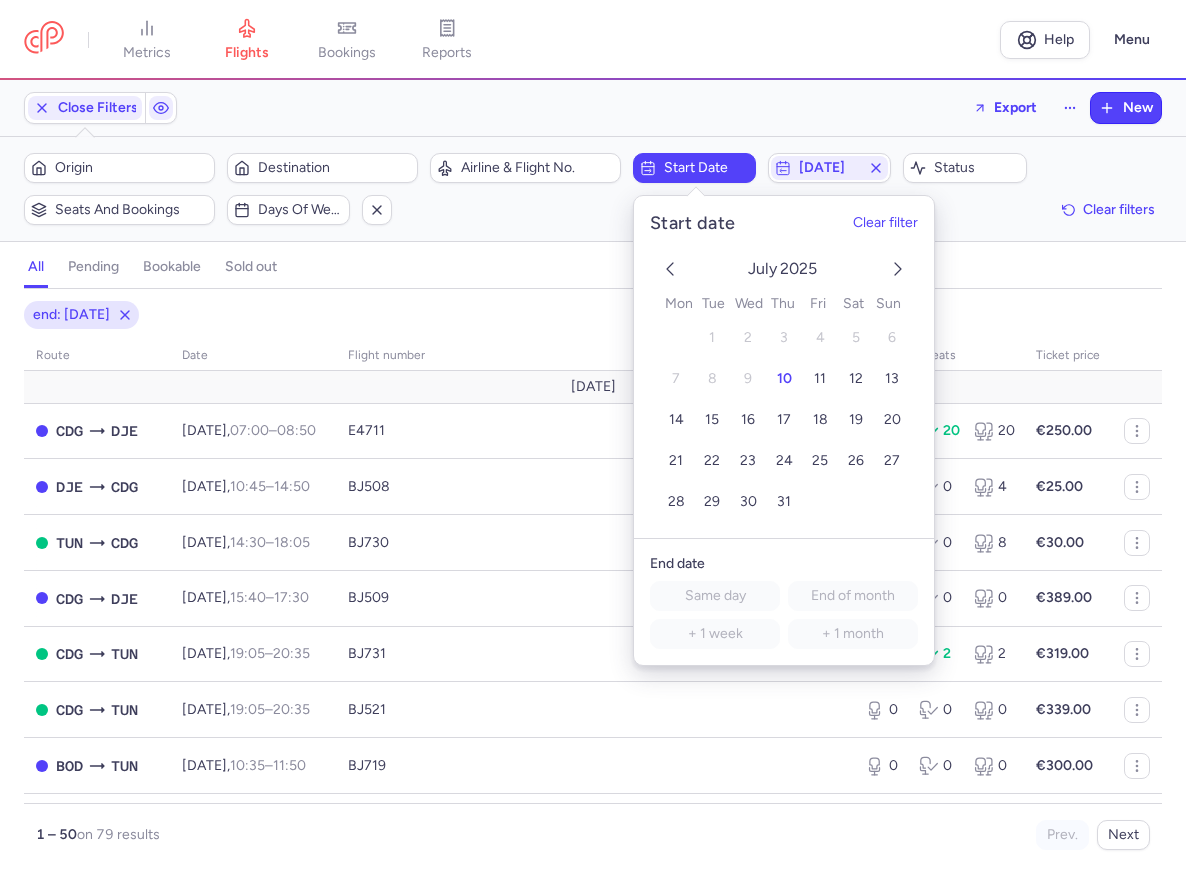 click 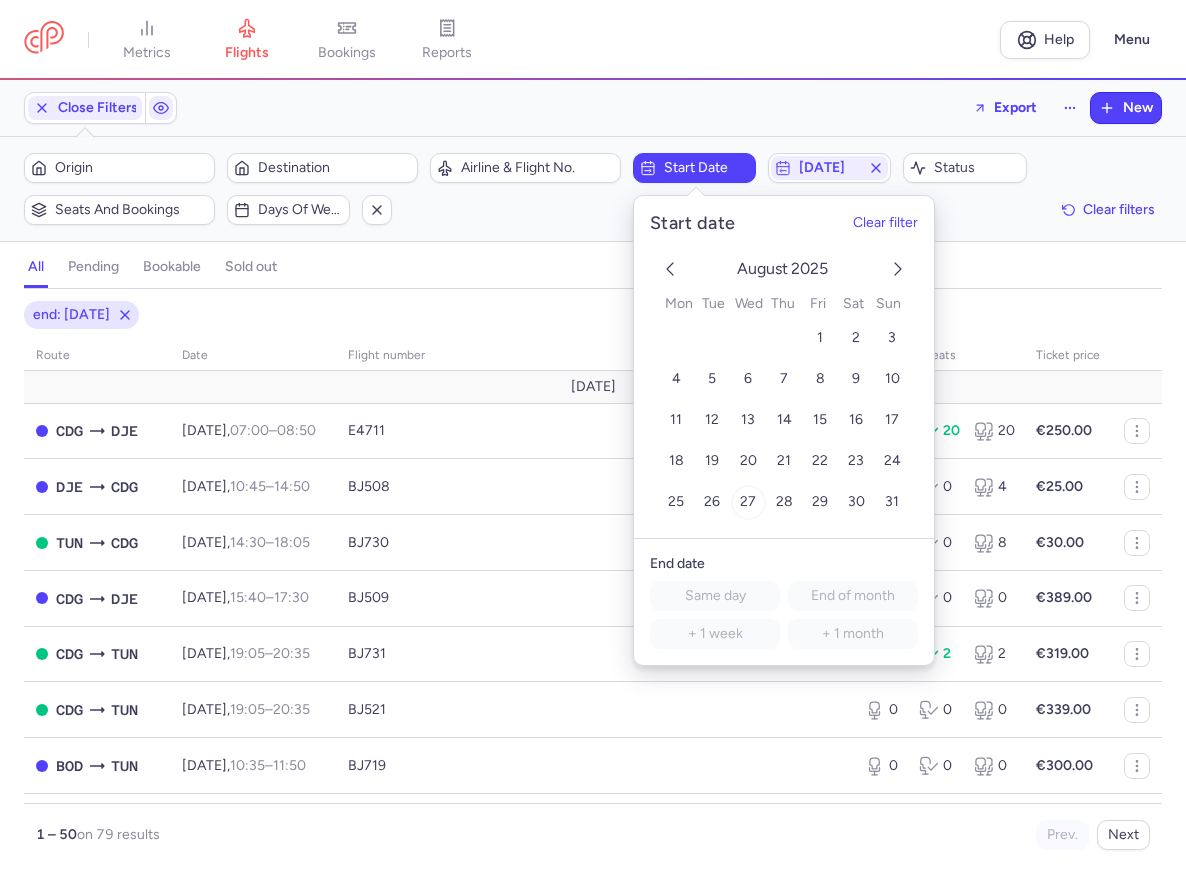click on "27" at bounding box center [748, 502] 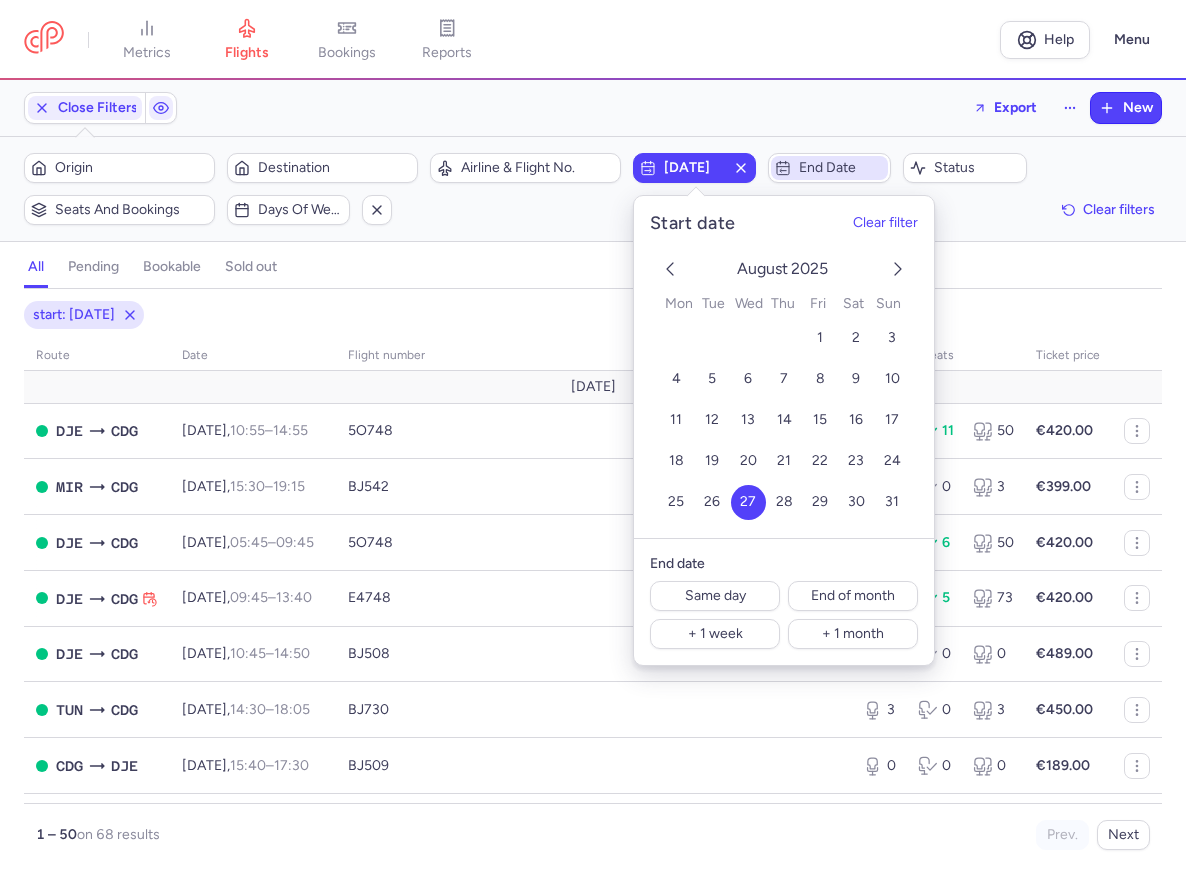click on "End date" at bounding box center [829, 168] 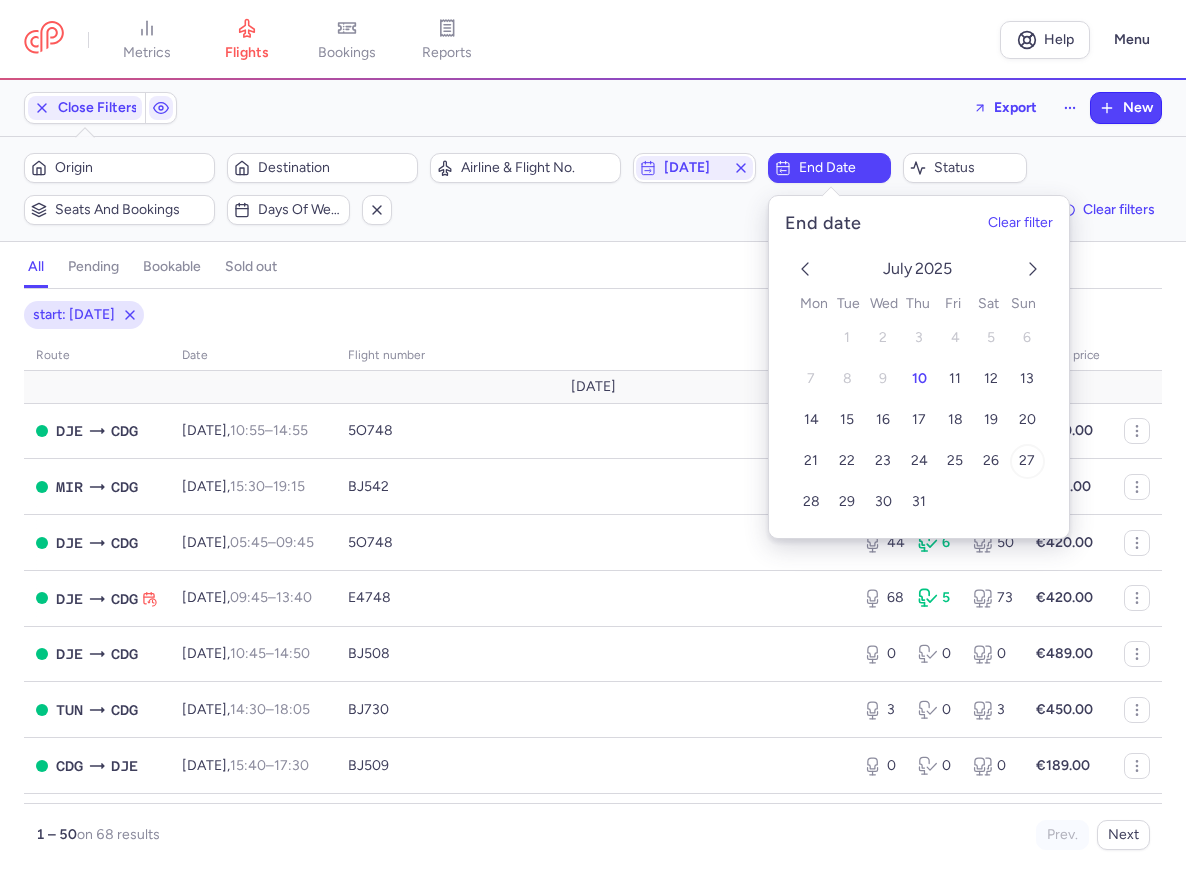 click on "27" at bounding box center [1027, 461] 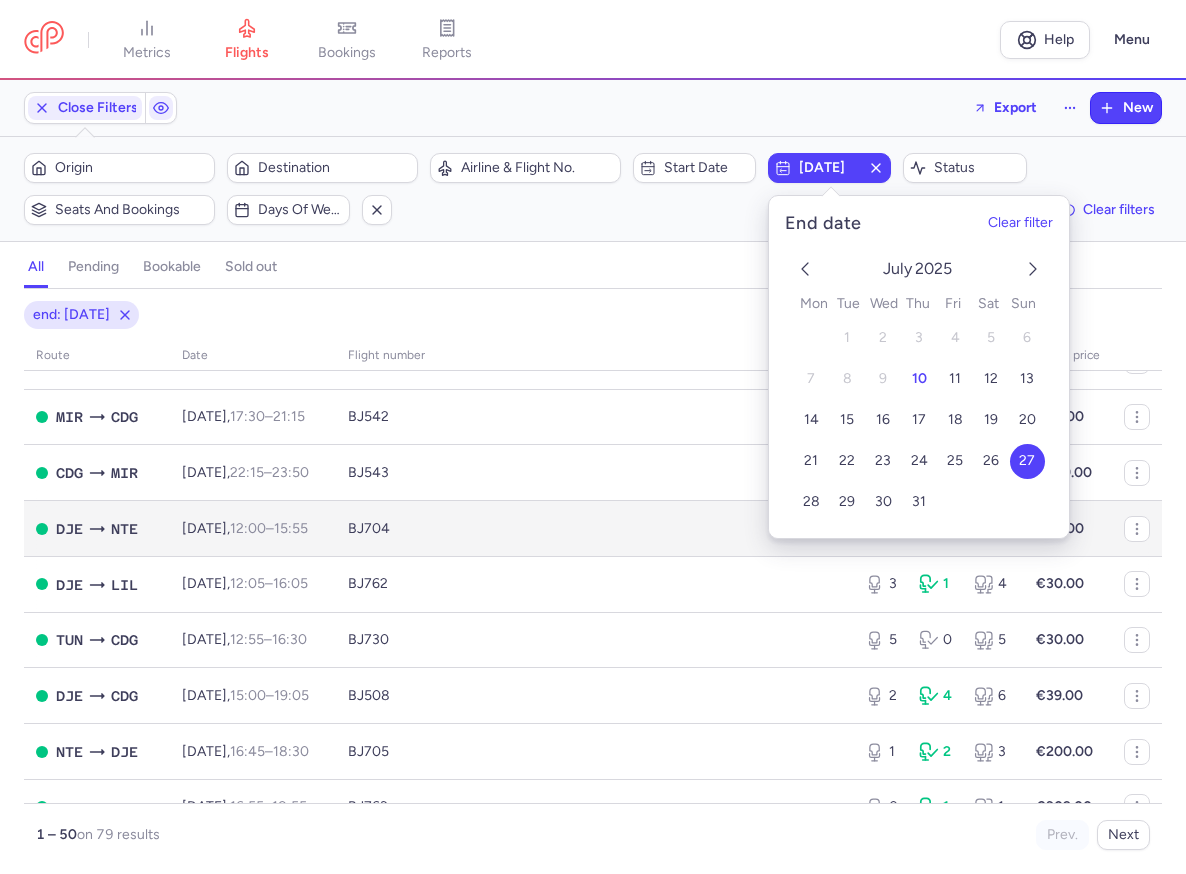scroll, scrollTop: 684, scrollLeft: 0, axis: vertical 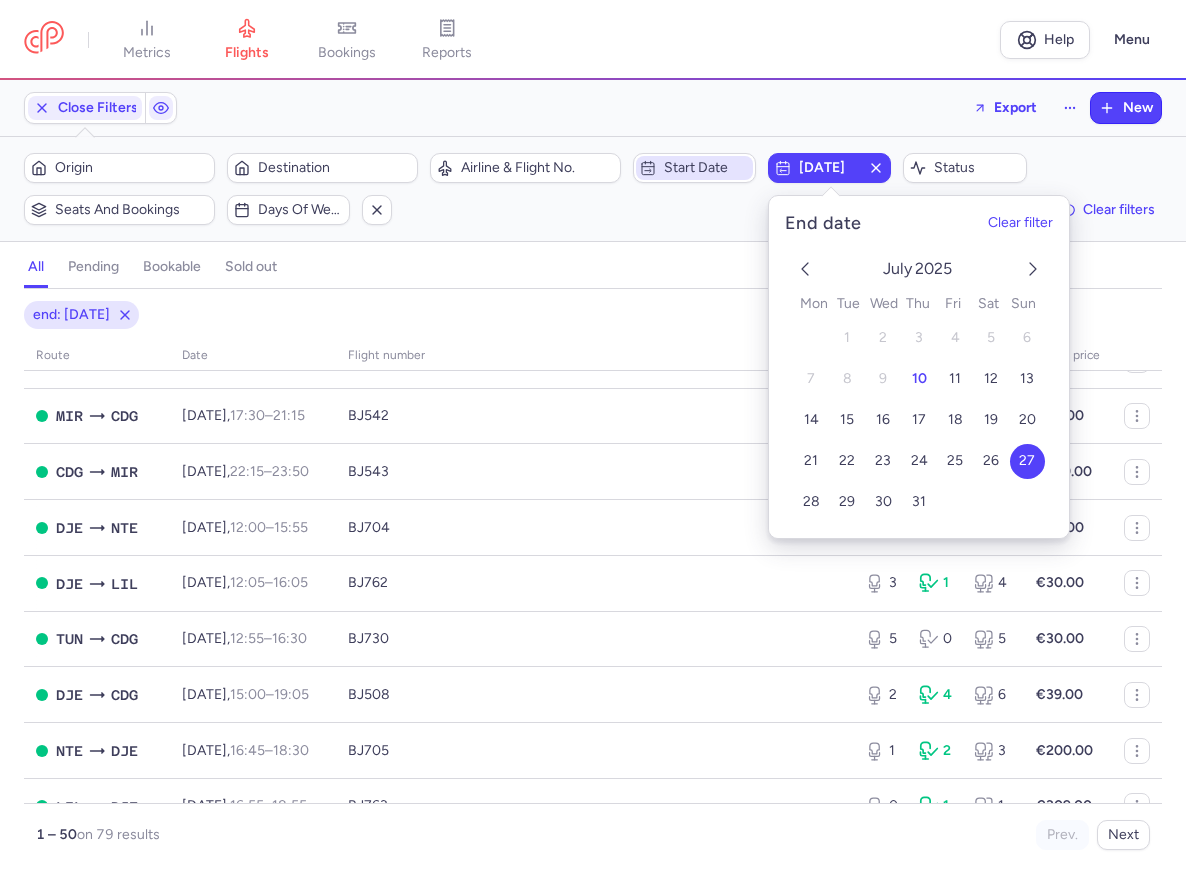click on "Start date" at bounding box center (706, 168) 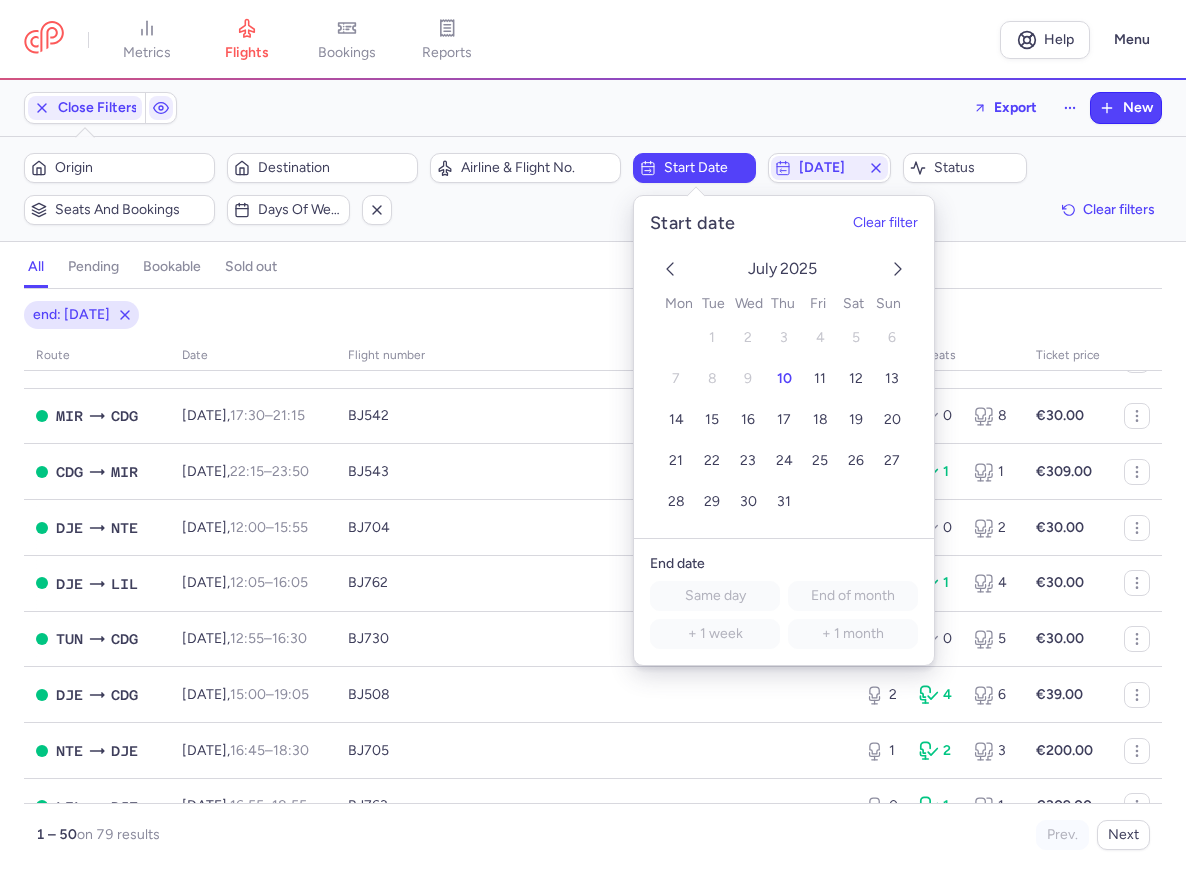 click 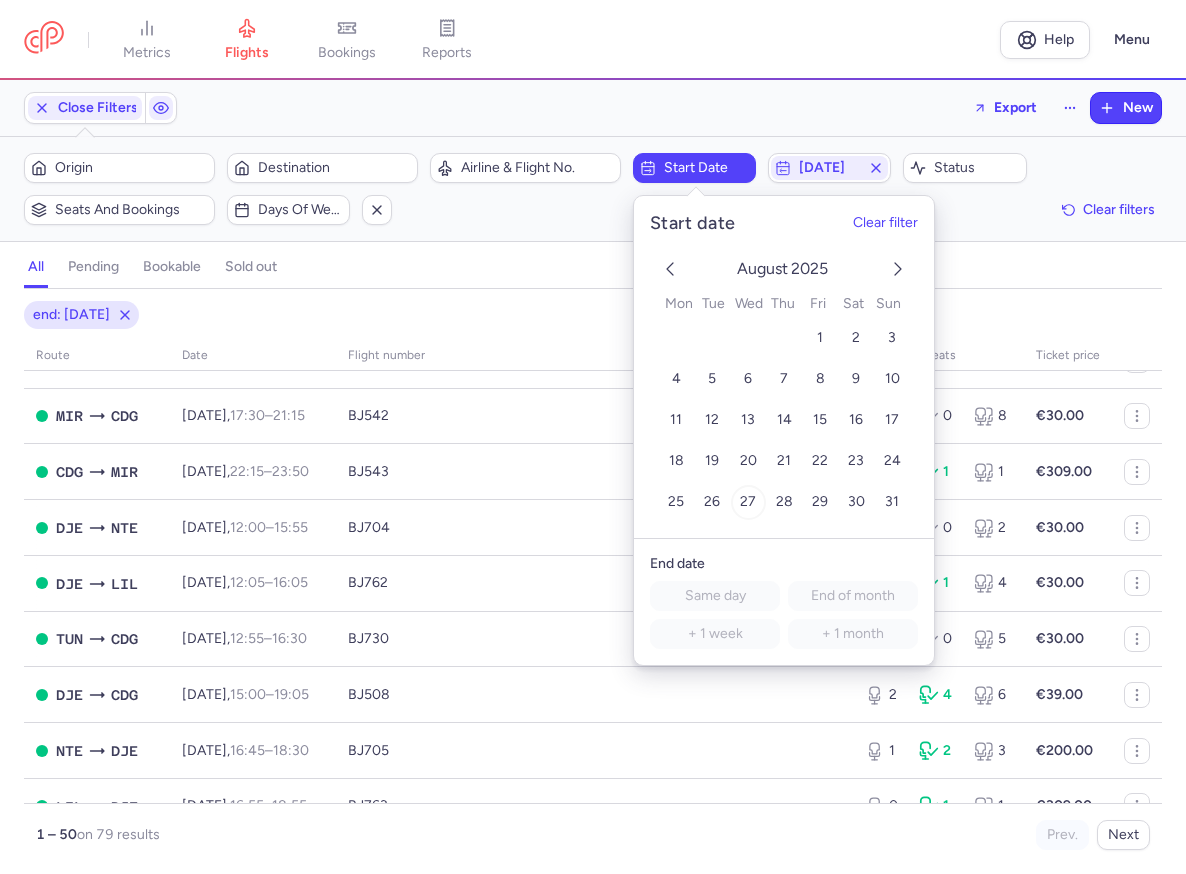 click on "27" at bounding box center (748, 502) 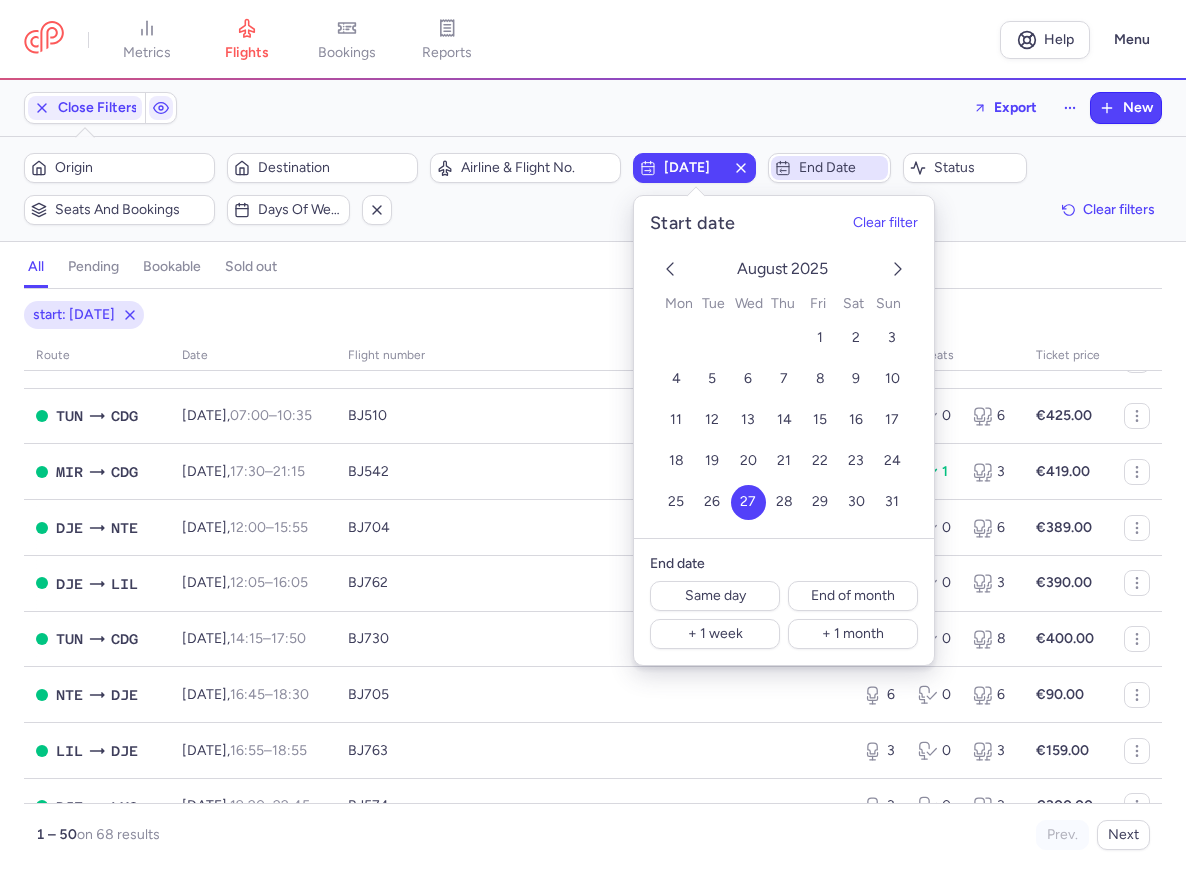 click on "End date" at bounding box center [841, 168] 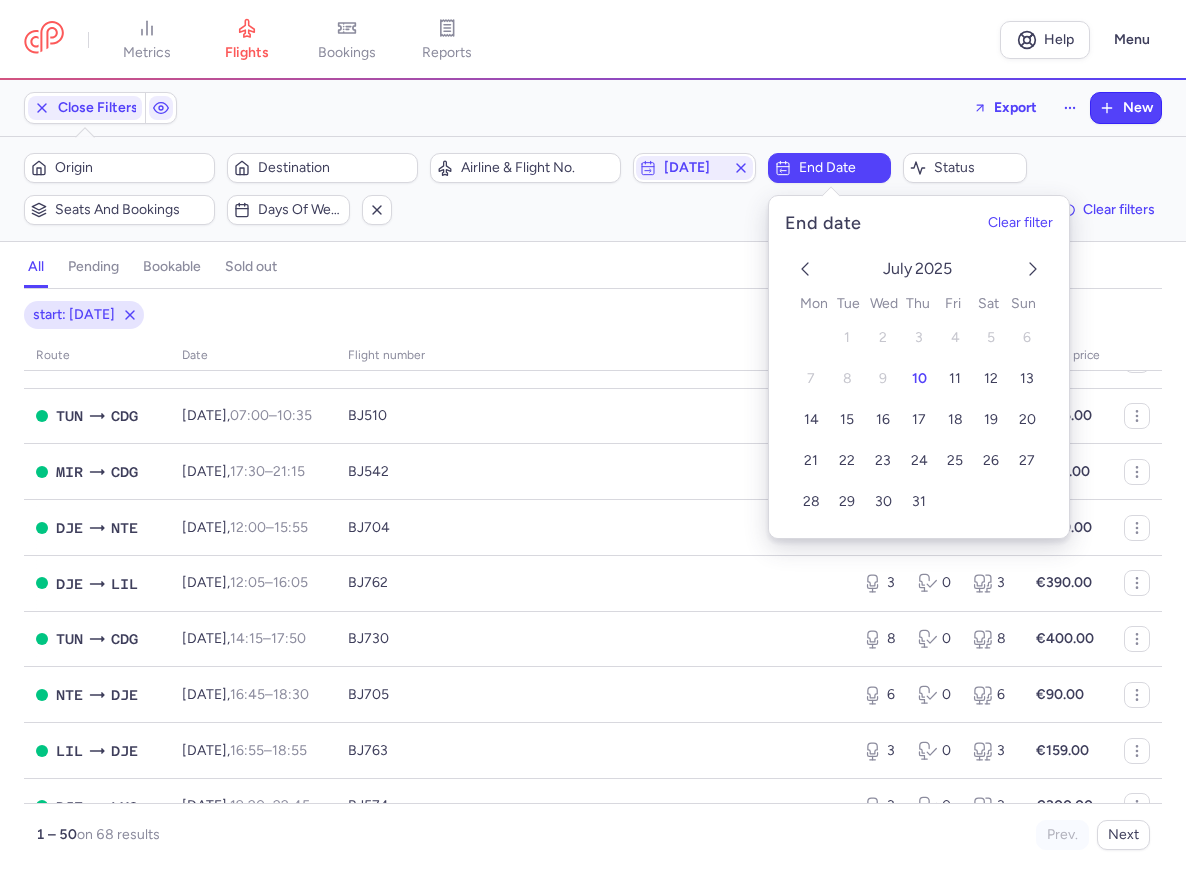 click 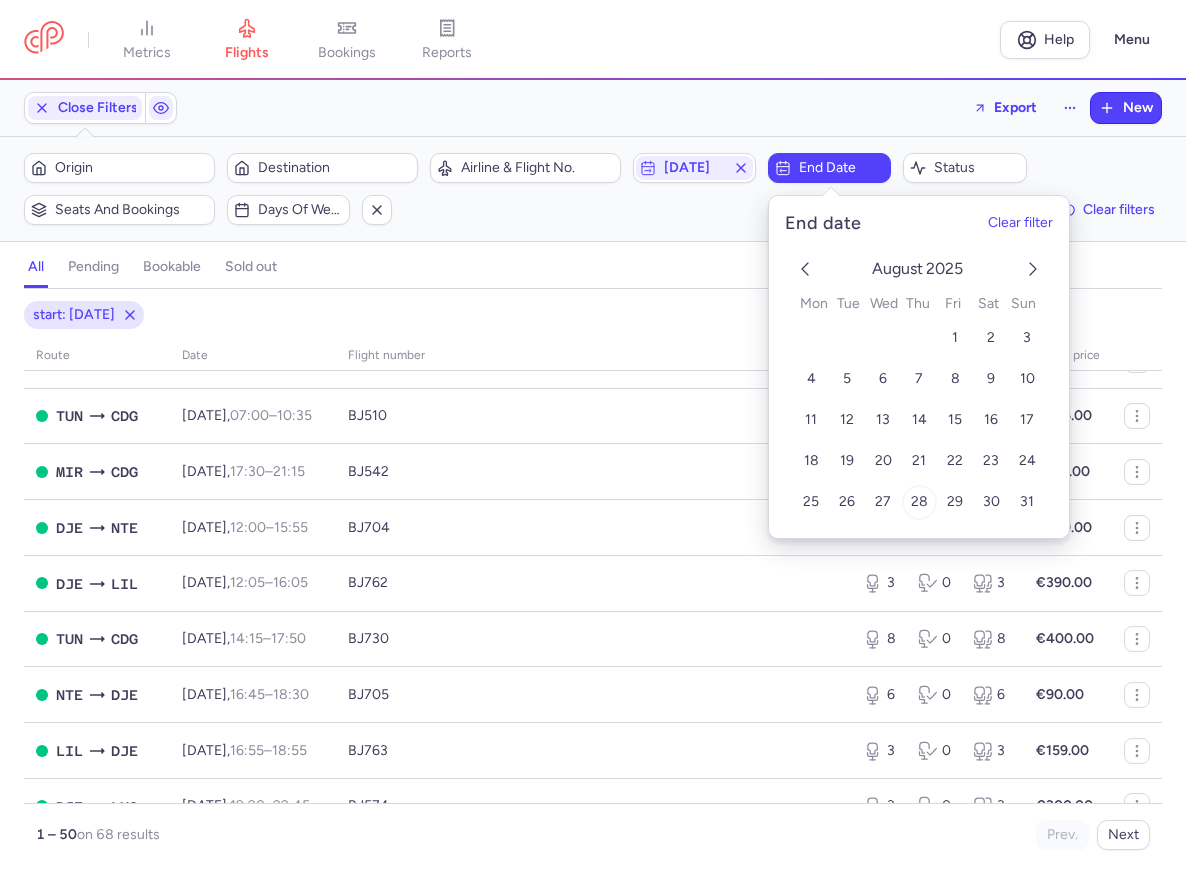 click on "28" at bounding box center (919, 502) 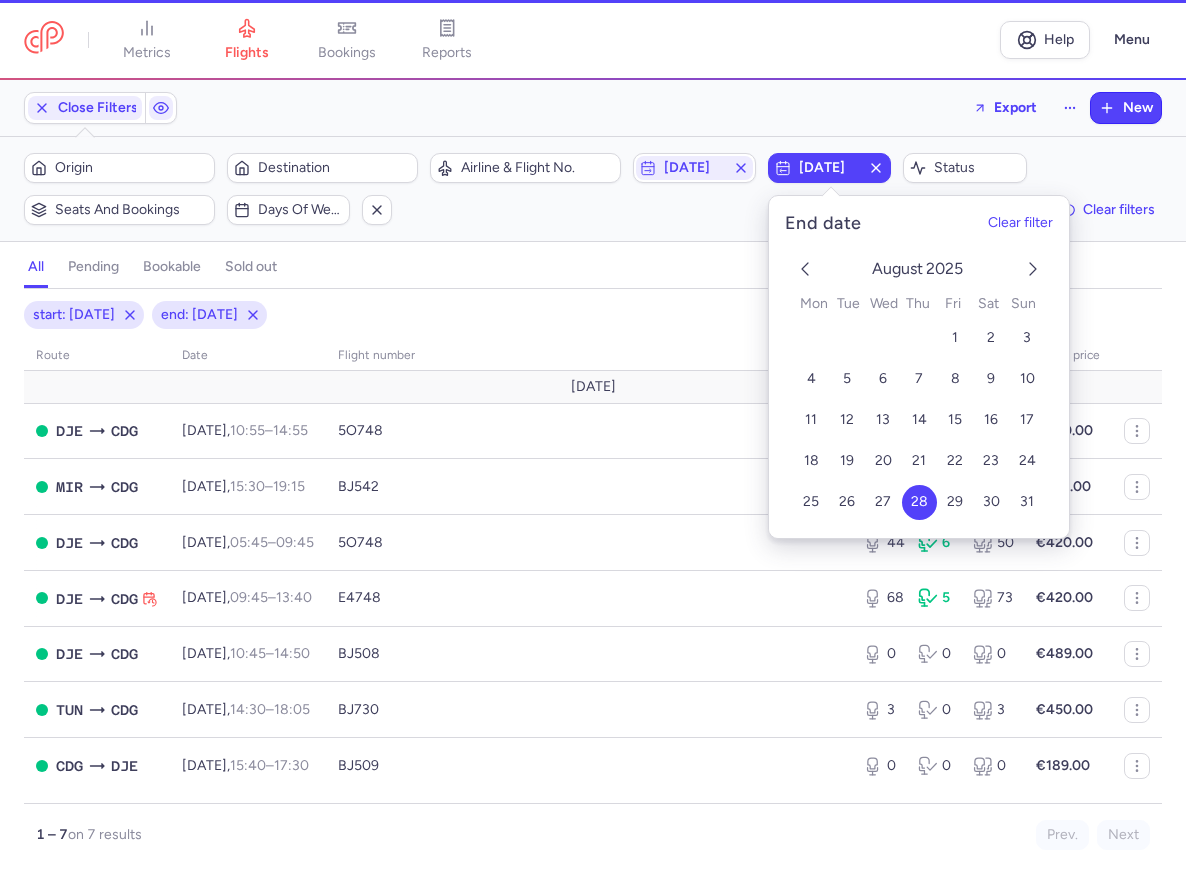 scroll, scrollTop: 0, scrollLeft: 0, axis: both 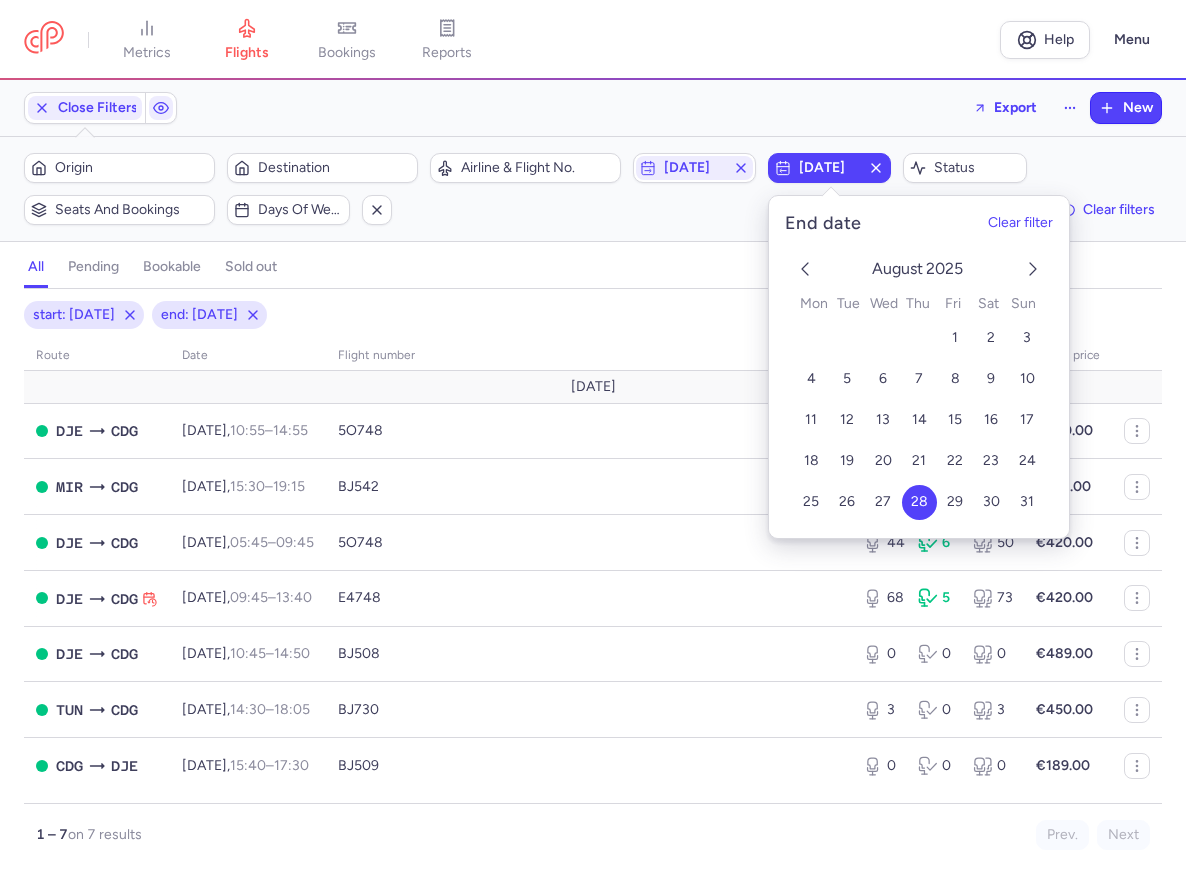 click on "all pending bookable sold out" at bounding box center [593, 271] 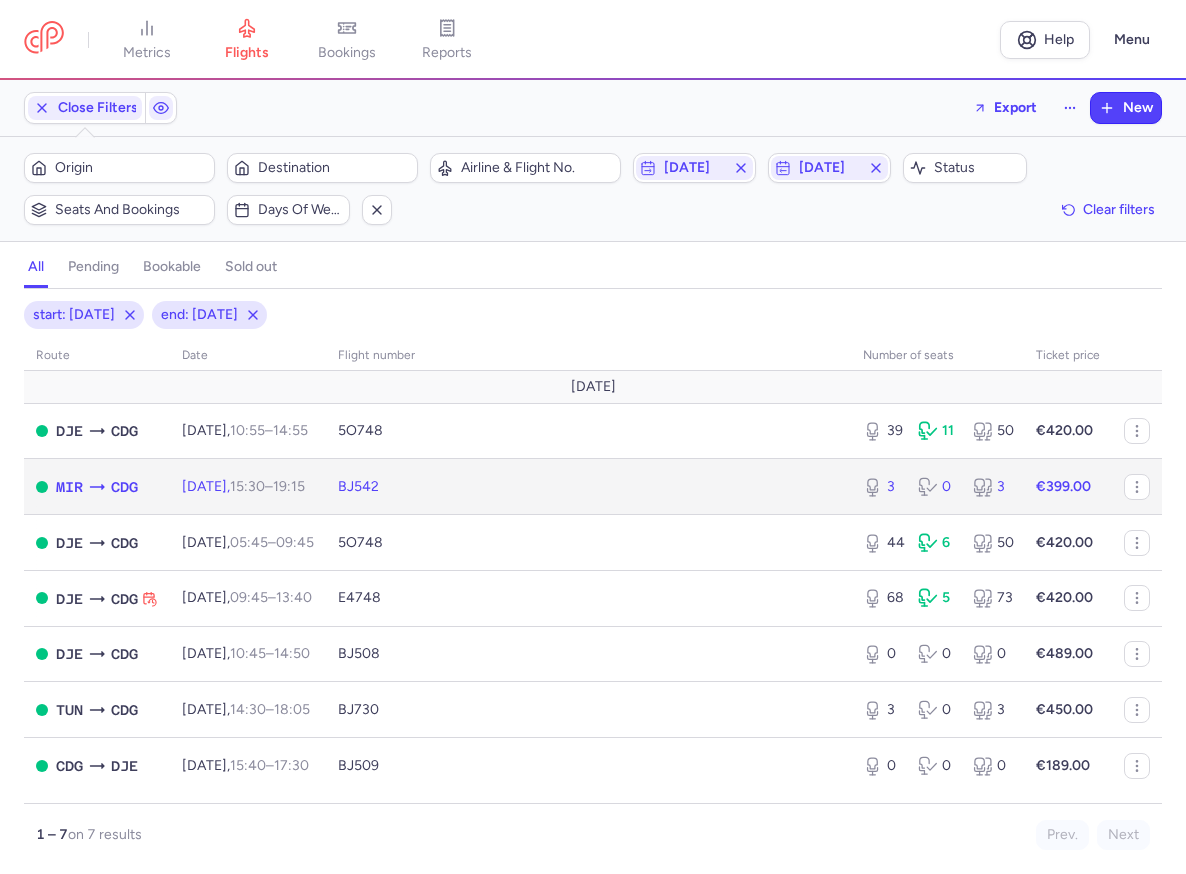 click on "[DATE]  15:30  –  19:15  +0" 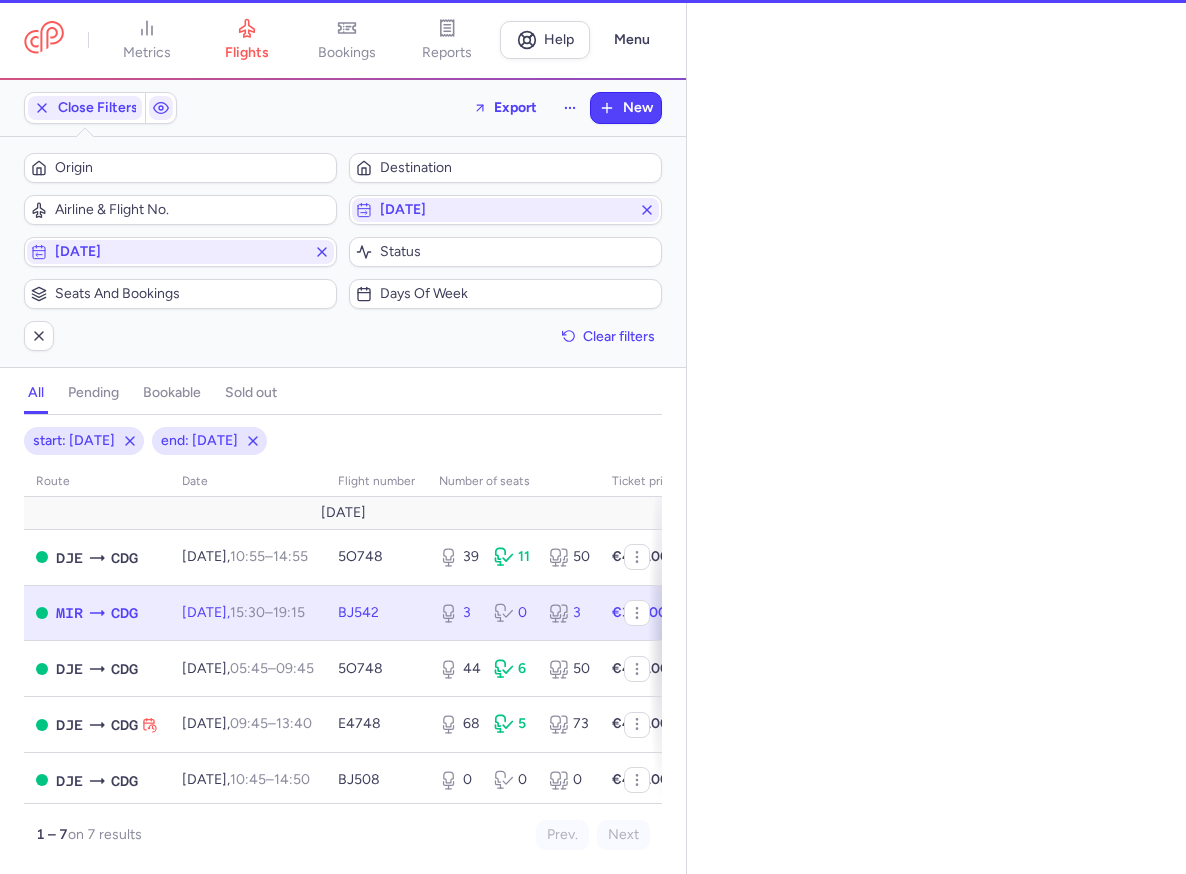 type on "3" 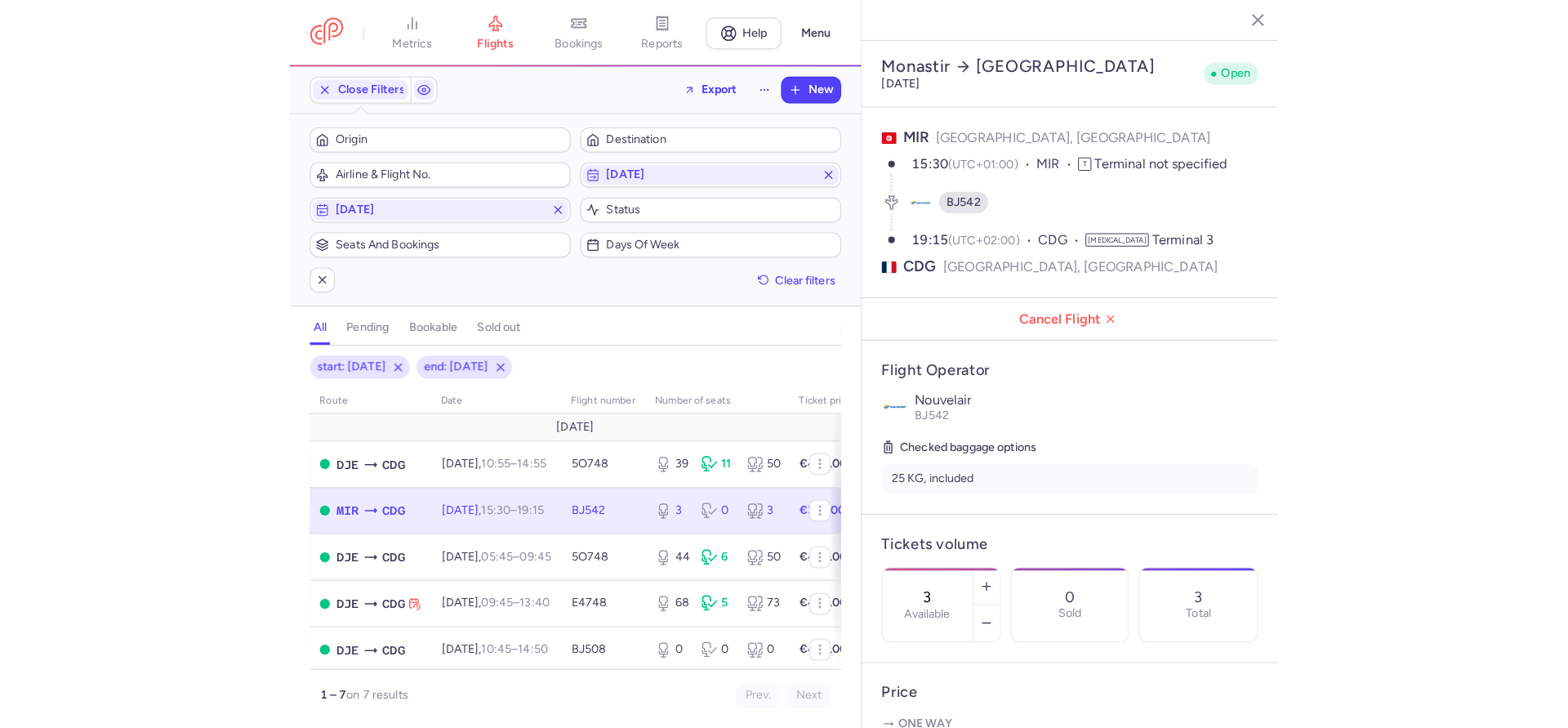 scroll, scrollTop: 331, scrollLeft: 0, axis: vertical 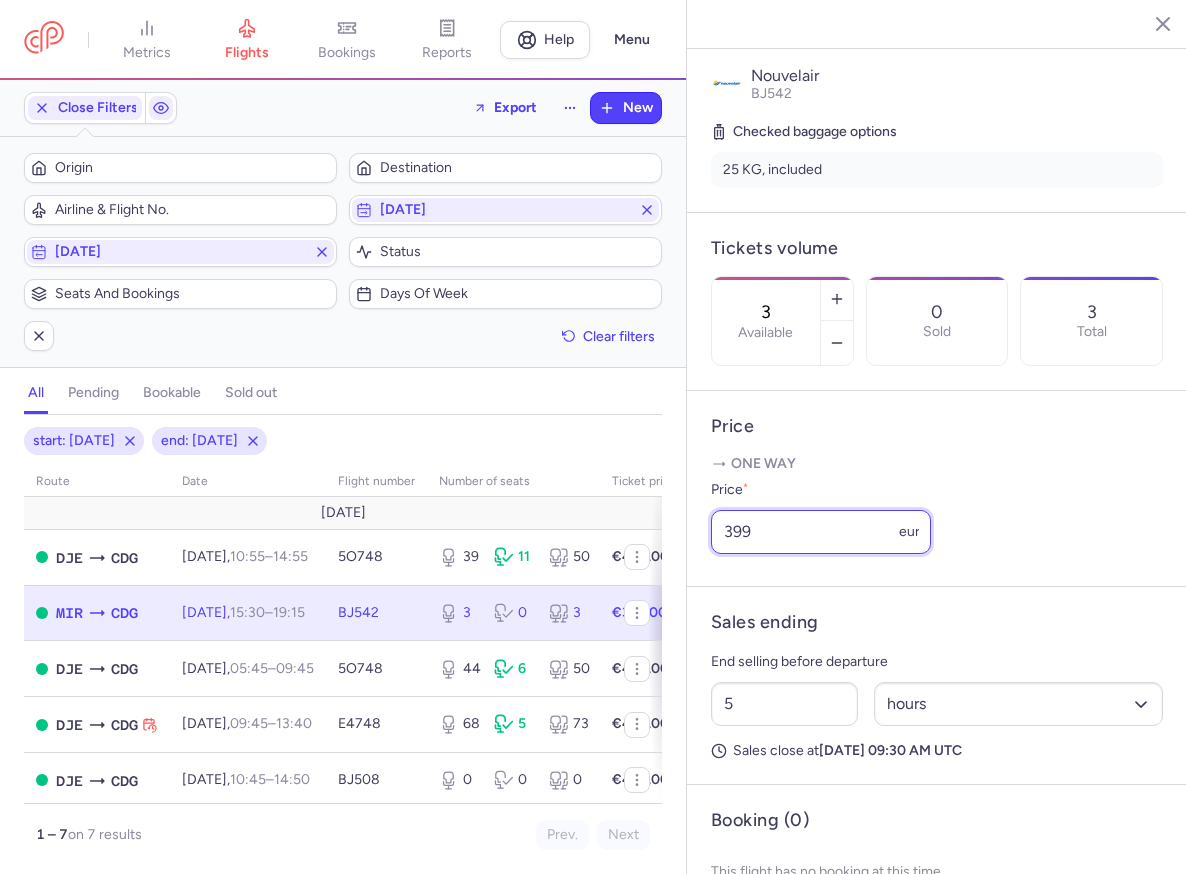 drag, startPoint x: 754, startPoint y: 480, endPoint x: 711, endPoint y: 479, distance: 43.011627 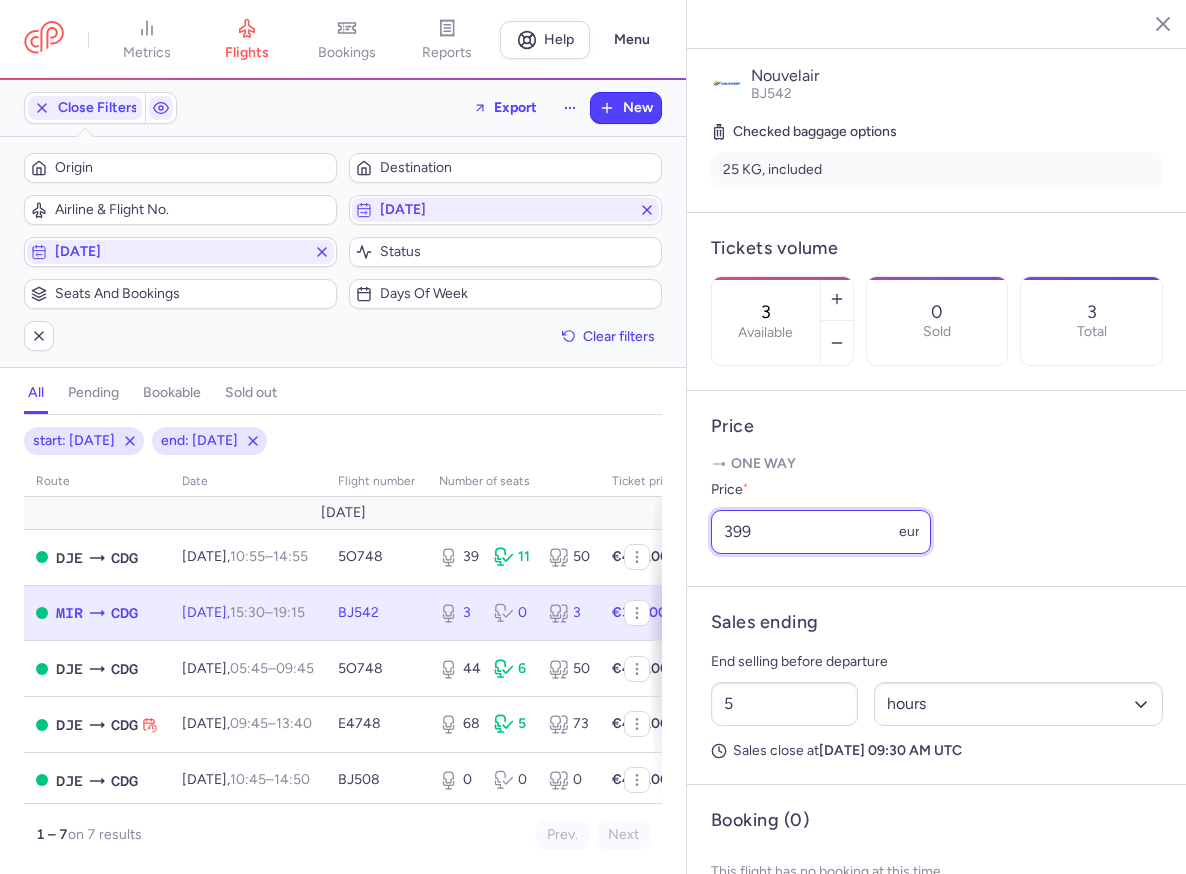 type on "3" 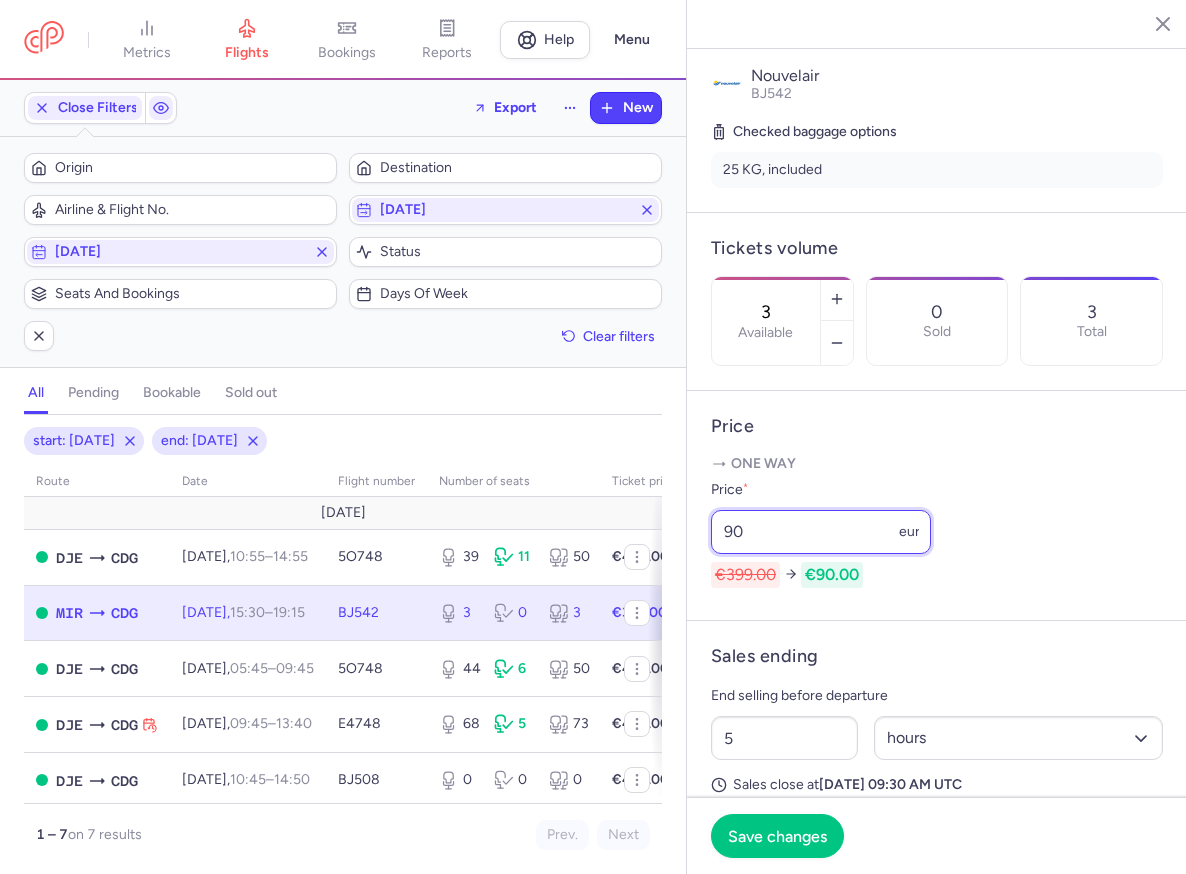 type on "9" 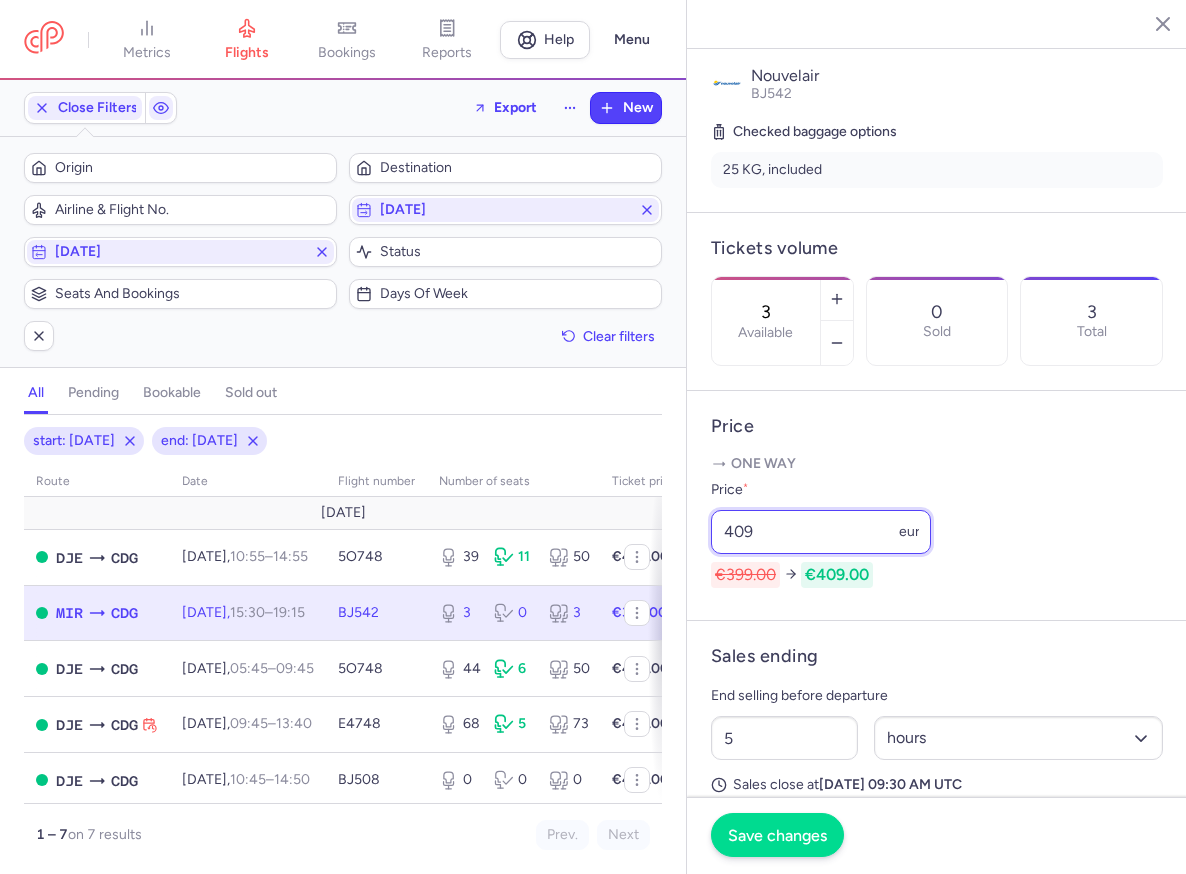 type on "409" 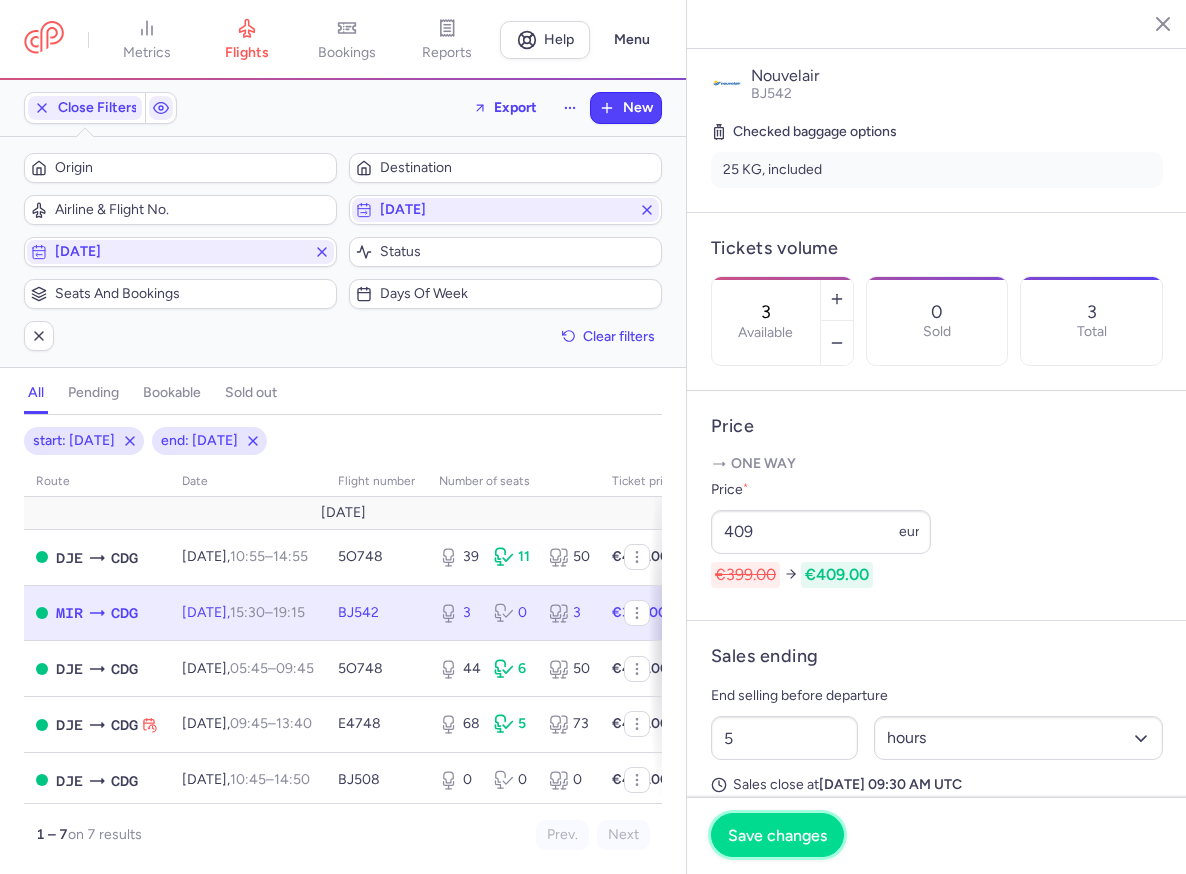 click on "Save changes" at bounding box center [777, 835] 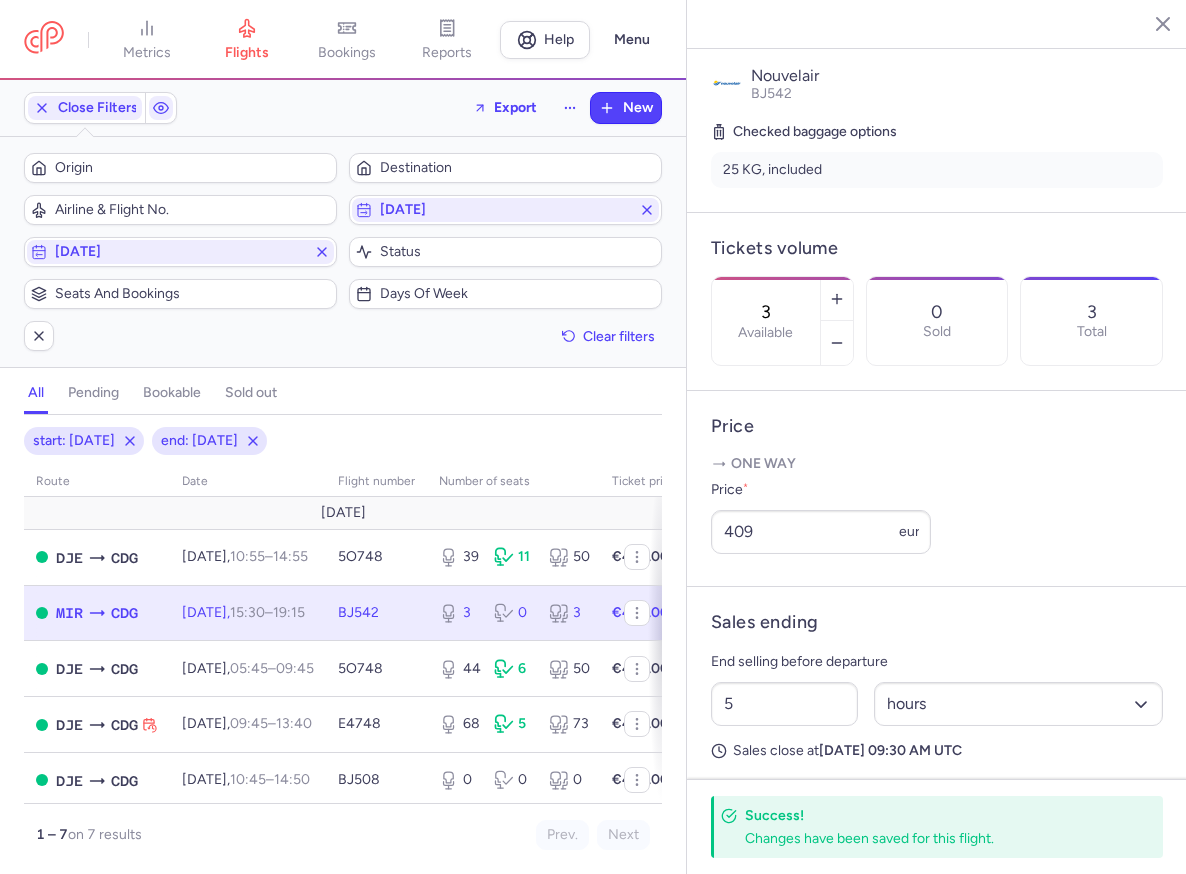 click at bounding box center (1148, 23) 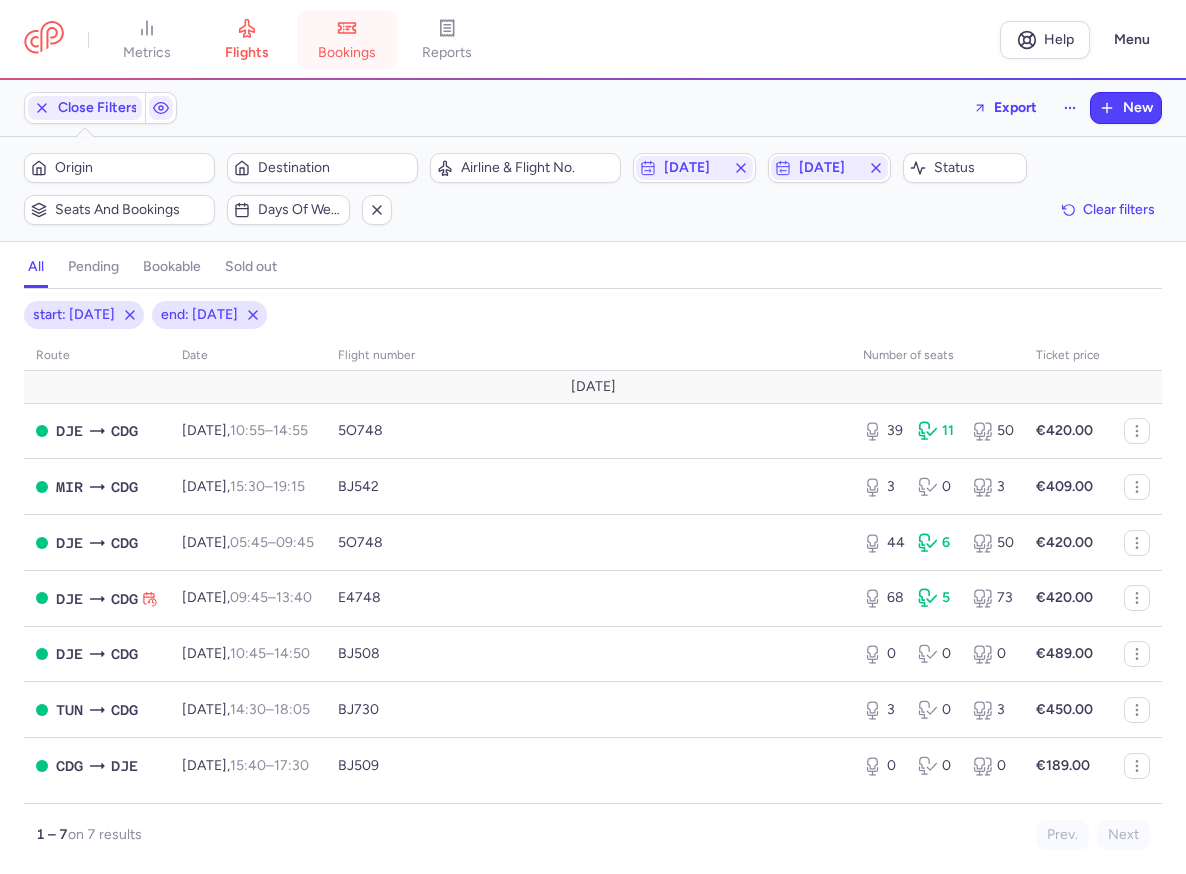 click on "bookings" at bounding box center (347, 40) 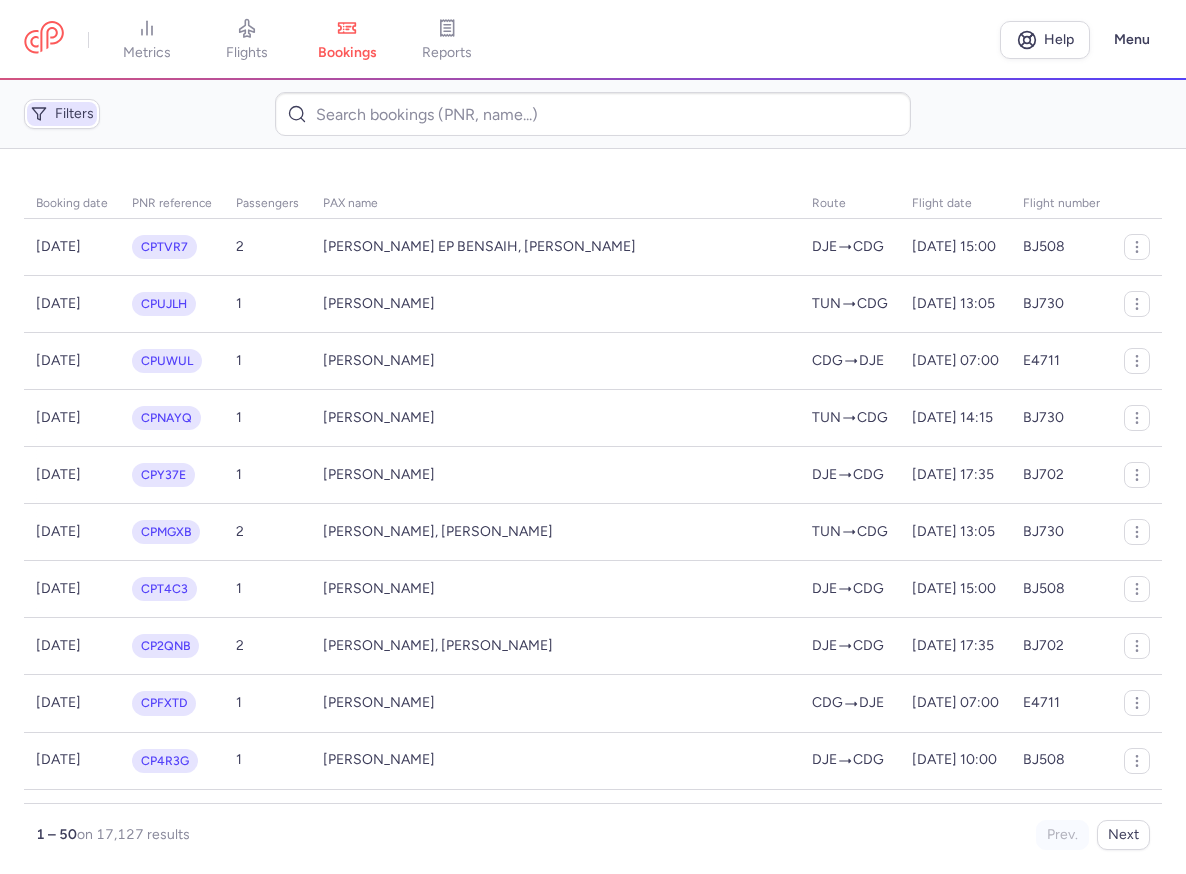 click on "Filters" 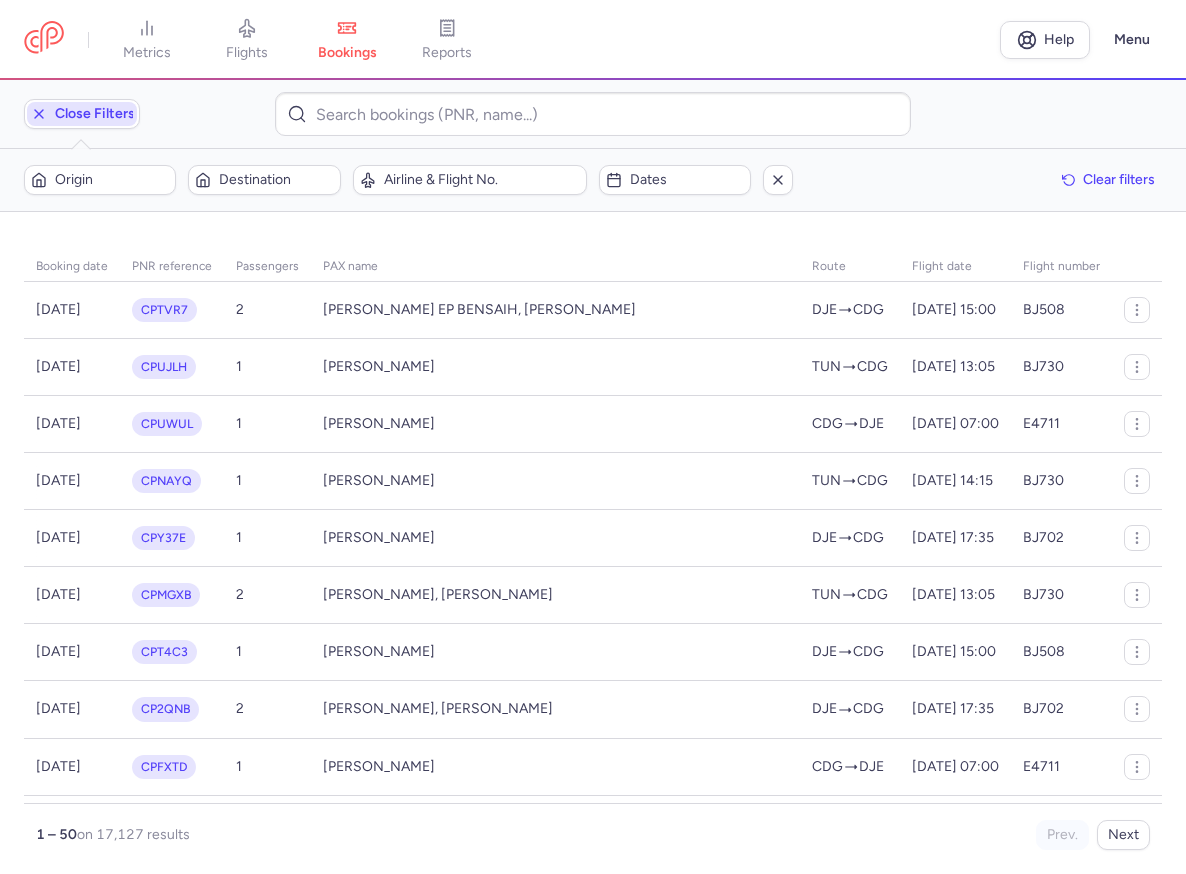 click 